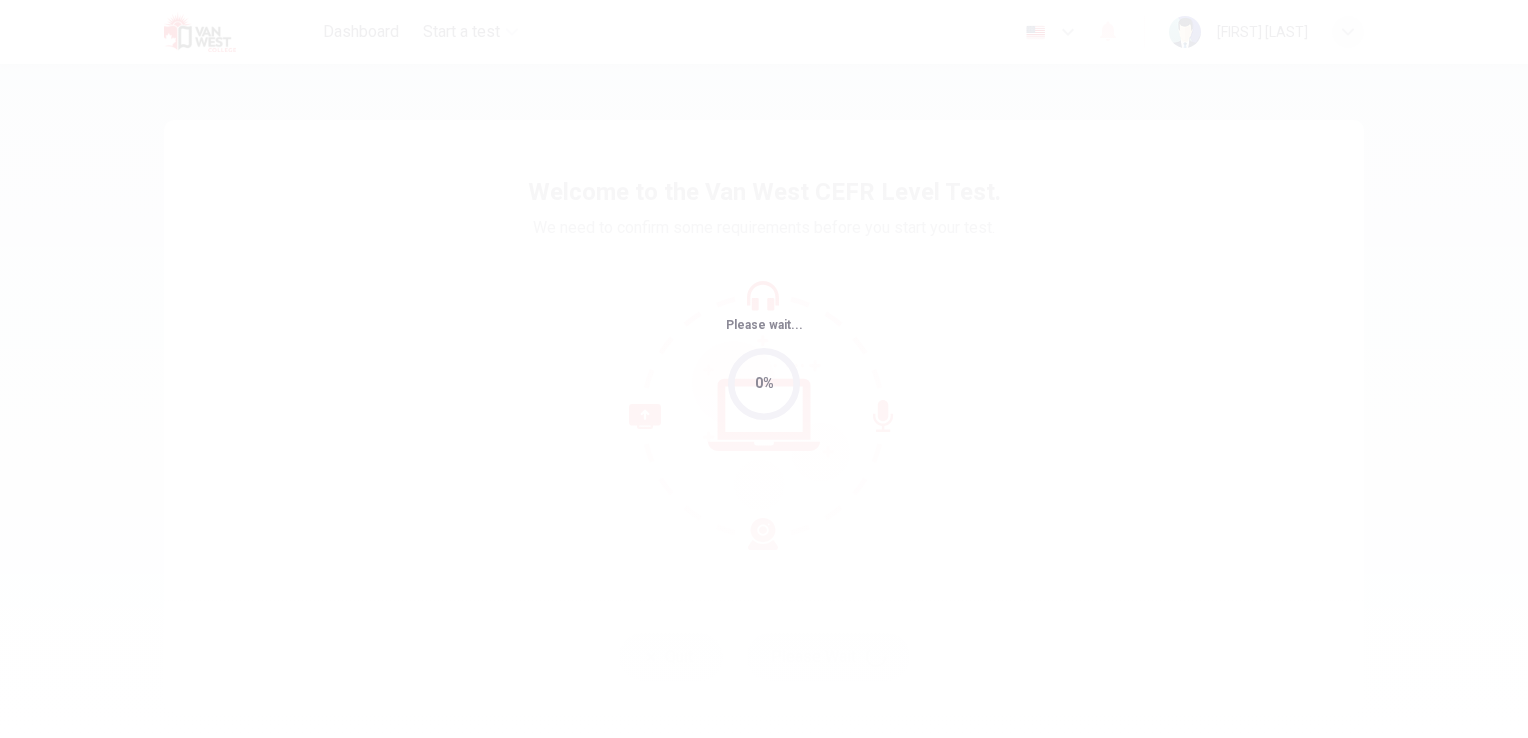 scroll, scrollTop: 0, scrollLeft: 0, axis: both 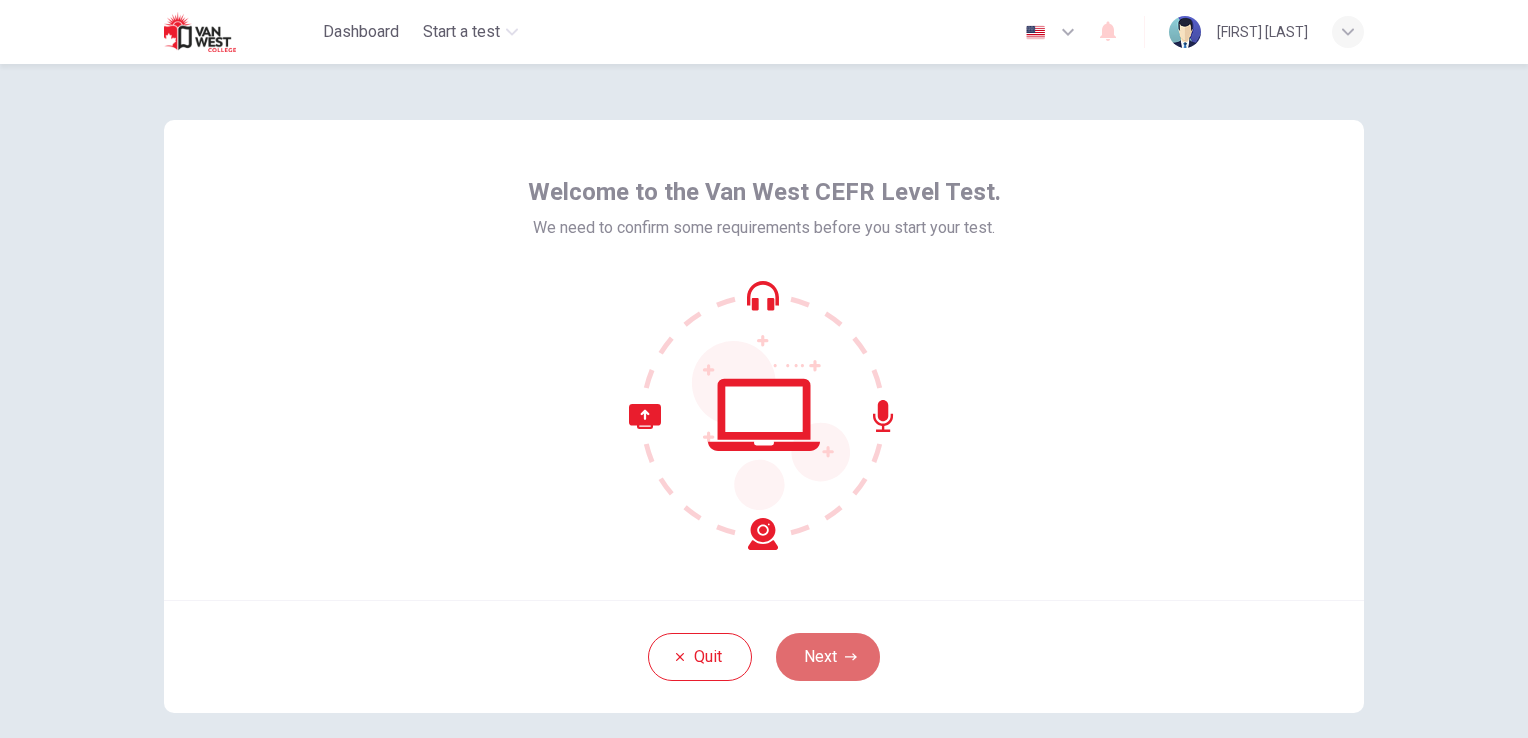 click on "Next" at bounding box center [828, 657] 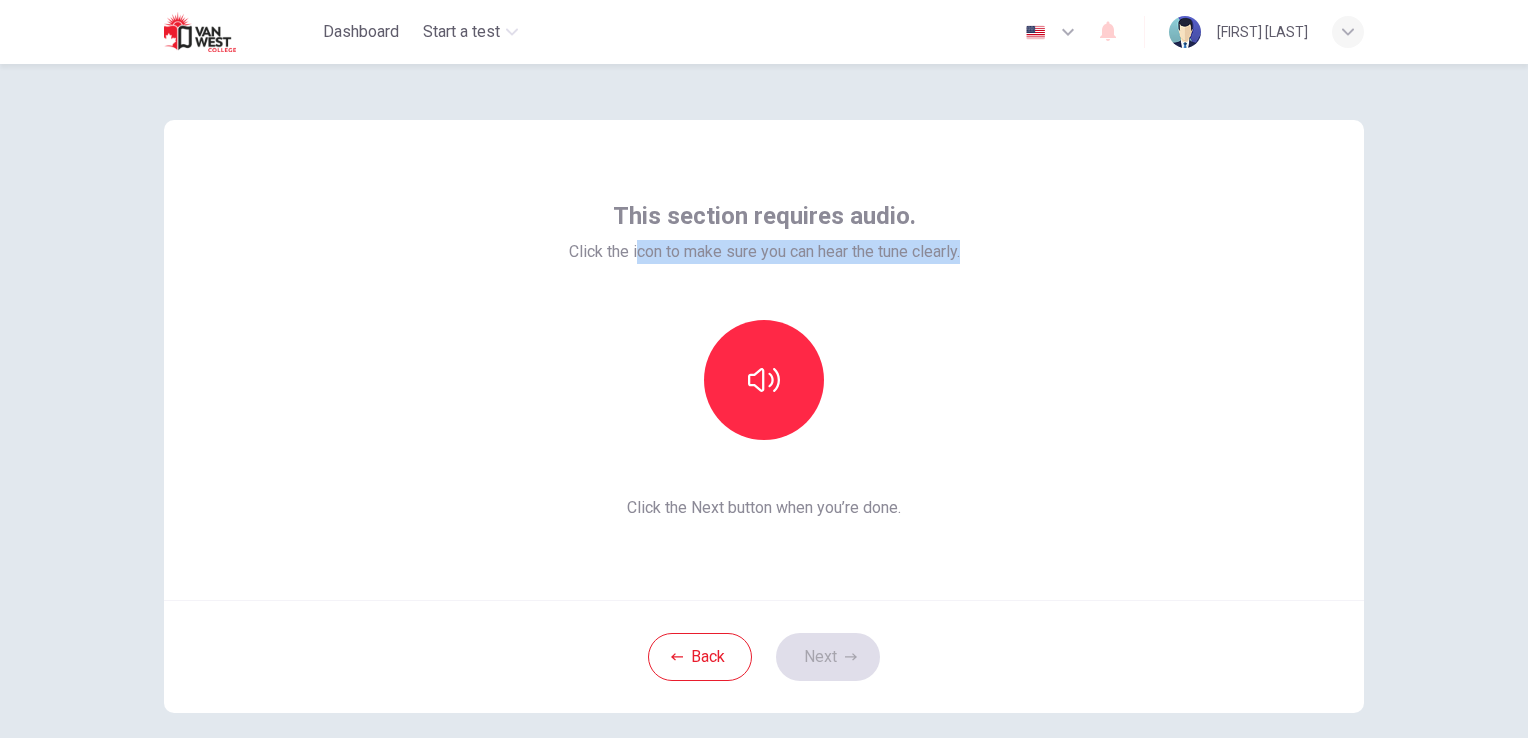 drag, startPoint x: 626, startPoint y: 252, endPoint x: 958, endPoint y: 268, distance: 332.3853 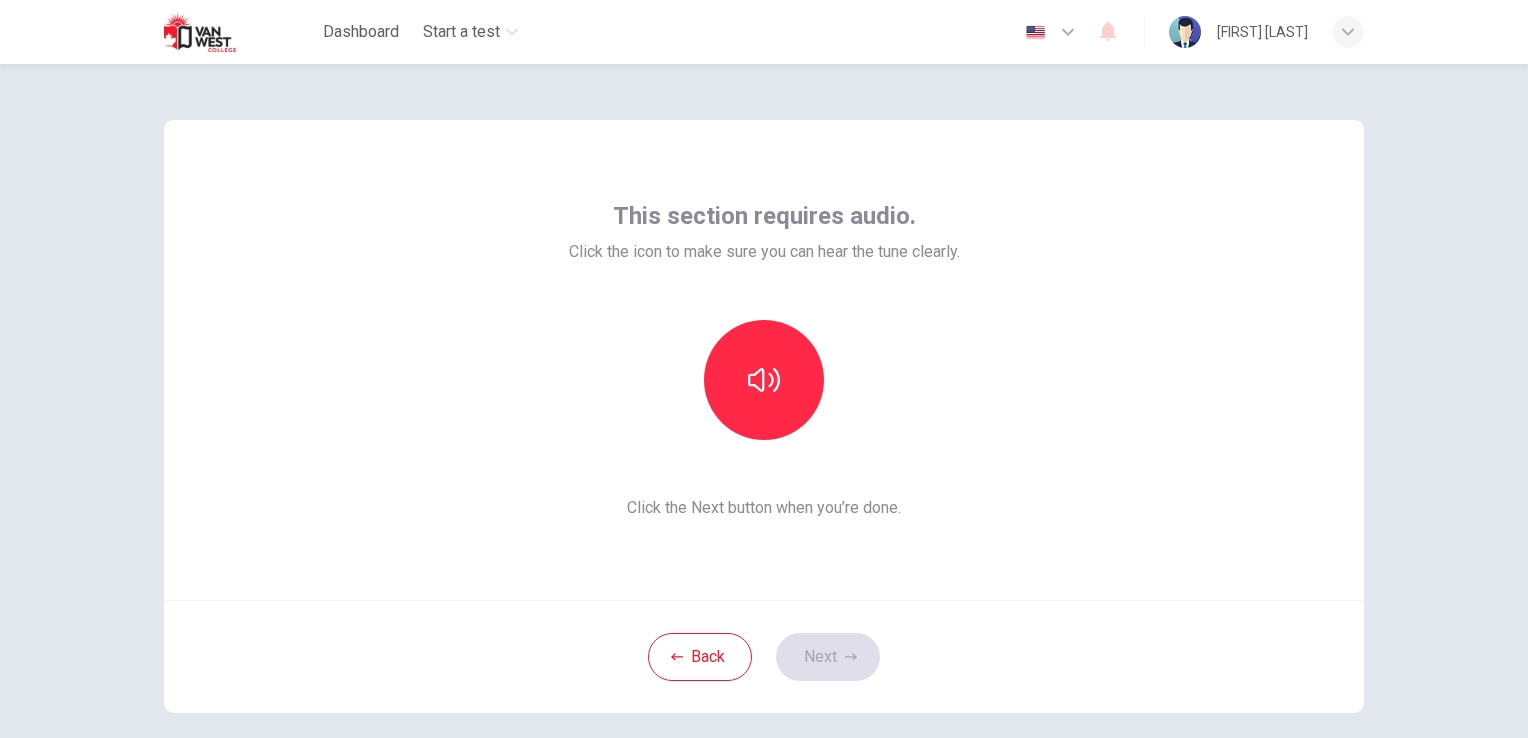click on "This section requires audio." at bounding box center (764, 216) 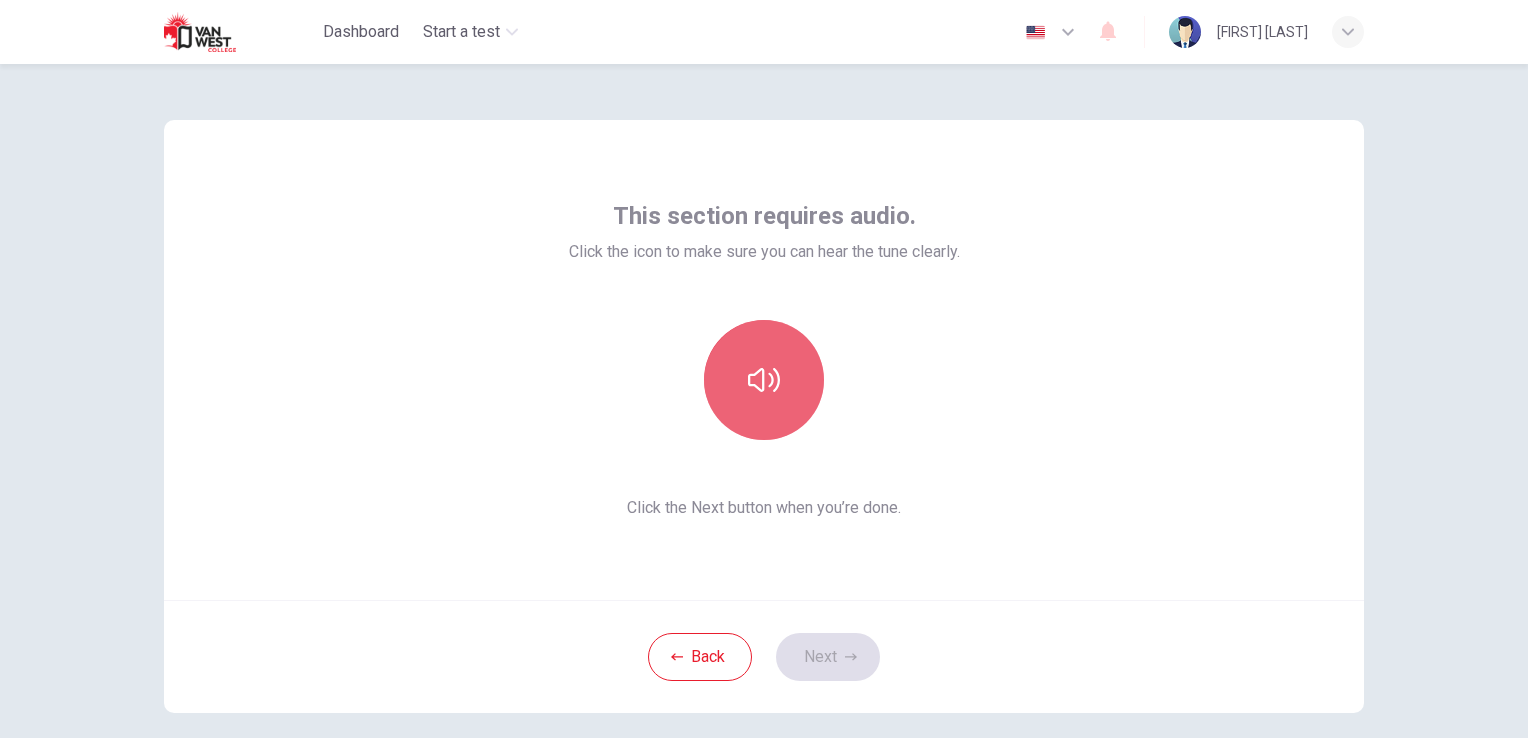 click 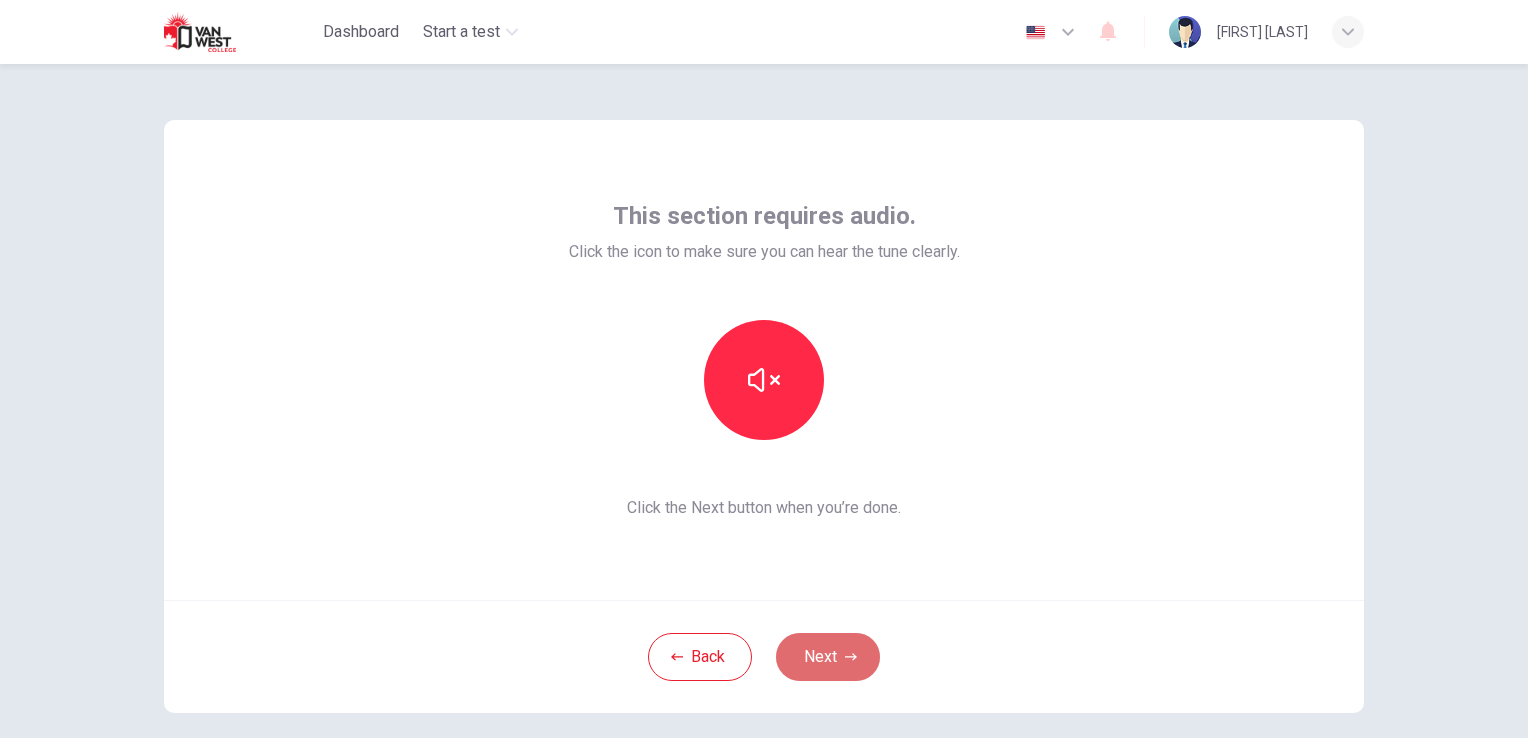 click on "Next" at bounding box center (828, 657) 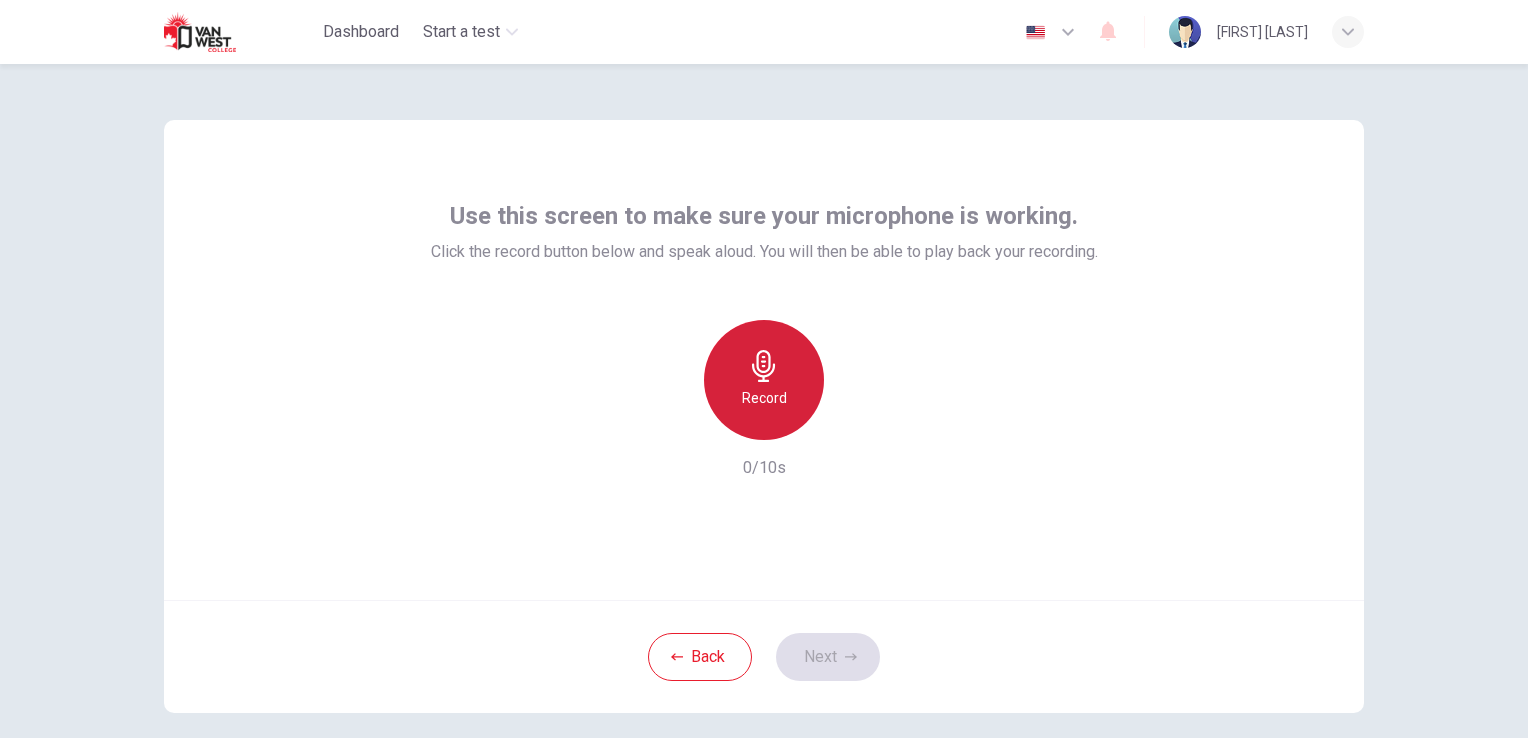 click on "Record" at bounding box center (764, 380) 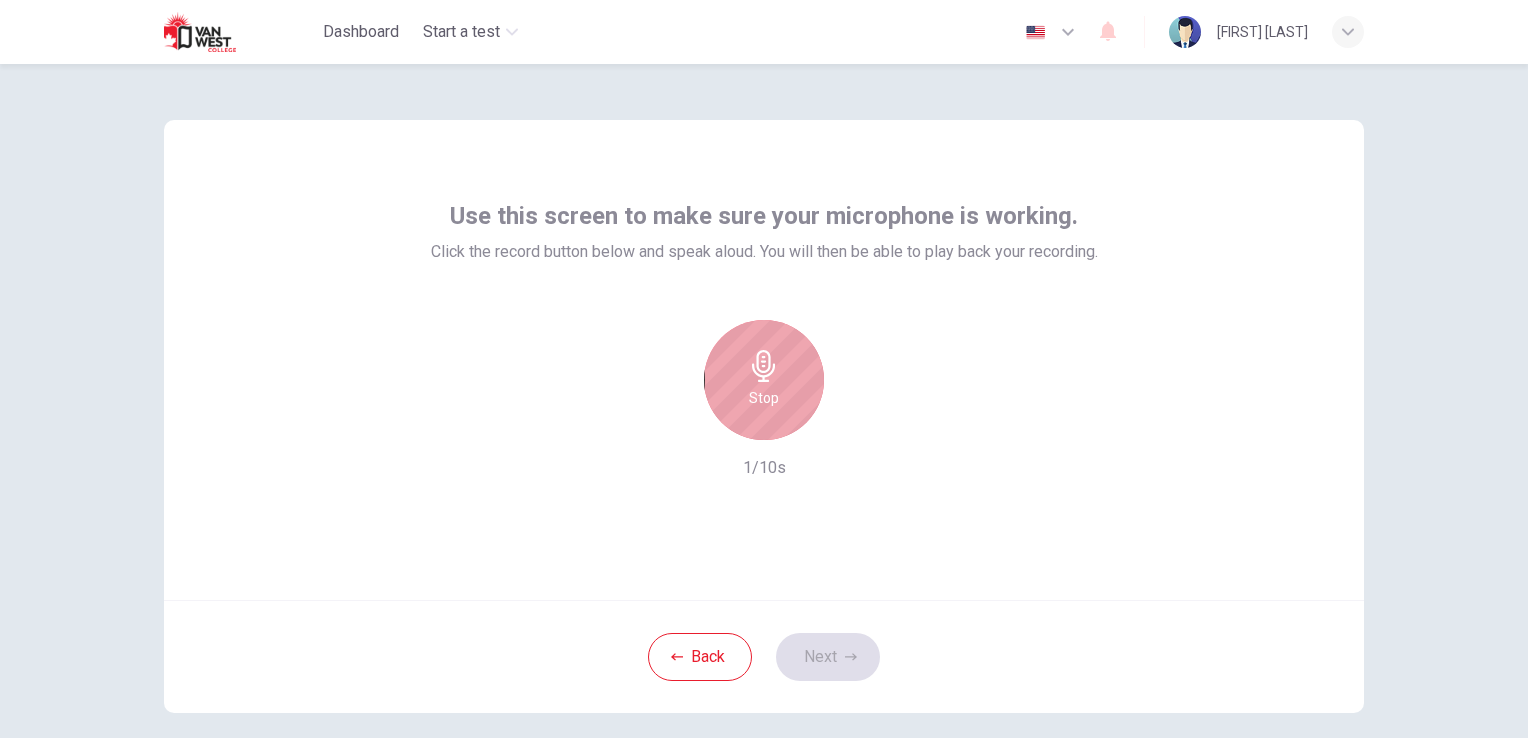 click on "Stop" at bounding box center [764, 380] 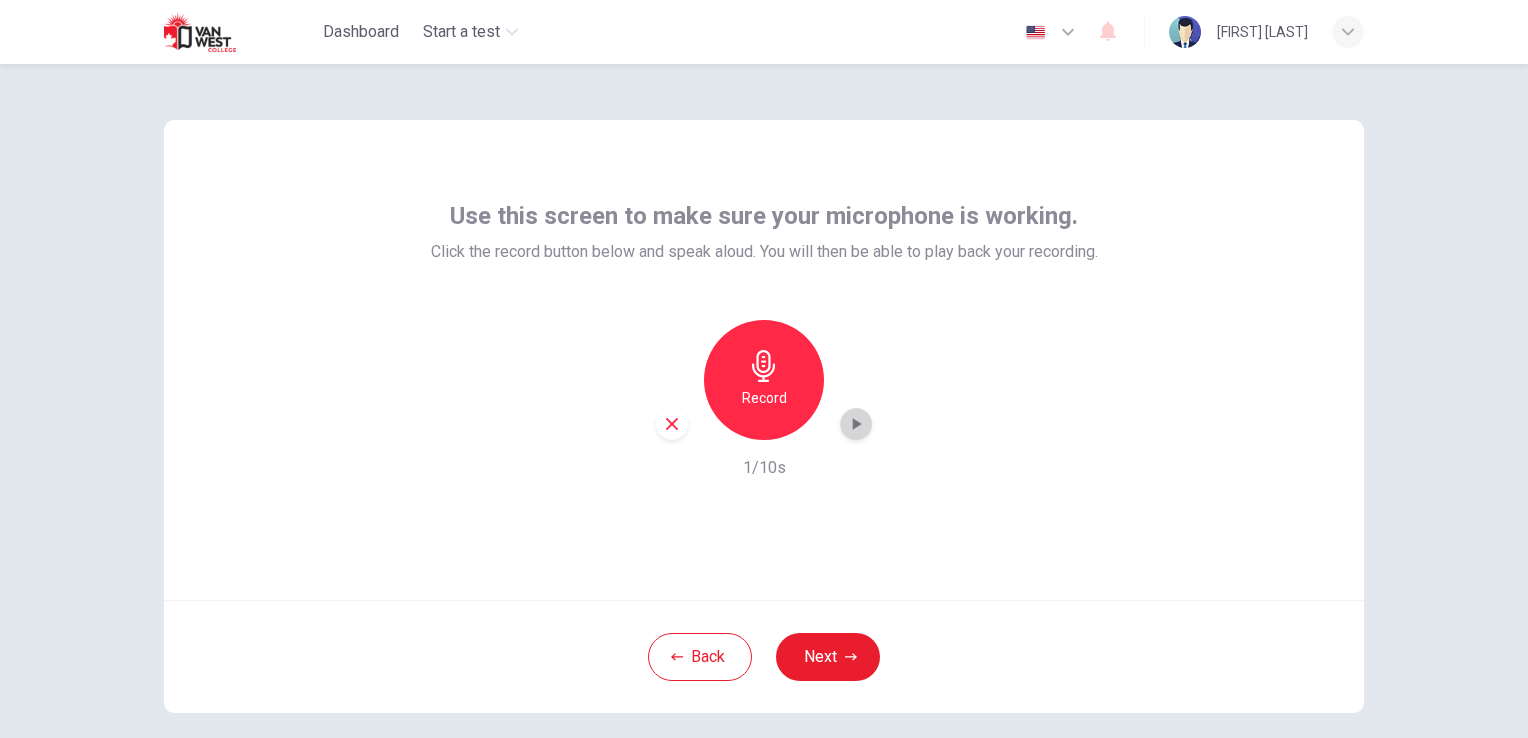 click 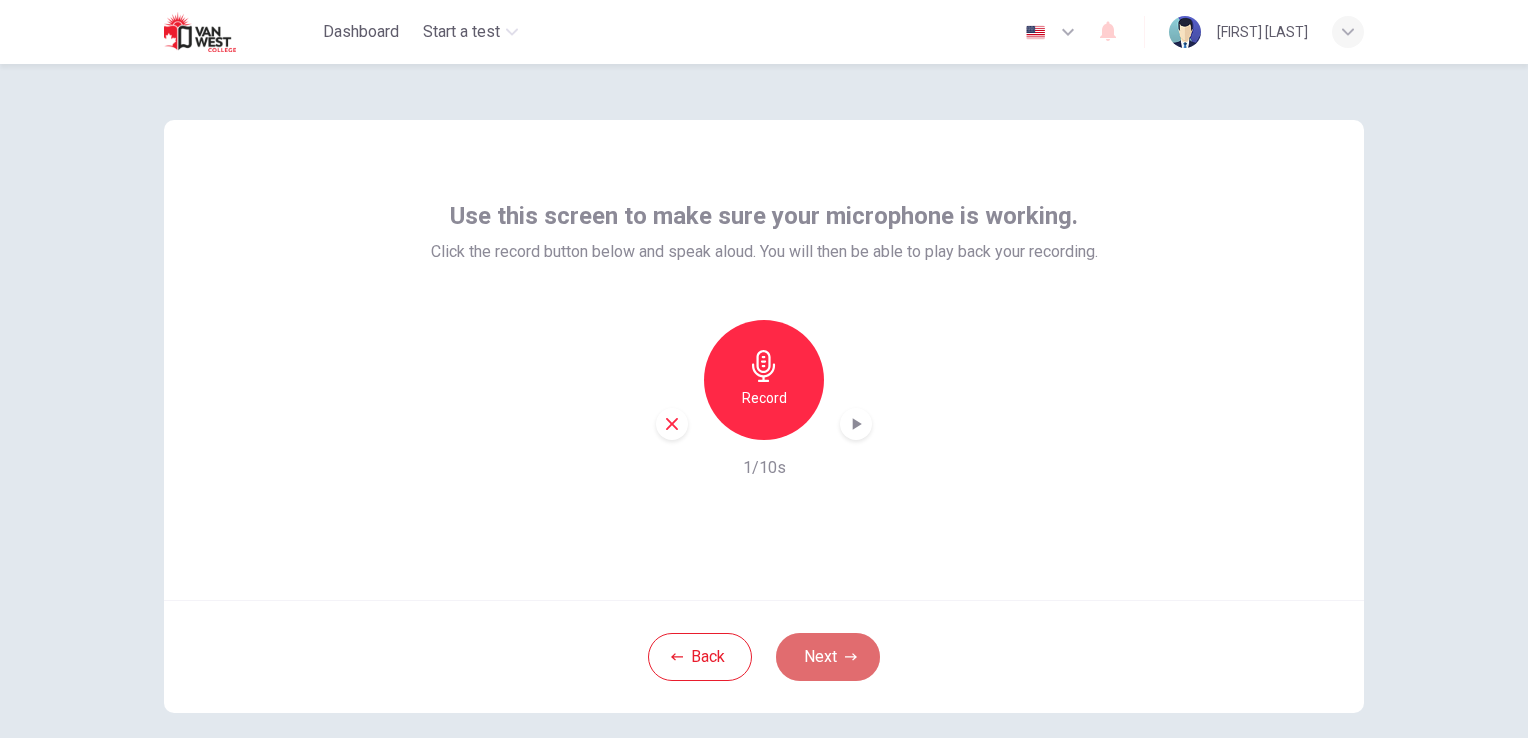 click on "Next" at bounding box center (828, 657) 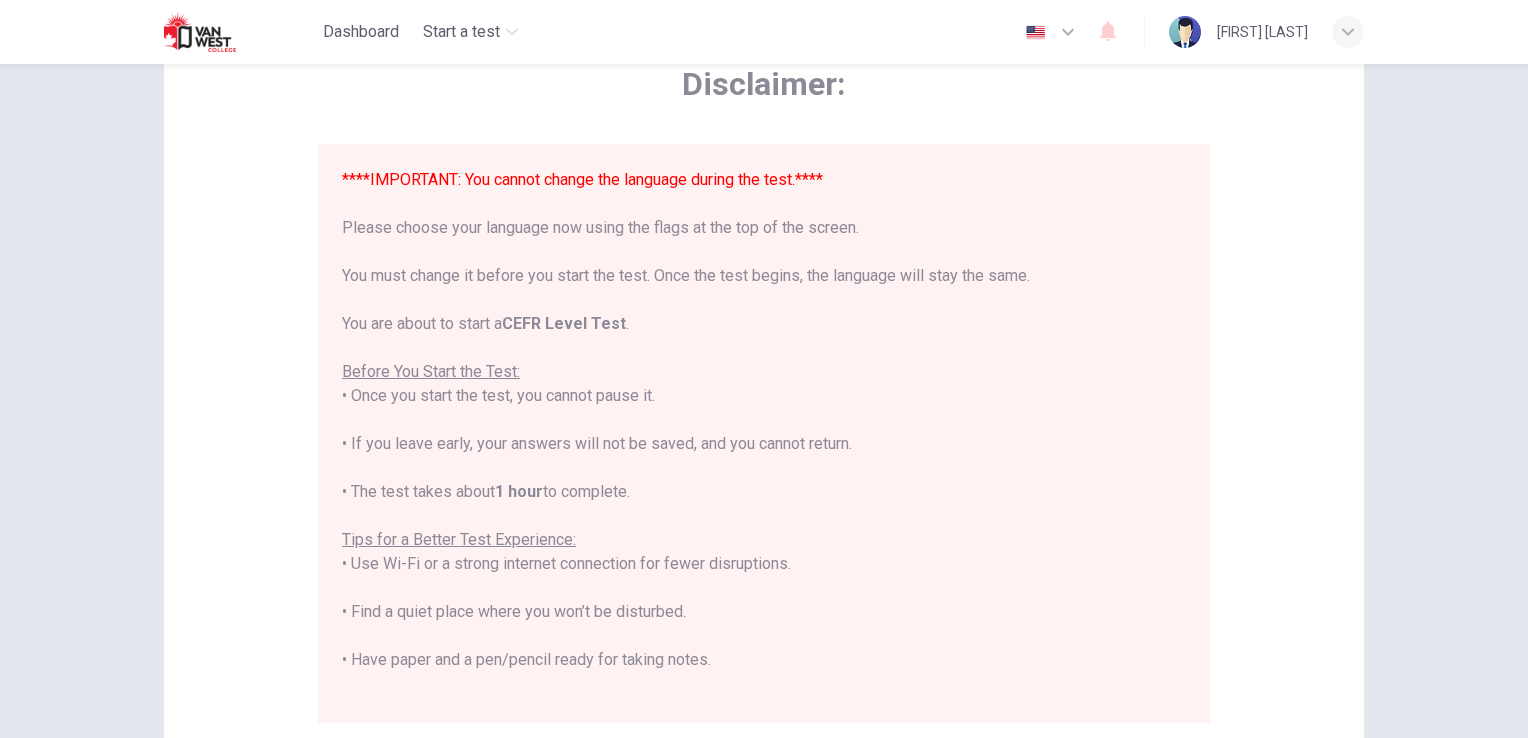 scroll, scrollTop: 118, scrollLeft: 0, axis: vertical 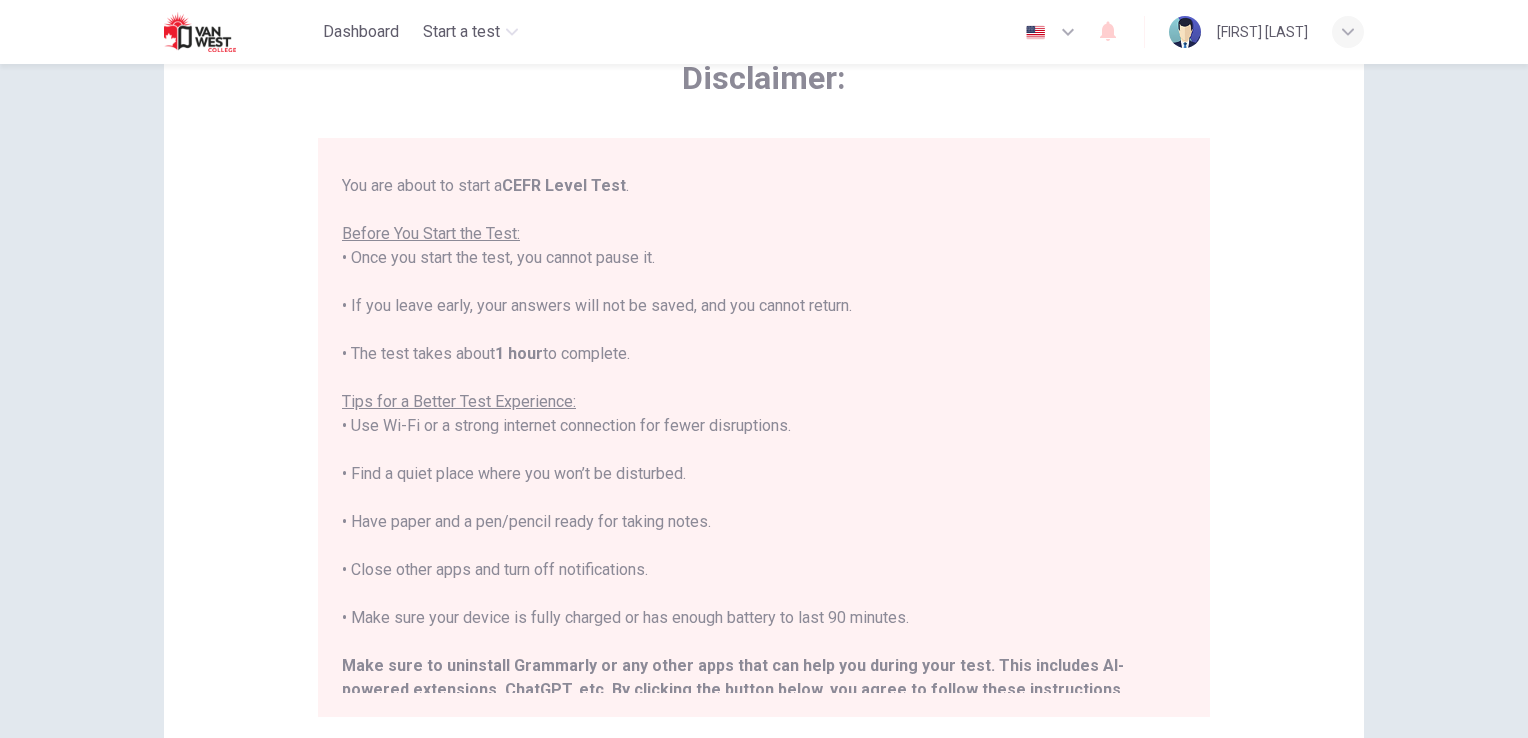 click 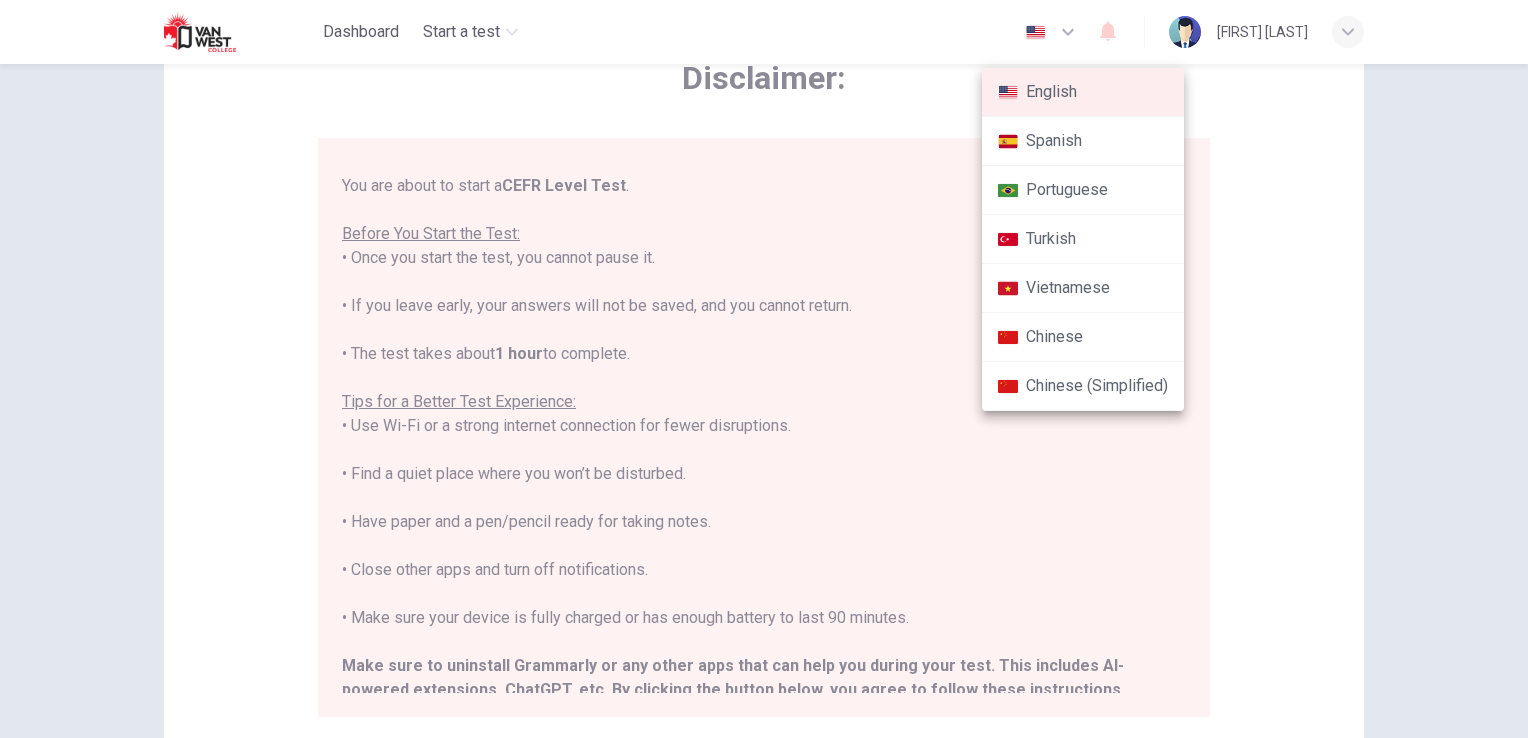 click on "English" at bounding box center (1083, 92) 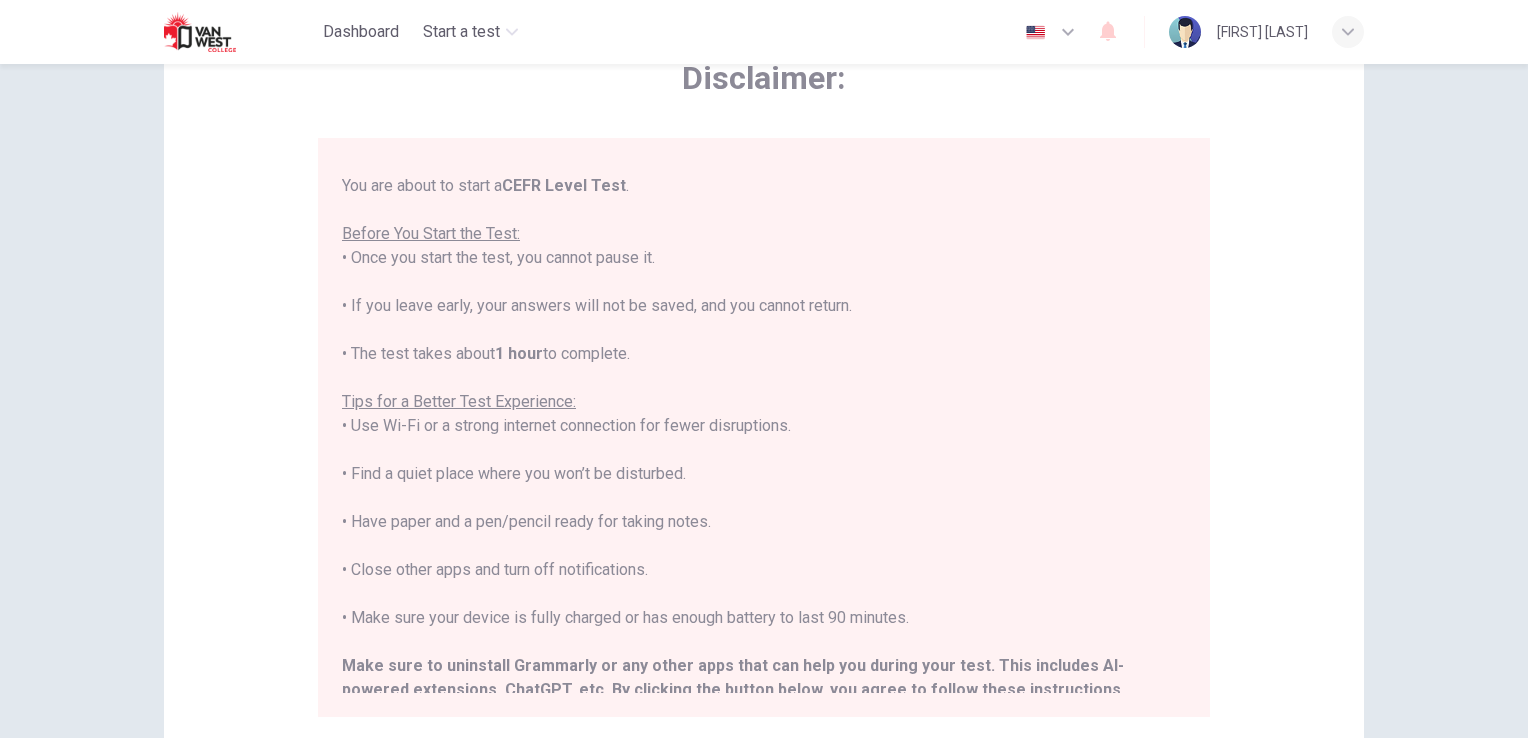 click on "Disclaimer: ****IMPORTANT: You cannot change the language during the test.****
Please choose your language now using the flags at the top of the screen. You must change it before you start the test. Once the test begins, the language will stay the same.
You are about to start a  CEFR Level Test .
Before You Start the Test:
• Once you start the test, you cannot pause it.
• If you leave early, your answers will not be saved, and you cannot return.
• The test takes about  1 hour  to complete.
Tips for a Better Test Experience:
• Use Wi-Fi or a strong internet connection for fewer disruptions.
• Find a quiet place where you won’t be disturbed.
• Have paper and a pen/pencil ready for taking notes.
• Close other apps and turn off notifications.
• Make sure your device is fully charged or has enough battery to last 90 minutes.
Make sure to uninstall Grammarly or any other apps that can help you during your test. This includes AI-powered extensions, ChatGPT, etc.
Back Next" at bounding box center (764, 438) 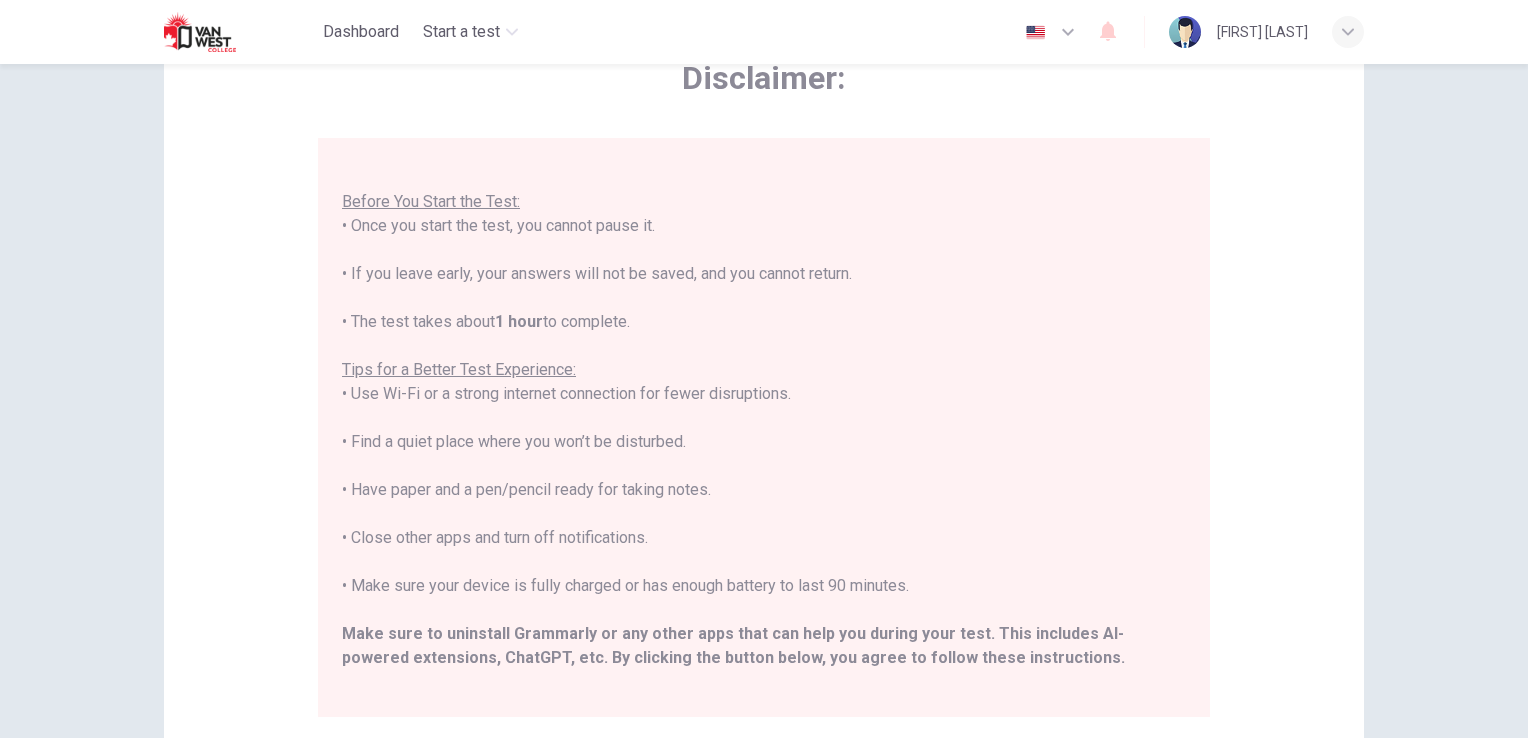 scroll, scrollTop: 168, scrollLeft: 0, axis: vertical 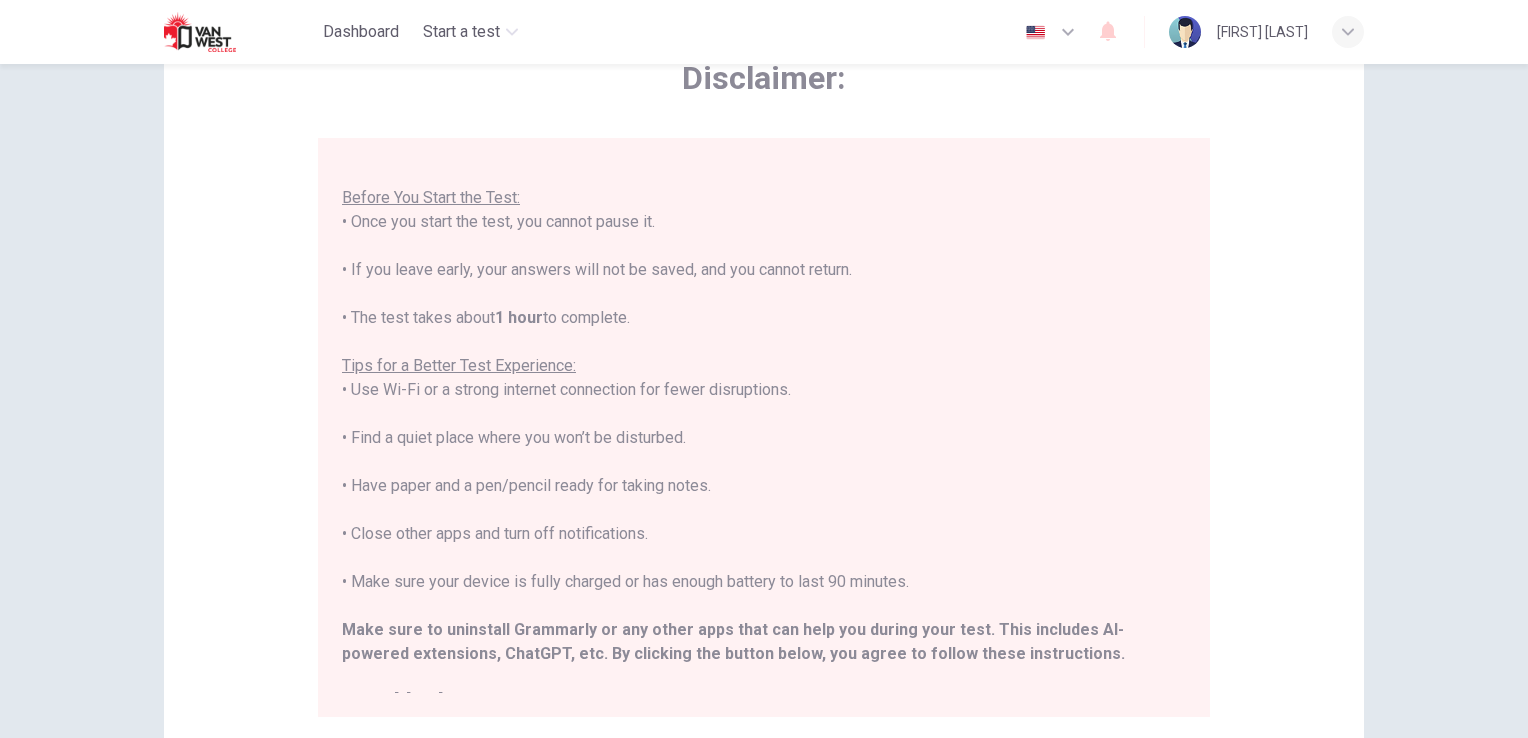 click 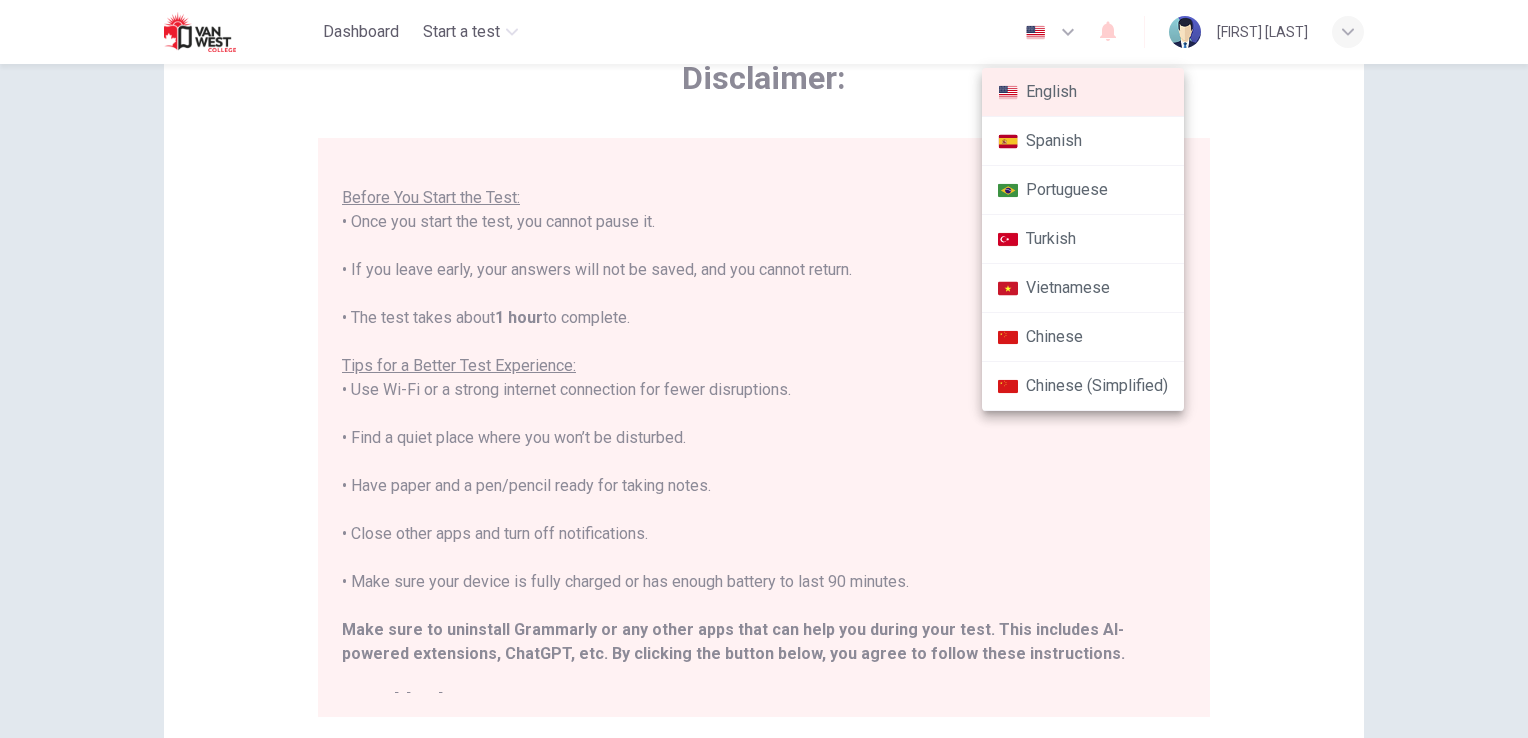 click at bounding box center (764, 369) 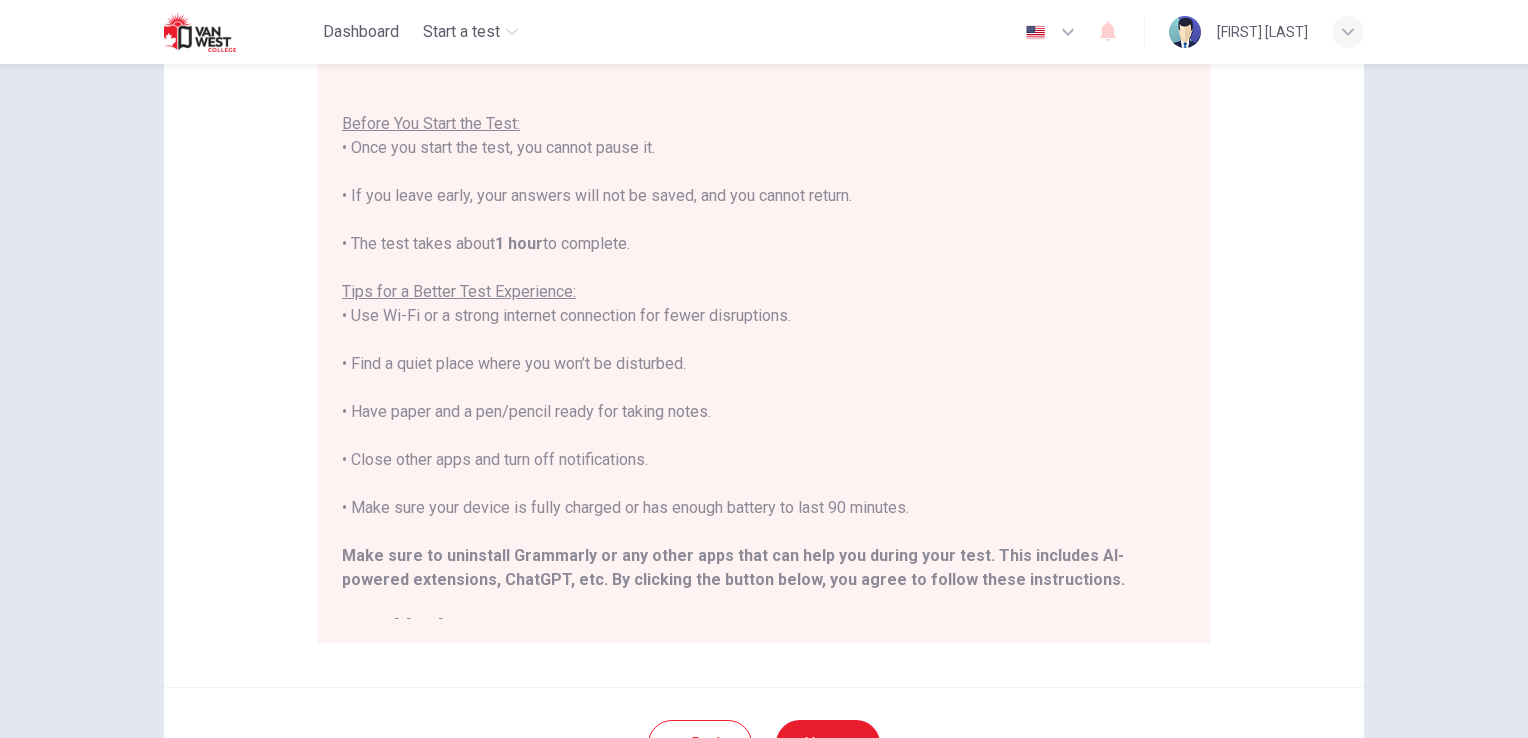 scroll, scrollTop: 196, scrollLeft: 0, axis: vertical 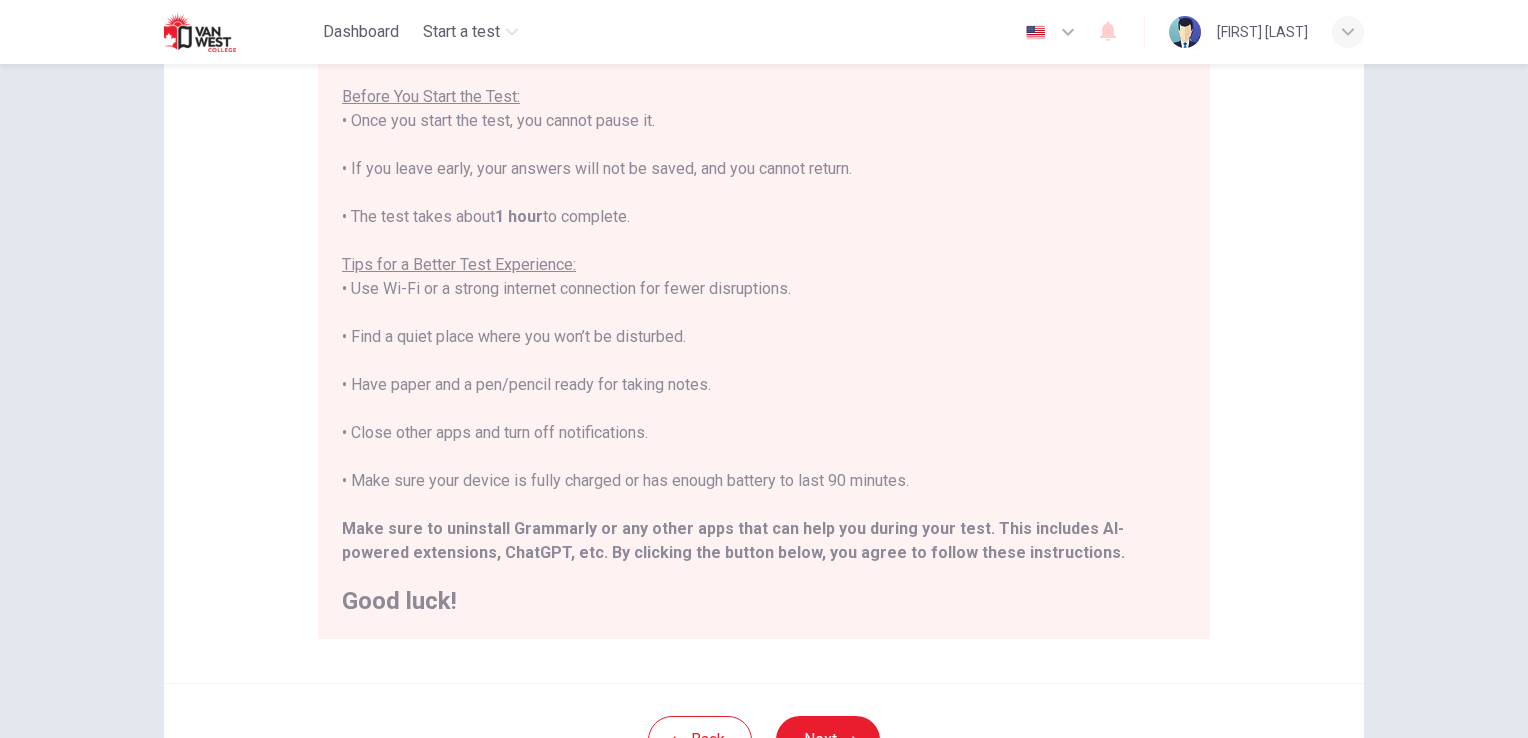 click on "Good luck!" at bounding box center (764, 601) 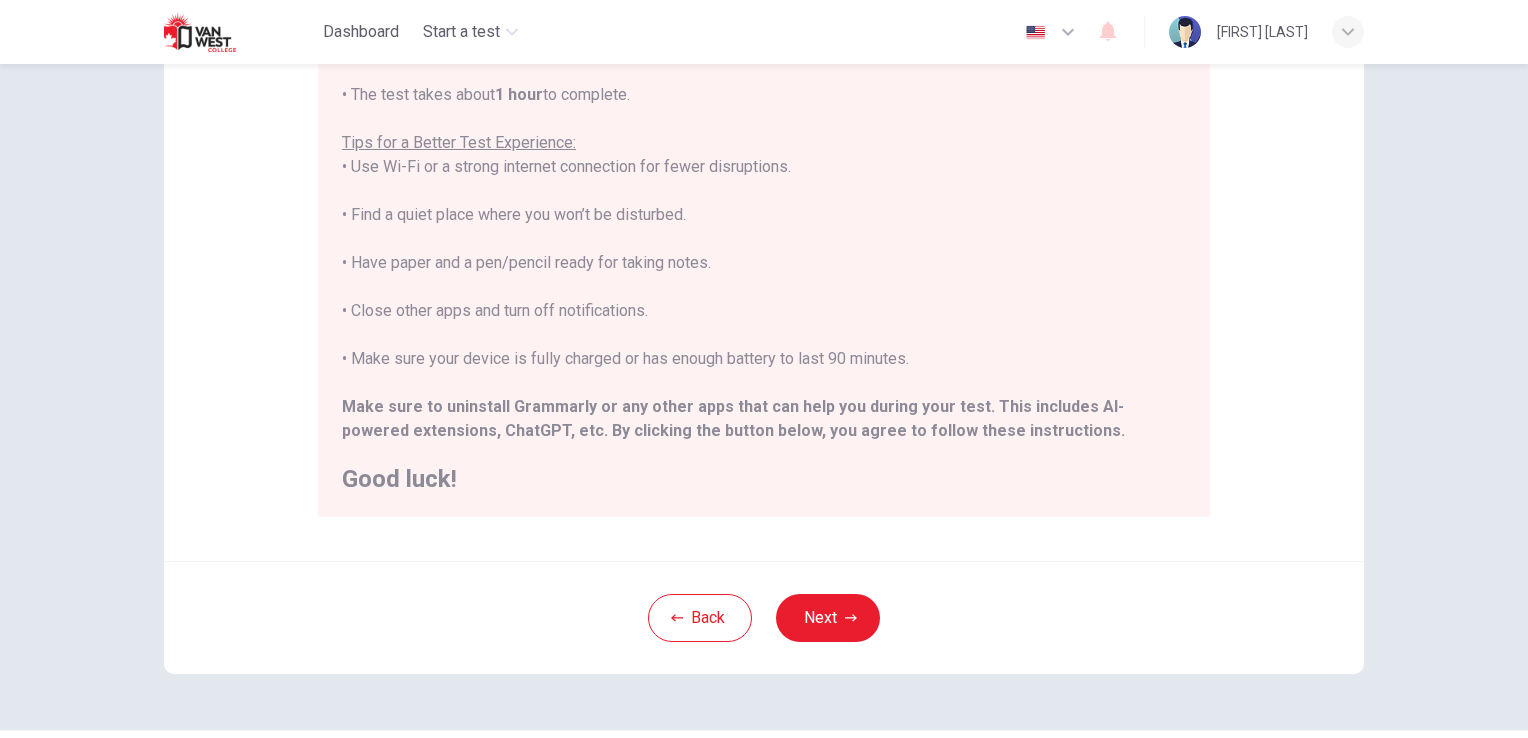 scroll, scrollTop: 338, scrollLeft: 0, axis: vertical 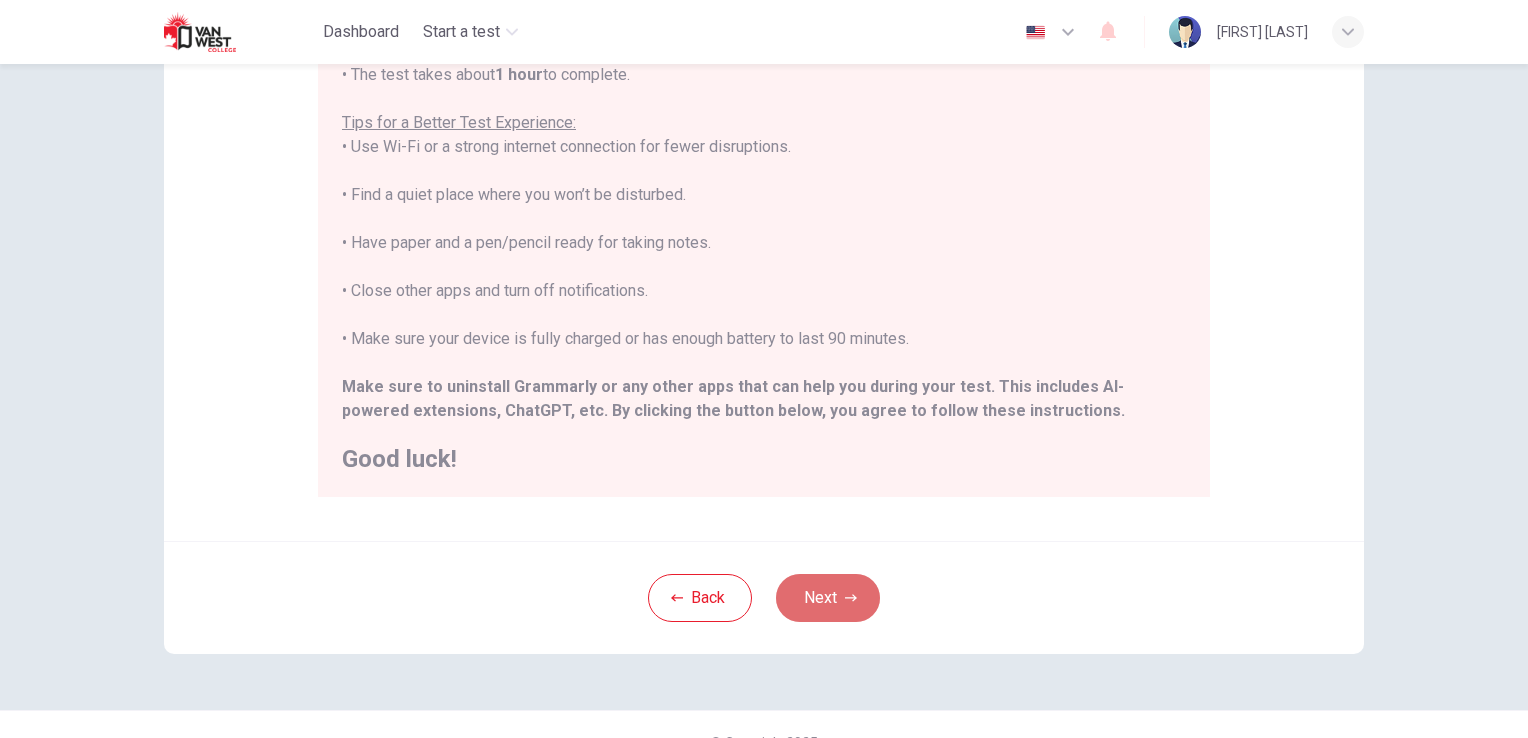 click on "Next" at bounding box center (828, 598) 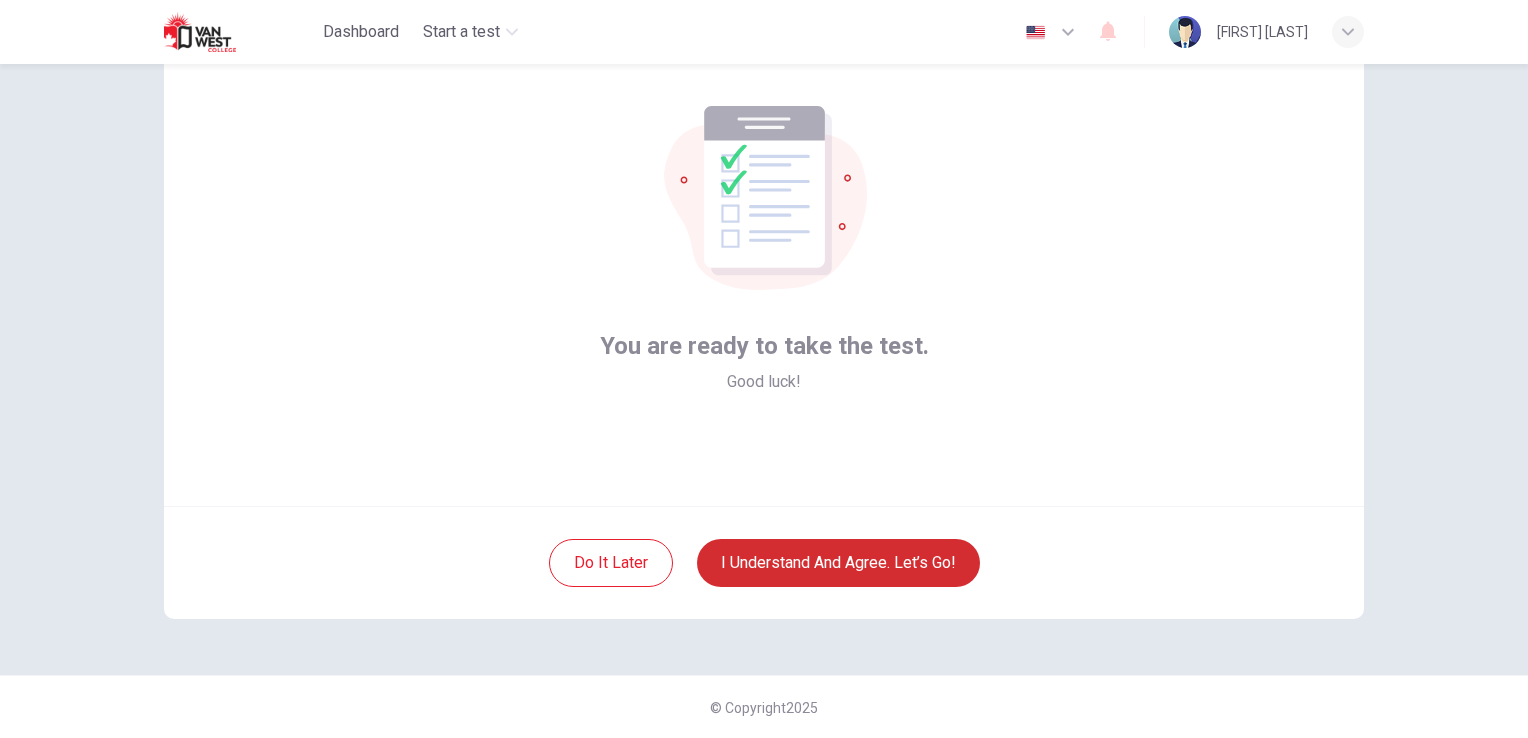 scroll, scrollTop: 0, scrollLeft: 0, axis: both 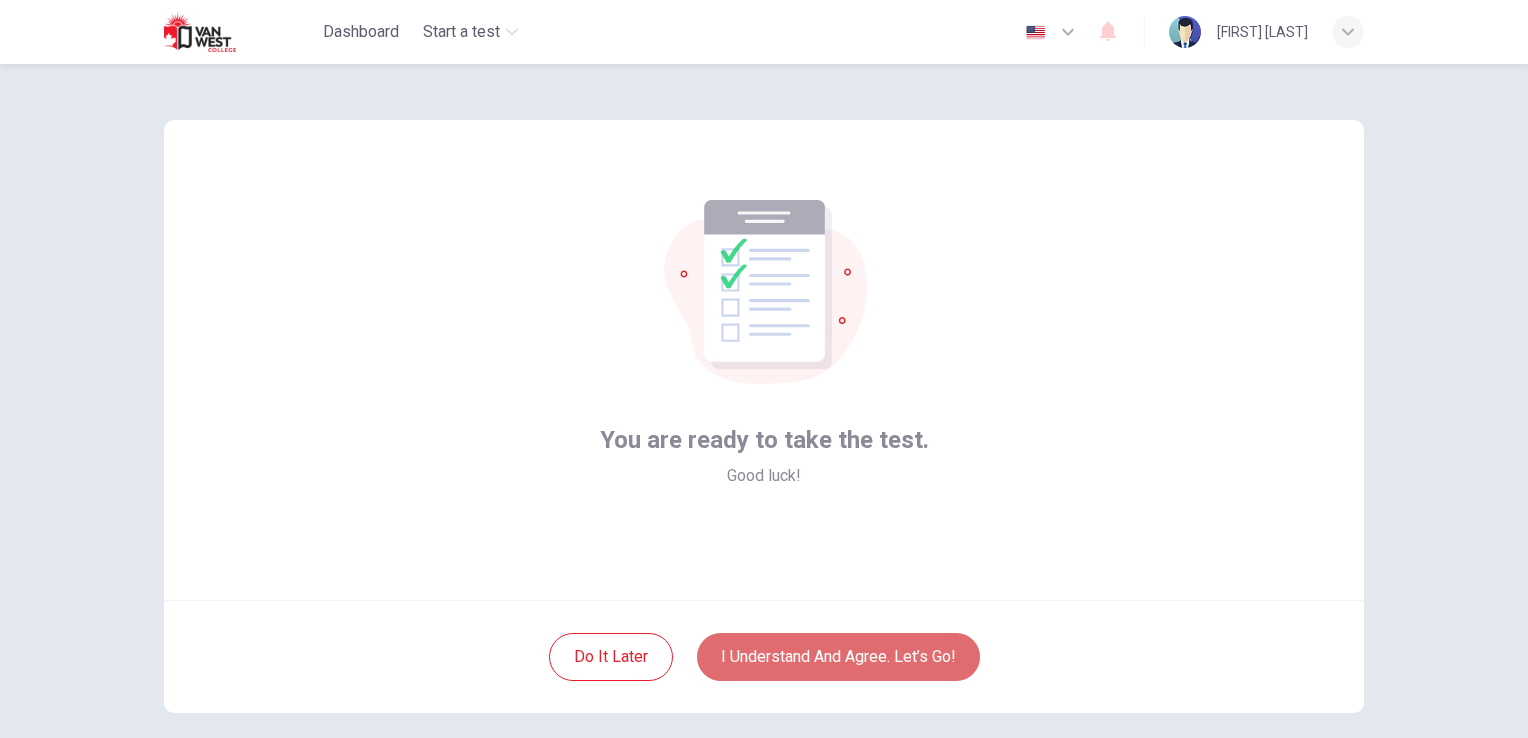click on "I understand and agree. Let’s go!" at bounding box center [838, 657] 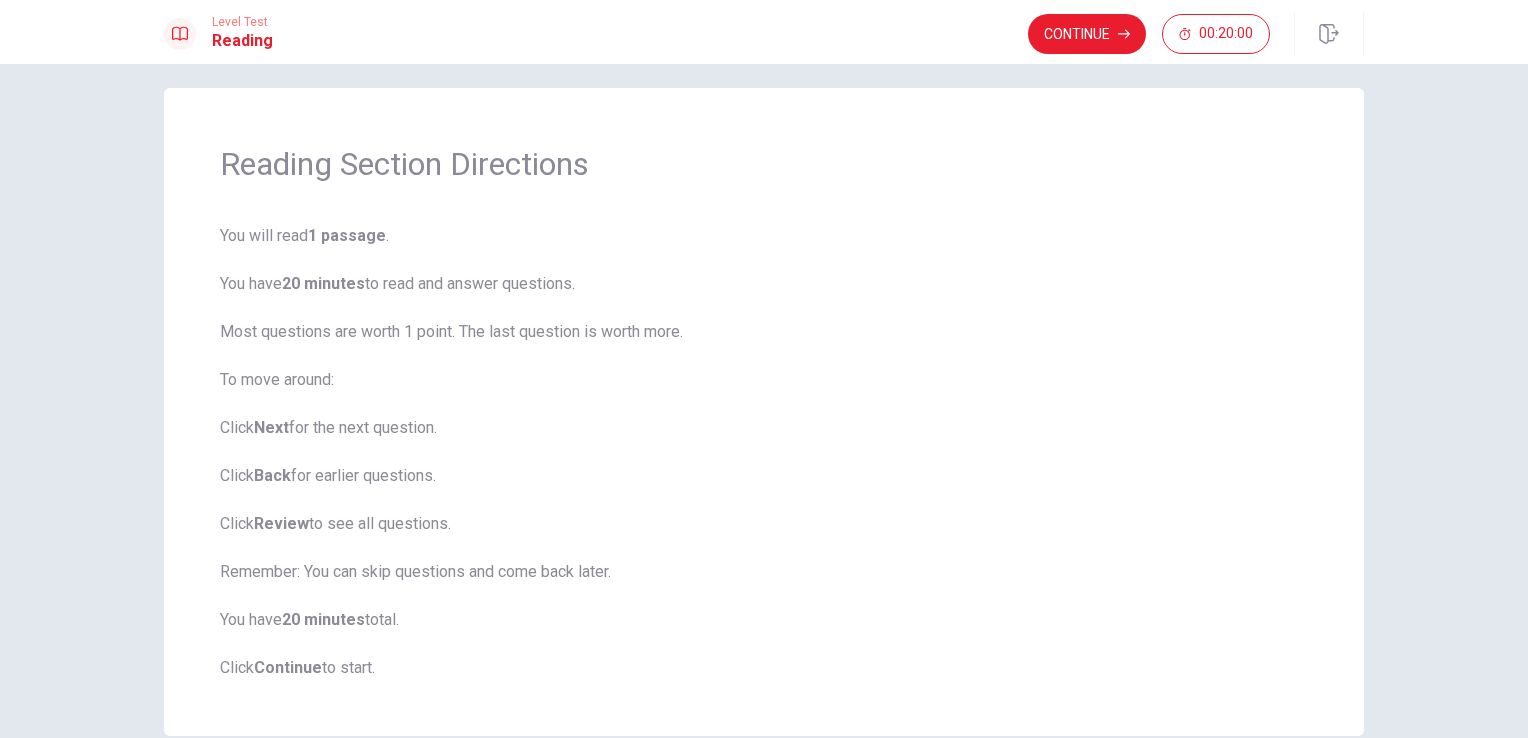 scroll, scrollTop: 0, scrollLeft: 0, axis: both 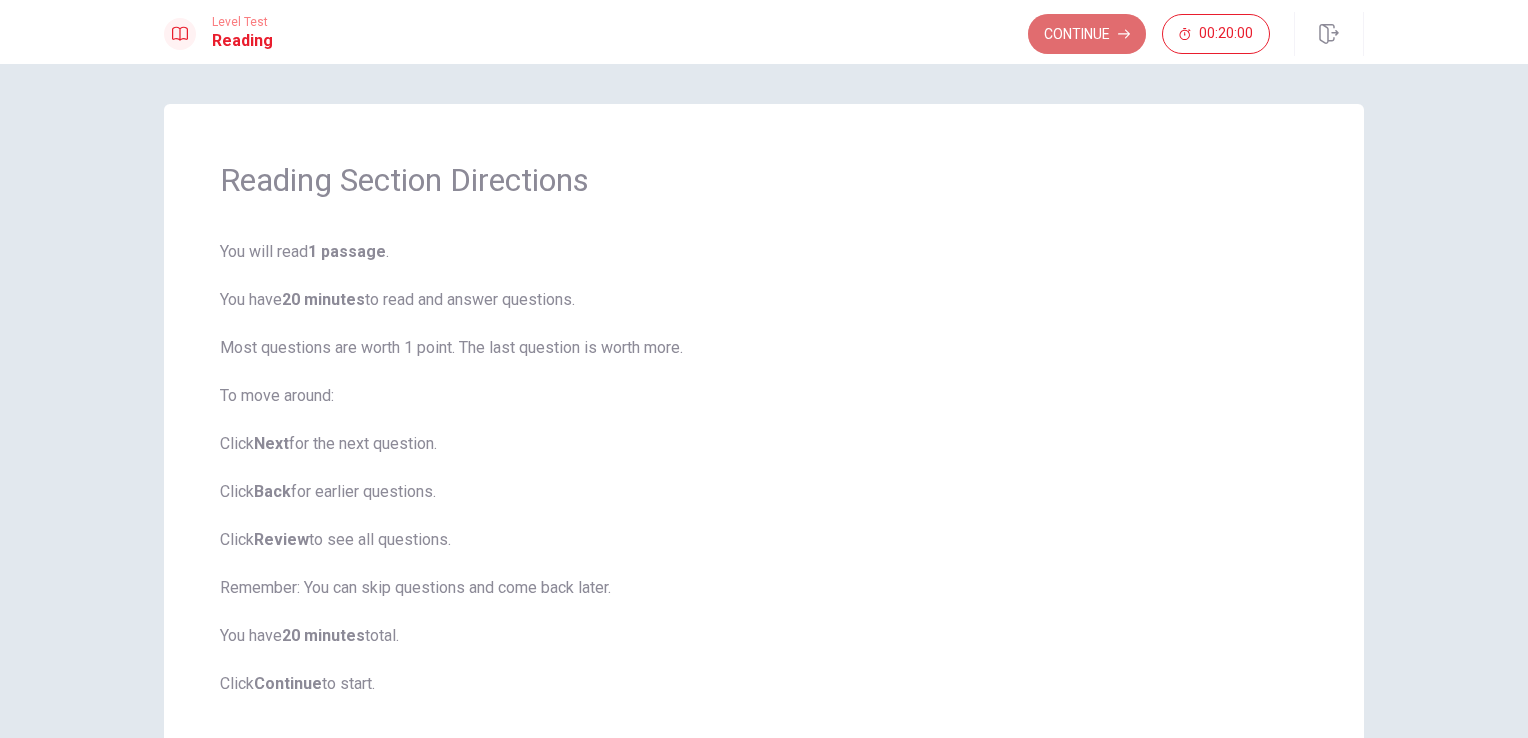 click on "Continue" at bounding box center [1087, 34] 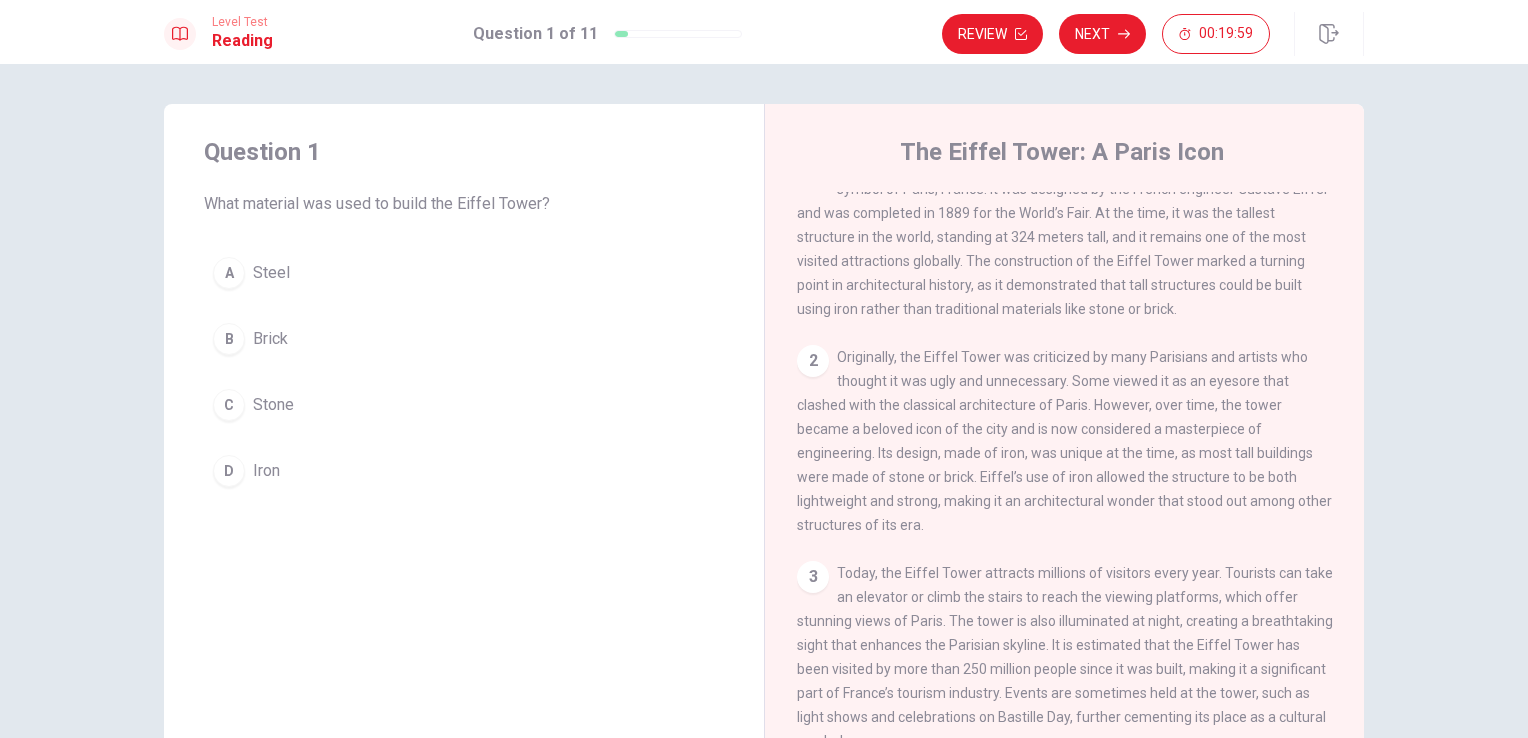 scroll, scrollTop: 0, scrollLeft: 0, axis: both 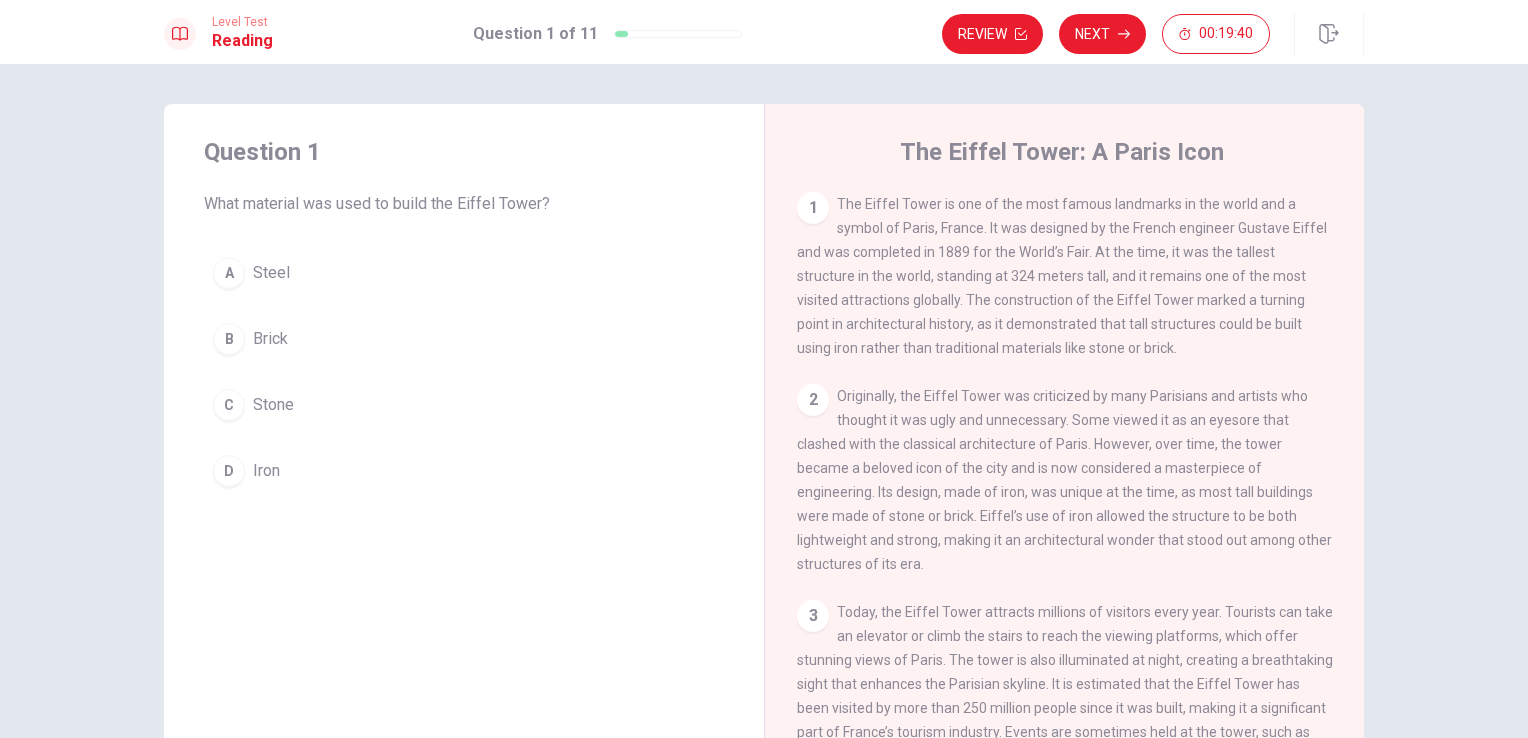 drag, startPoint x: 900, startPoint y: 208, endPoint x: 1111, endPoint y: 215, distance: 211.11609 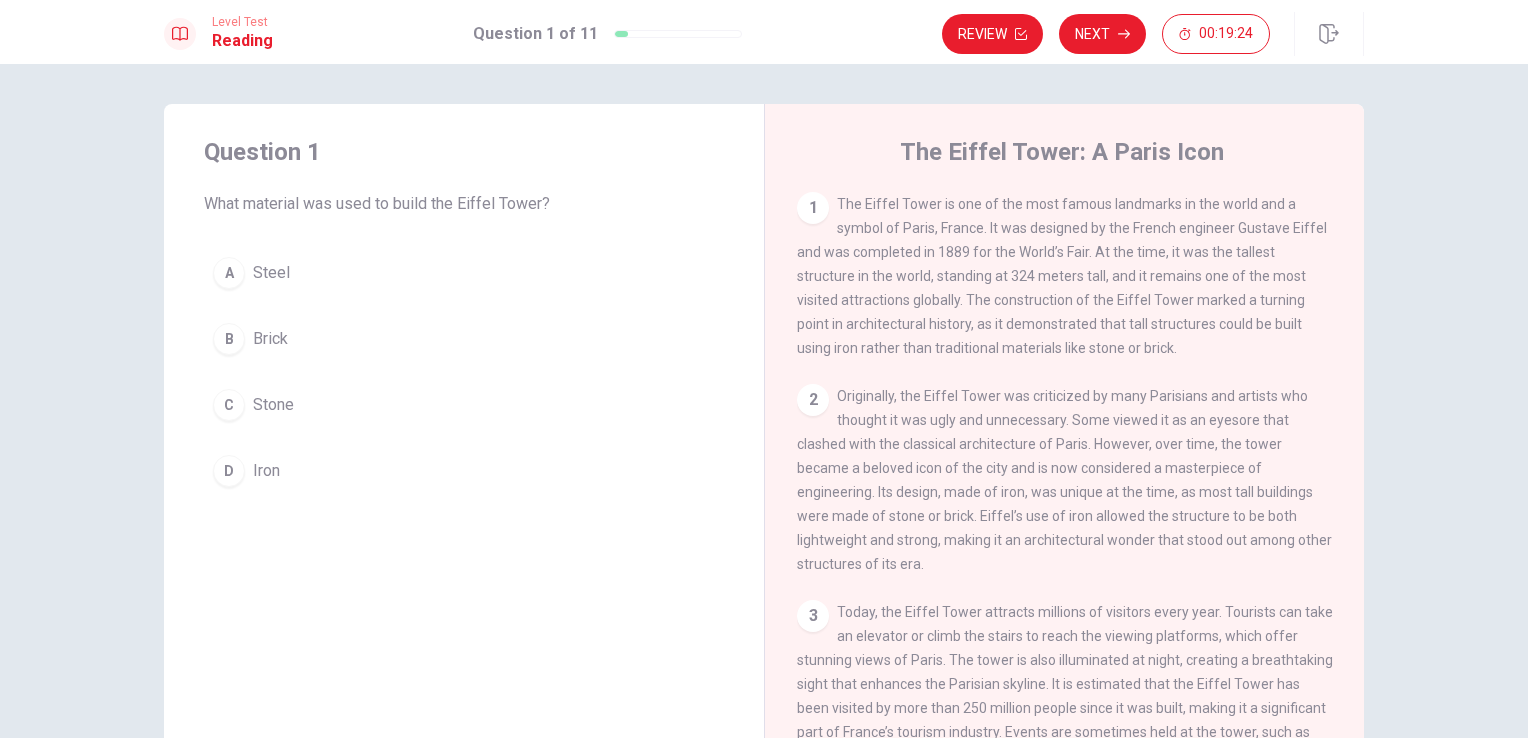 click on "The Eiffel Tower is one of the most famous landmarks in the world and a symbol of Paris, France. It was designed by the French engineer Gustave Eiffel and was completed in 1889 for the World’s Fair. At the time, it was the tallest structure in the world, standing at 324 meters tall, and it remains one of the most visited attractions globally. The construction of the Eiffel Tower marked a turning point in architectural history, as it demonstrated that tall structures could be built using iron rather than traditional materials like stone or brick." at bounding box center [1062, 276] 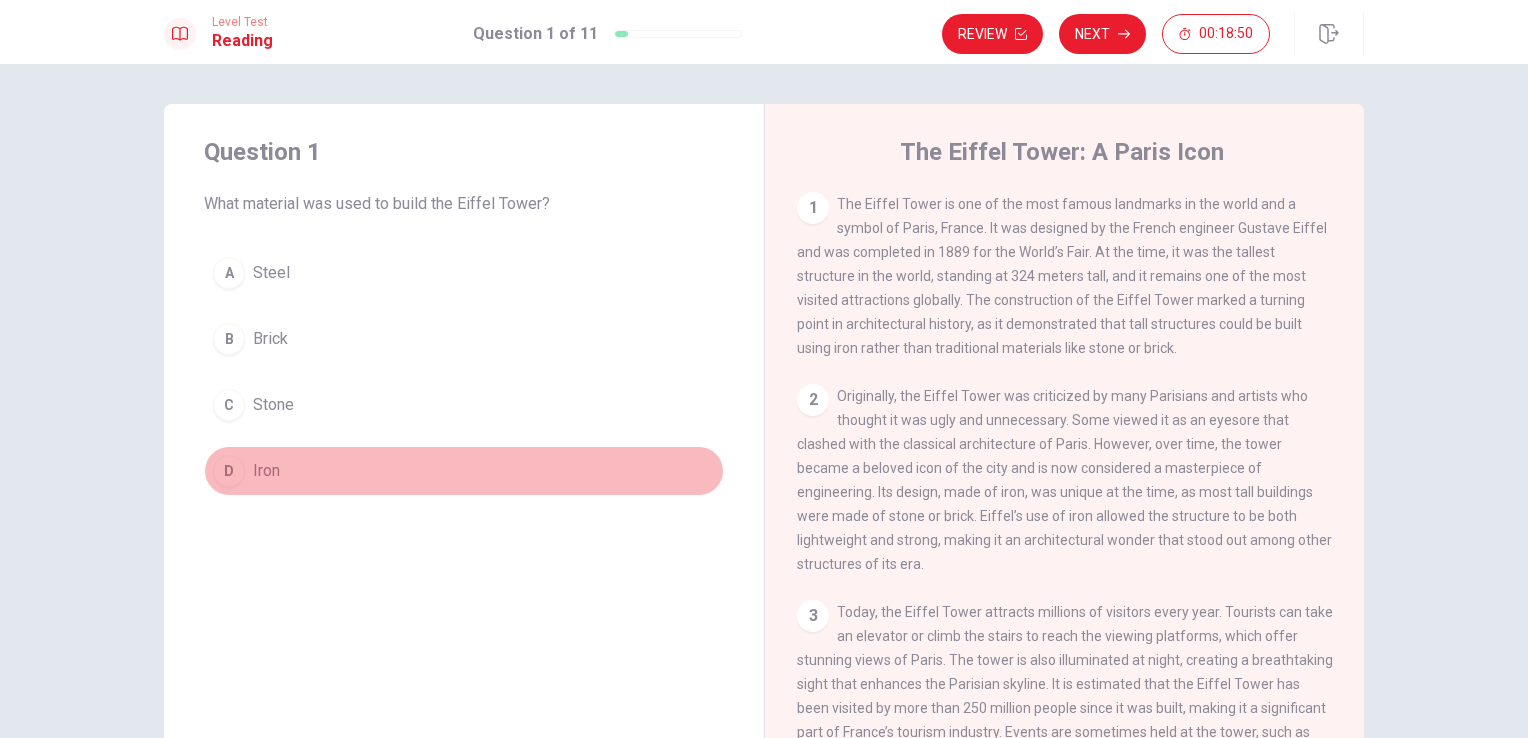 click on "D" at bounding box center [229, 471] 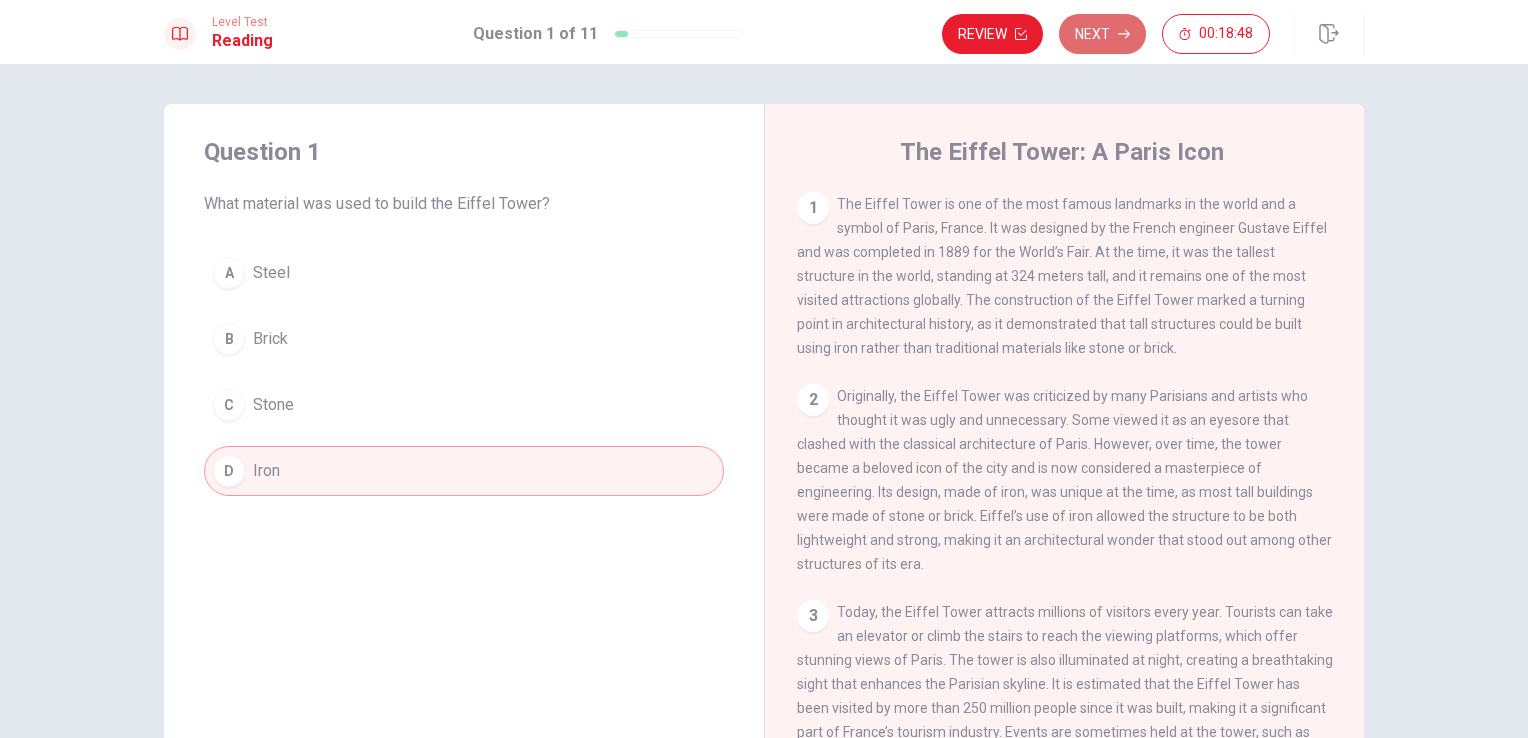 click on "Next" at bounding box center (1102, 34) 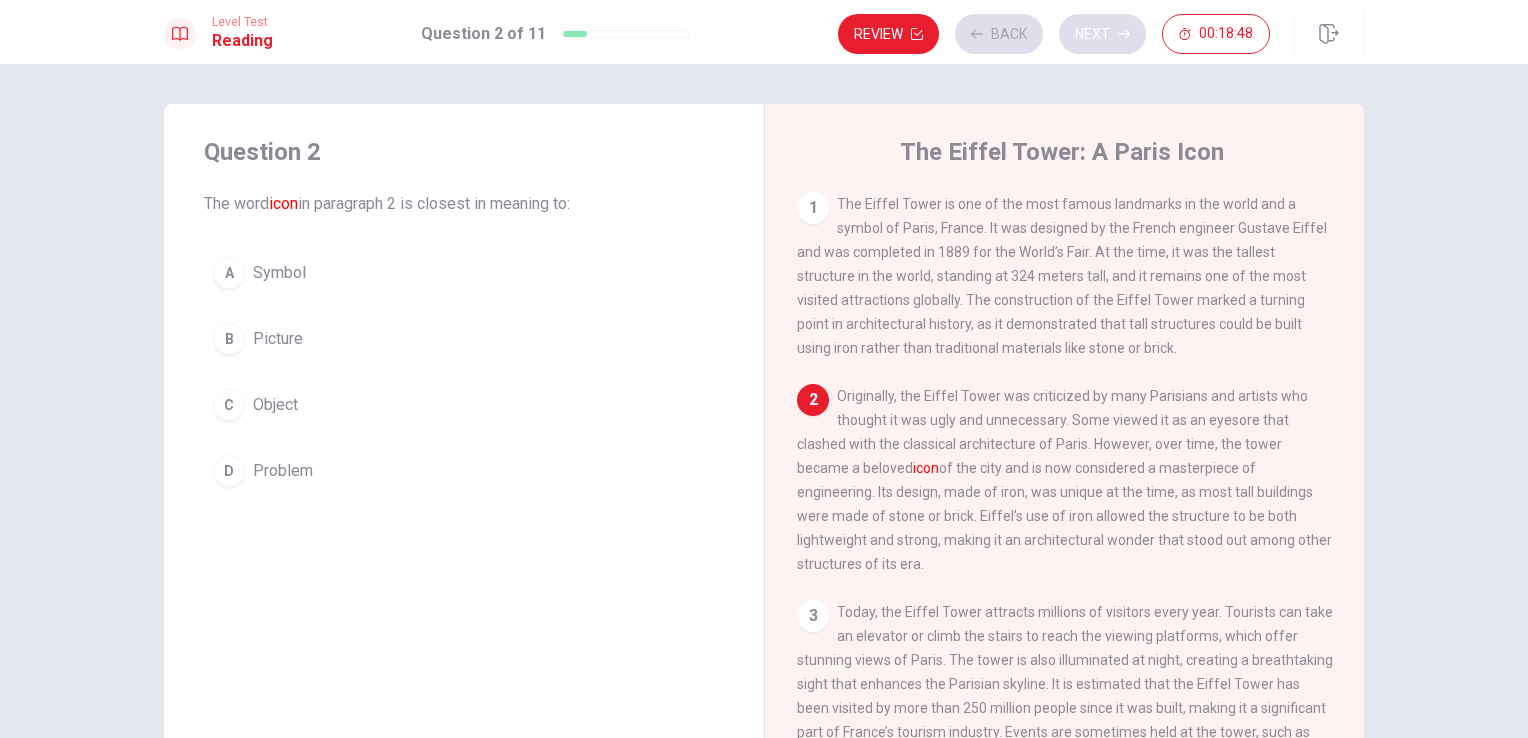scroll, scrollTop: 20, scrollLeft: 0, axis: vertical 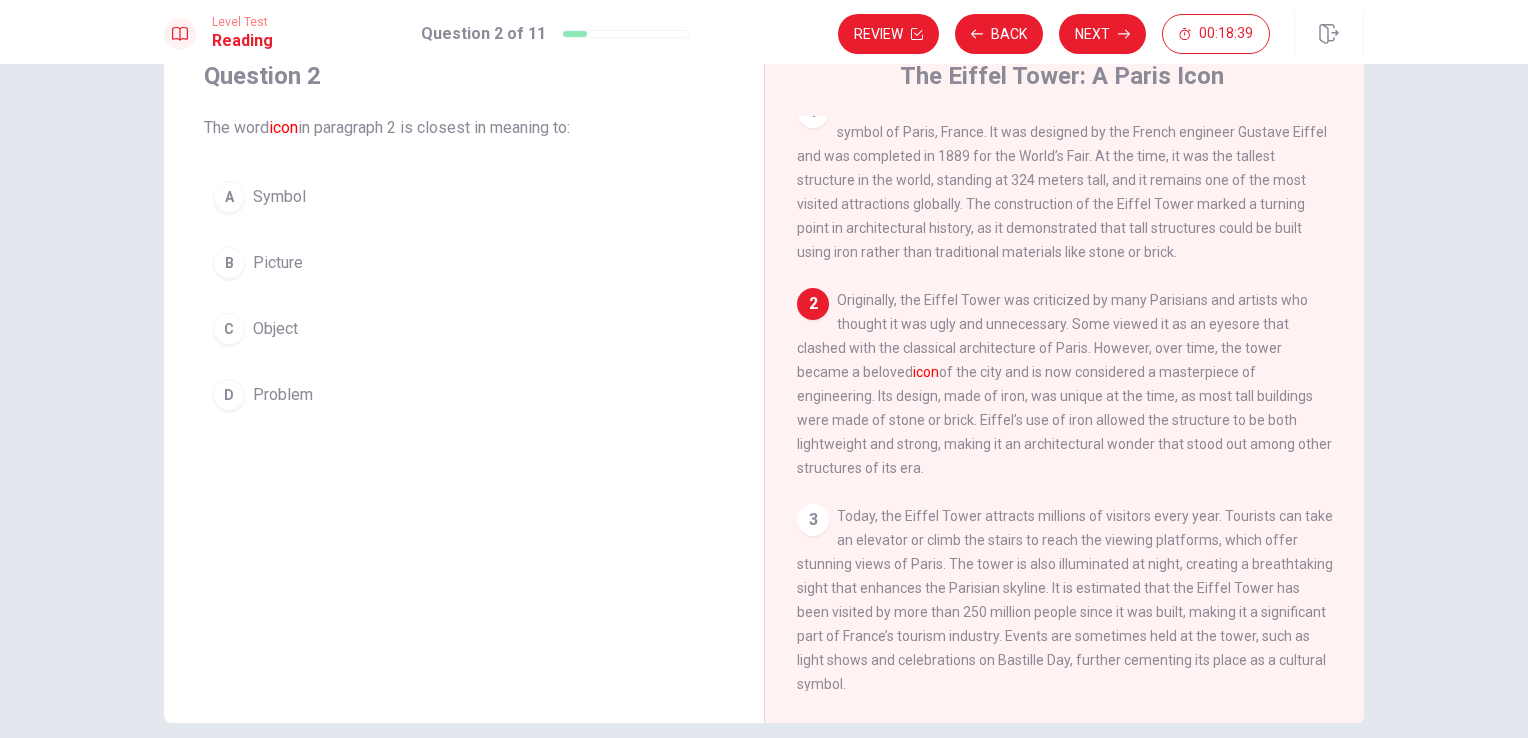 drag, startPoint x: 263, startPoint y: 133, endPoint x: 299, endPoint y: 133, distance: 36 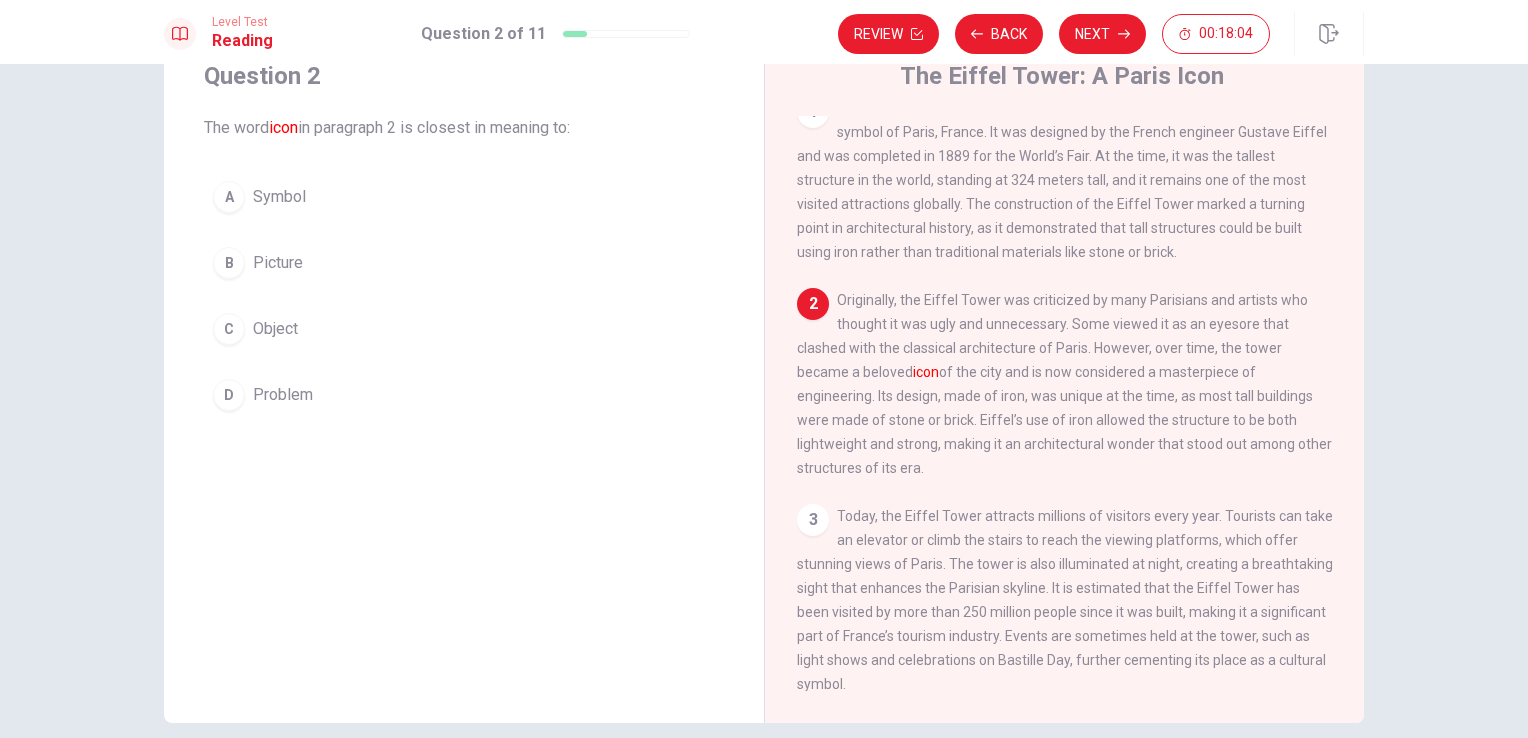 click on "A" at bounding box center (229, 197) 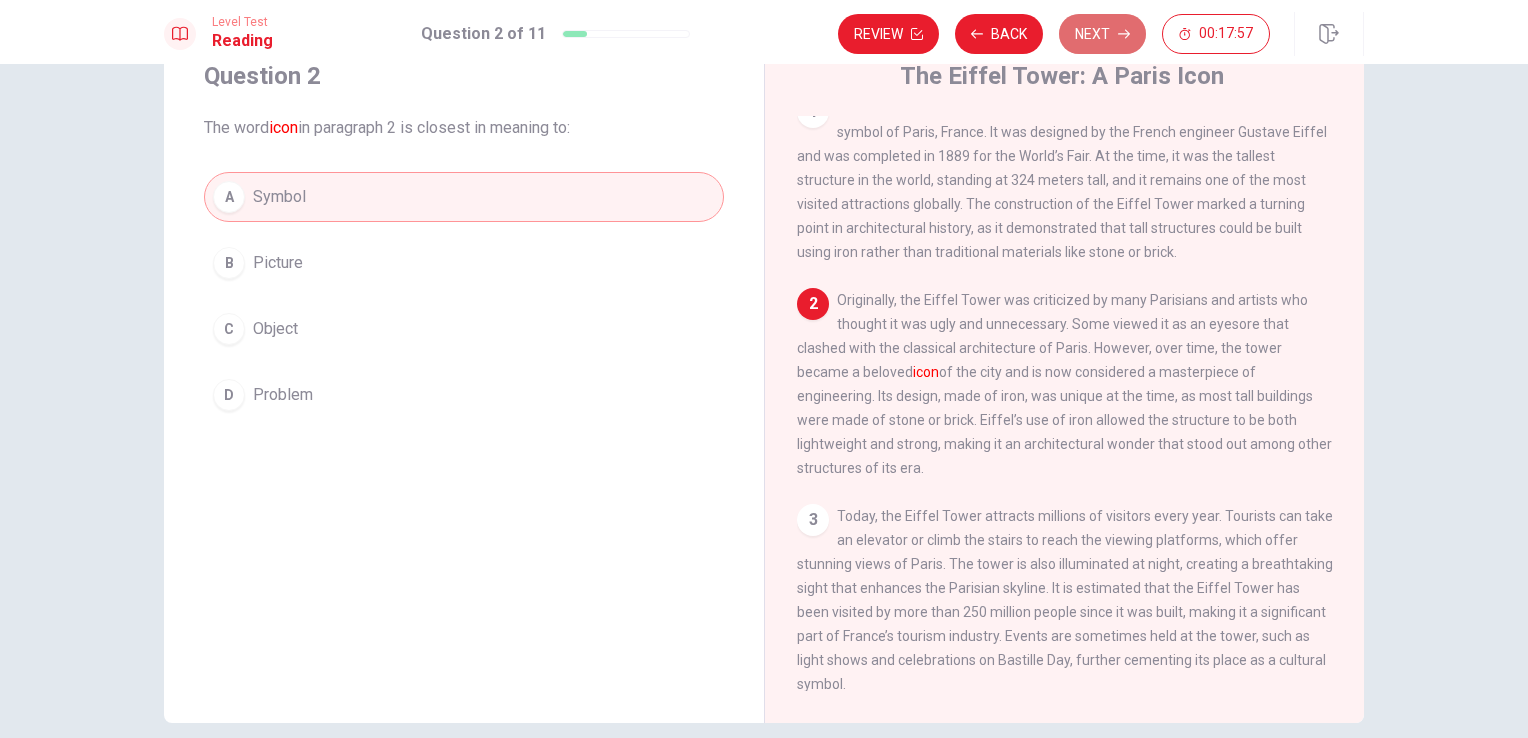 click 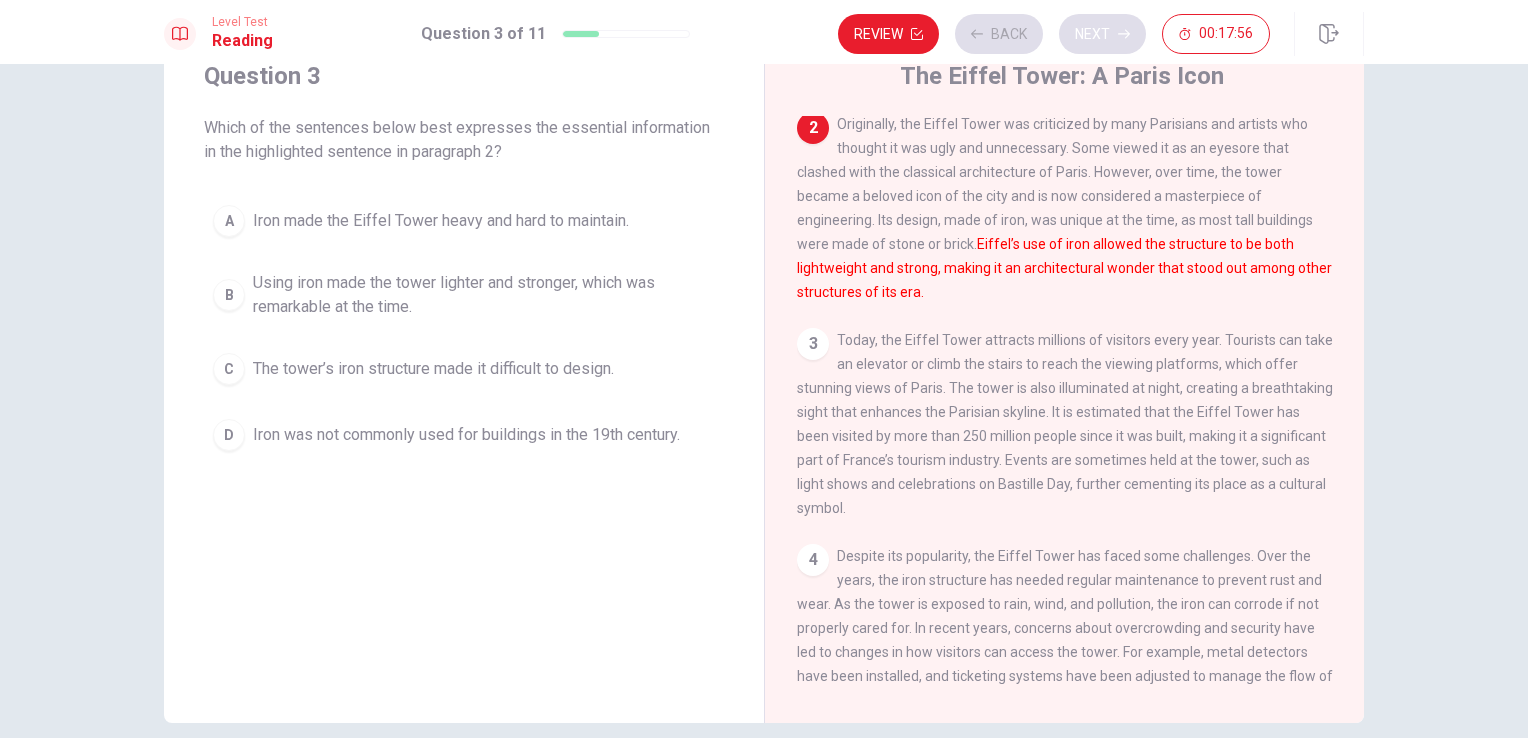 scroll, scrollTop: 197, scrollLeft: 0, axis: vertical 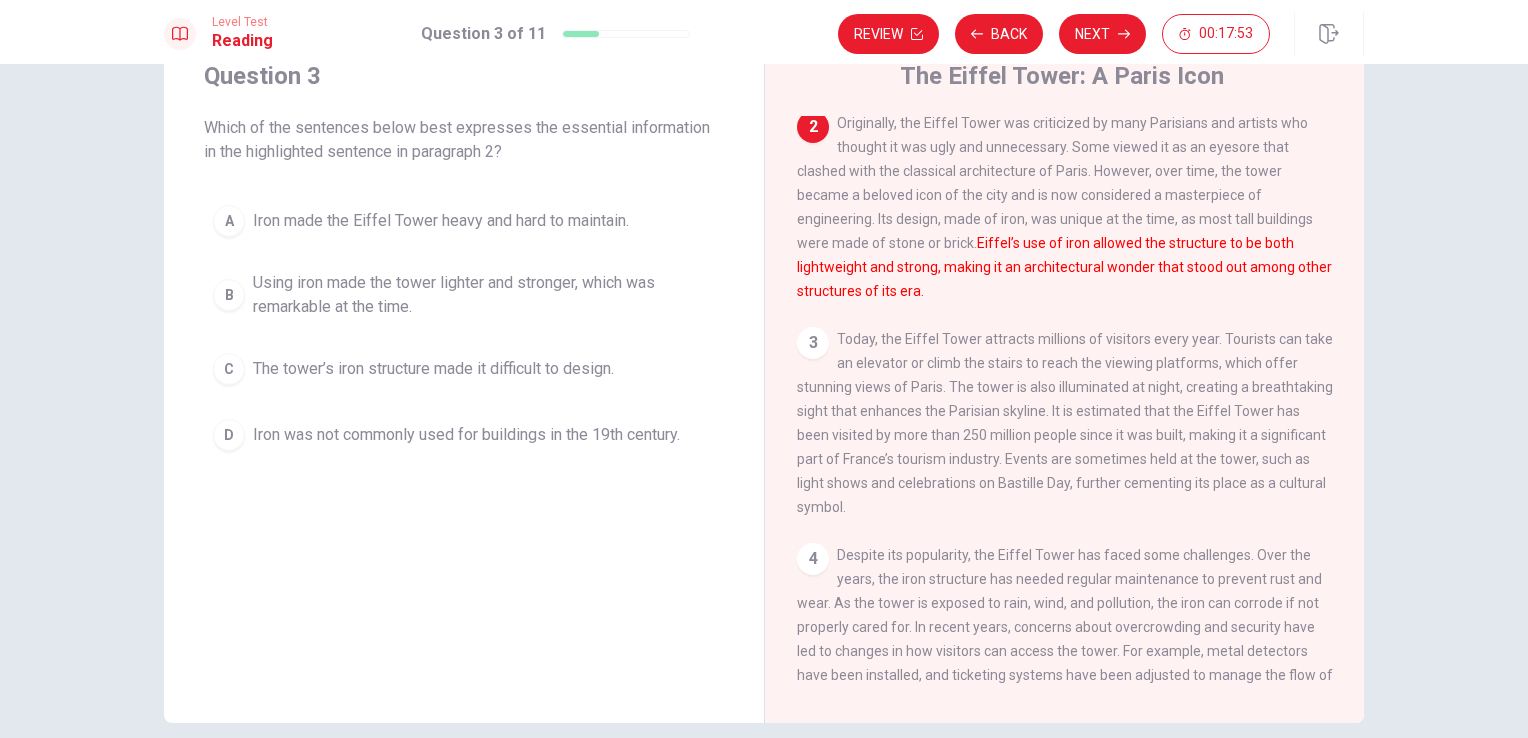 drag, startPoint x: 216, startPoint y: 136, endPoint x: 283, endPoint y: 139, distance: 67.06713 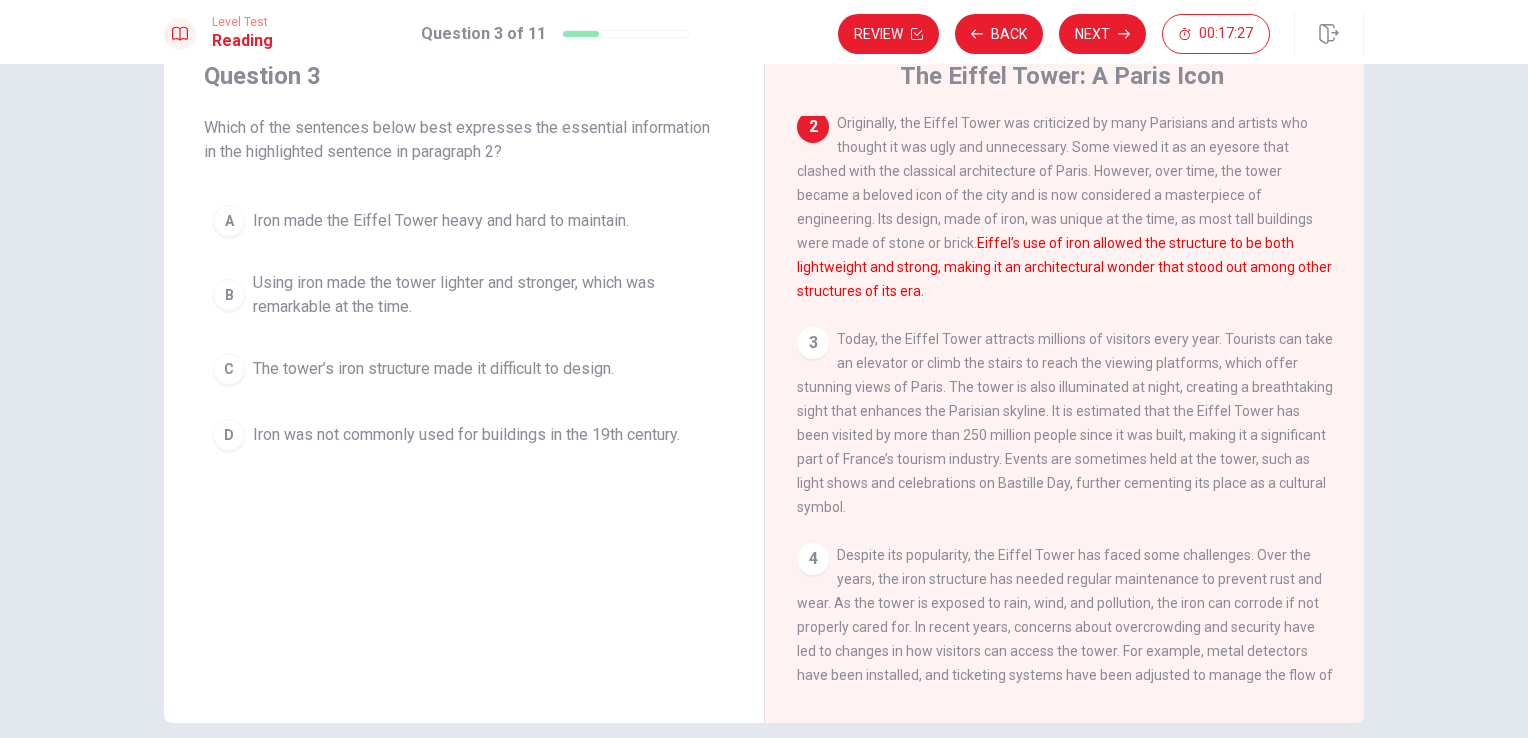 click on "Originally, the Eiffel Tower was criticized by many Parisians and artists who thought it was ugly and unnecessary. Some viewed it as an eyesore that clashed with the classical architecture of Paris. However, over time, the tower became a beloved icon of the city and is now considered a masterpiece of engineering. Its design, made of iron, was unique at the time, as most tall buildings were made of stone or brick. Eiffel’s use of iron allowed the structure to be both lightweight and strong, making it an architectural wonder that stood out among other structures of its era." at bounding box center [1064, 207] 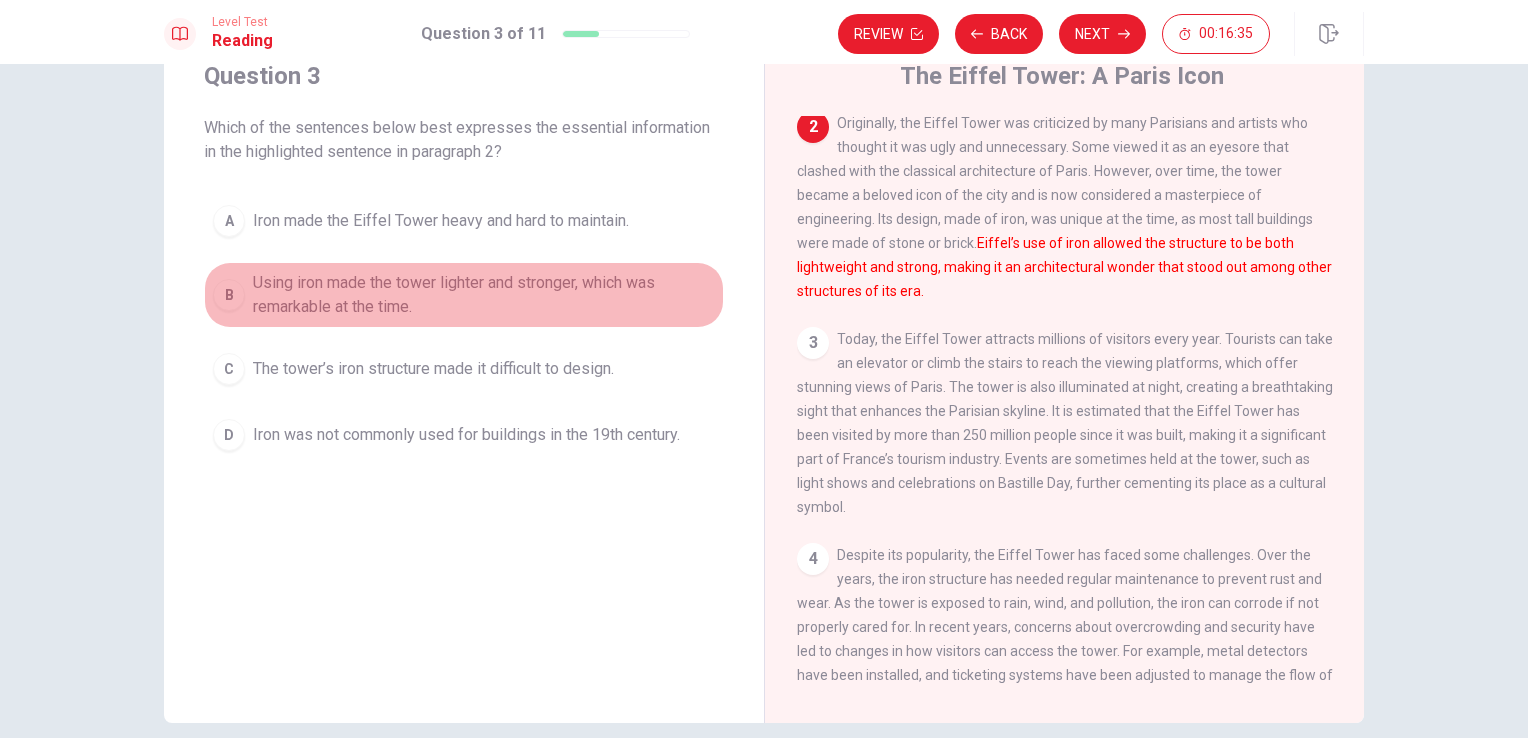 click on "B" at bounding box center [229, 295] 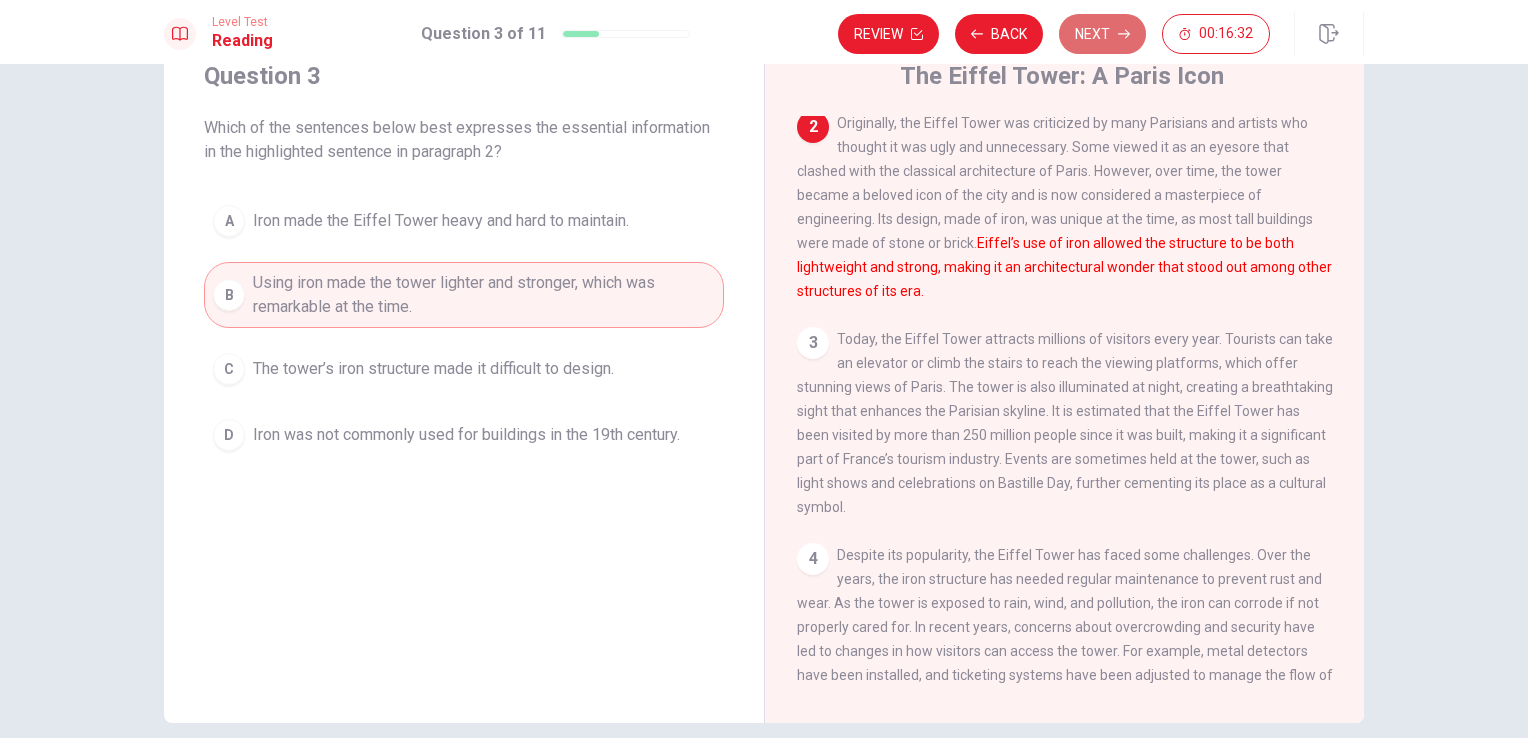 click on "Next" at bounding box center [1102, 34] 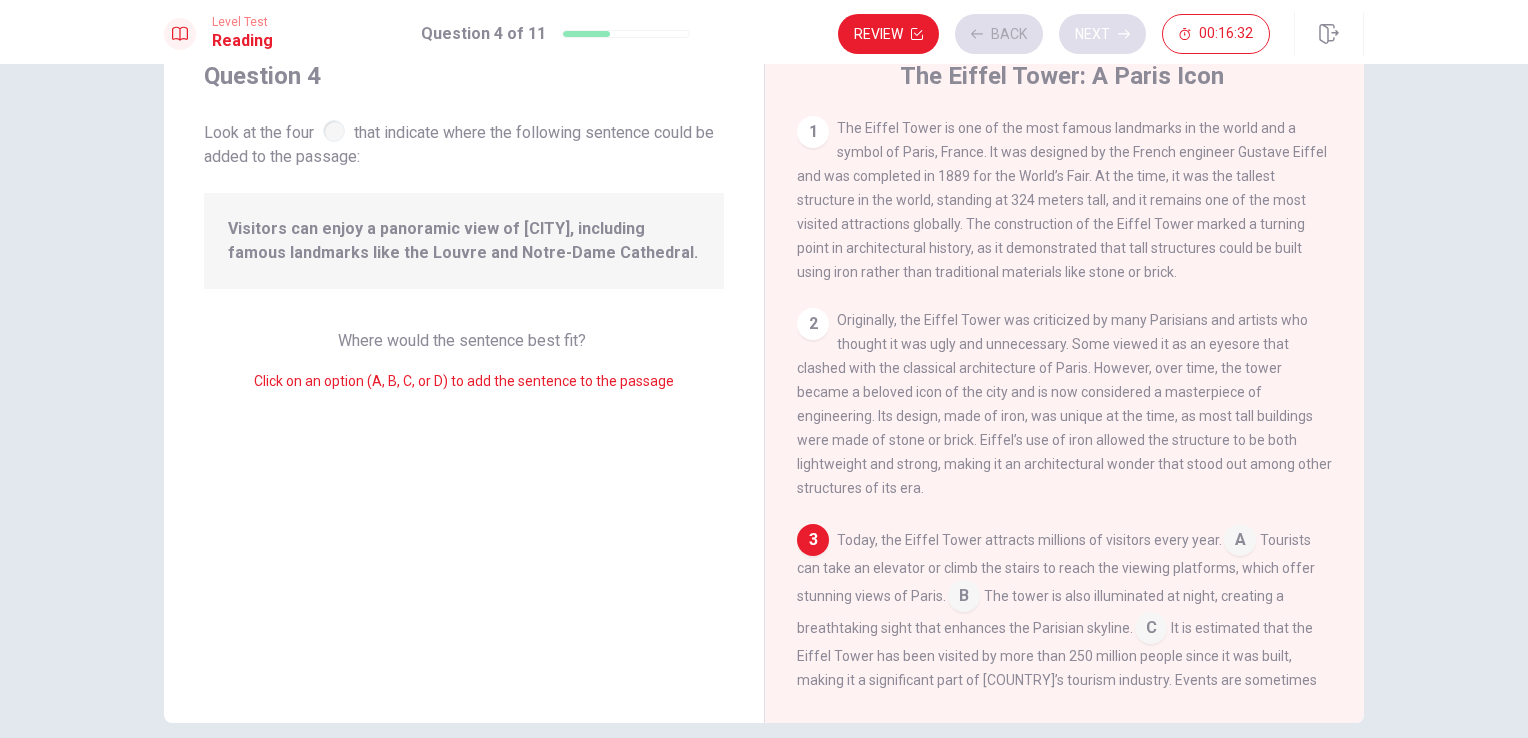 scroll, scrollTop: 268, scrollLeft: 0, axis: vertical 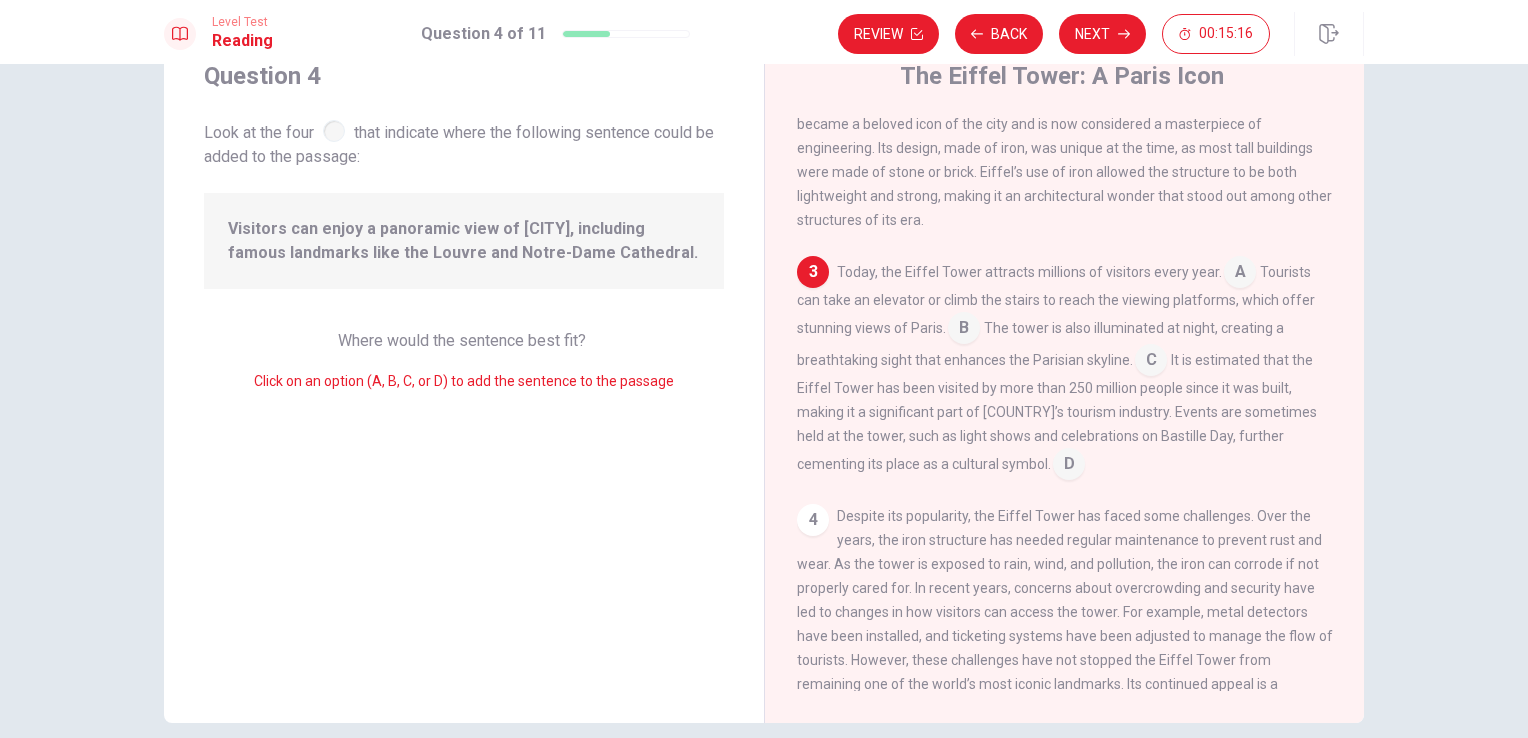 click at bounding box center (964, 330) 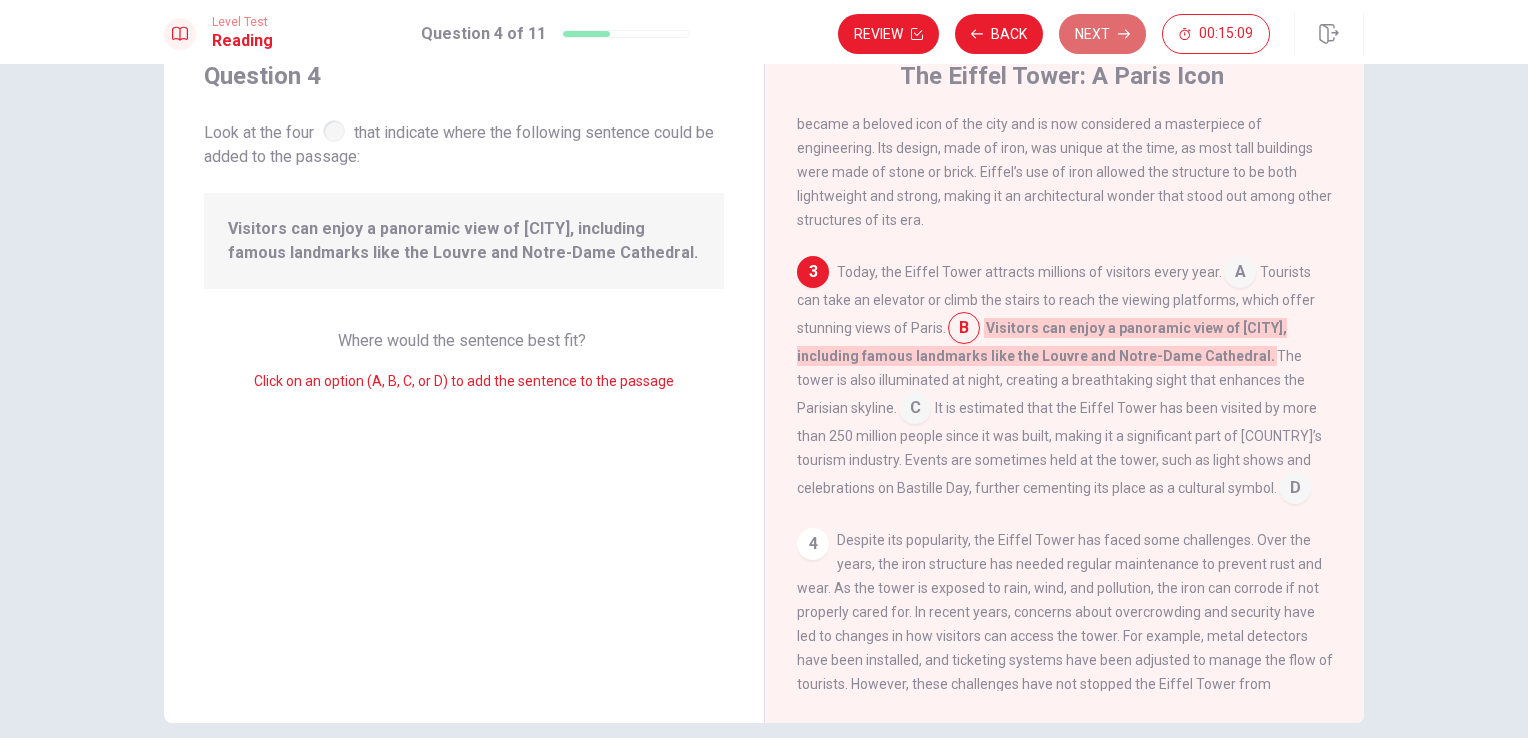 click on "Next" at bounding box center (1102, 34) 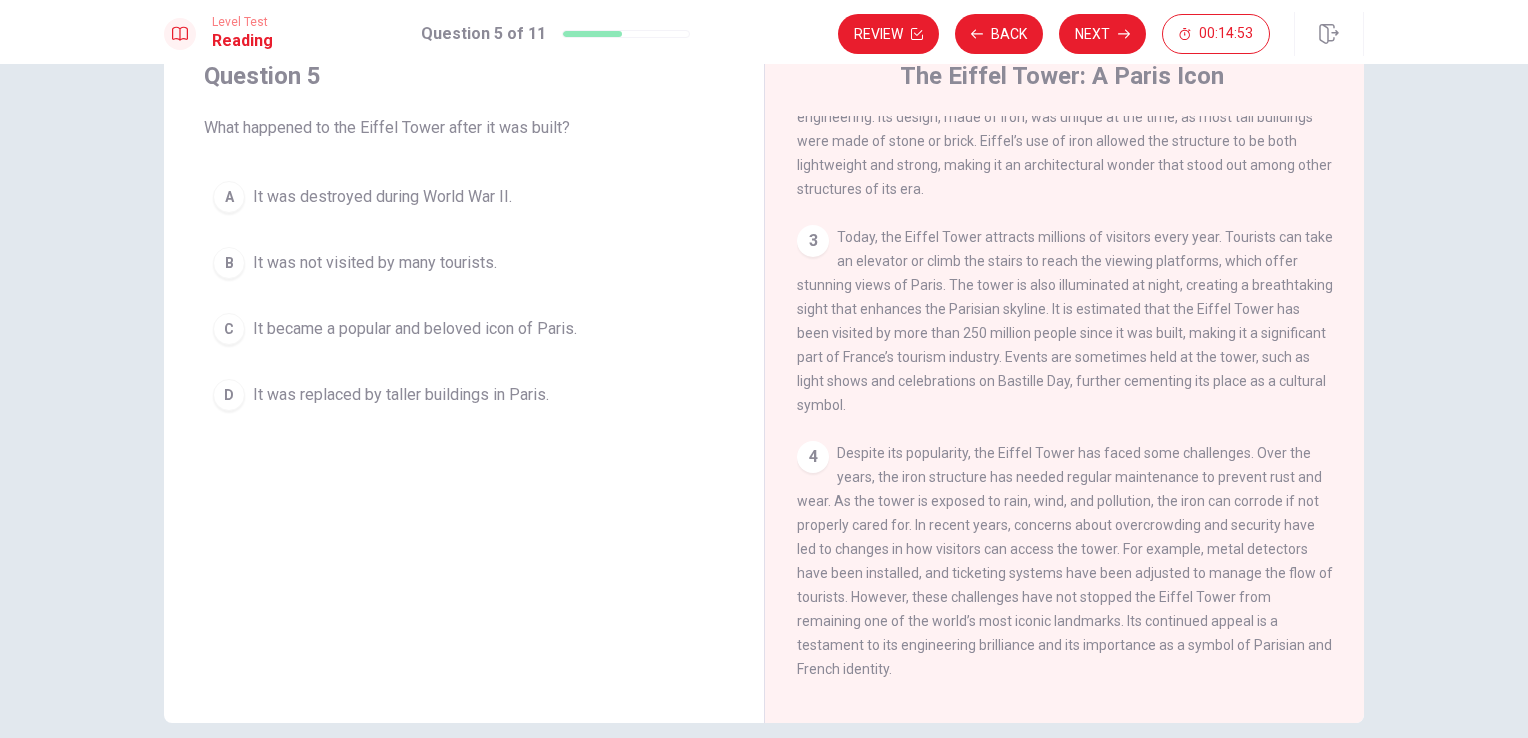 scroll, scrollTop: 339, scrollLeft: 0, axis: vertical 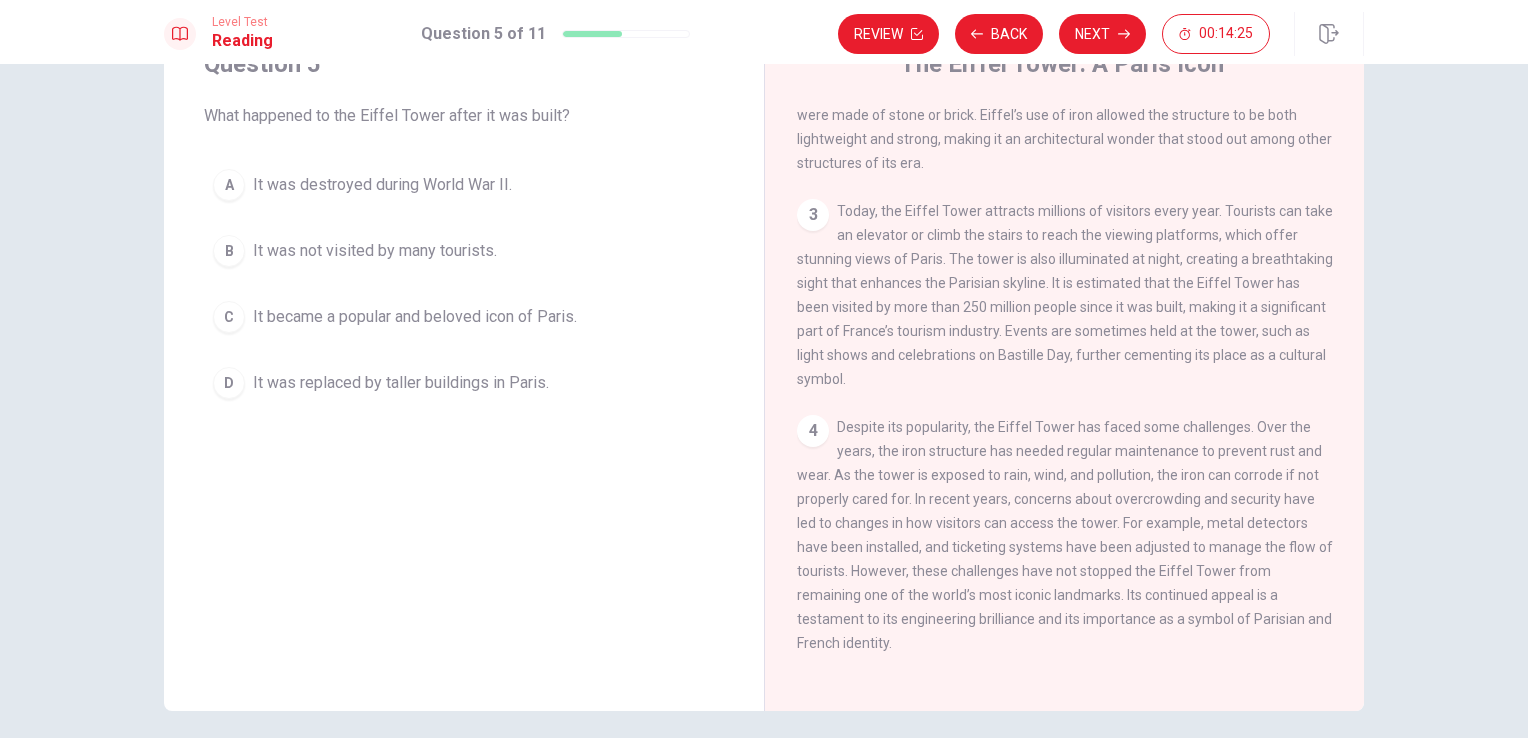 click on "C" at bounding box center (229, 317) 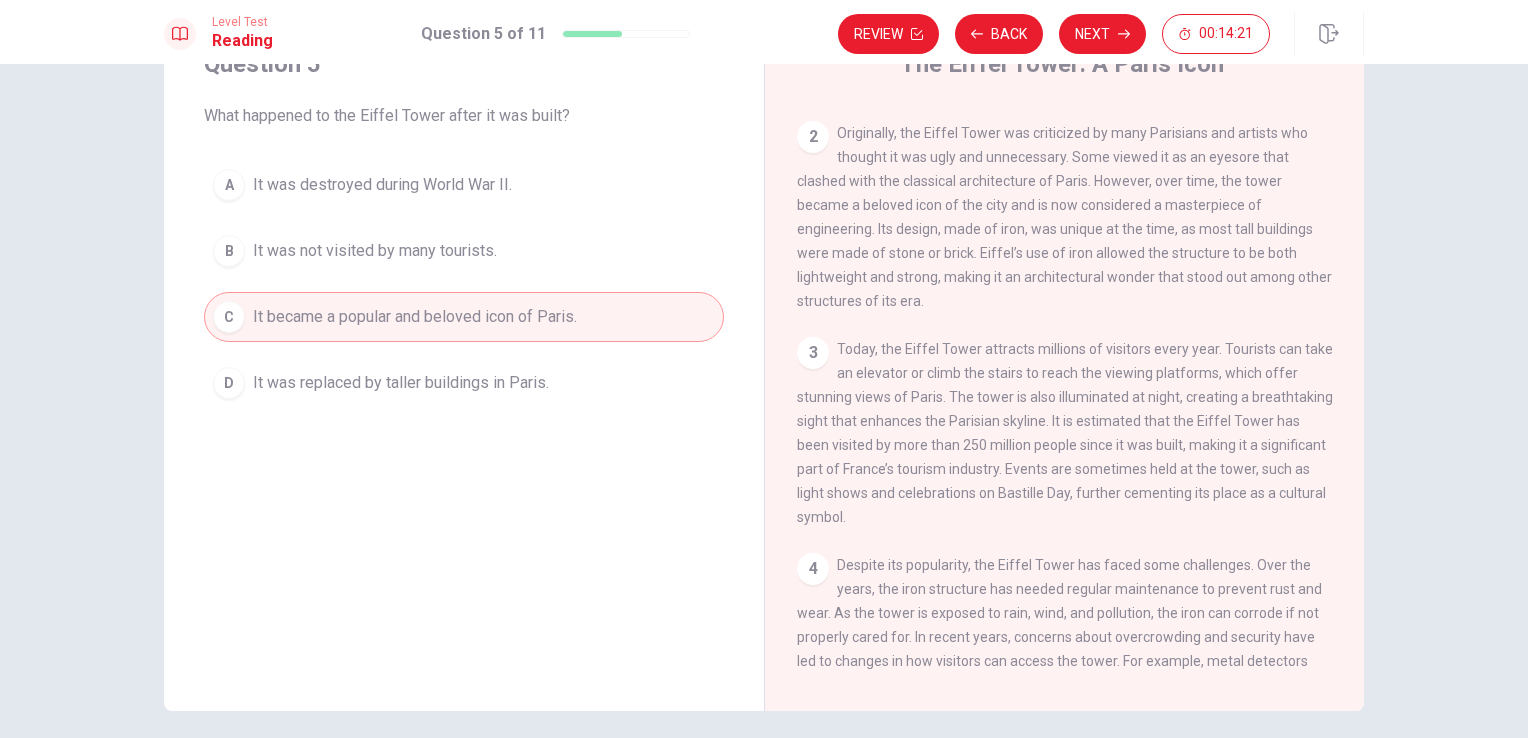 scroll, scrollTop: 174, scrollLeft: 0, axis: vertical 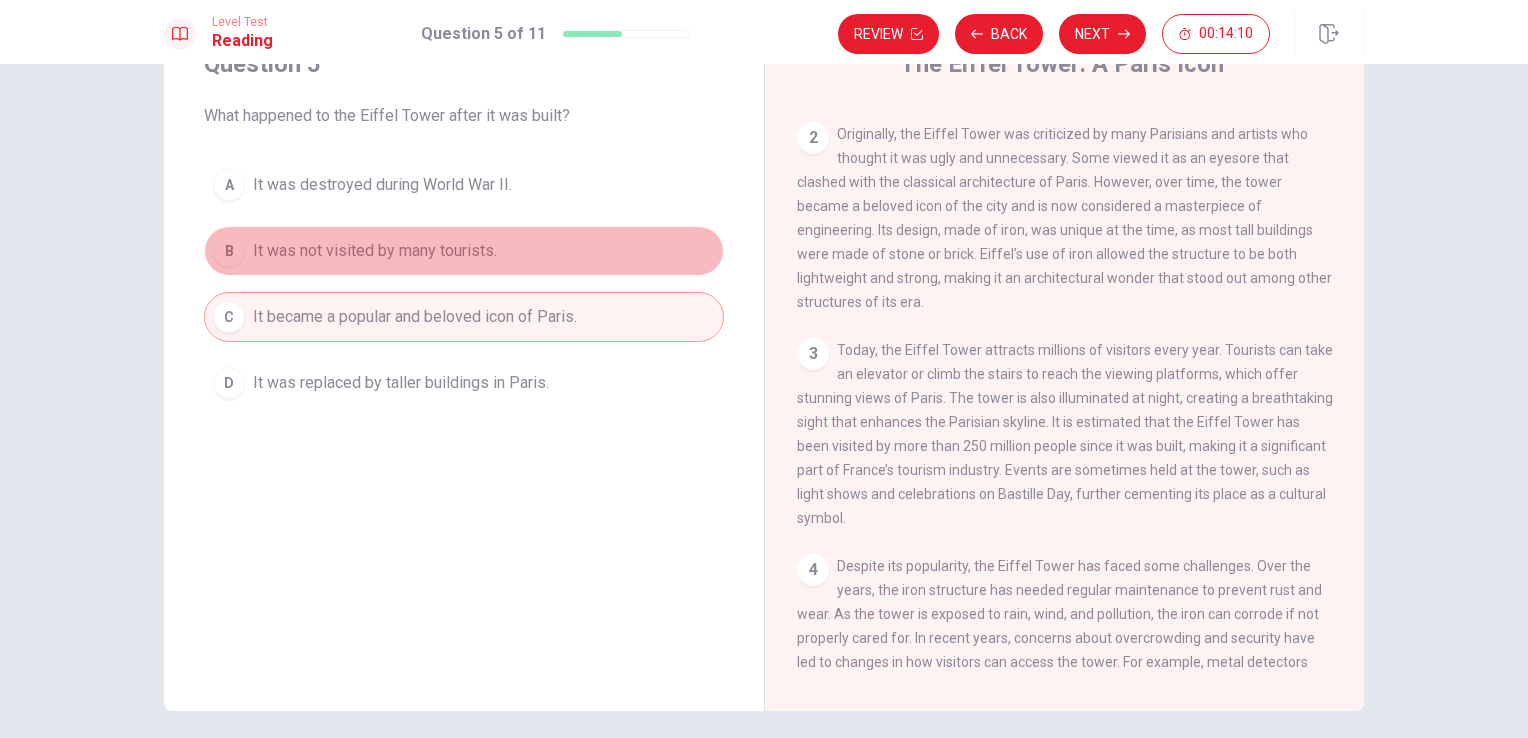 click on "It was not visited by many tourists." at bounding box center [375, 251] 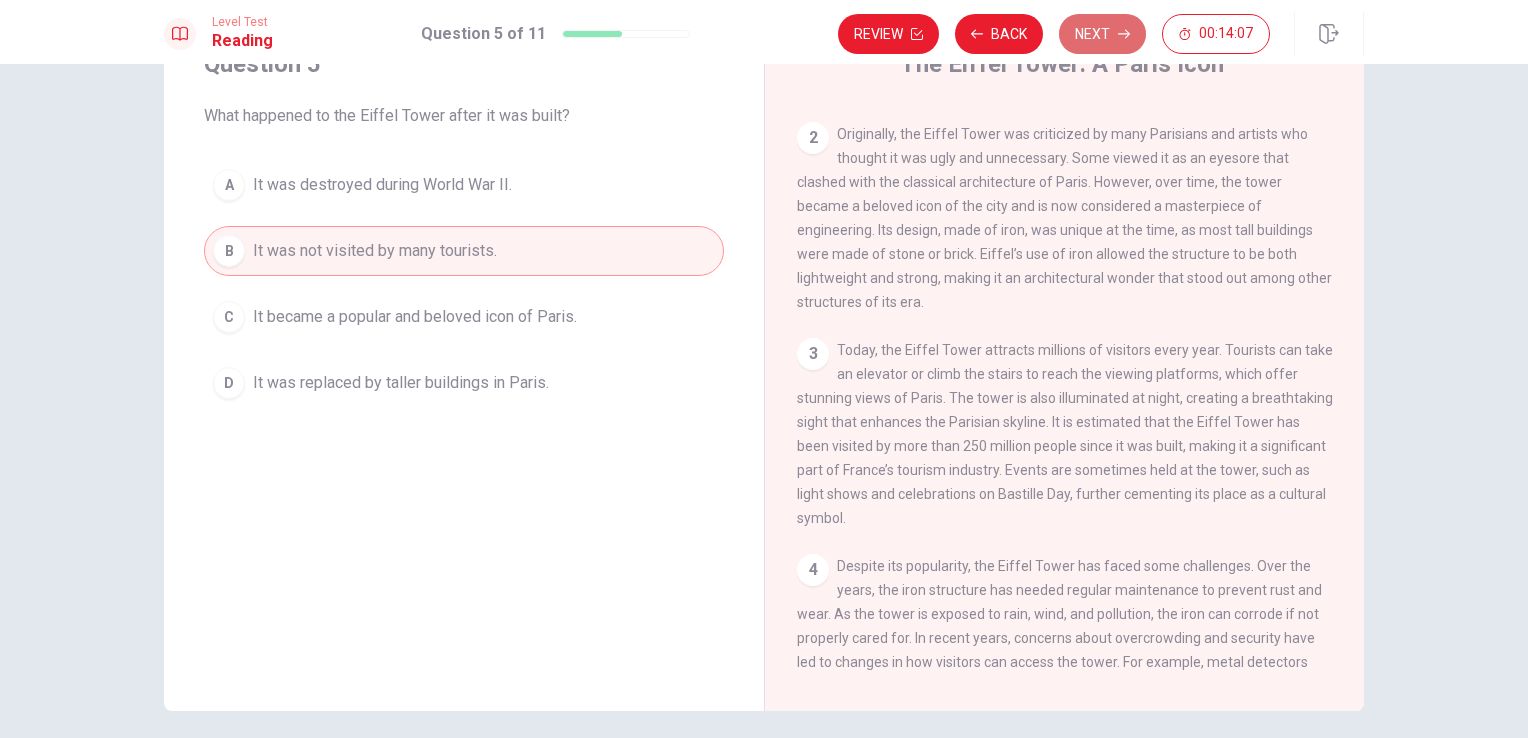 click on "Next" at bounding box center [1102, 34] 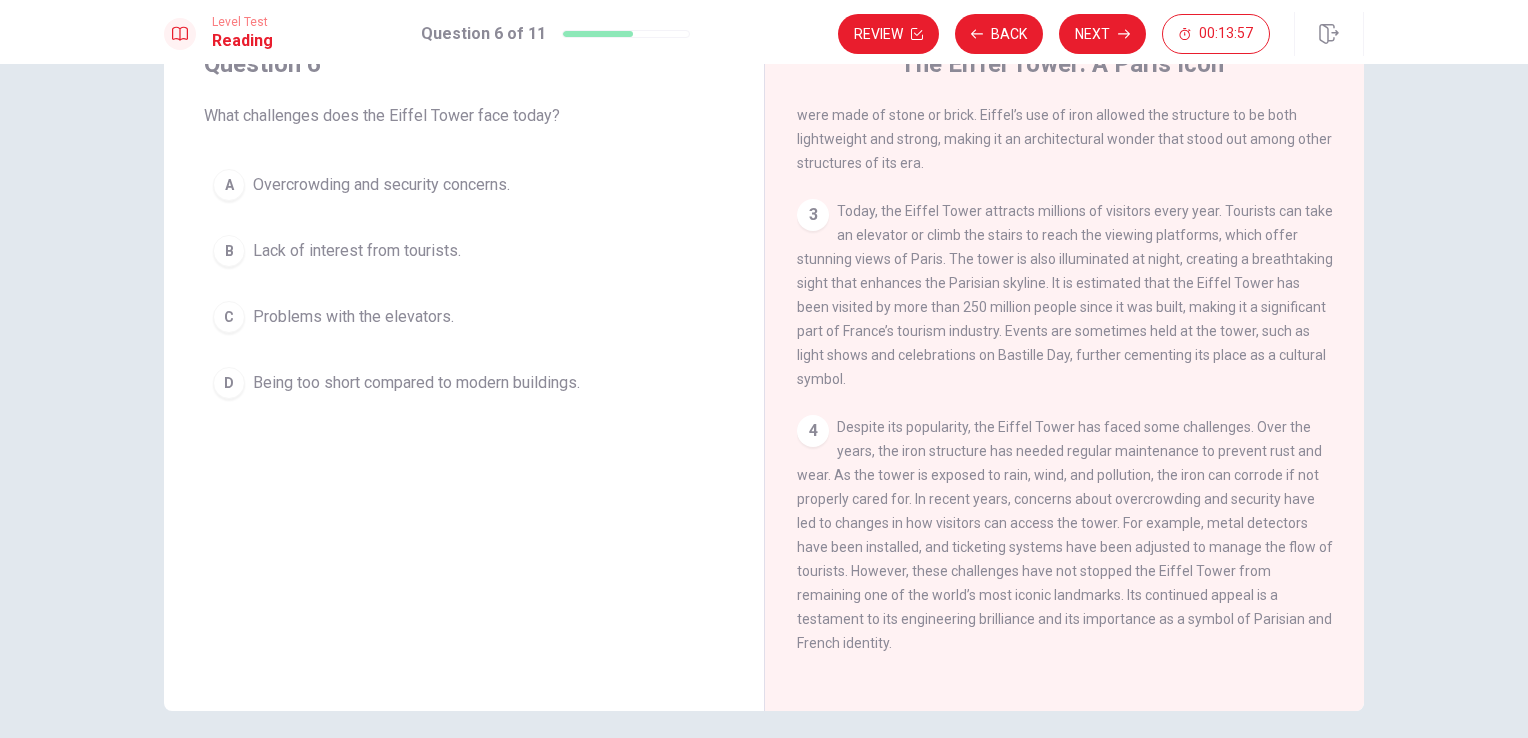 scroll, scrollTop: 339, scrollLeft: 0, axis: vertical 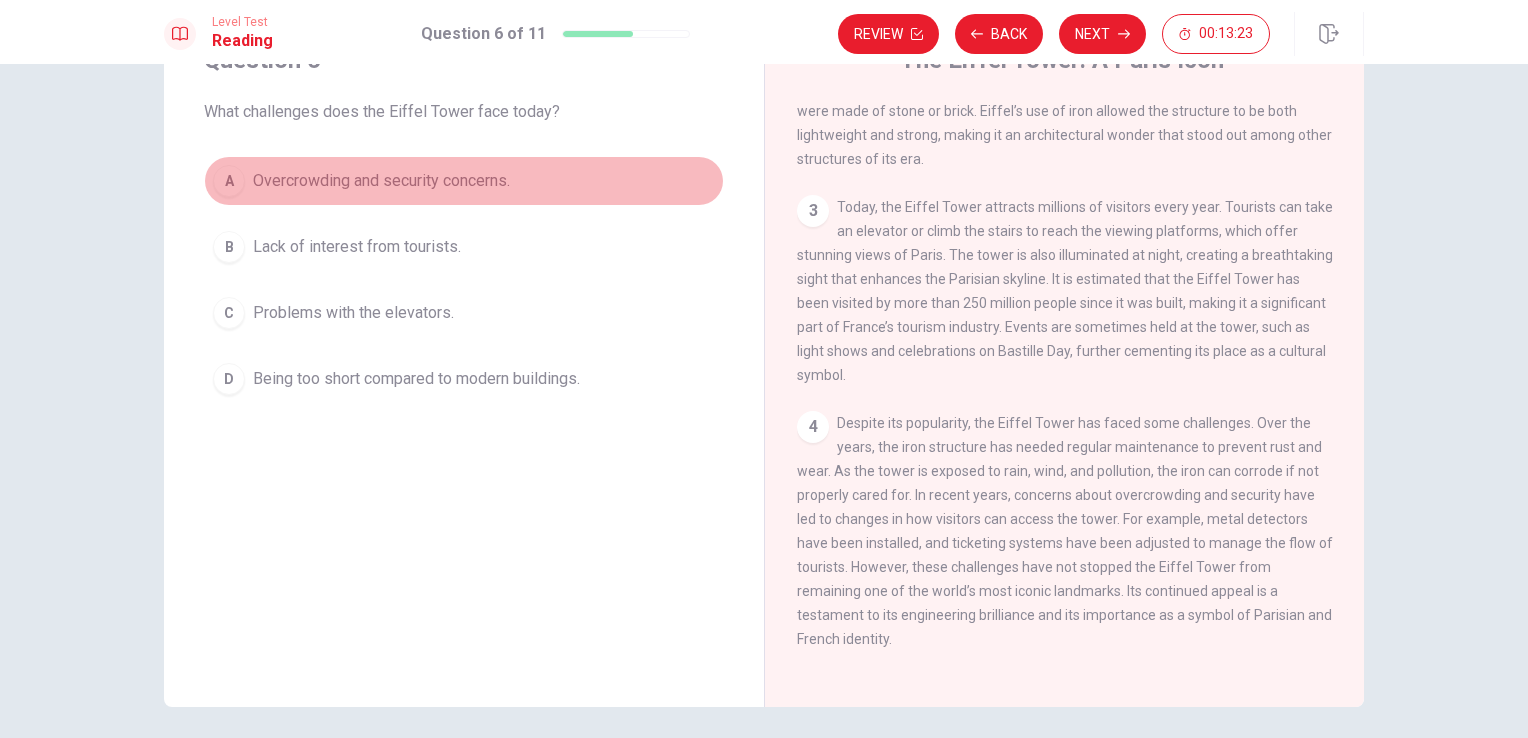 click on "Overcrowding and security concerns." at bounding box center (381, 181) 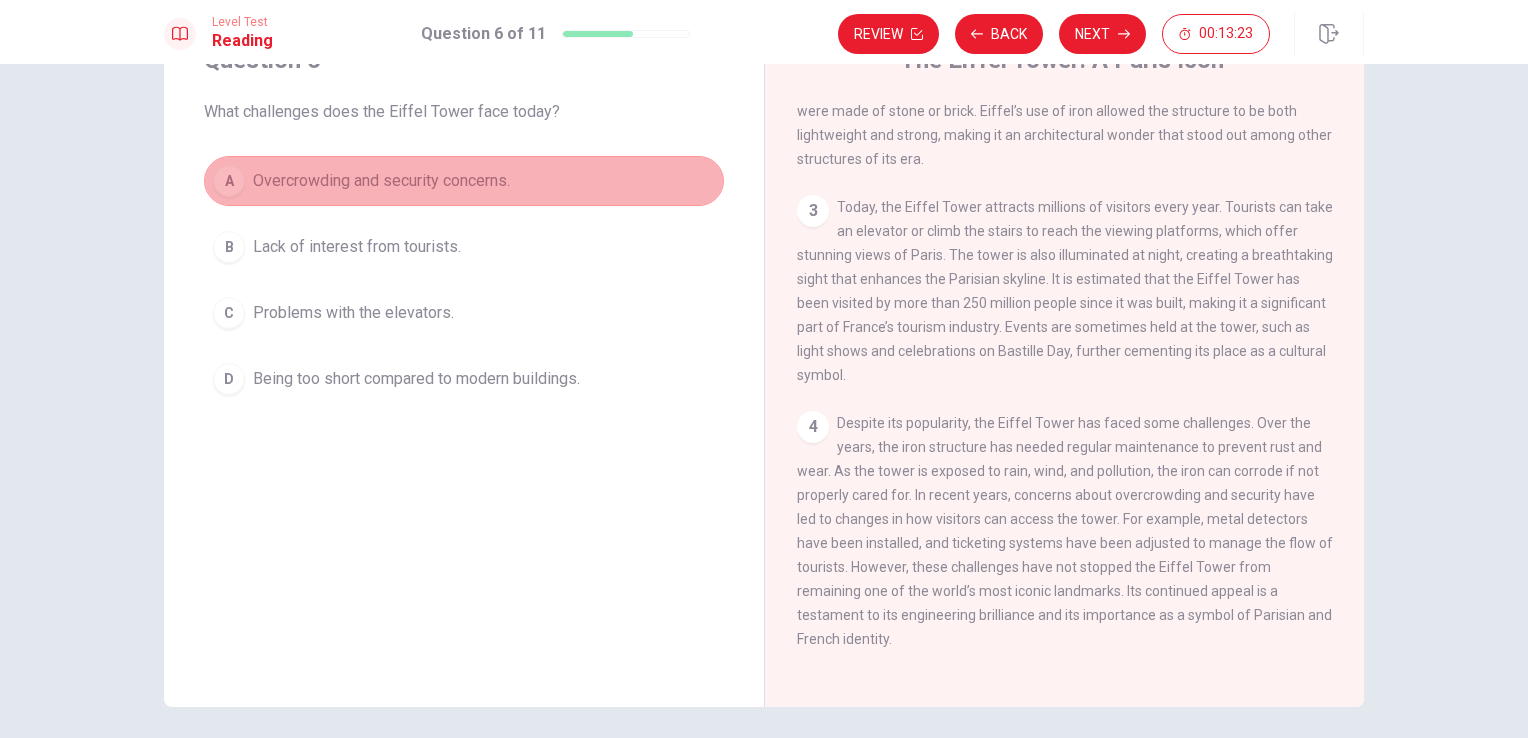 click on "Overcrowding and security concerns." at bounding box center (381, 181) 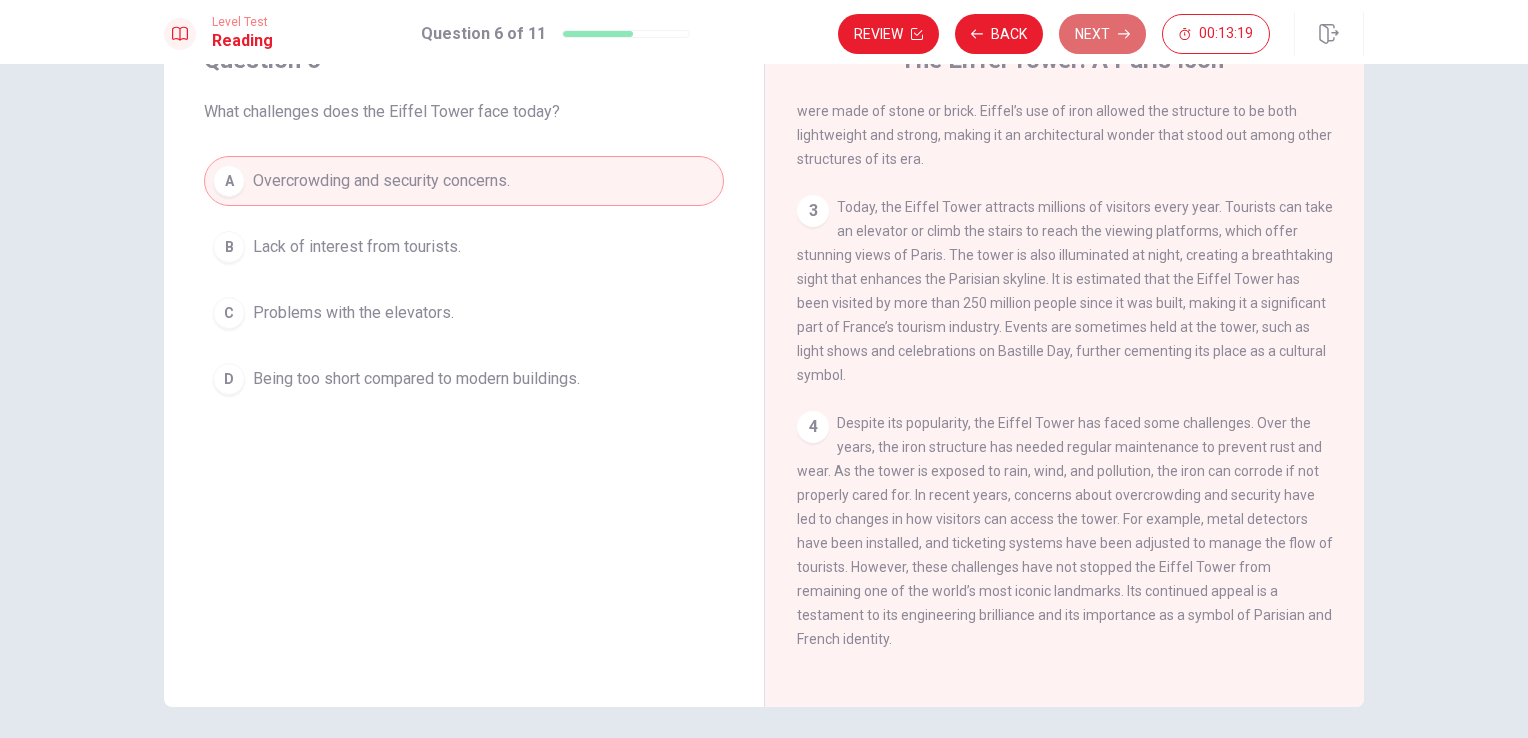 click on "Next" at bounding box center (1102, 34) 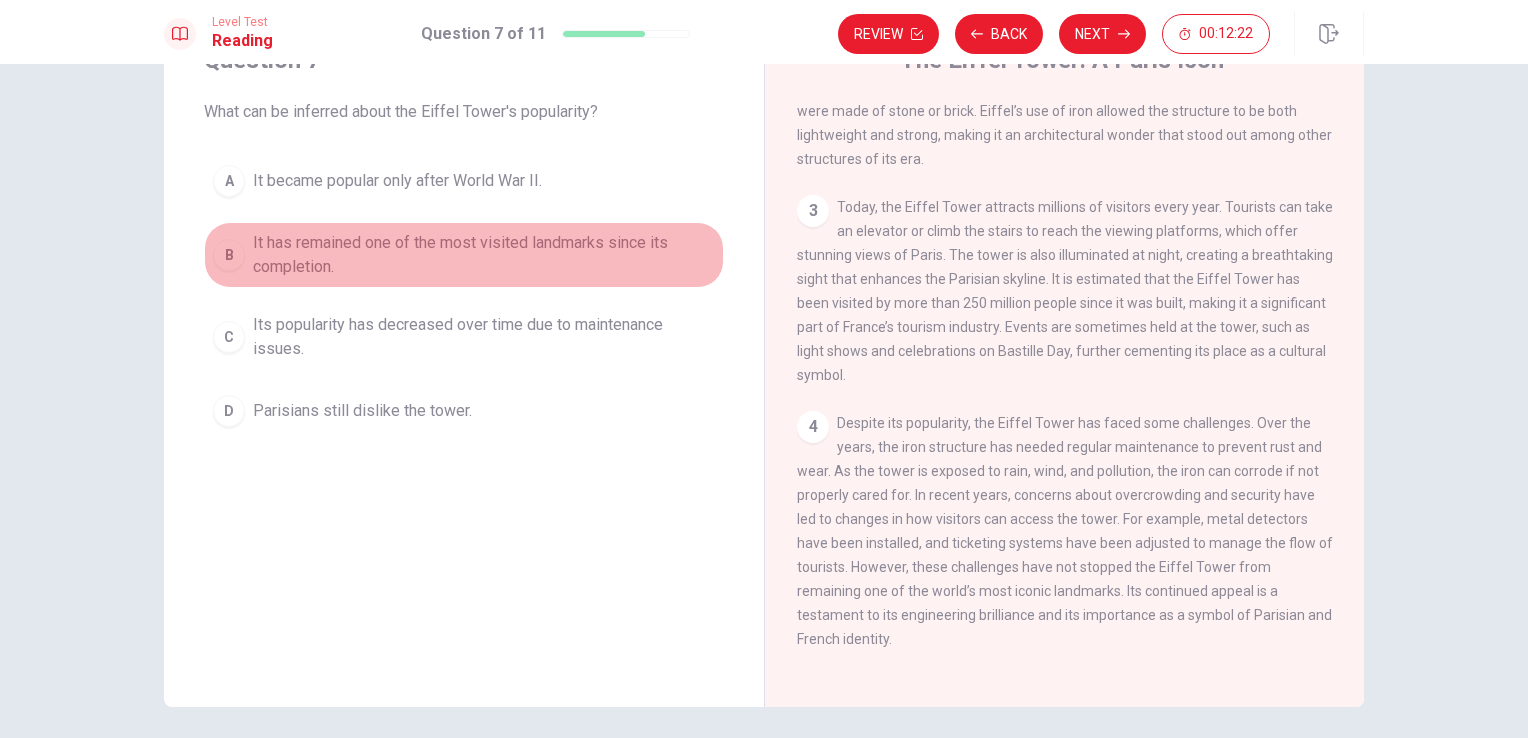 click on "It has remained one of the most visited landmarks since its completion." at bounding box center (484, 255) 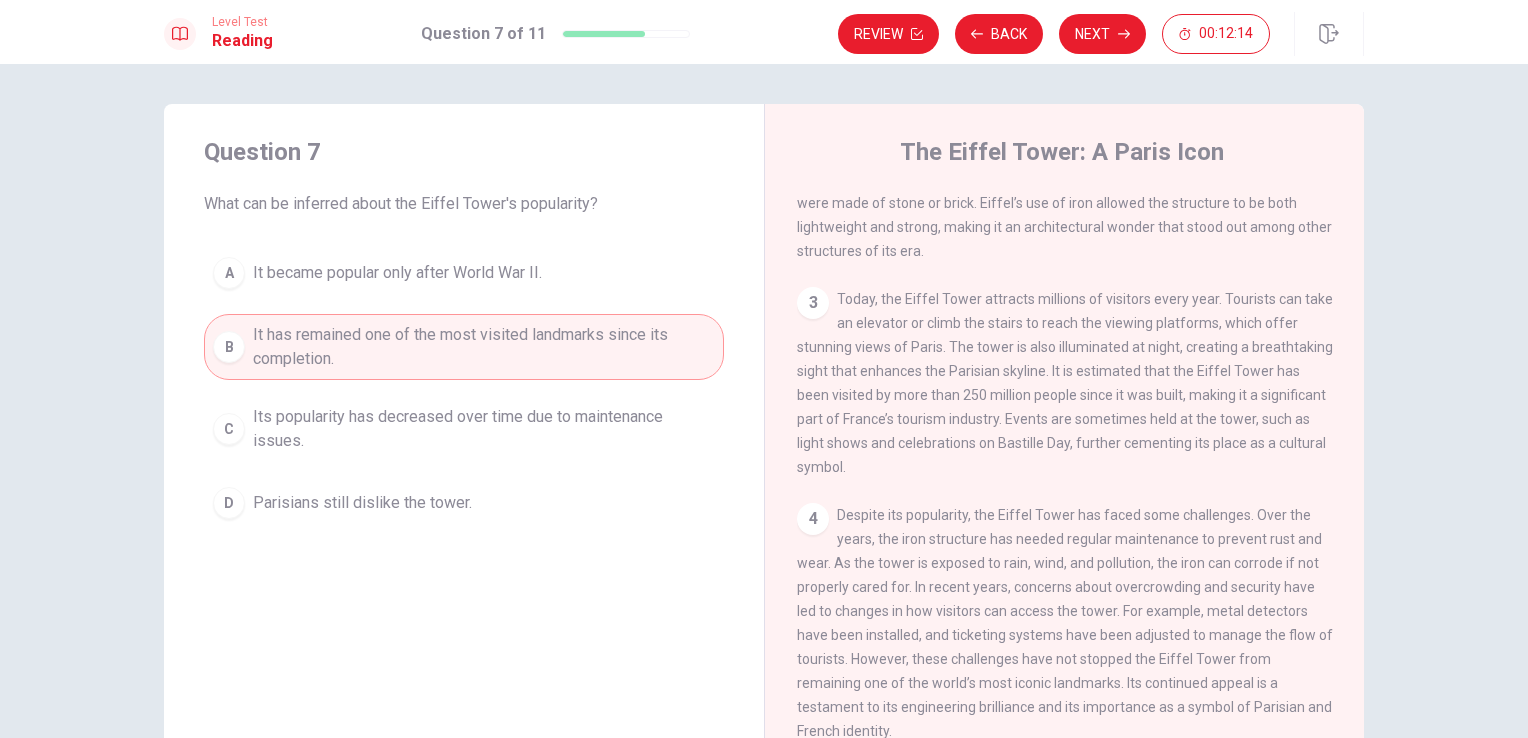scroll, scrollTop: 0, scrollLeft: 0, axis: both 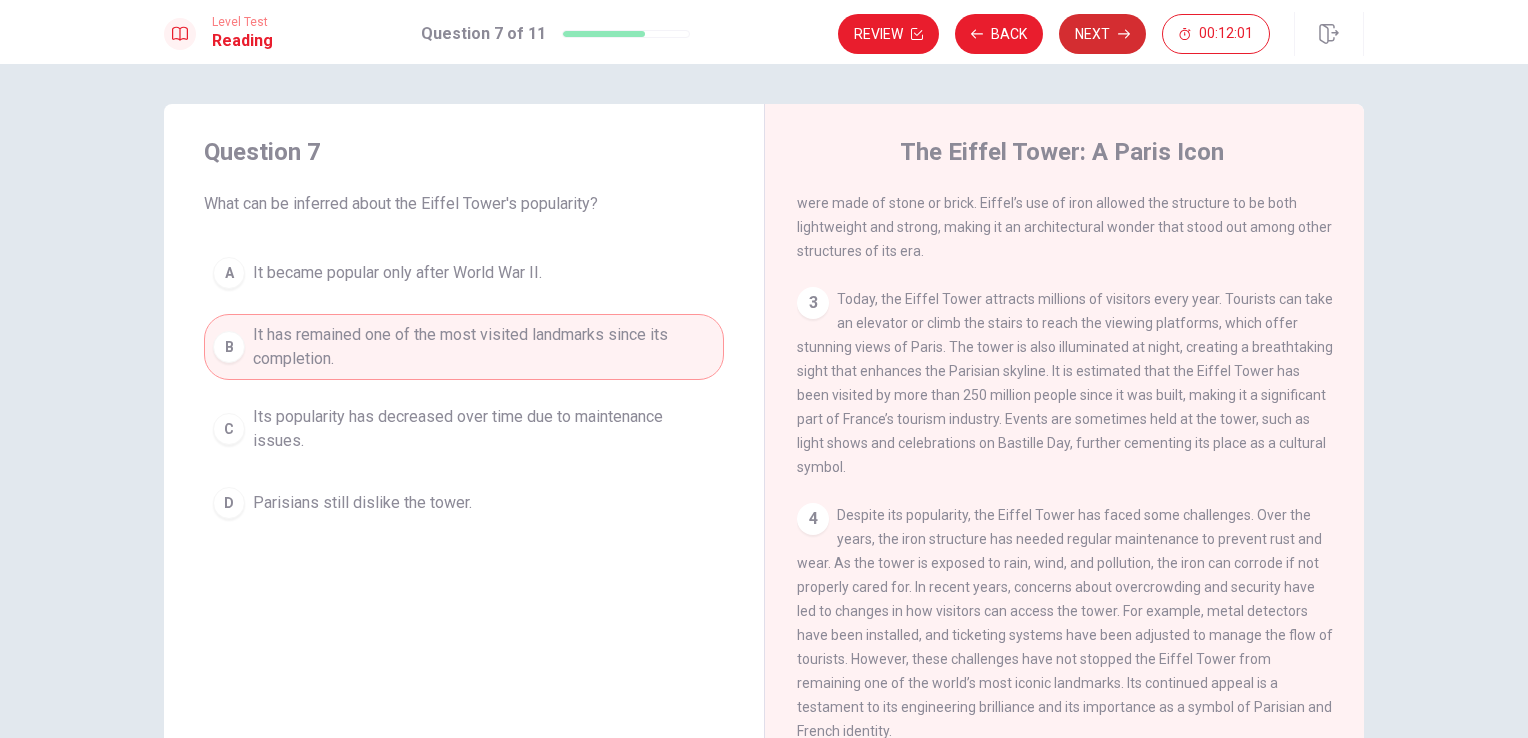 click on "Next" at bounding box center [1102, 34] 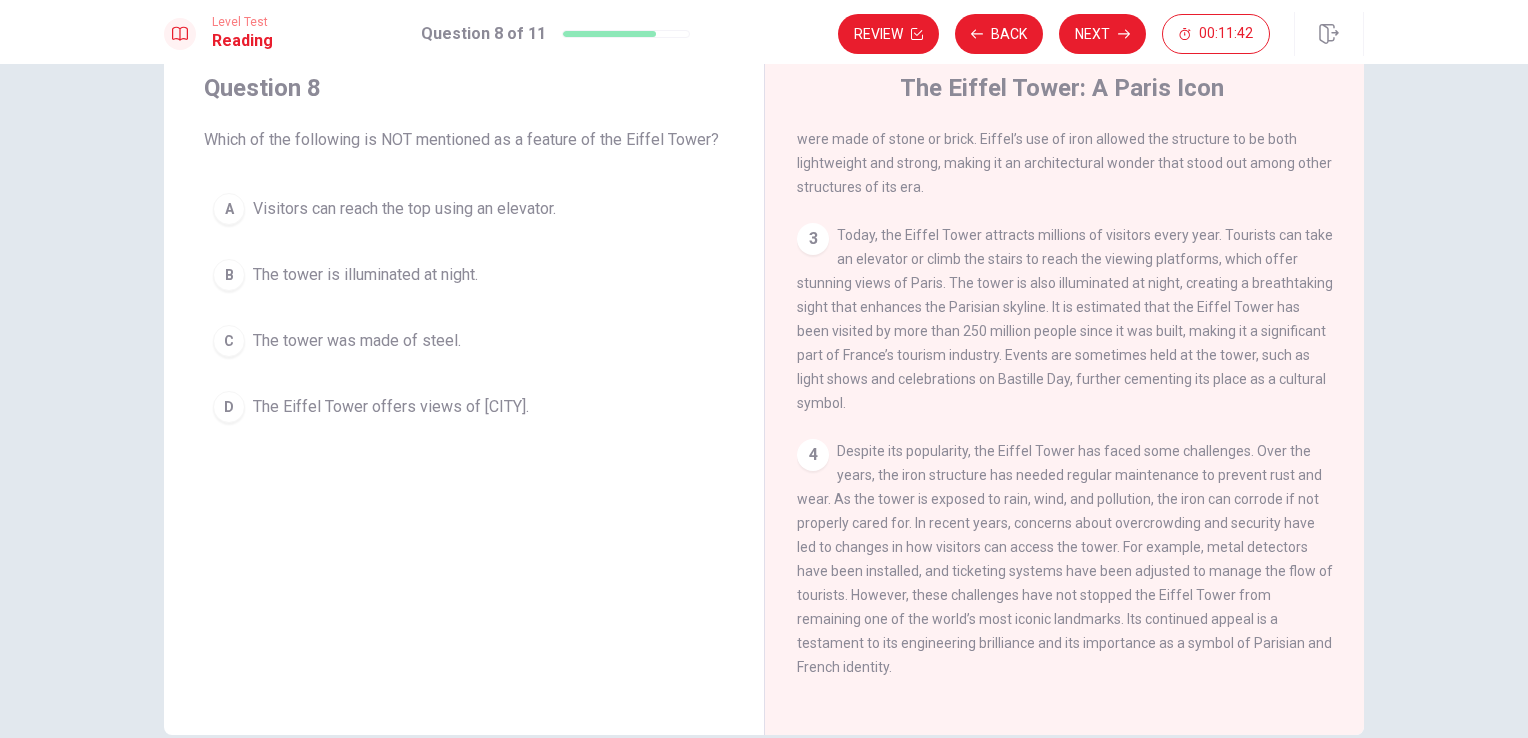 scroll, scrollTop: 63, scrollLeft: 0, axis: vertical 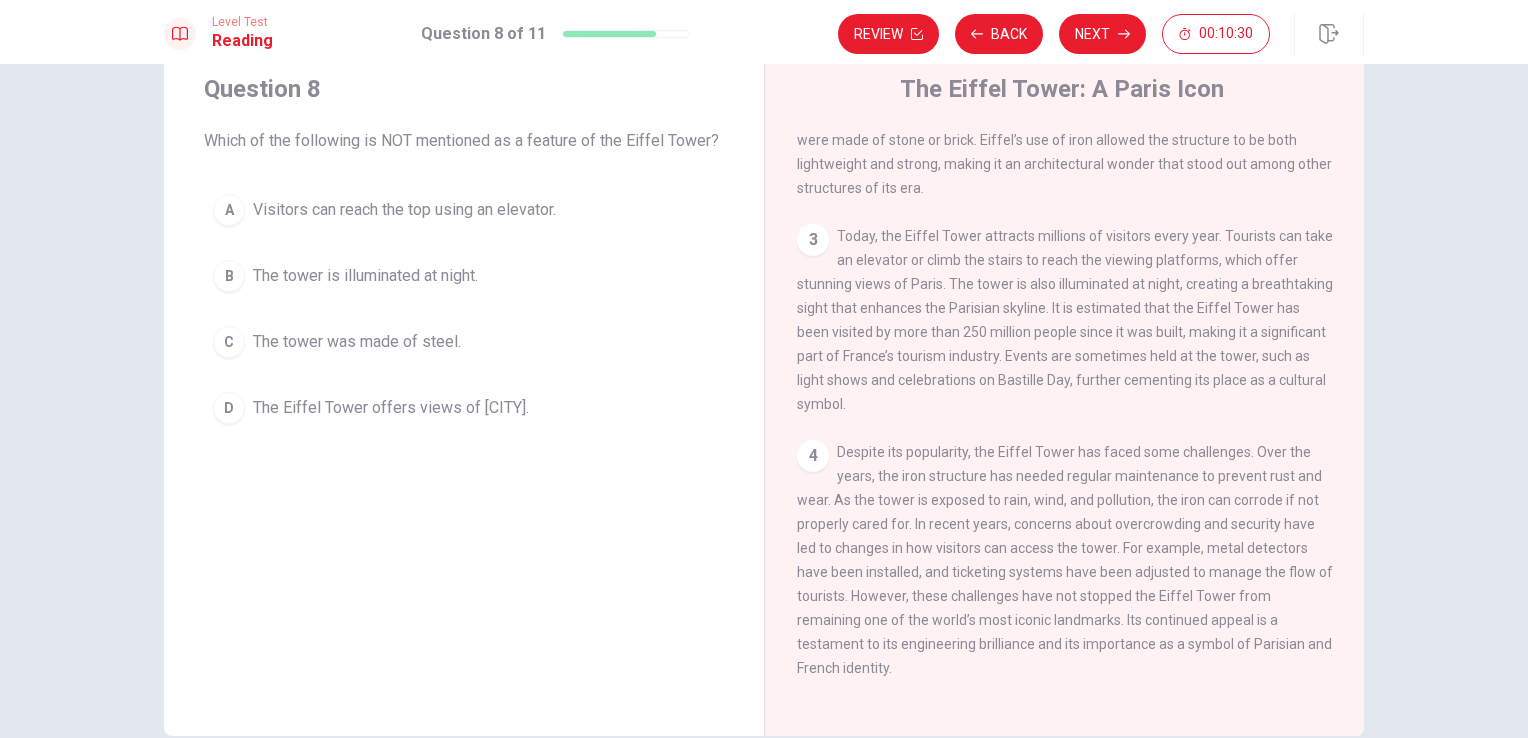 click on "The tower was made of steel." at bounding box center [357, 342] 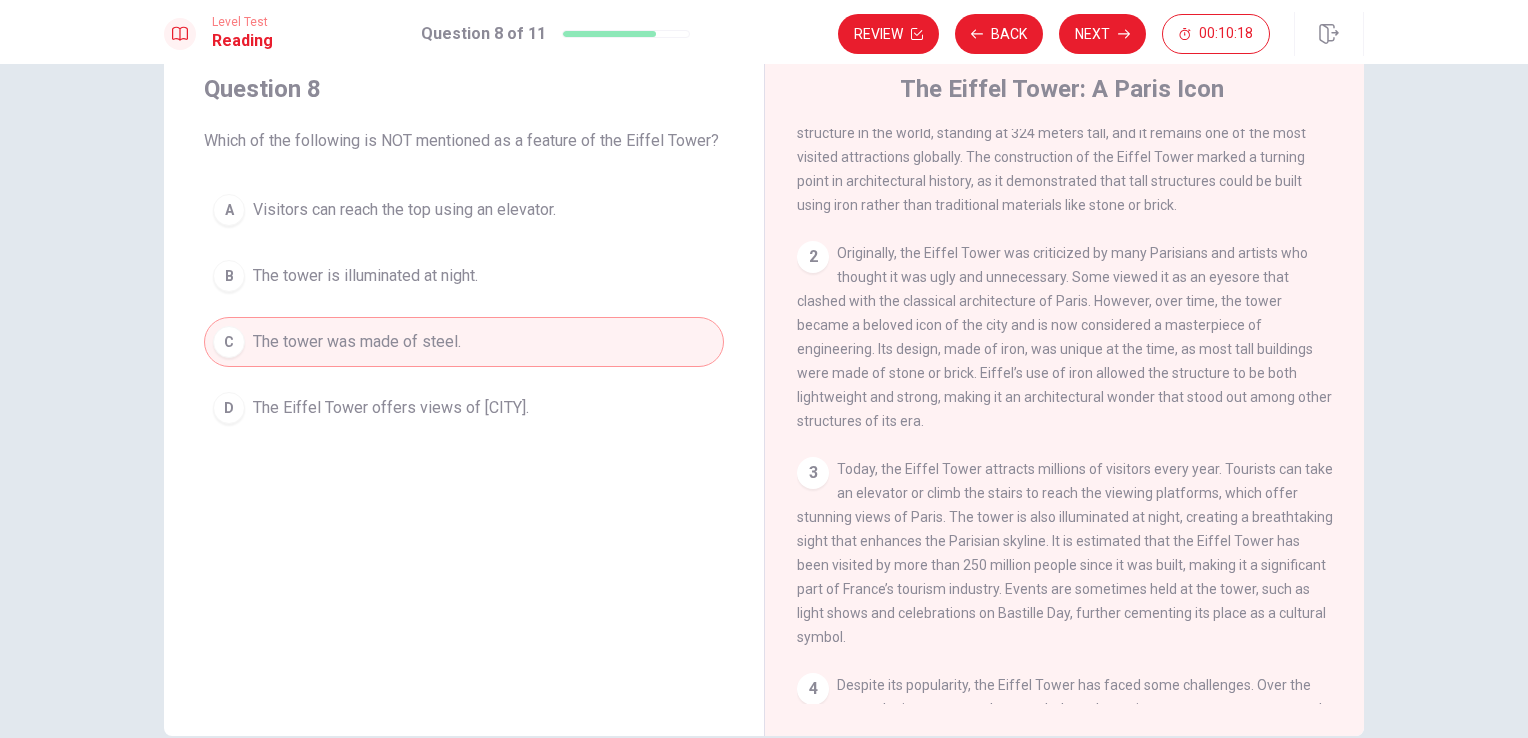 scroll, scrollTop: 72, scrollLeft: 0, axis: vertical 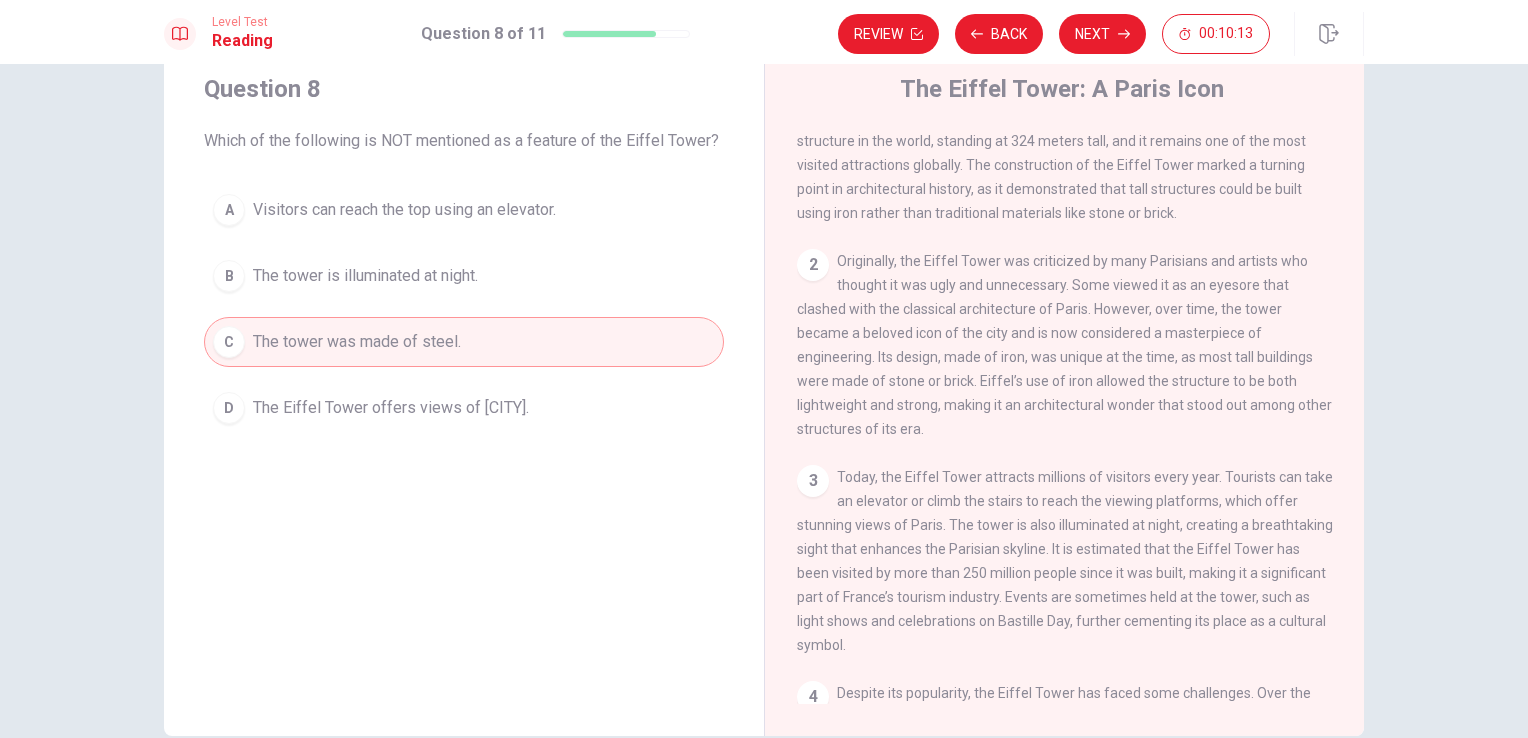 click on "Today, the Eiffel Tower attracts millions of visitors every year. Tourists can take an elevator or climb the stairs to reach the viewing platforms, which offer stunning views of Paris. The tower is also illuminated at night, creating a breathtaking sight that enhances the Parisian skyline. It is estimated that the Eiffel Tower has been visited by more than 250 million people since it was built, making it a significant part of France’s tourism industry. Events are sometimes held at the tower, such as light shows and celebrations on Bastille Day, further cementing its place as a cultural symbol." at bounding box center (1065, 561) 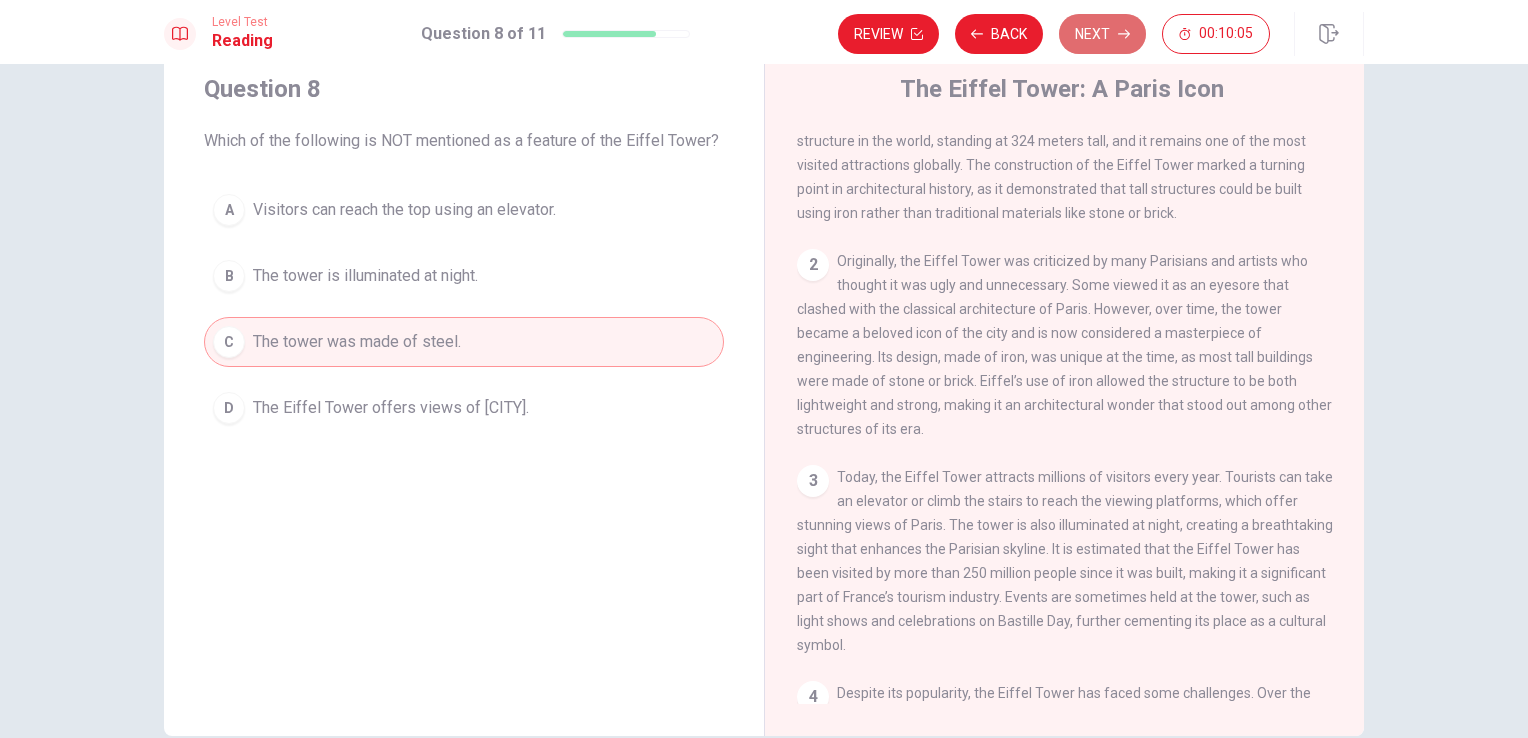 click 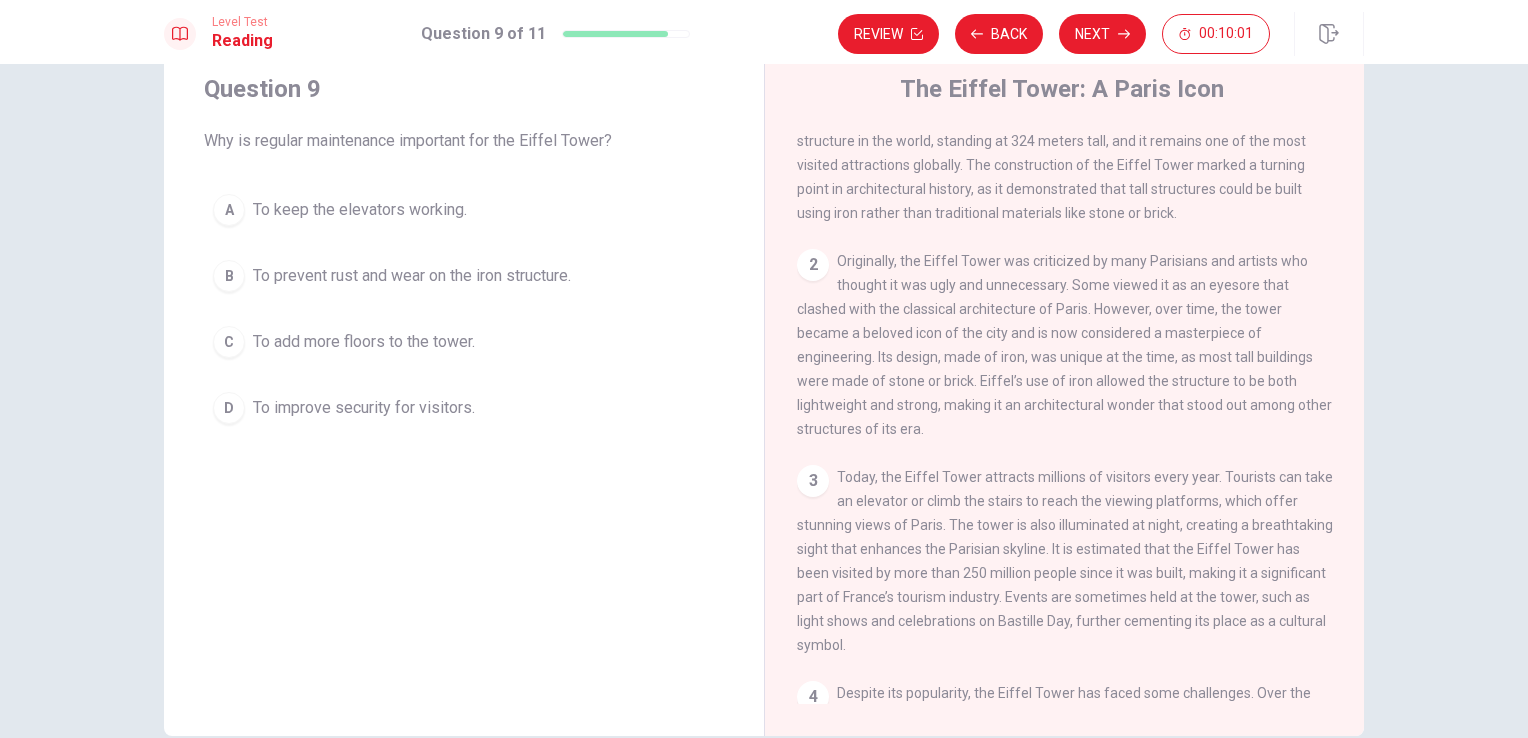 click on "Question 9 Why is regular maintenance important for the Eiffel Tower? A To keep the elevators working.
B To prevent rust and wear on the iron structure.
C To add more floors to the tower.
D To improve security for visitors." at bounding box center (464, 253) 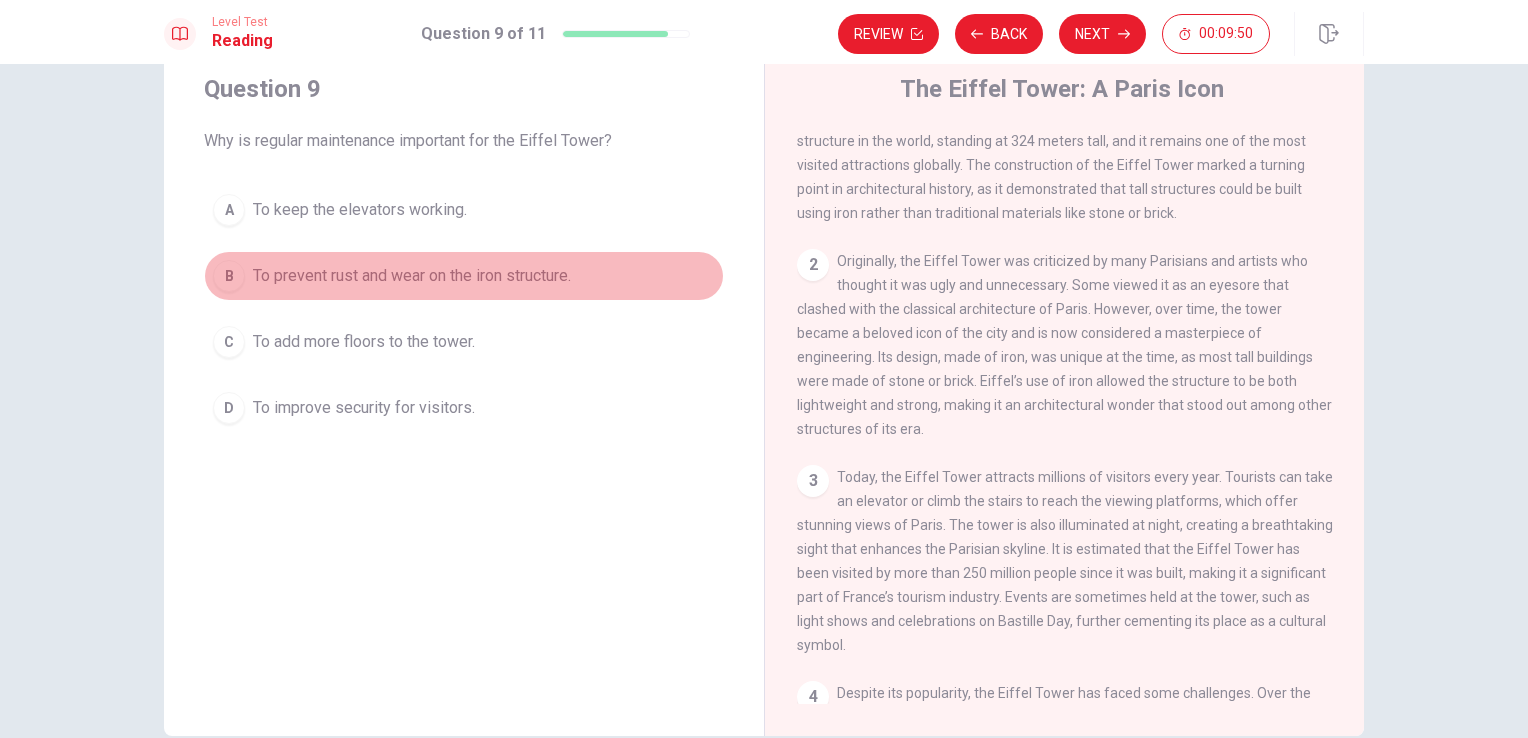 click on "To prevent rust and wear on the iron structure." at bounding box center (412, 276) 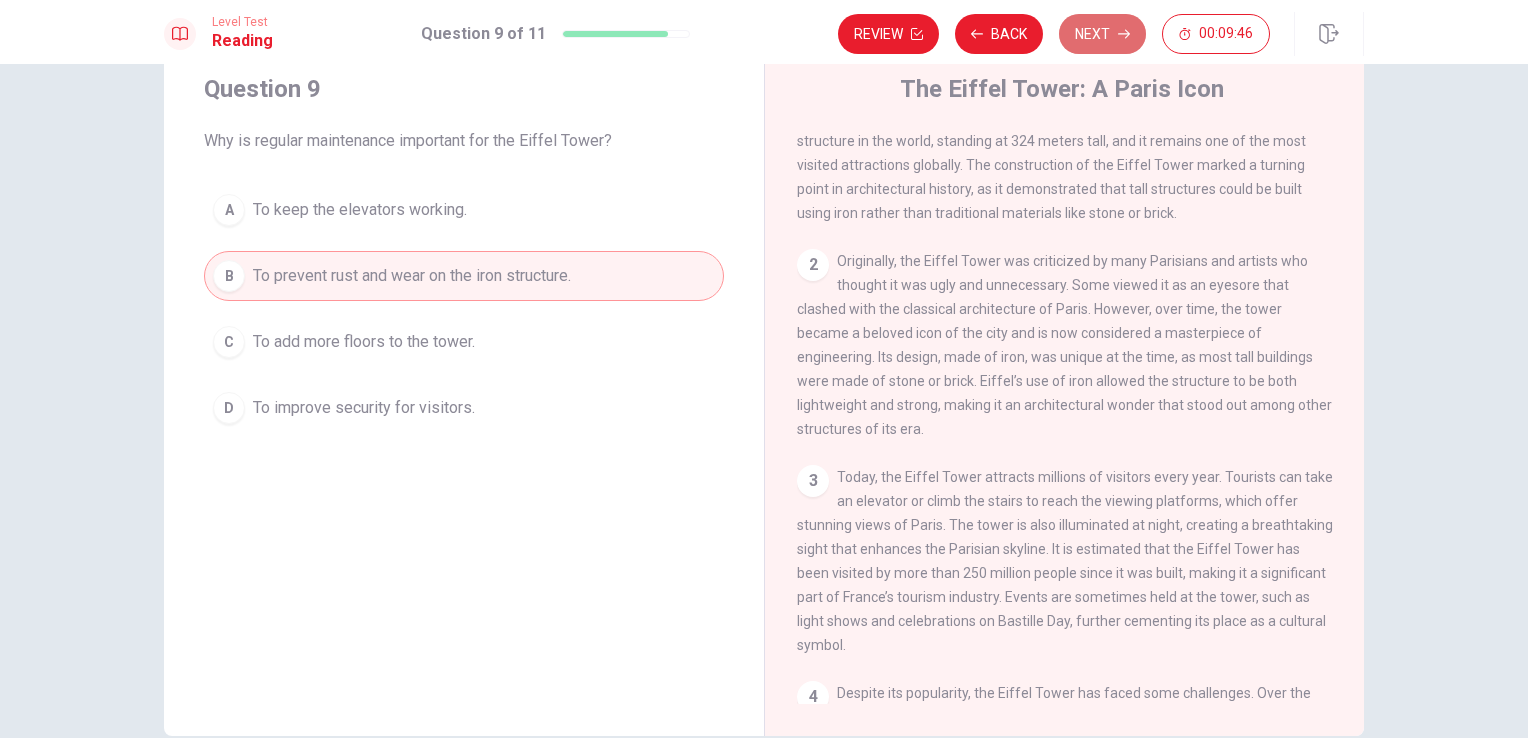 click on "Next" at bounding box center [1102, 34] 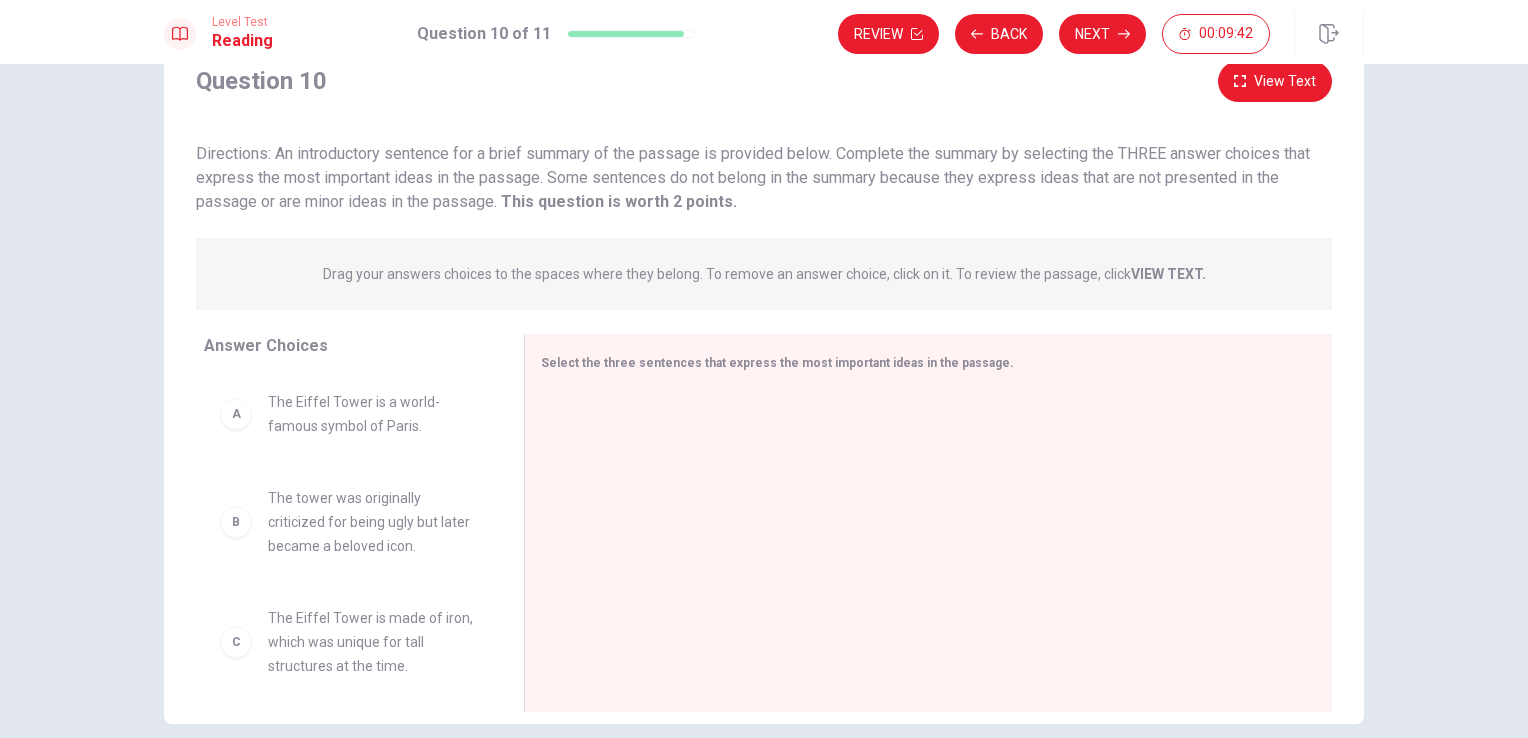 scroll, scrollTop: 67, scrollLeft: 0, axis: vertical 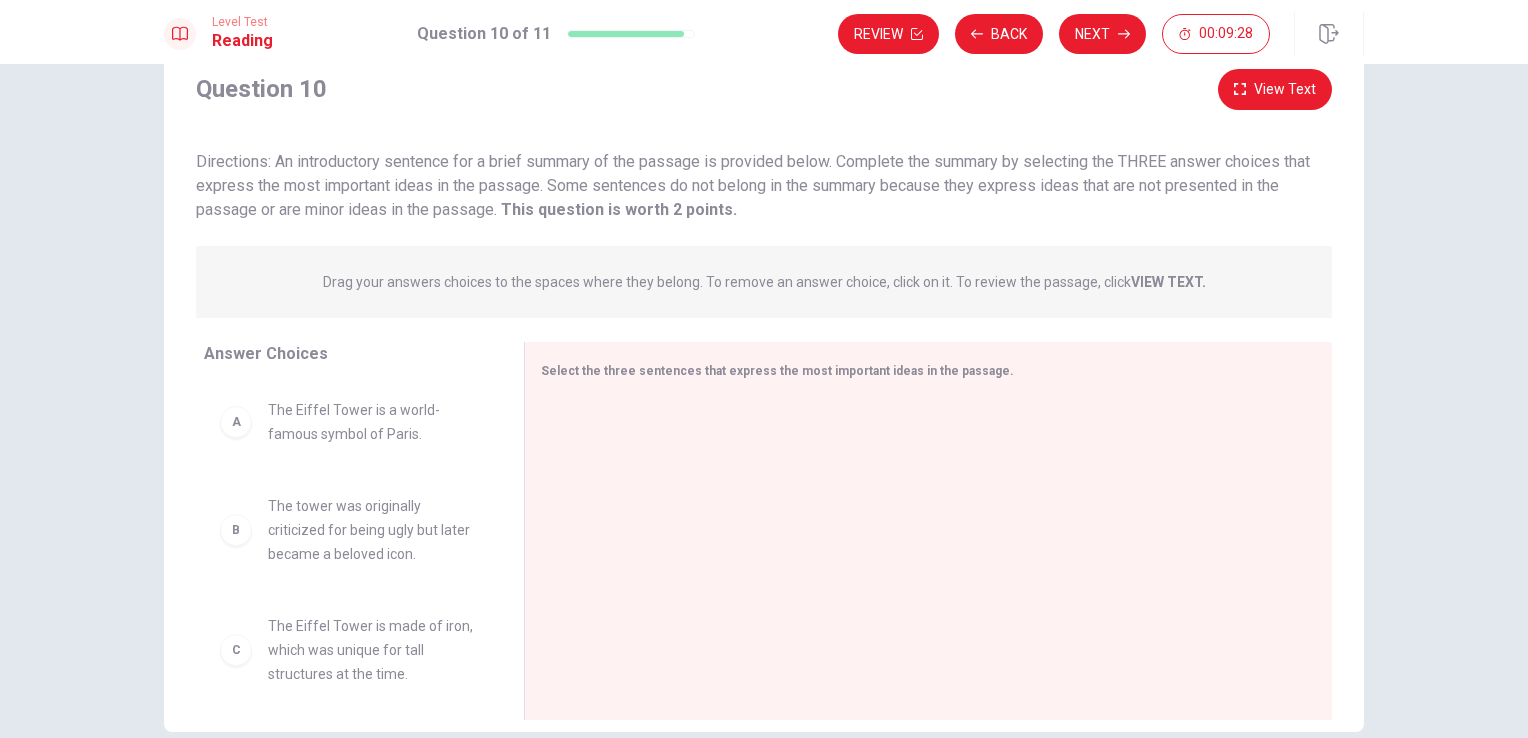 drag, startPoint x: 852, startPoint y: 162, endPoint x: 1172, endPoint y: 175, distance: 320.26395 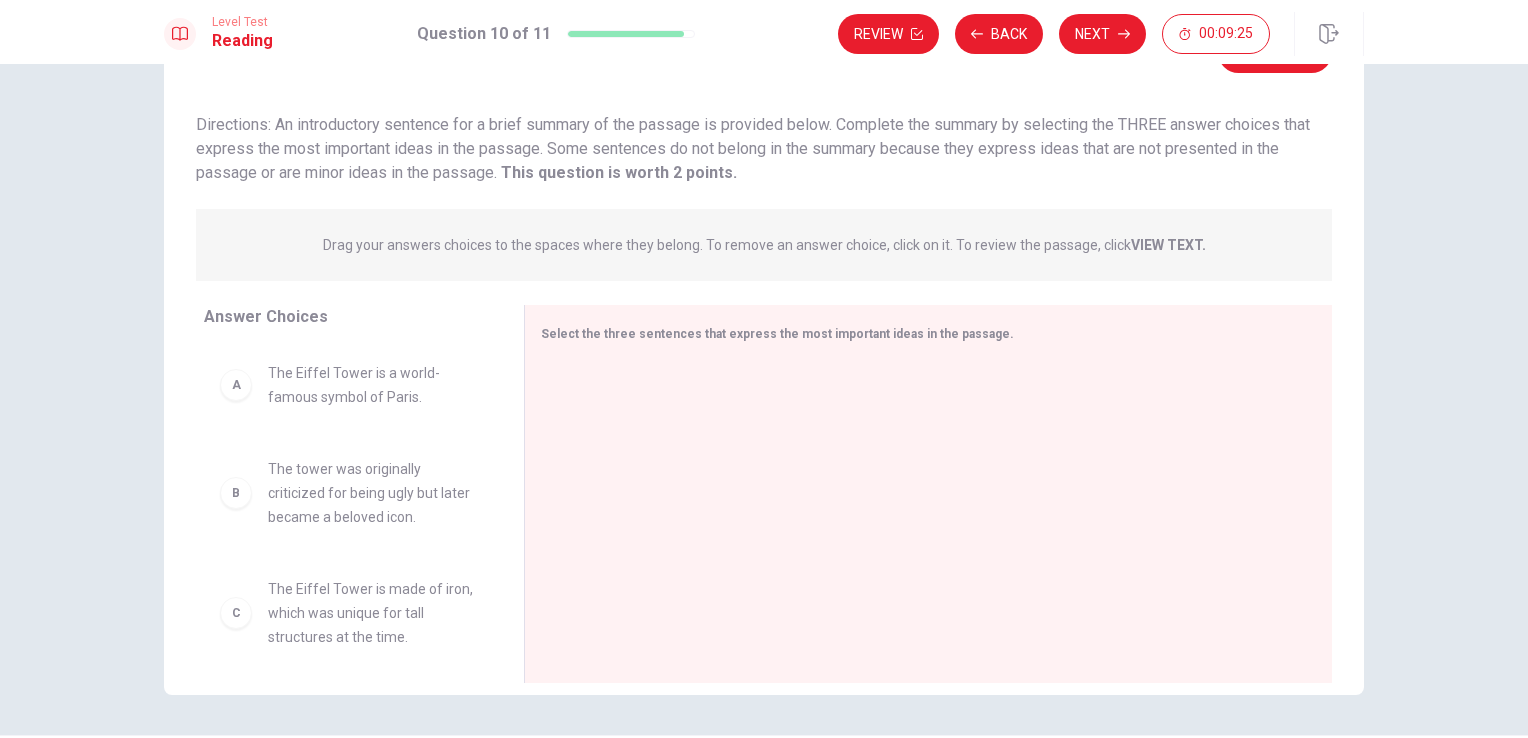 scroll, scrollTop: 140, scrollLeft: 0, axis: vertical 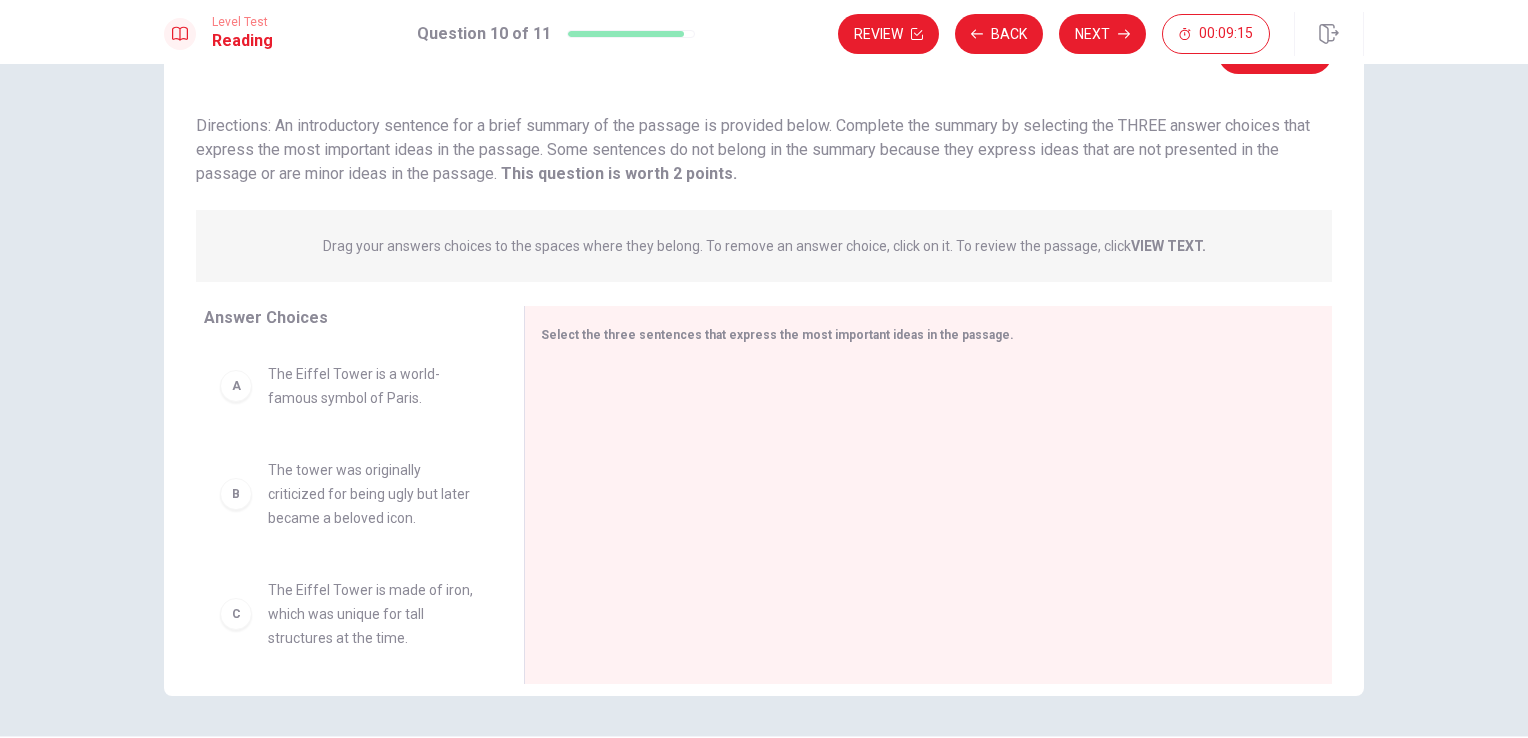 drag, startPoint x: 841, startPoint y: 125, endPoint x: 1231, endPoint y: 127, distance: 390.00513 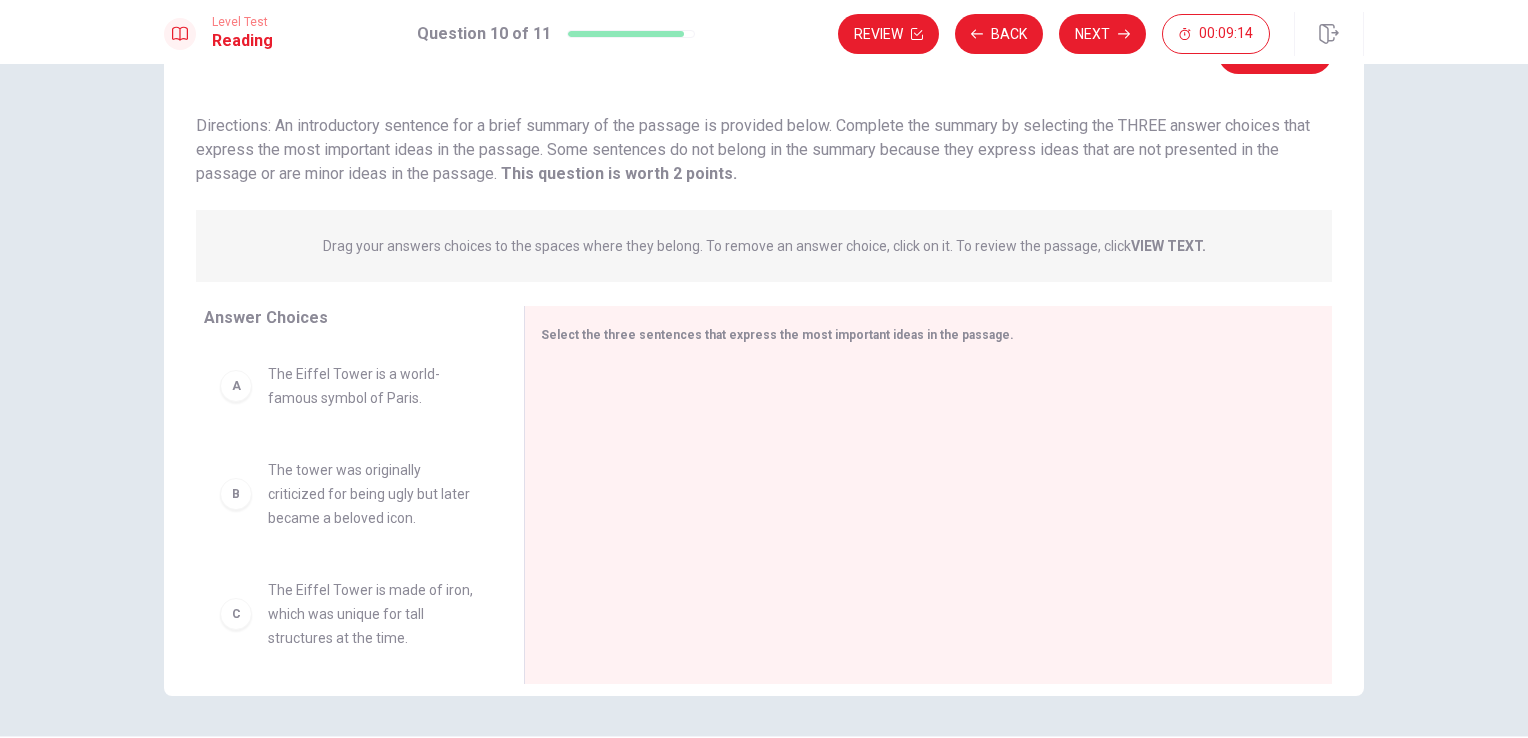 drag, startPoint x: 1231, startPoint y: 127, endPoint x: 562, endPoint y: 119, distance: 669.04785 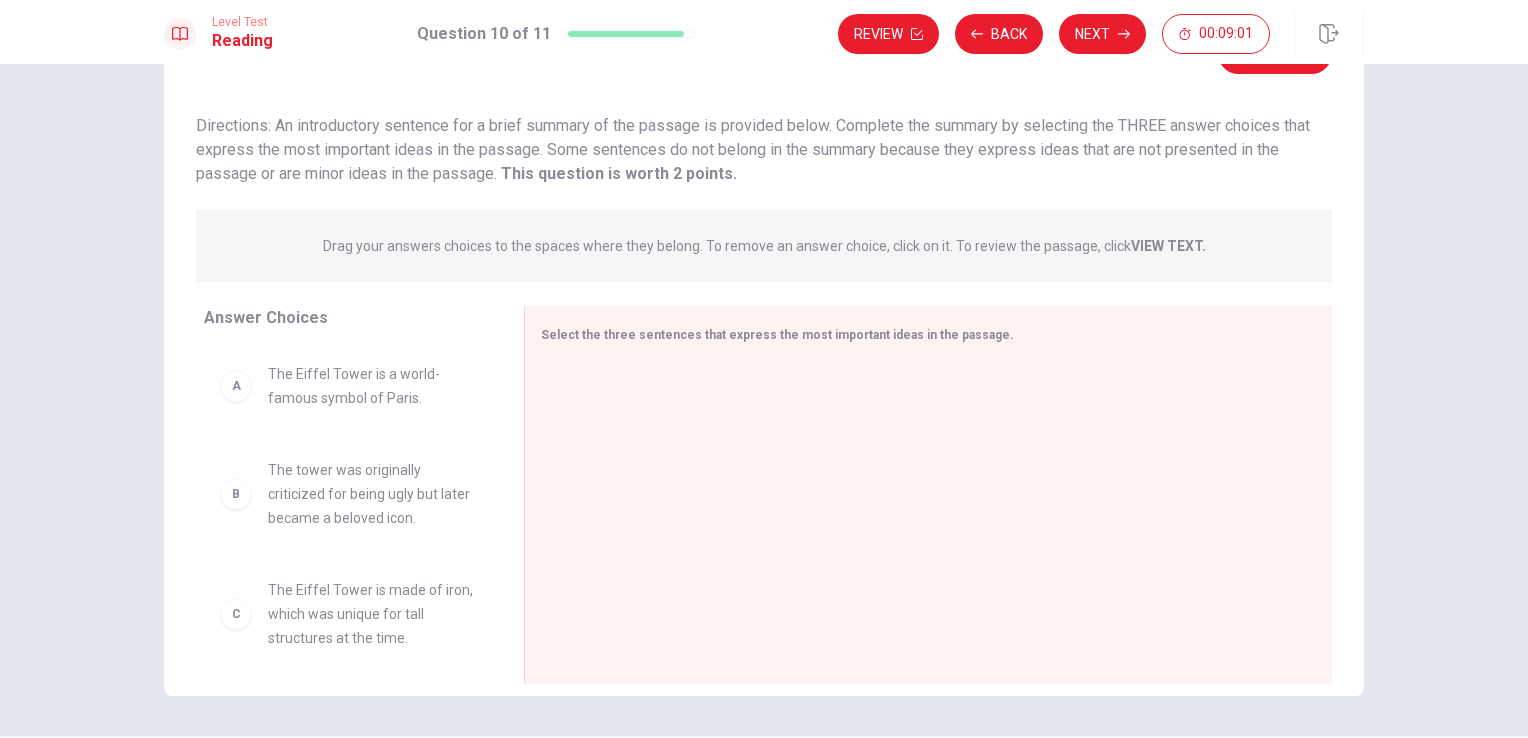 click on "Question 10 View Text Directions: An introductory sentence for a brief summary of the passage is provided below. Complete the summary by selecting the THREE answer choices that express the most important ideas in the passage. Some sentences do not belong in the summary because they express ideas that are not presented in the passage or are minor ideas in the passage.   This question is worth 2 points. This question is worth 2 points. Drag your answers choices to the spaces where they belong. To remove an answer choice, click on it. To review the passage, click   VIEW TEXT. Click on the answer choices below to select your answers. To remove an answer choice, go to the Answers tab and click on it. To review the passage, click the PASSAGE tab. A The Eiffel Tower is a world-famous symbol of [CITY].
B The tower was originally criticized for being ugly but later became a beloved icon.
C The Eiffel Tower is made of iron, which was unique for tall structures at the time.
D E F Answer Choices A B C D E F" at bounding box center (764, 363) 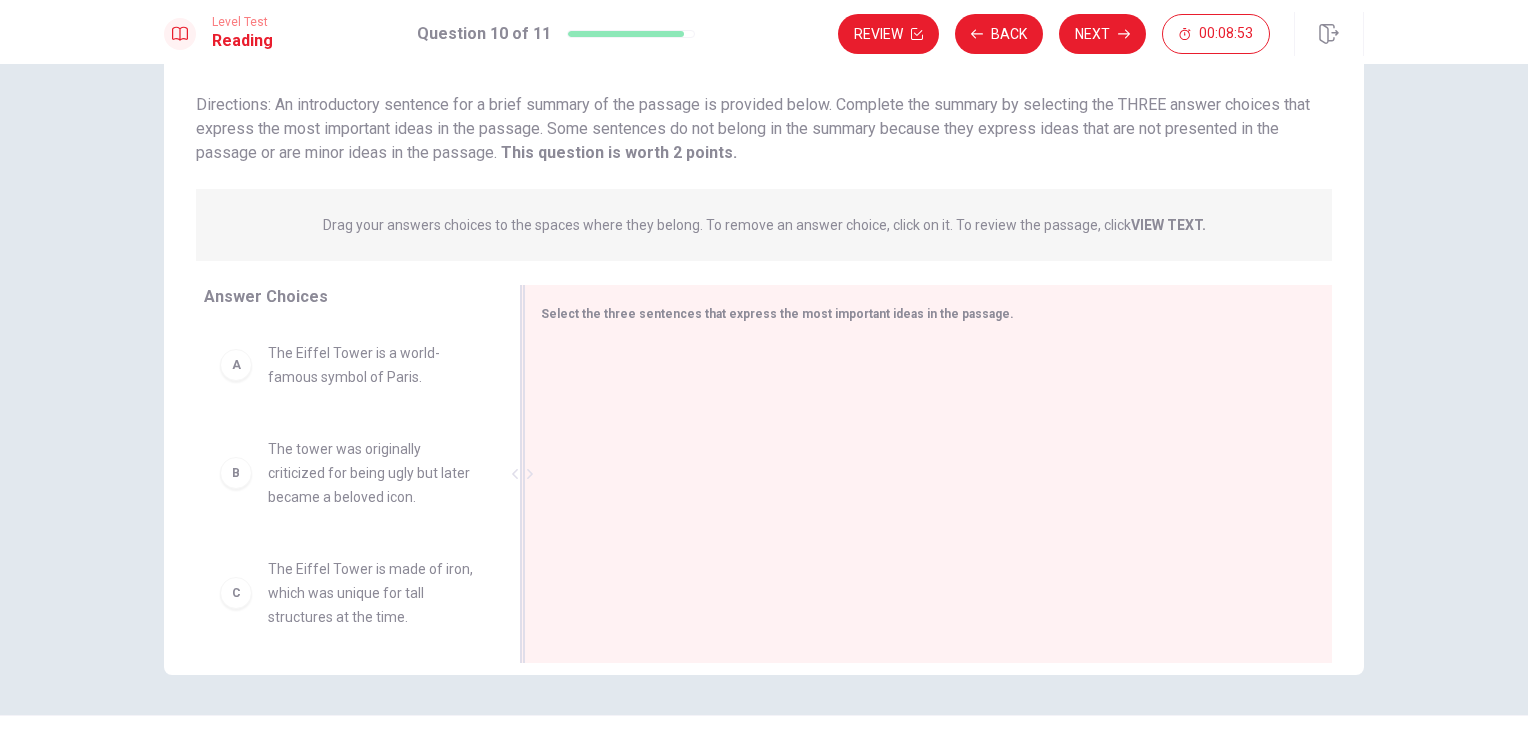 scroll, scrollTop: 143, scrollLeft: 0, axis: vertical 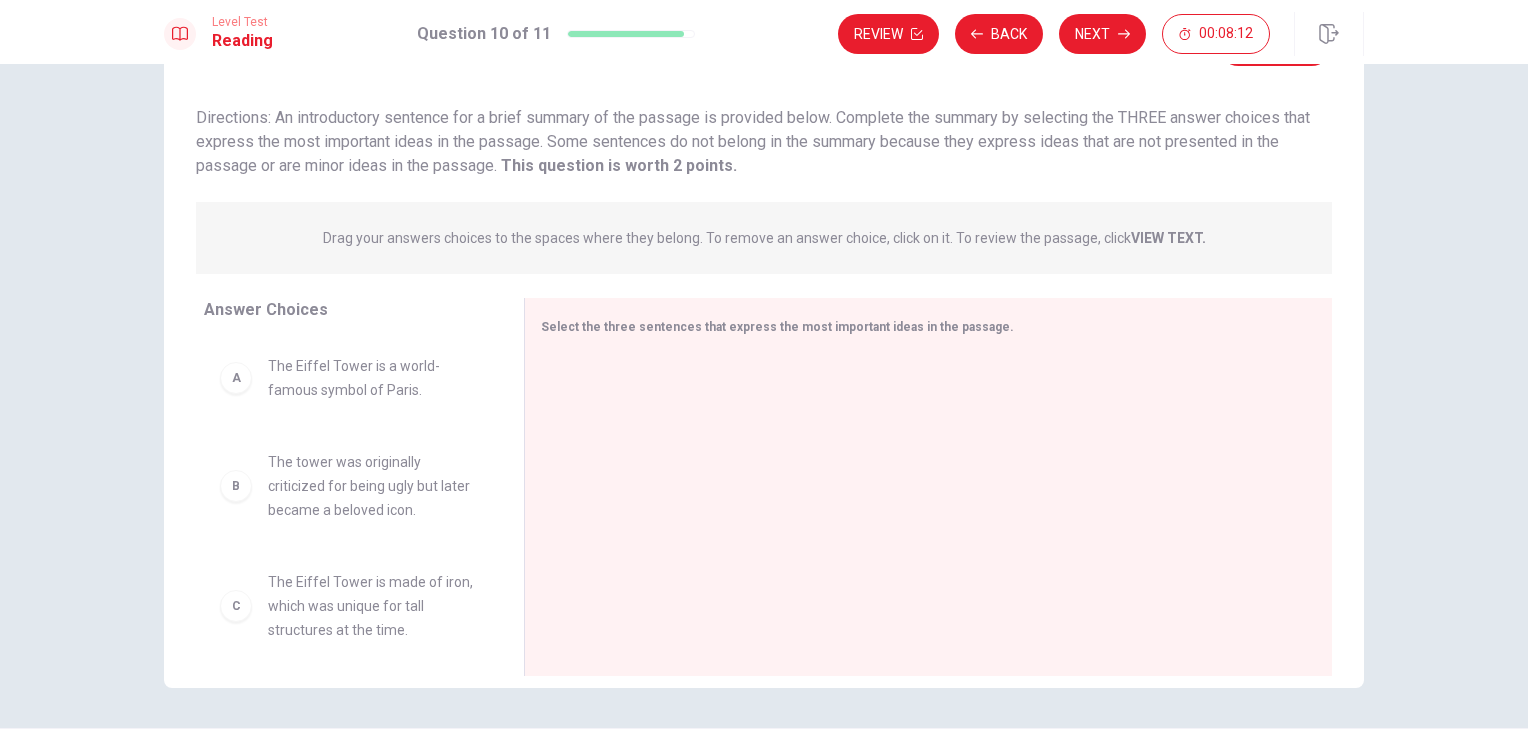 click on "The Eiffel Tower is a world-famous symbol of Paris." at bounding box center [372, 378] 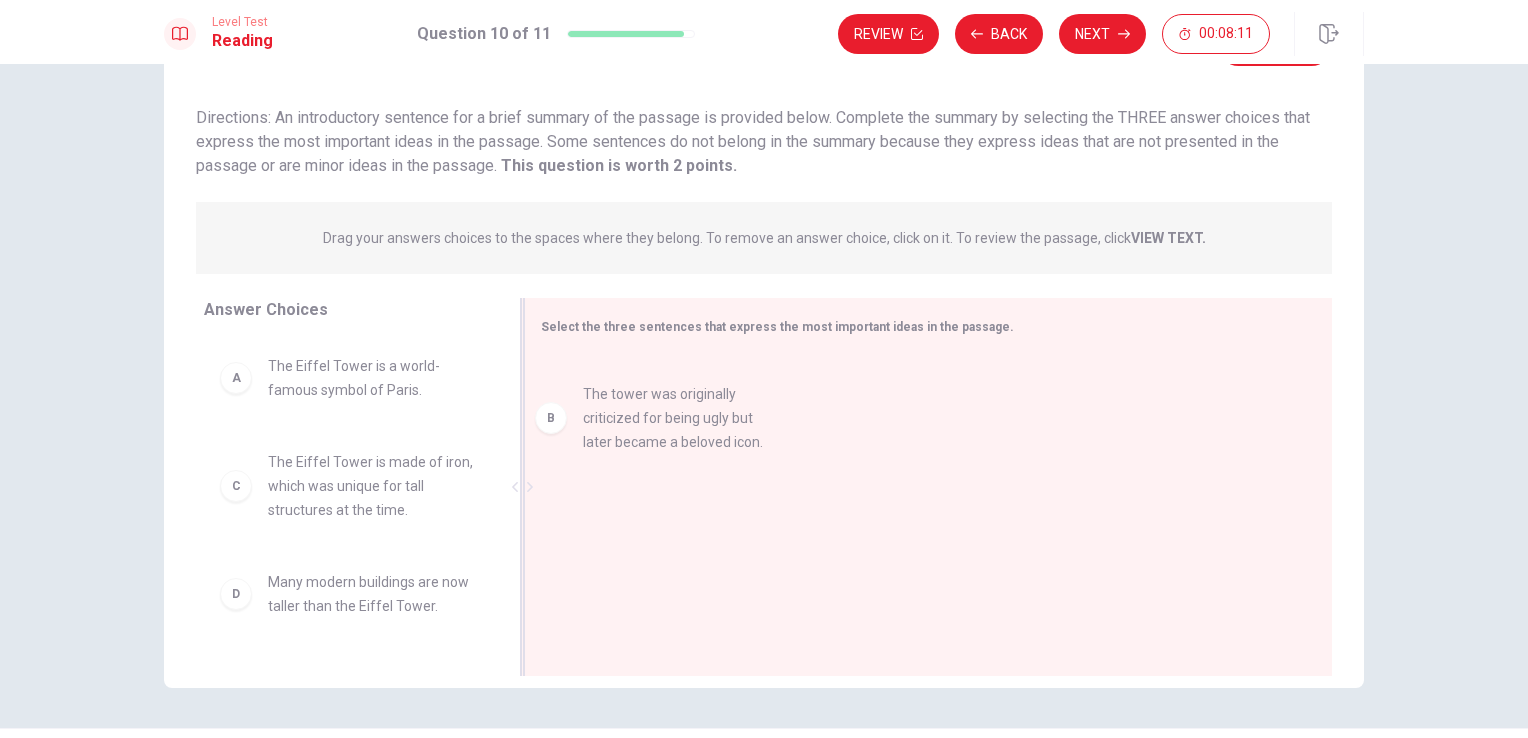 drag, startPoint x: 354, startPoint y: 509, endPoint x: 726, endPoint y: 431, distance: 380.08948 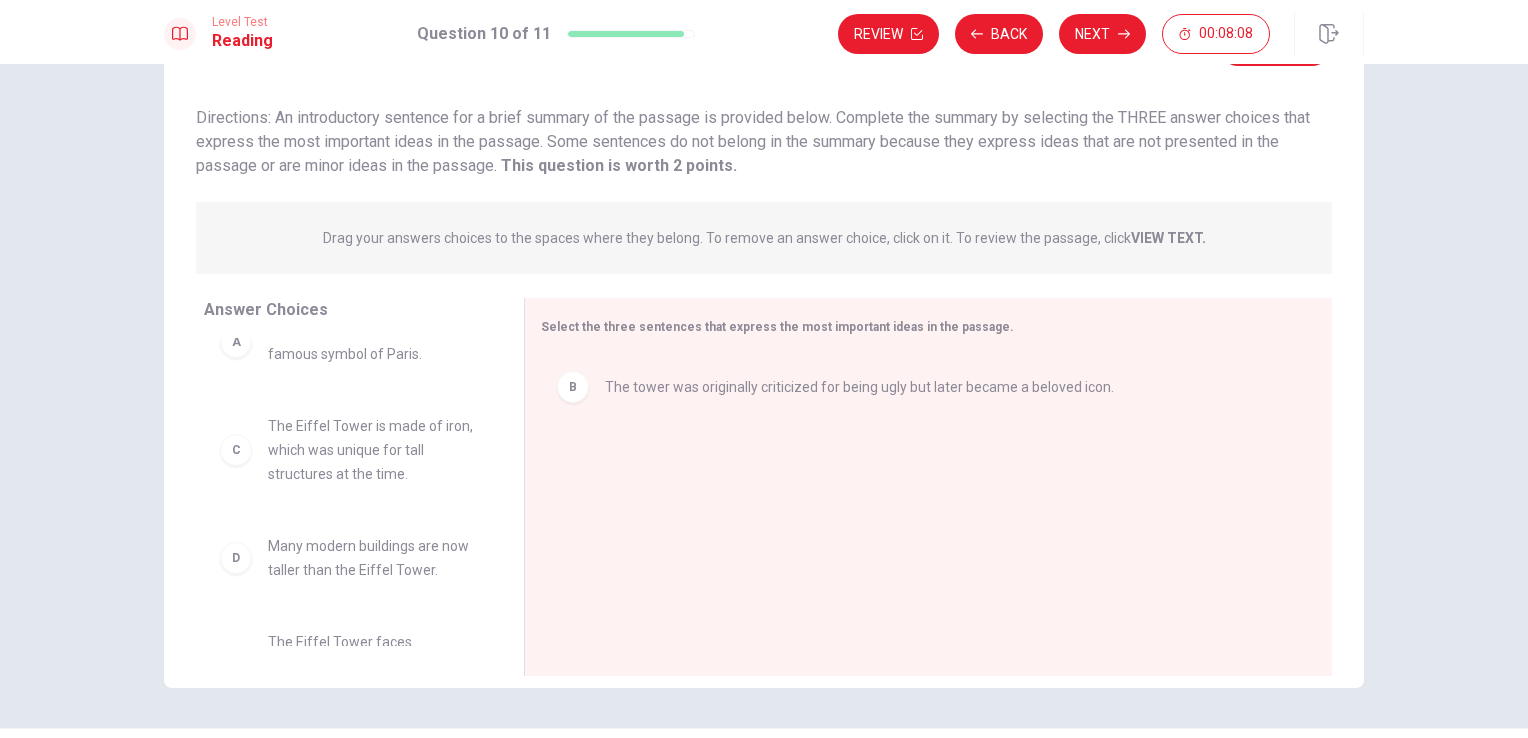 scroll, scrollTop: 40, scrollLeft: 0, axis: vertical 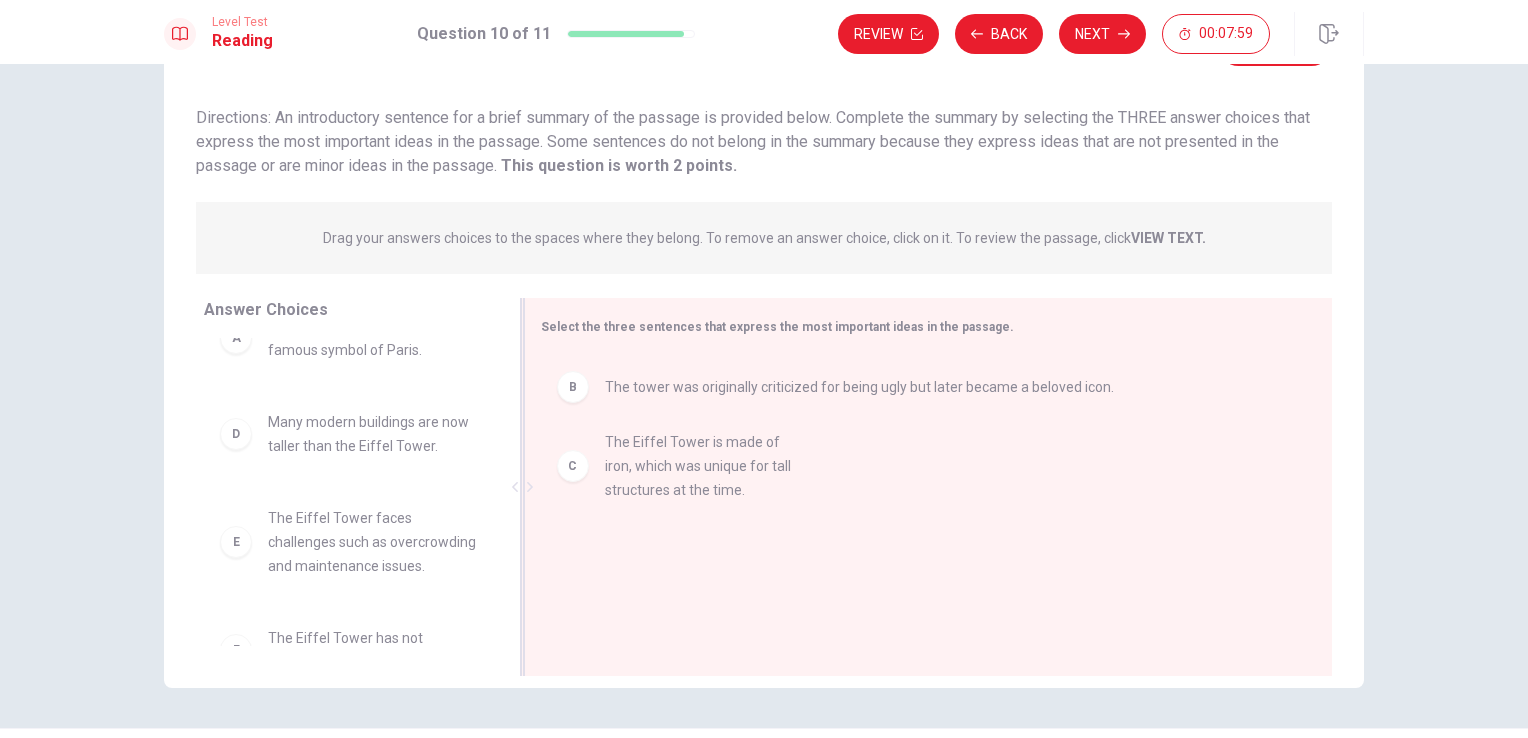 drag, startPoint x: 344, startPoint y: 458, endPoint x: 692, endPoint y: 470, distance: 348.20685 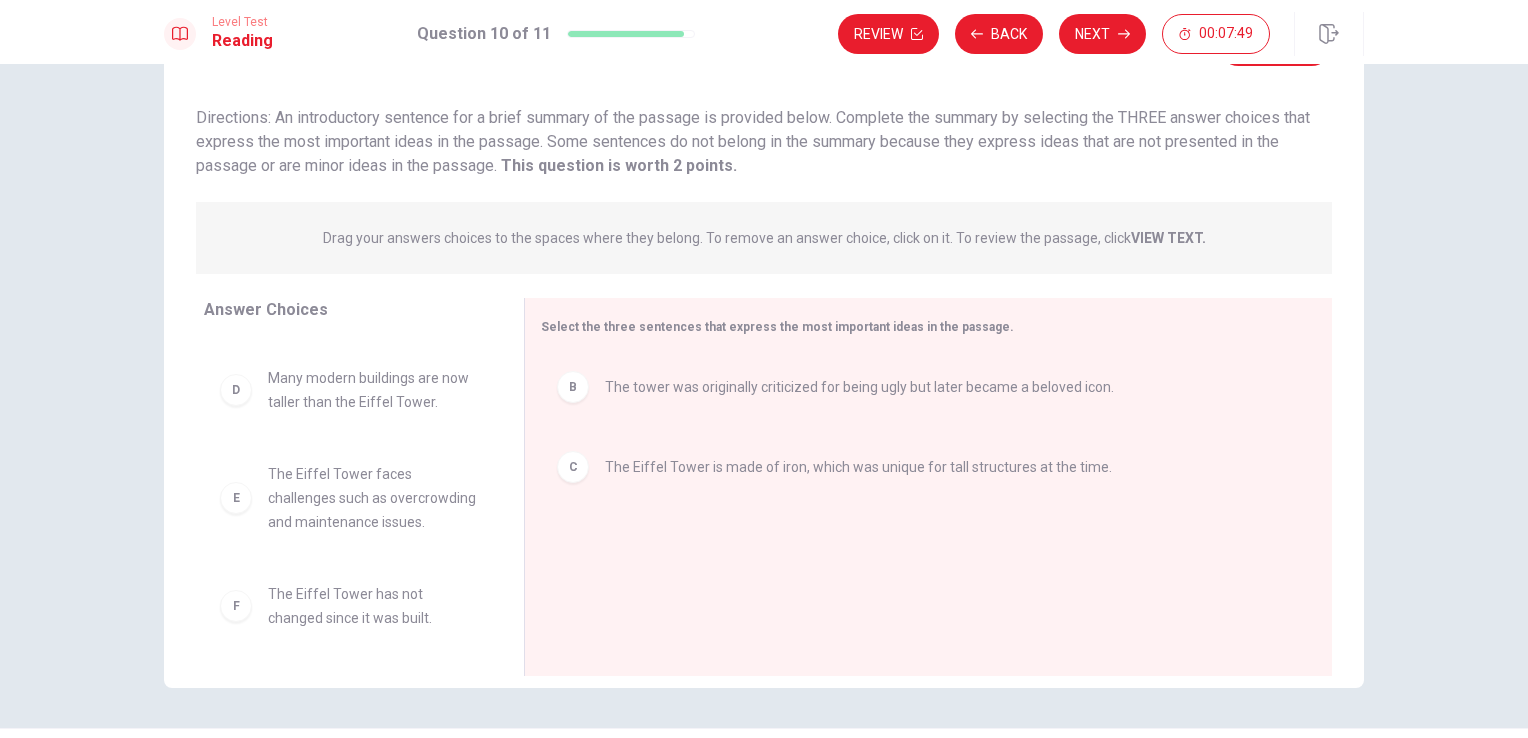 scroll, scrollTop: 108, scrollLeft: 0, axis: vertical 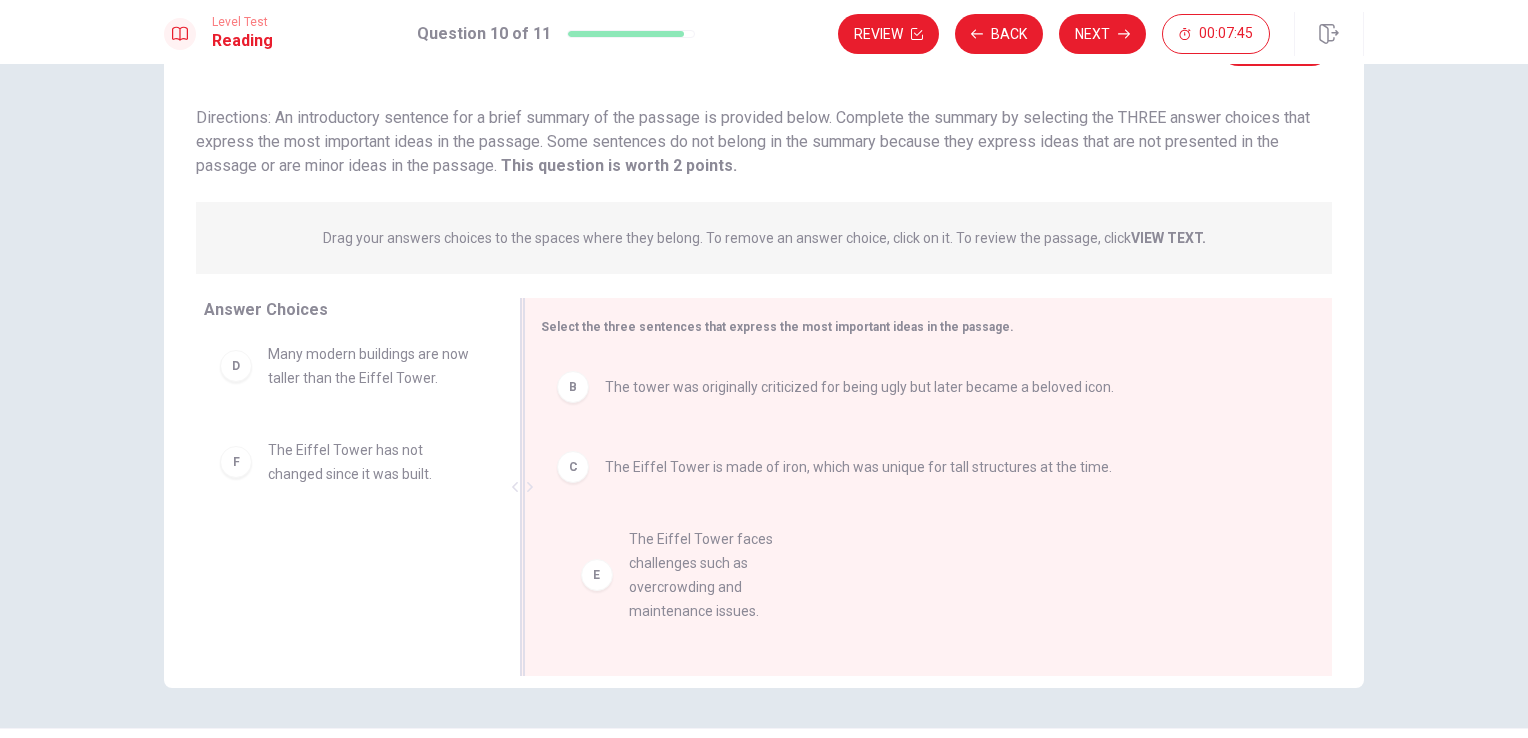 drag, startPoint x: 334, startPoint y: 478, endPoint x: 706, endPoint y: 568, distance: 382.73227 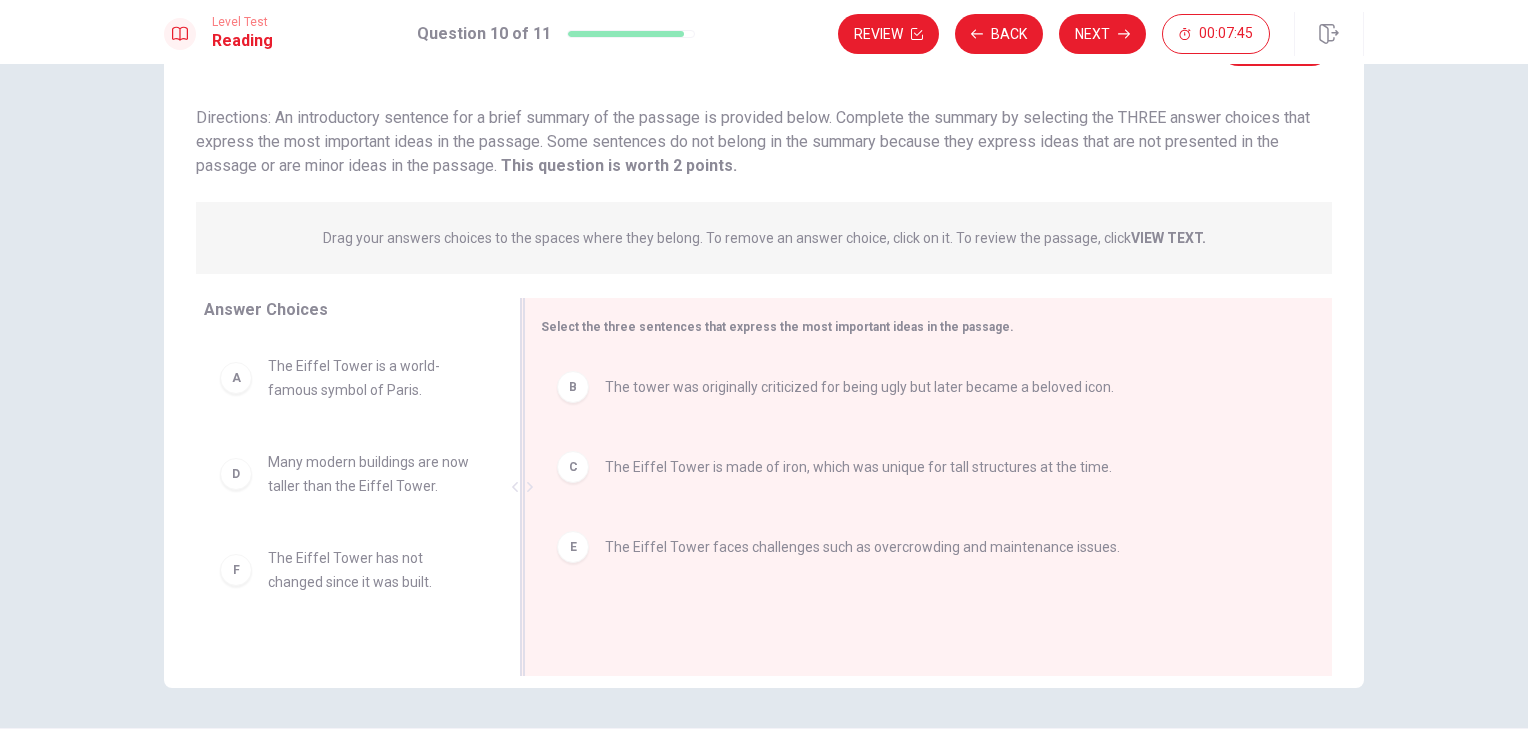 scroll, scrollTop: 0, scrollLeft: 0, axis: both 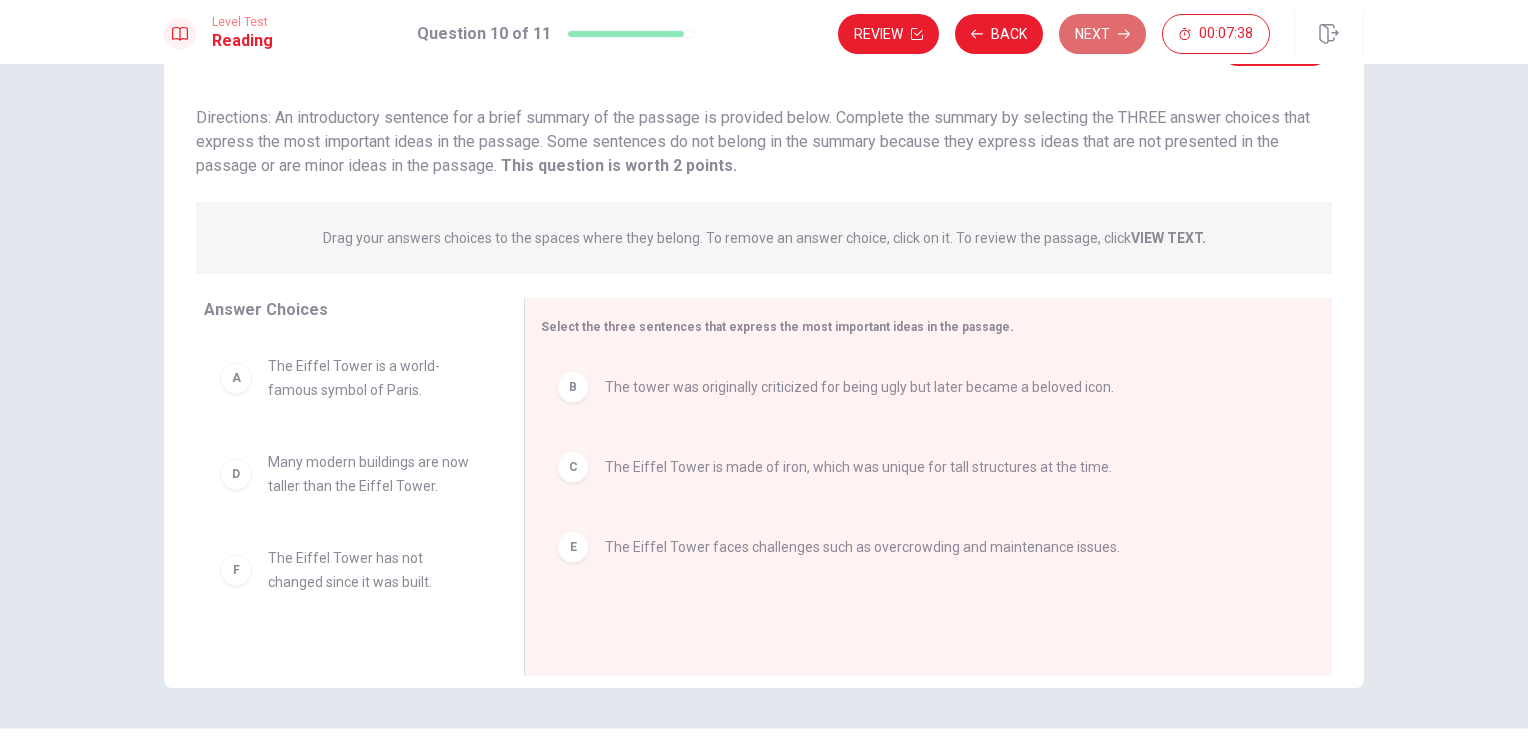 click on "Next" at bounding box center [1102, 34] 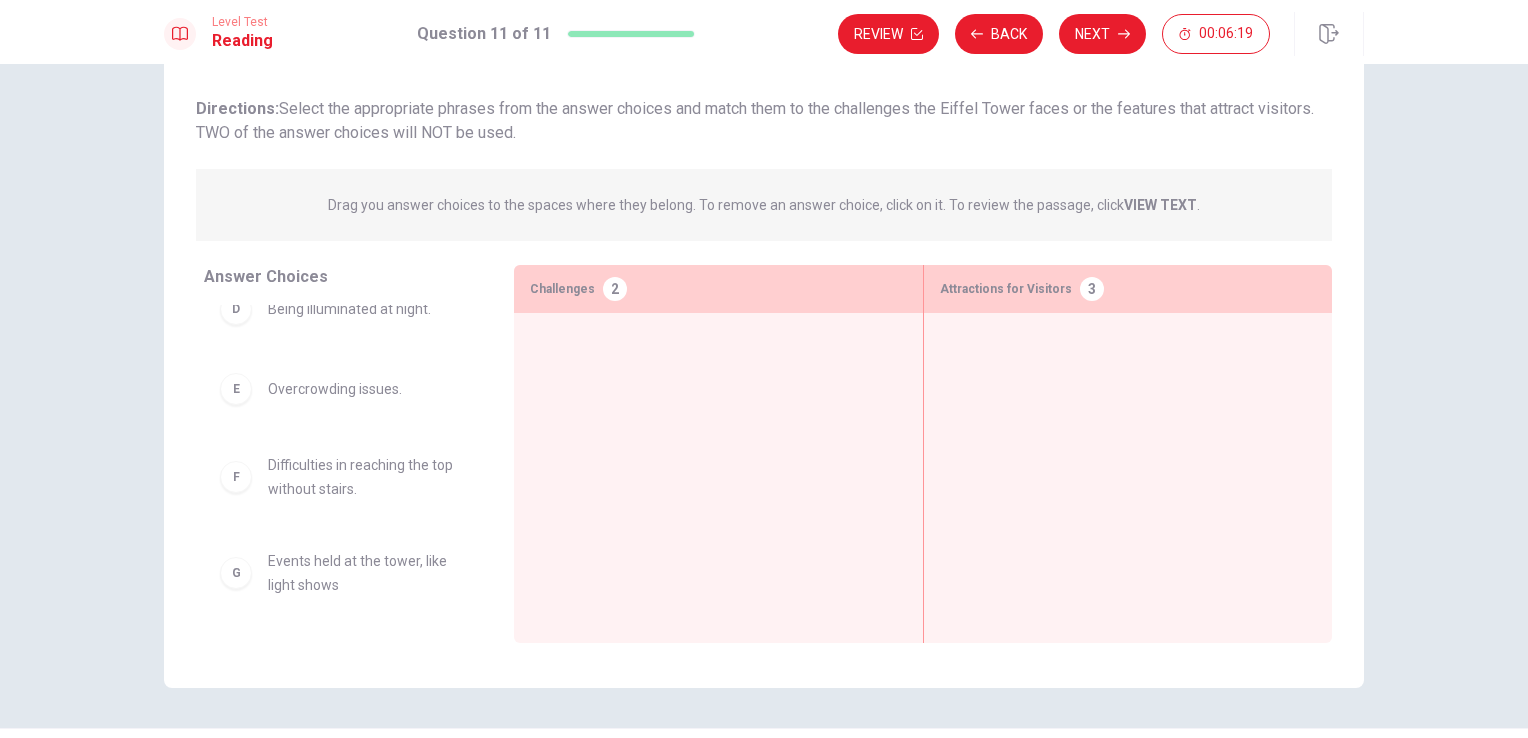 scroll, scrollTop: 0, scrollLeft: 0, axis: both 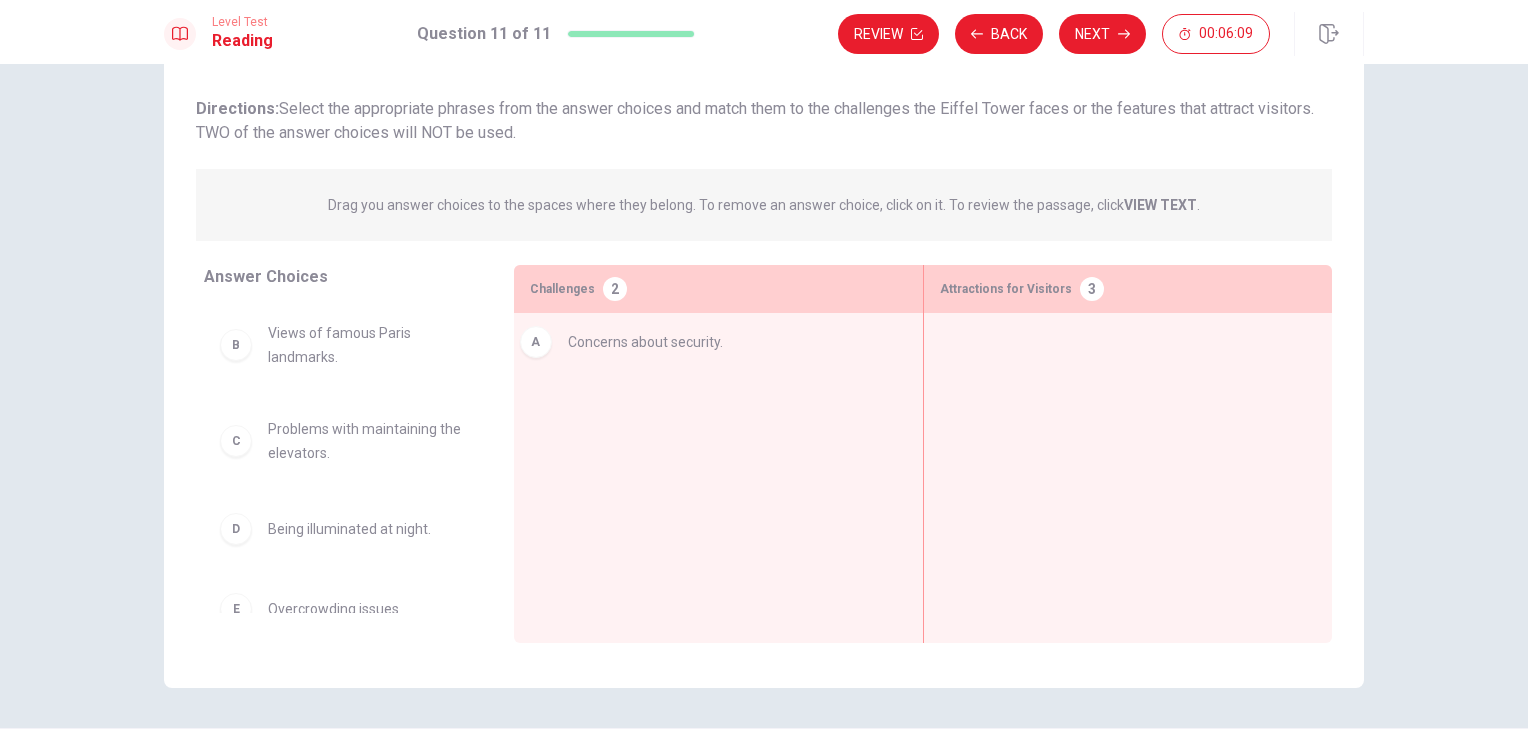 drag, startPoint x: 368, startPoint y: 354, endPoint x: 700, endPoint y: 362, distance: 332.09637 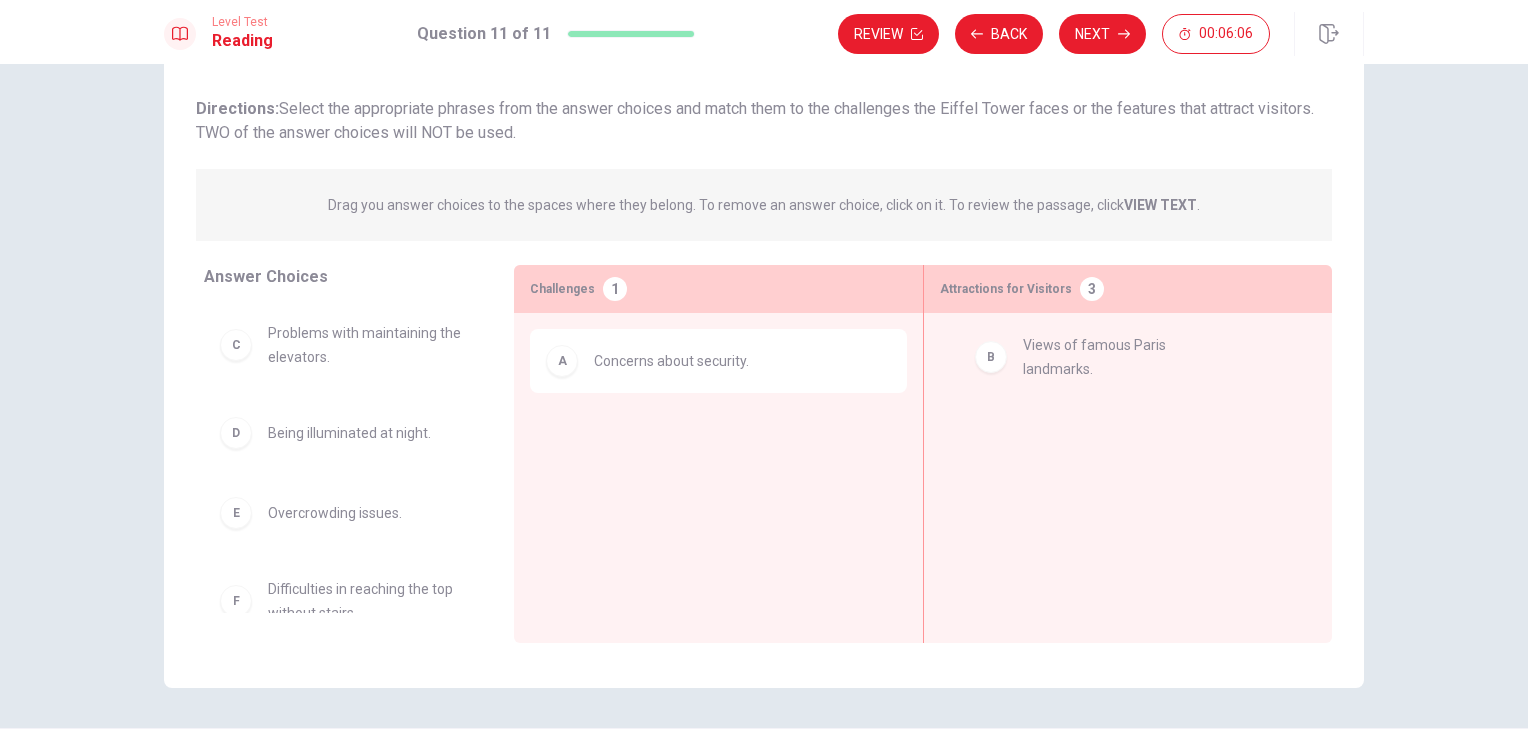 drag, startPoint x: 376, startPoint y: 345, endPoint x: 1148, endPoint y: 357, distance: 772.09326 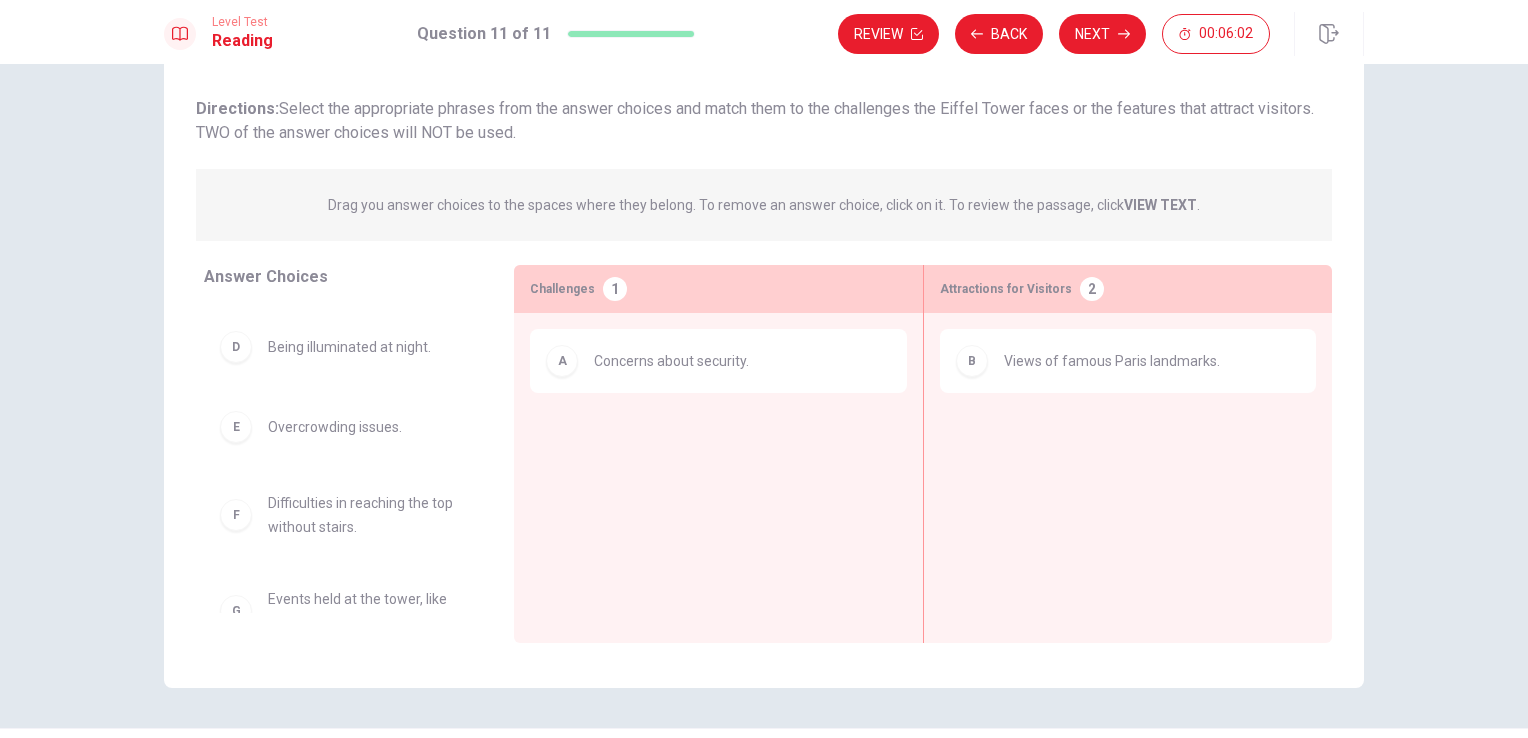 scroll, scrollTop: 88, scrollLeft: 0, axis: vertical 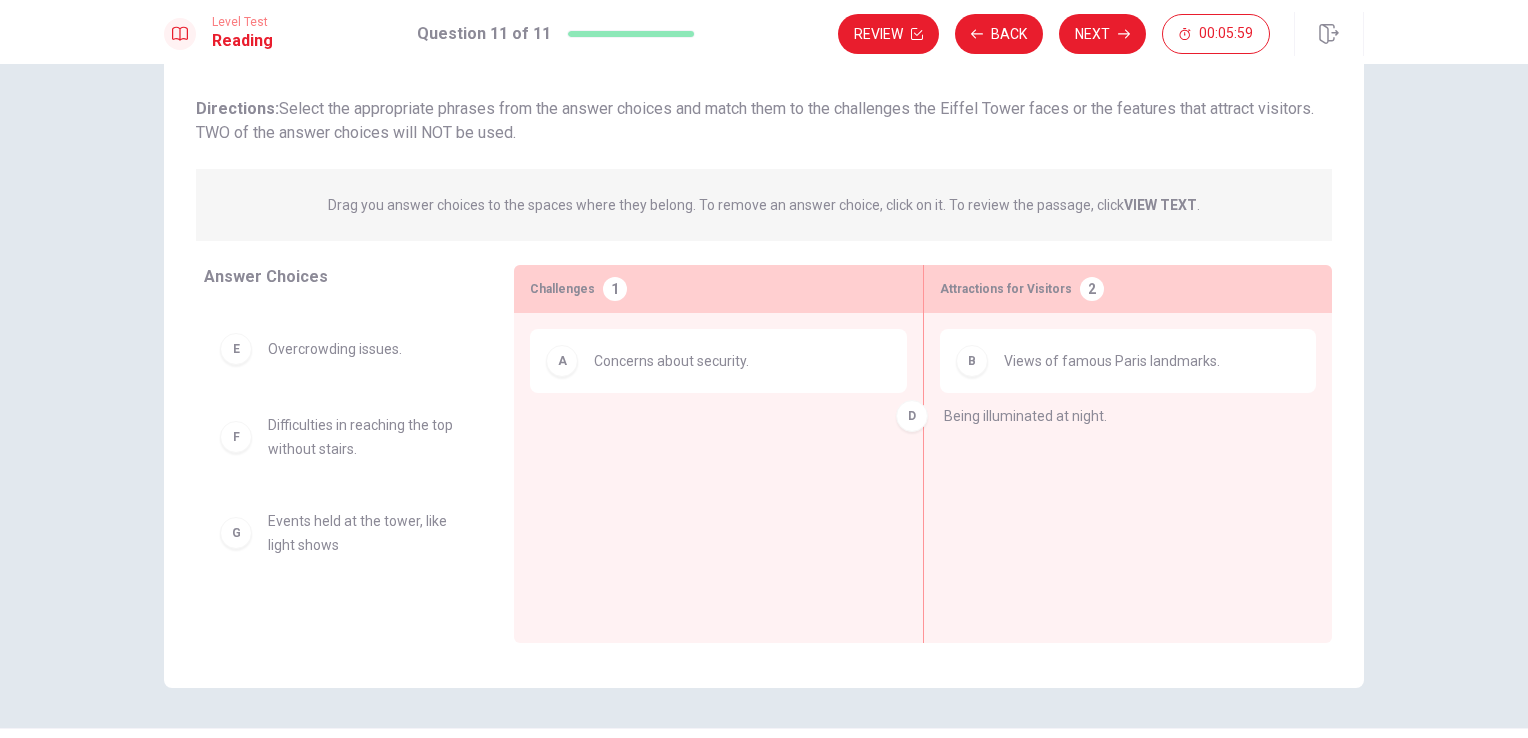 drag, startPoint x: 378, startPoint y: 358, endPoint x: 1144, endPoint y: 434, distance: 769.761 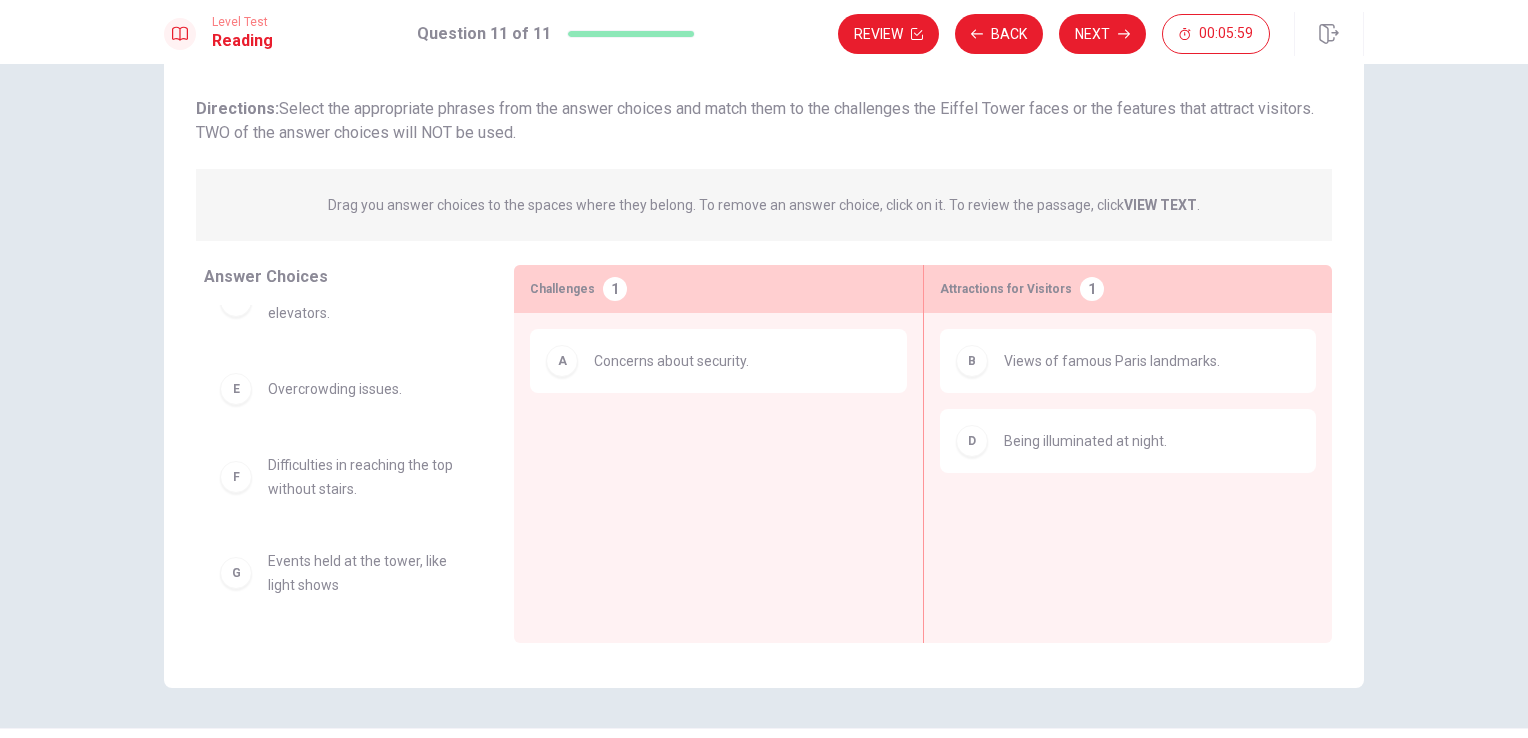 scroll, scrollTop: 44, scrollLeft: 0, axis: vertical 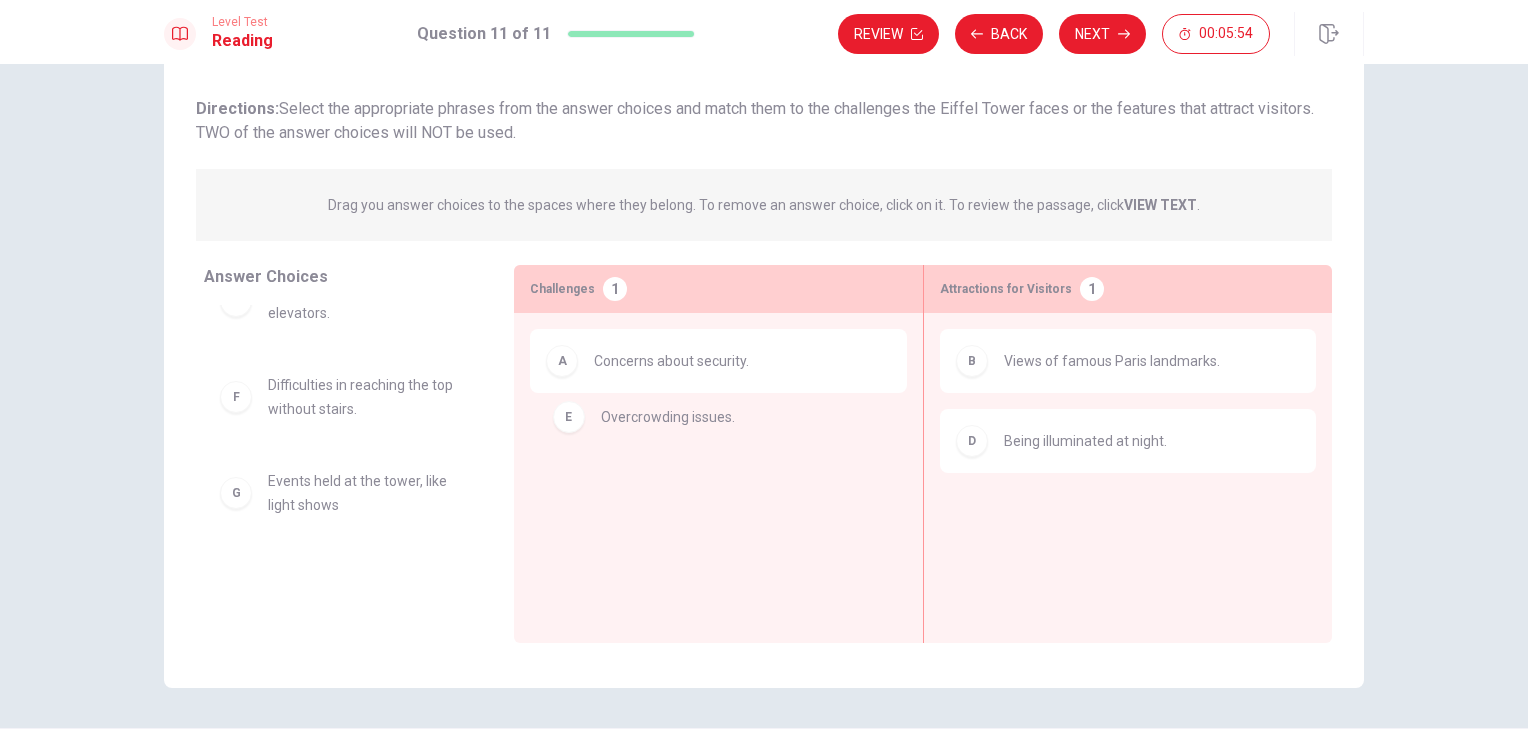 drag, startPoint x: 330, startPoint y: 400, endPoint x: 687, endPoint y: 433, distance: 358.52197 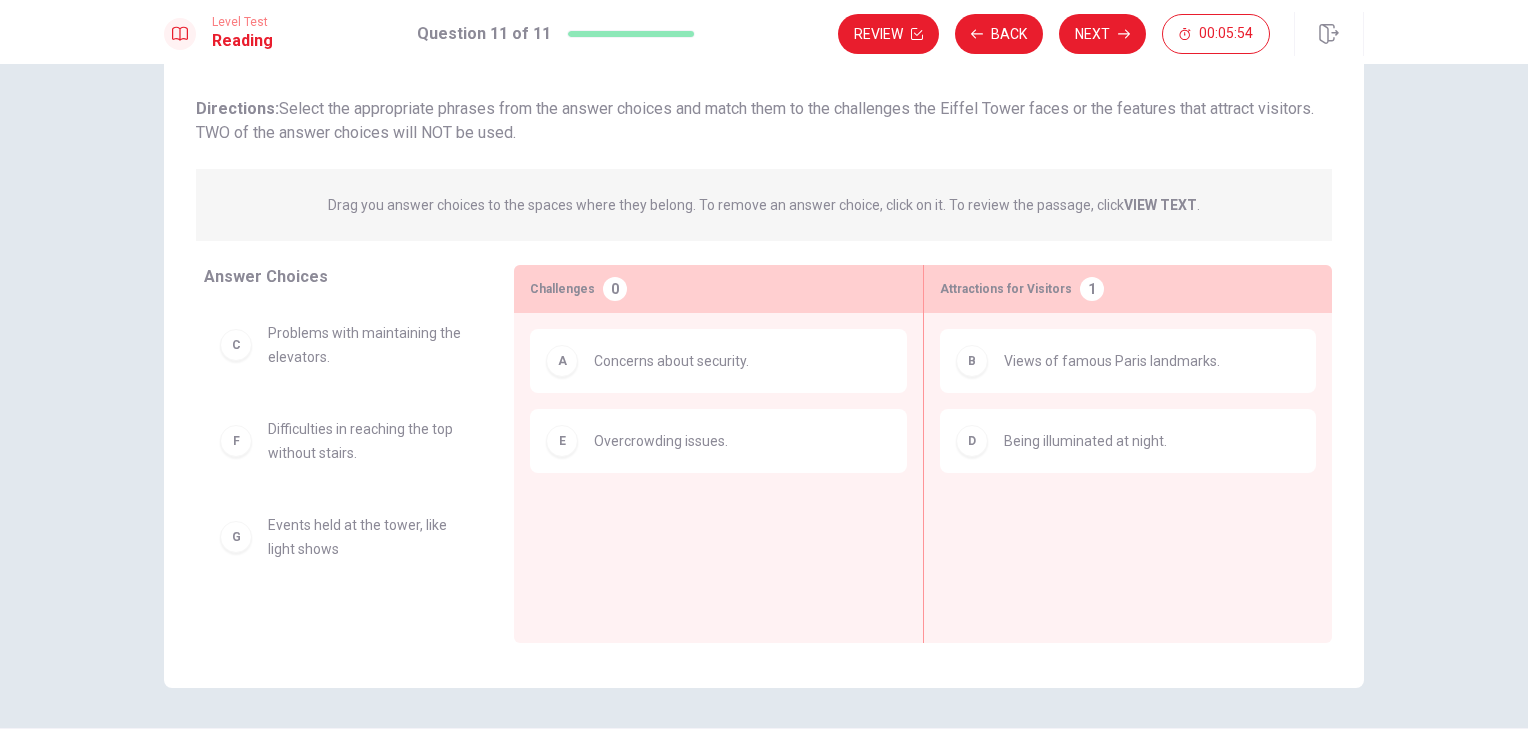scroll, scrollTop: 0, scrollLeft: 0, axis: both 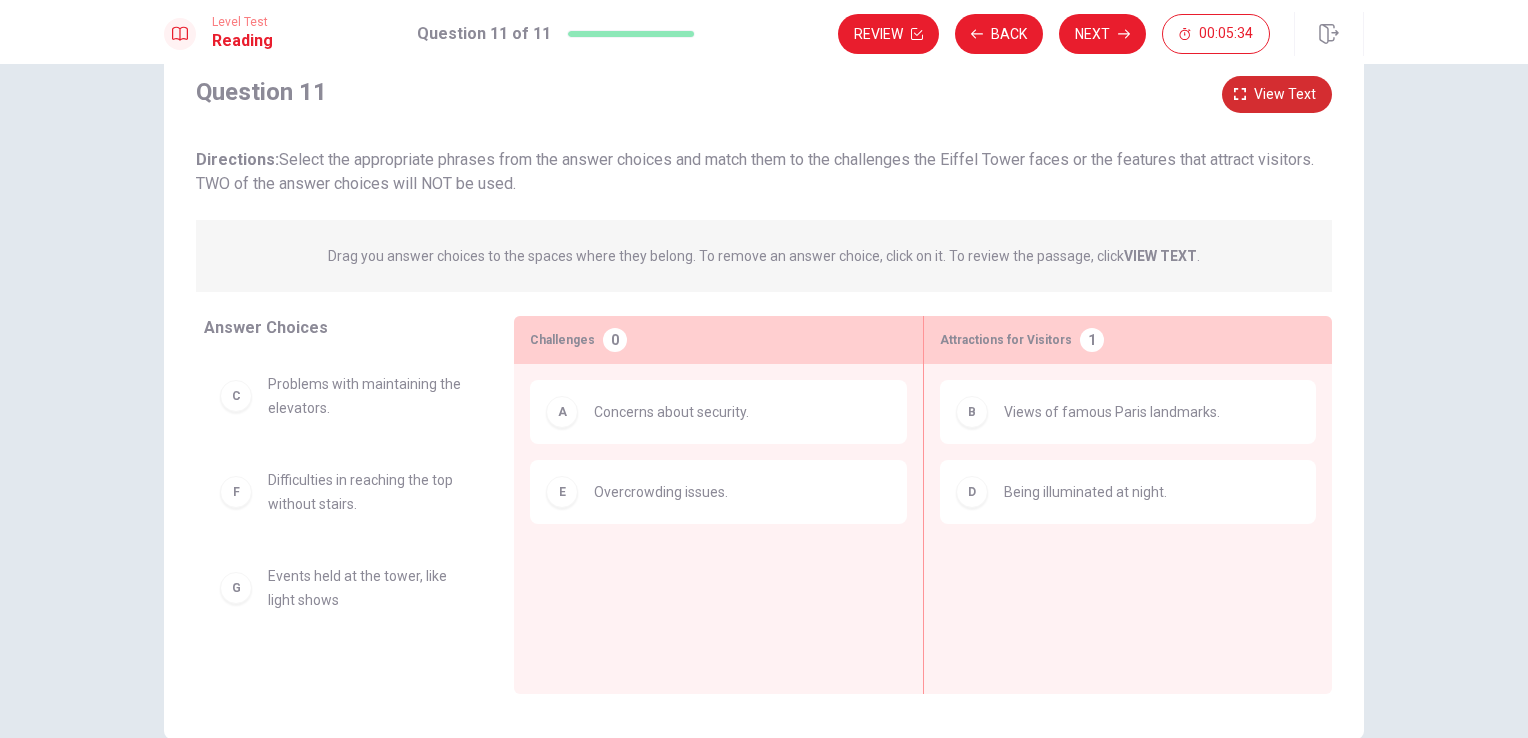 click on "View text" at bounding box center (1285, 94) 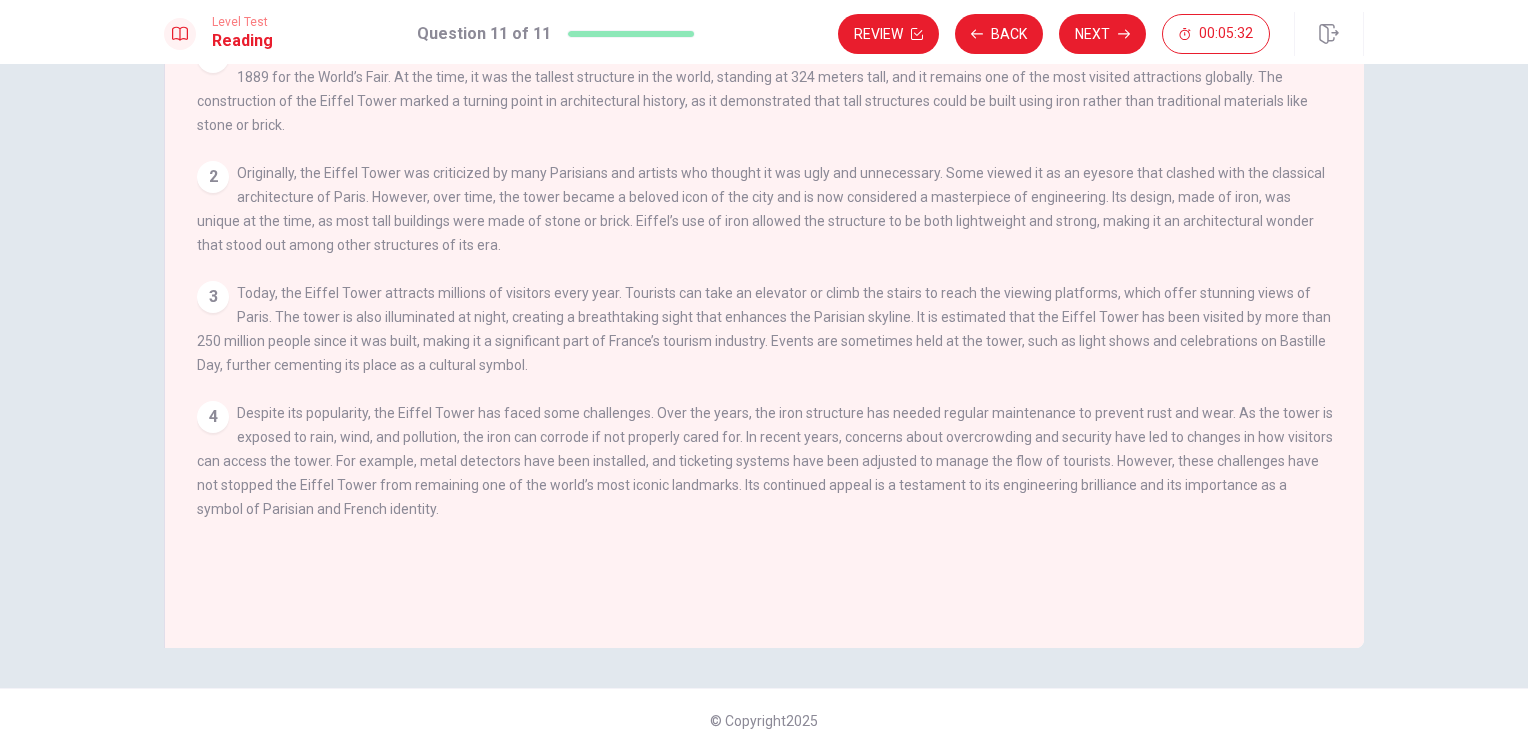 scroll, scrollTop: 152, scrollLeft: 0, axis: vertical 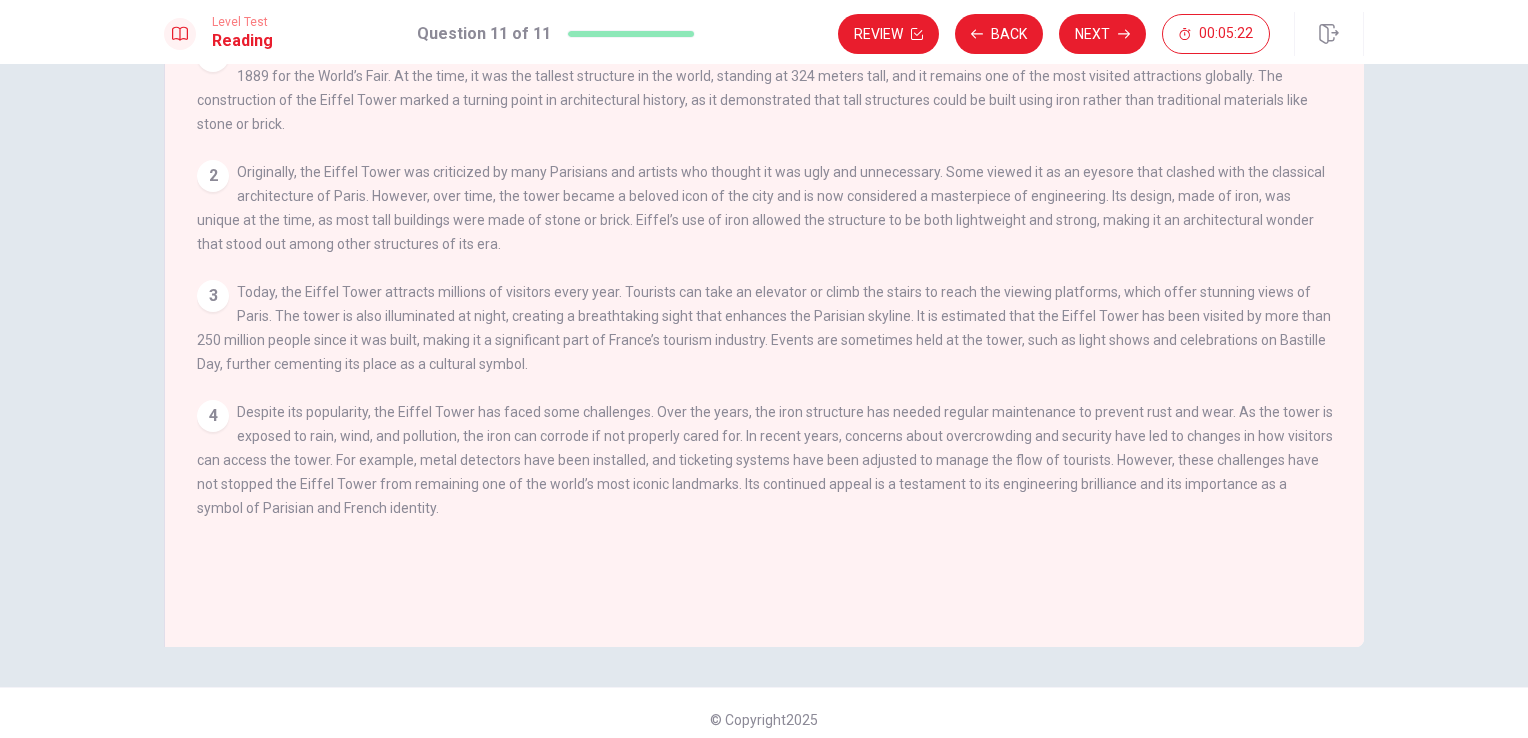 drag, startPoint x: 327, startPoint y: 296, endPoint x: 698, endPoint y: 300, distance: 371.02158 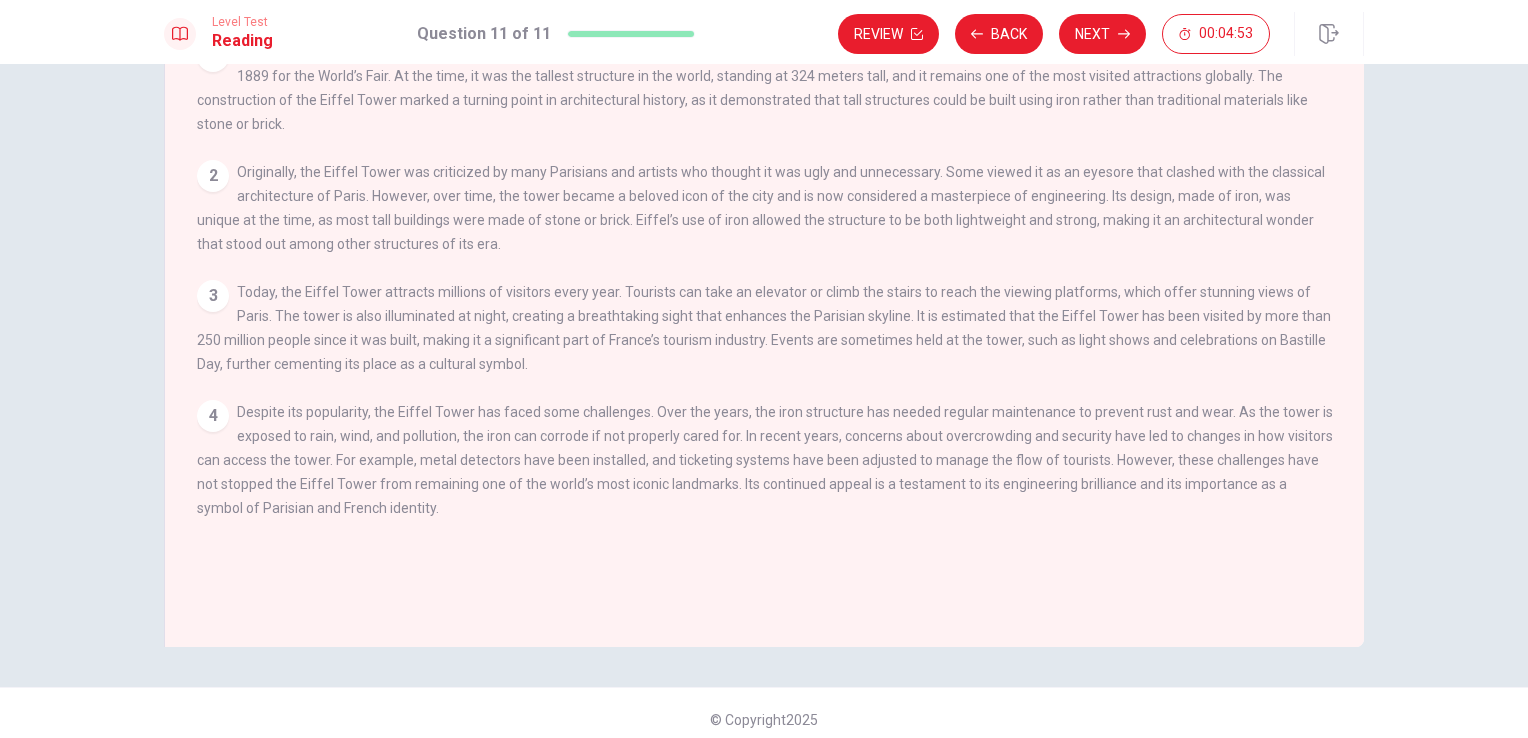 scroll, scrollTop: 0, scrollLeft: 0, axis: both 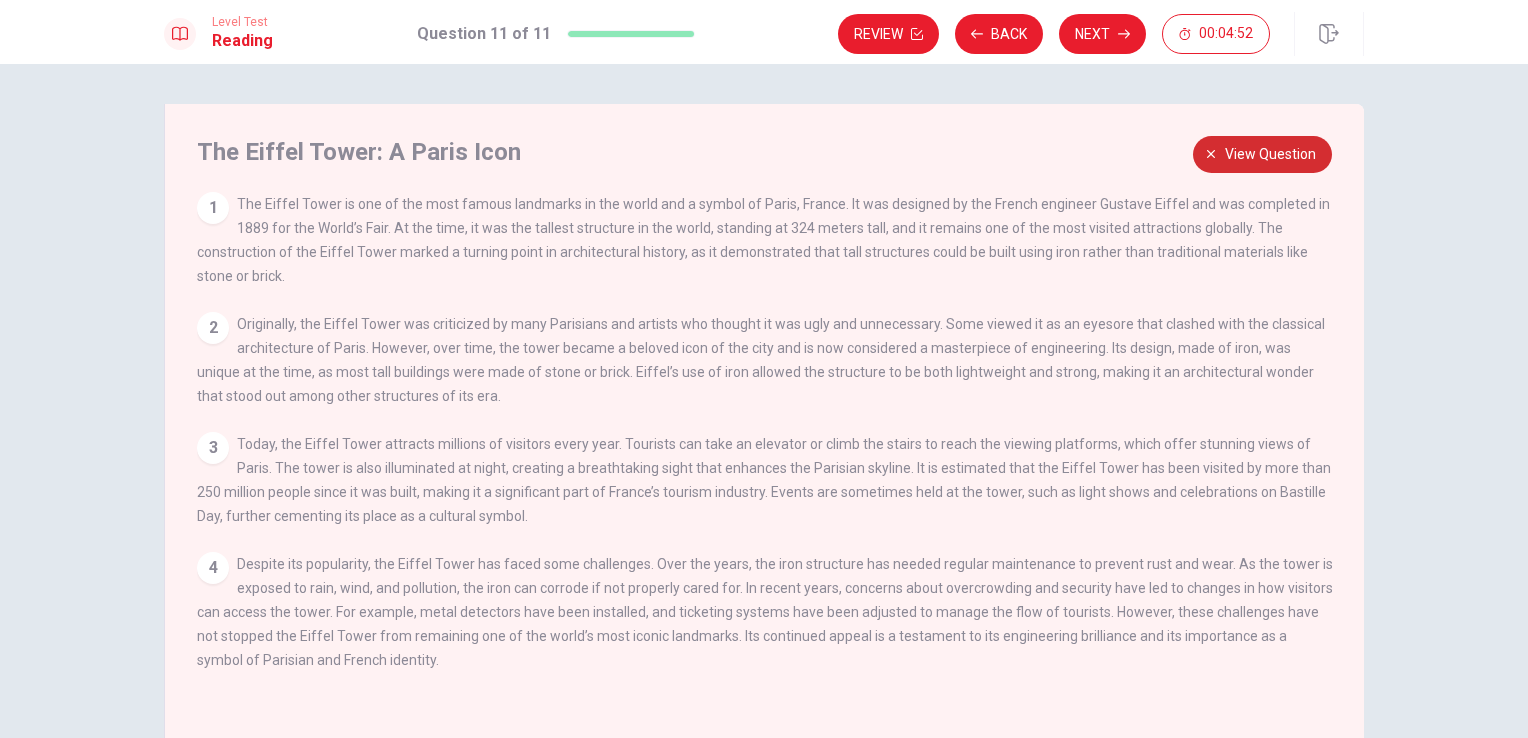 click on "View question" at bounding box center [1270, 154] 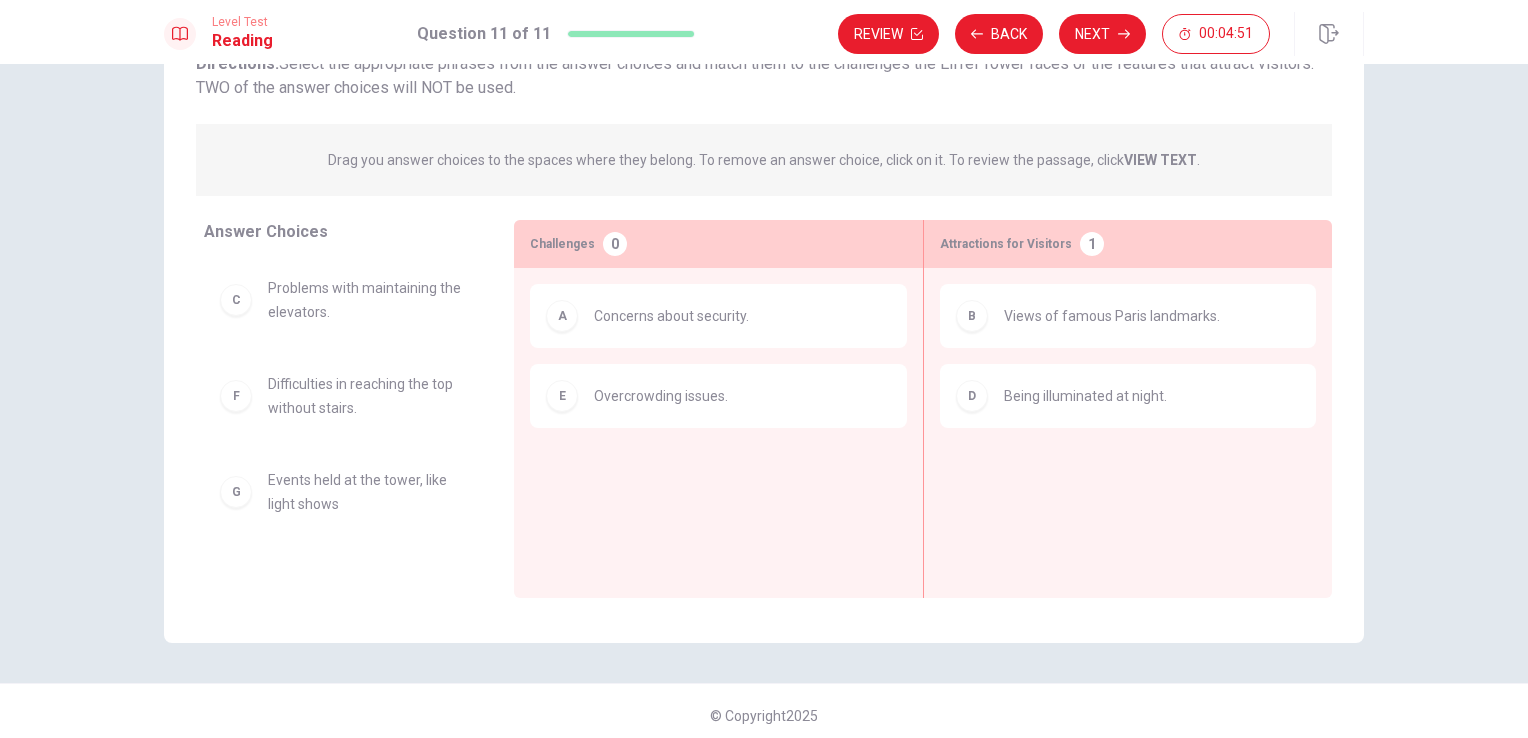 scroll, scrollTop: 156, scrollLeft: 0, axis: vertical 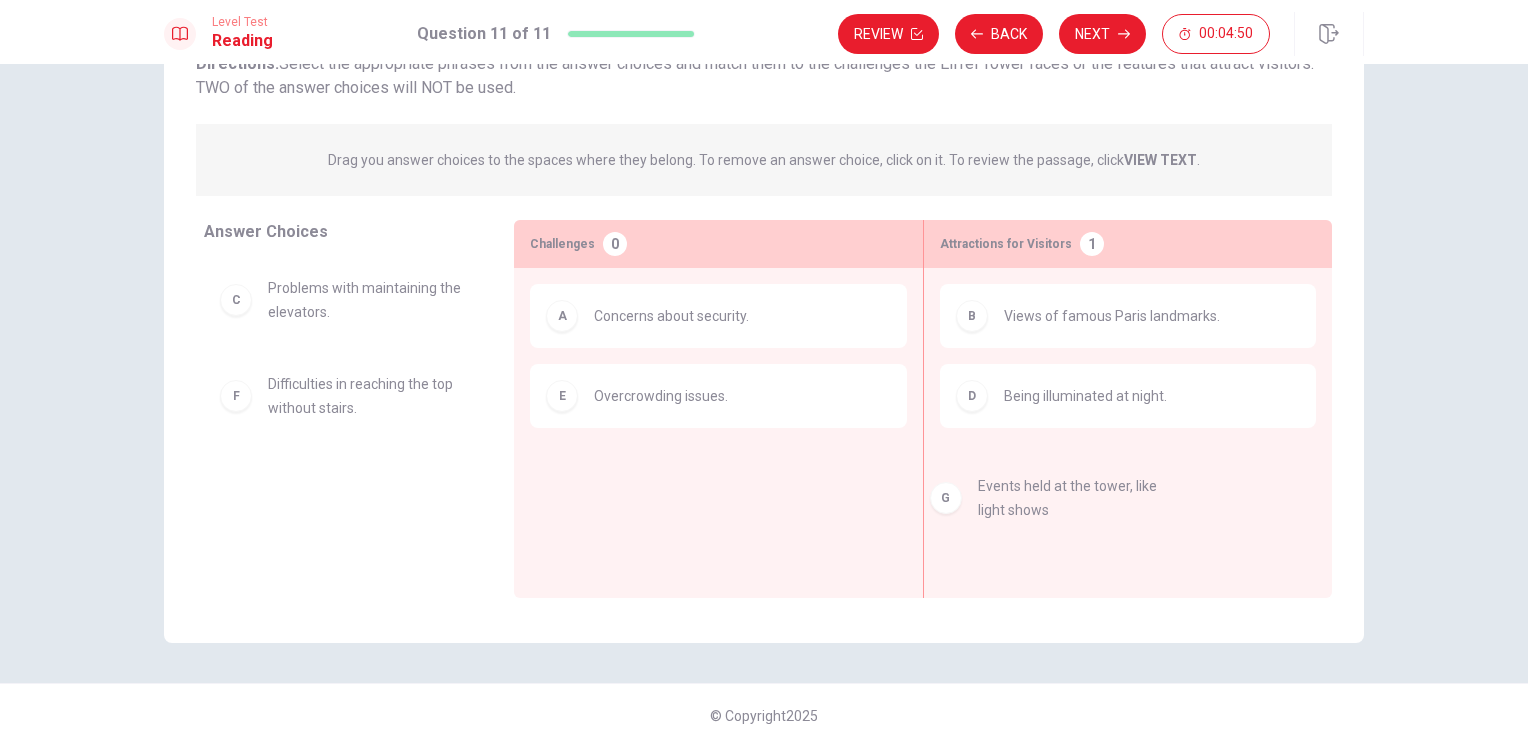 drag, startPoint x: 372, startPoint y: 494, endPoint x: 1105, endPoint y: 490, distance: 733.0109 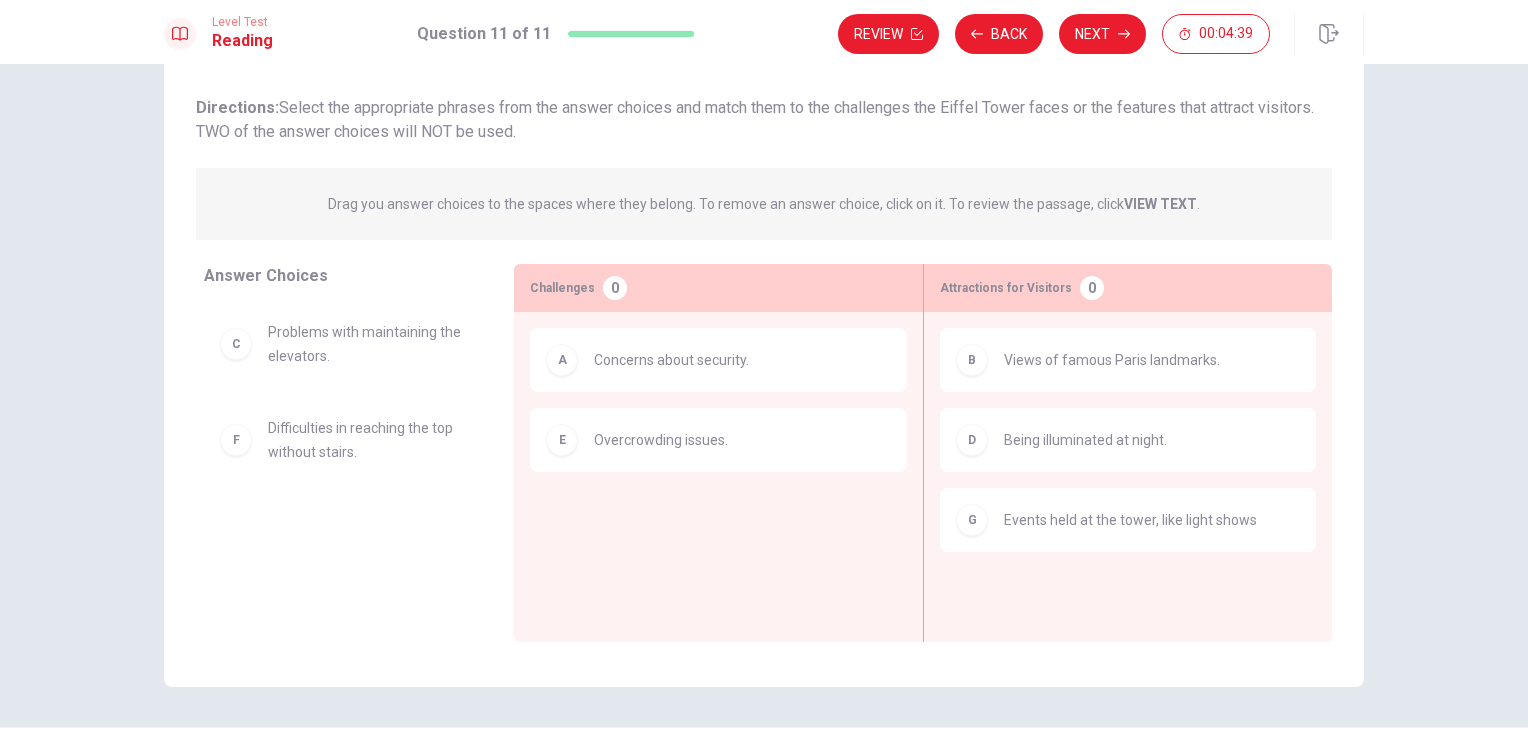 scroll, scrollTop: 0, scrollLeft: 0, axis: both 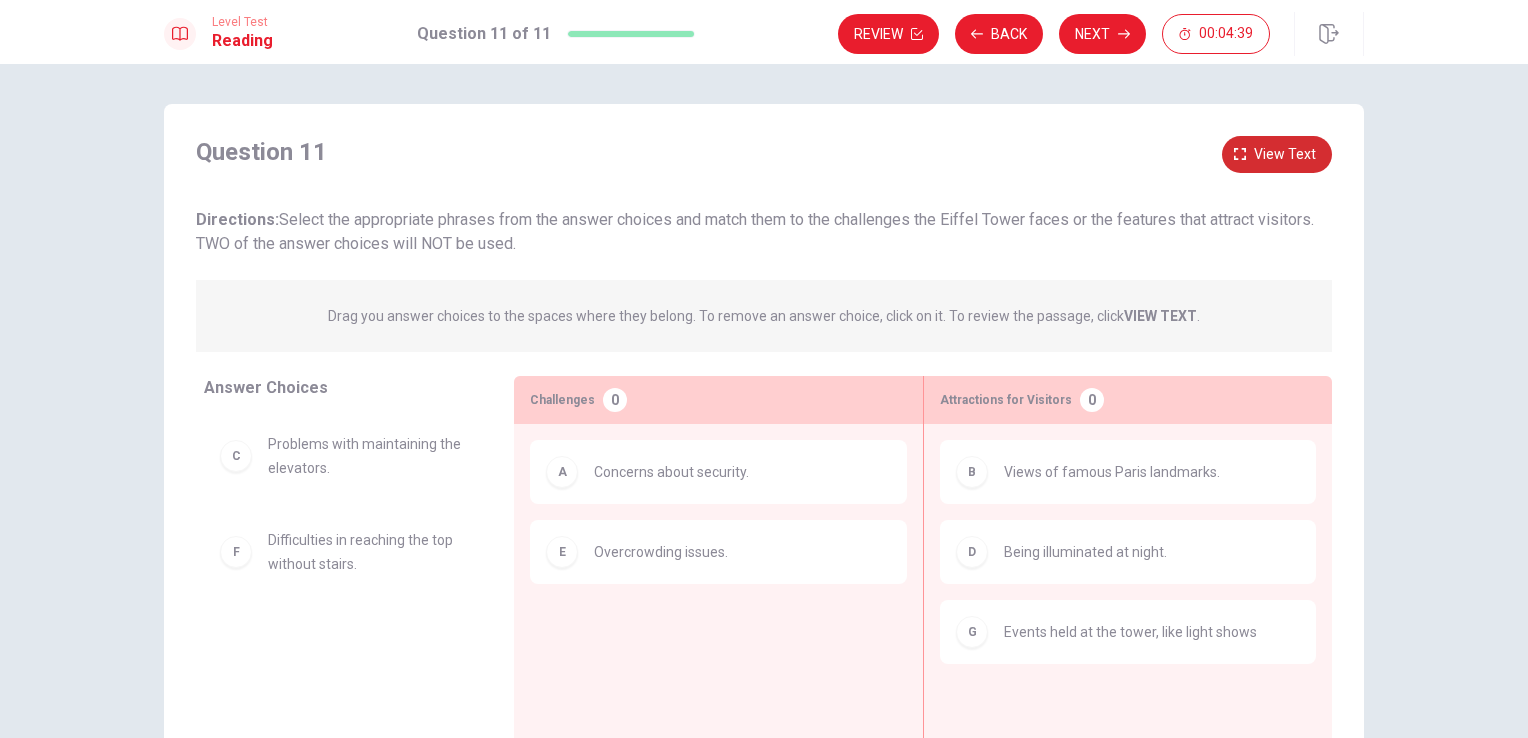click on "View text" at bounding box center [1277, 154] 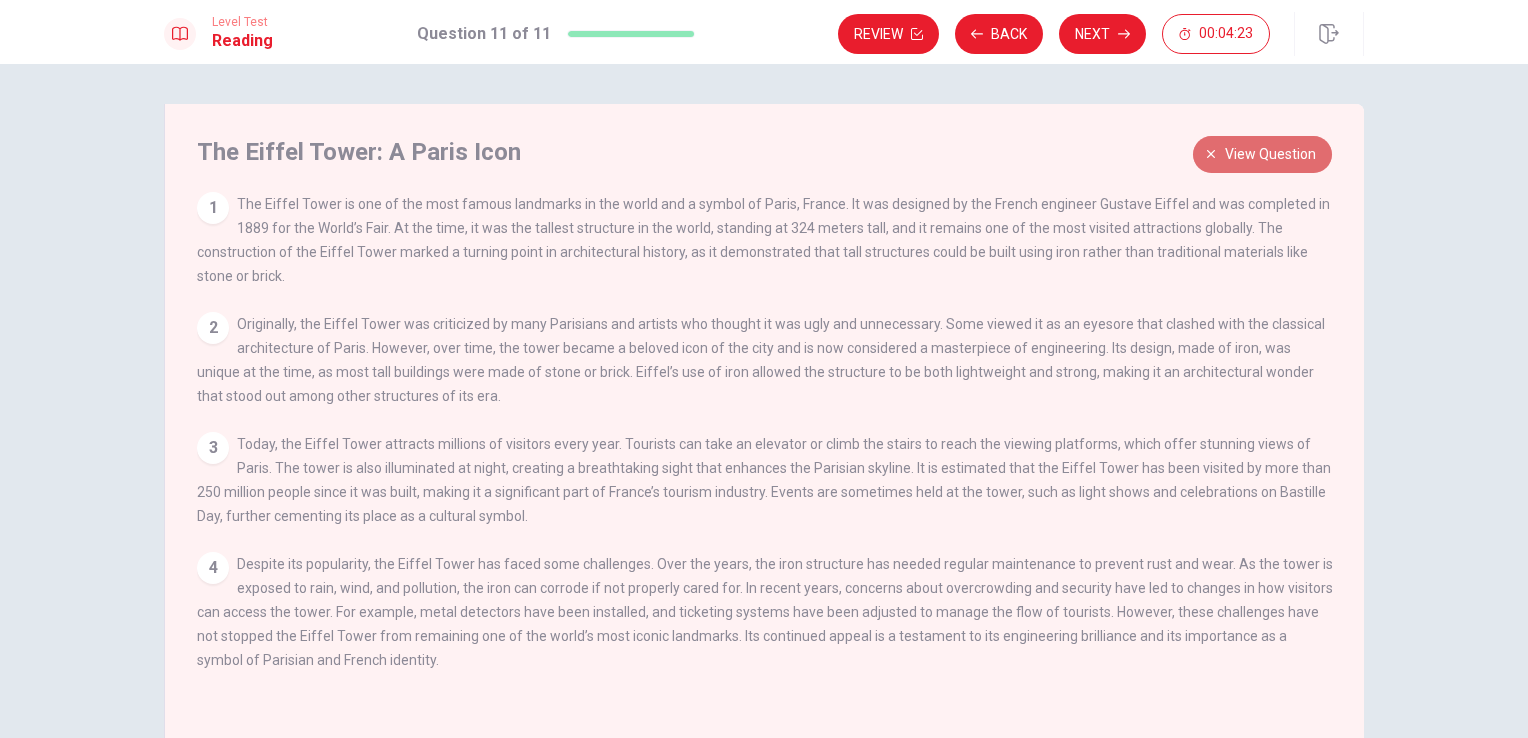 click on "View question" at bounding box center (1270, 154) 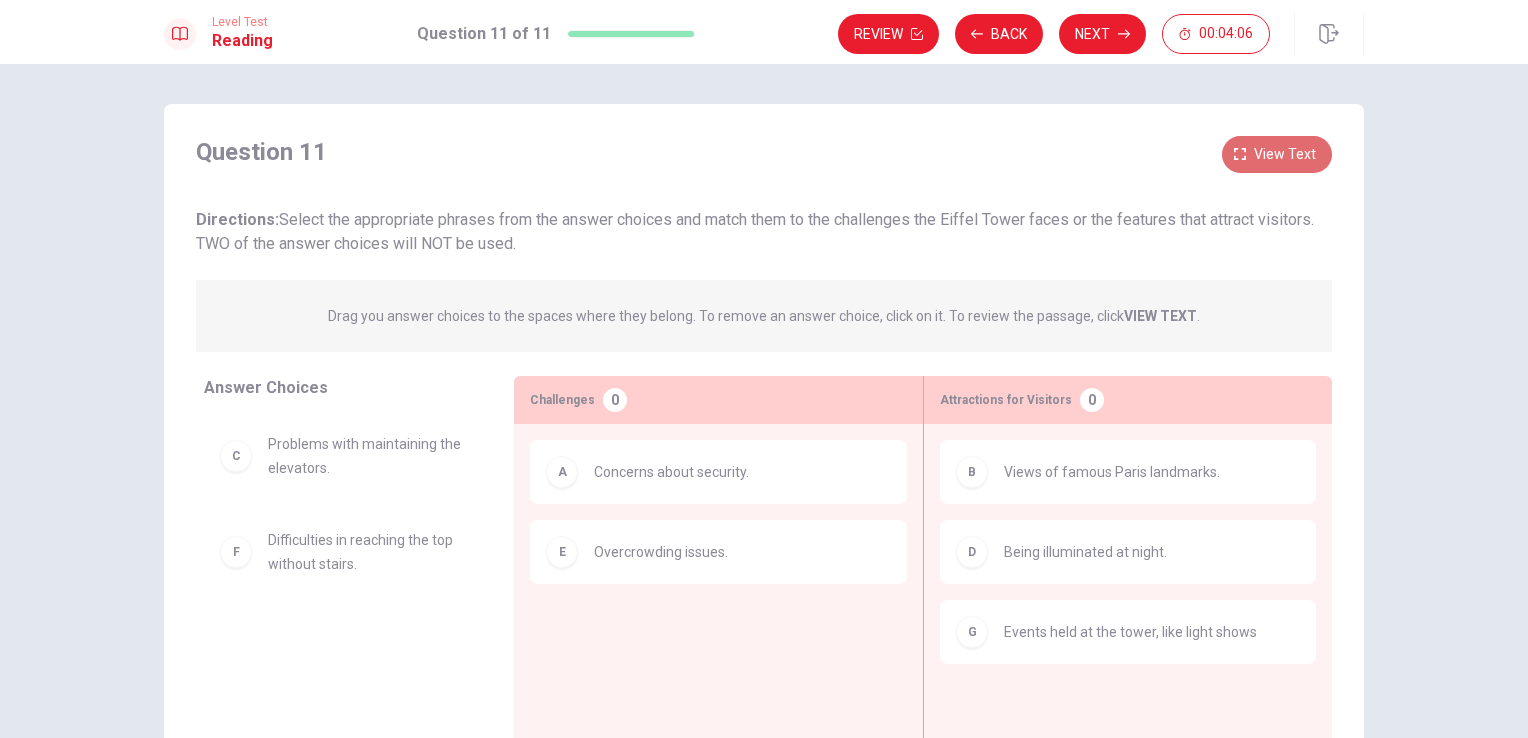 click on "View text" at bounding box center [1277, 154] 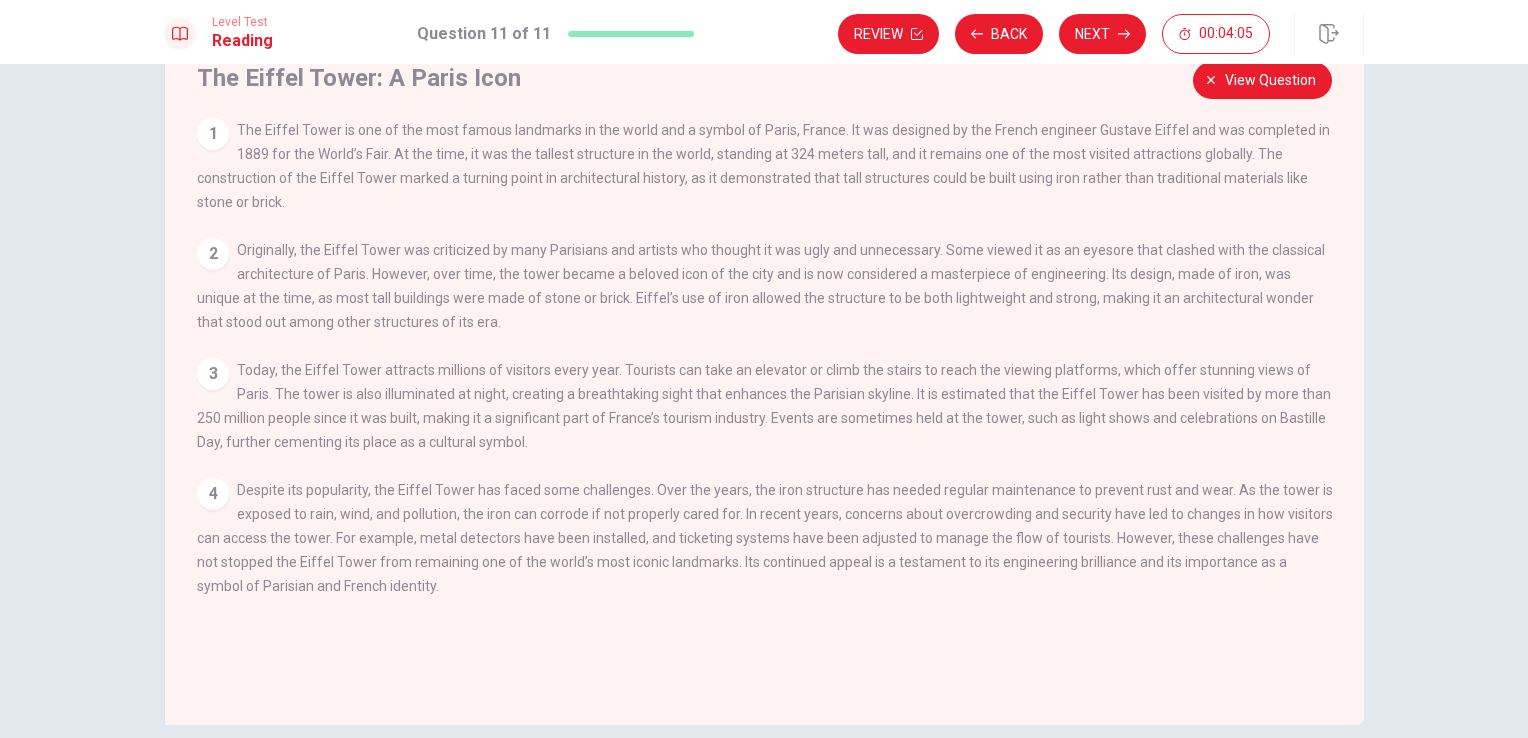 scroll, scrollTop: 84, scrollLeft: 0, axis: vertical 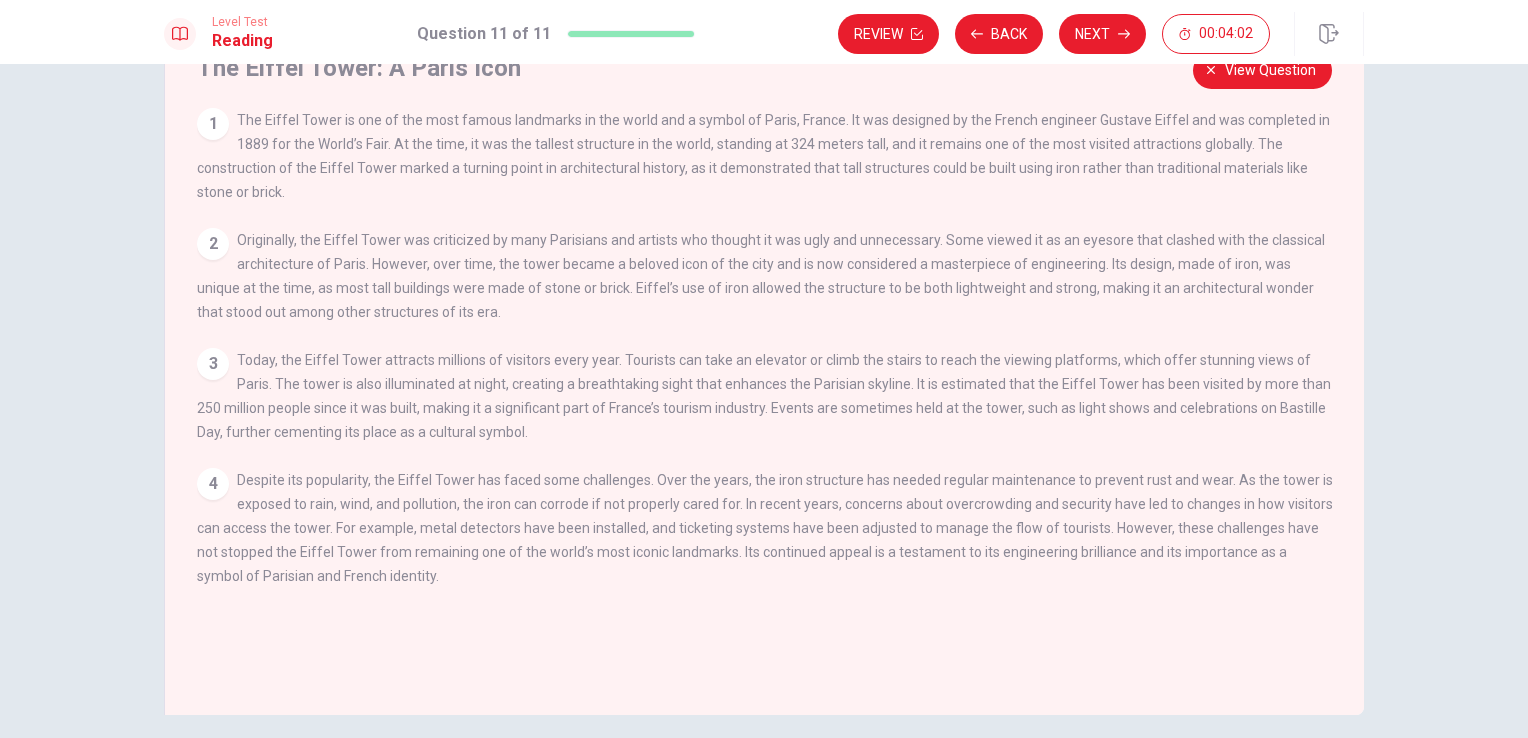 drag, startPoint x: 672, startPoint y: 500, endPoint x: 939, endPoint y: 503, distance: 267.01685 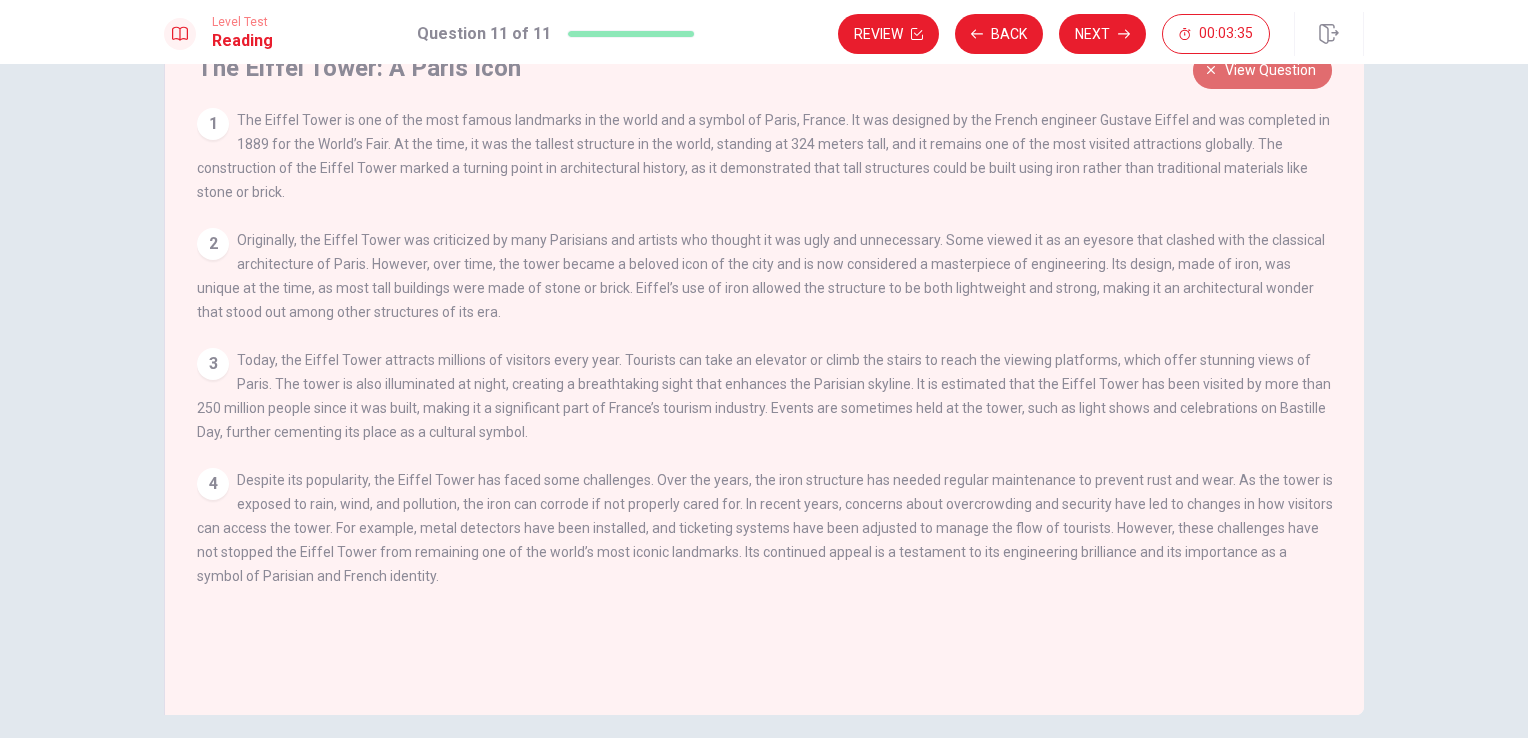click on "View question" at bounding box center (1262, 70) 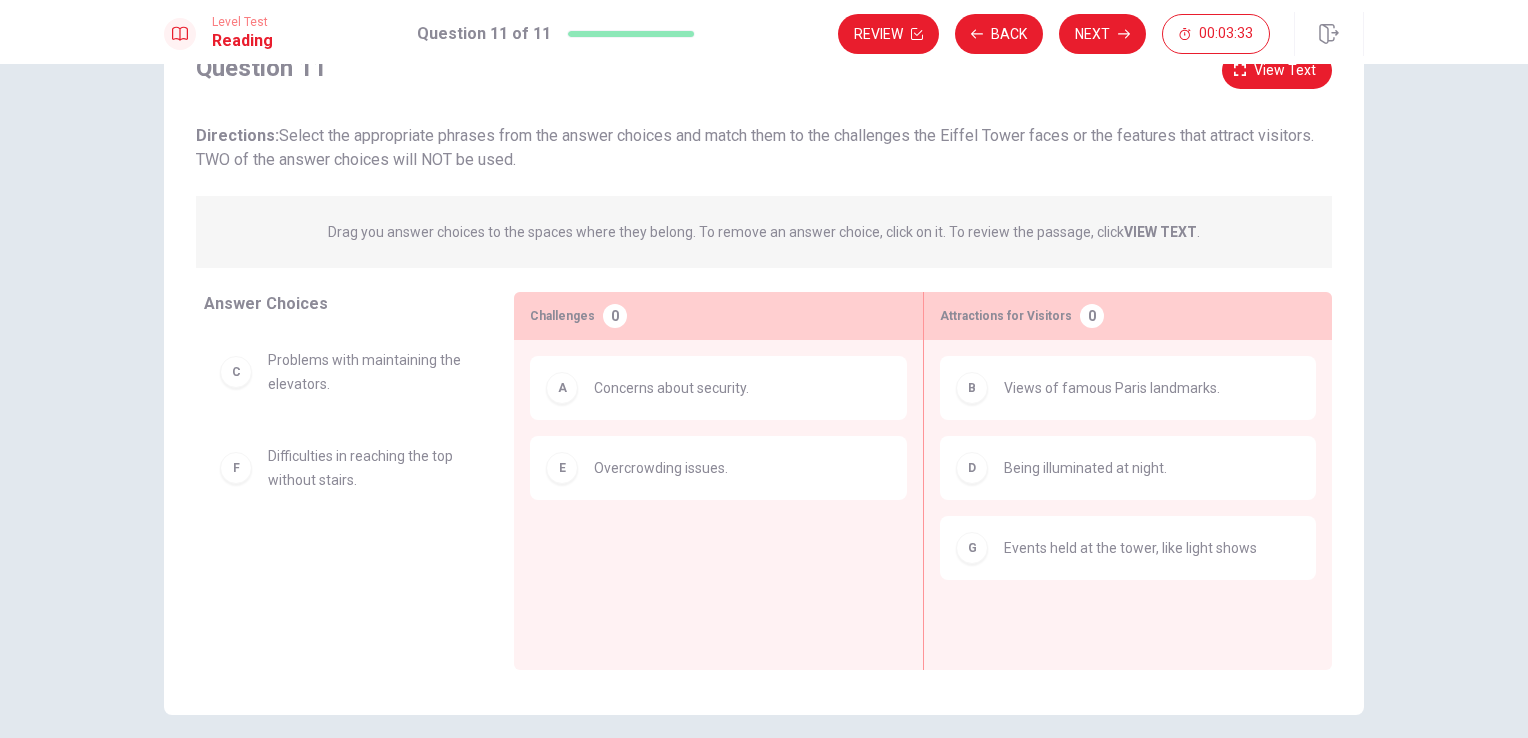 scroll, scrollTop: 0, scrollLeft: 0, axis: both 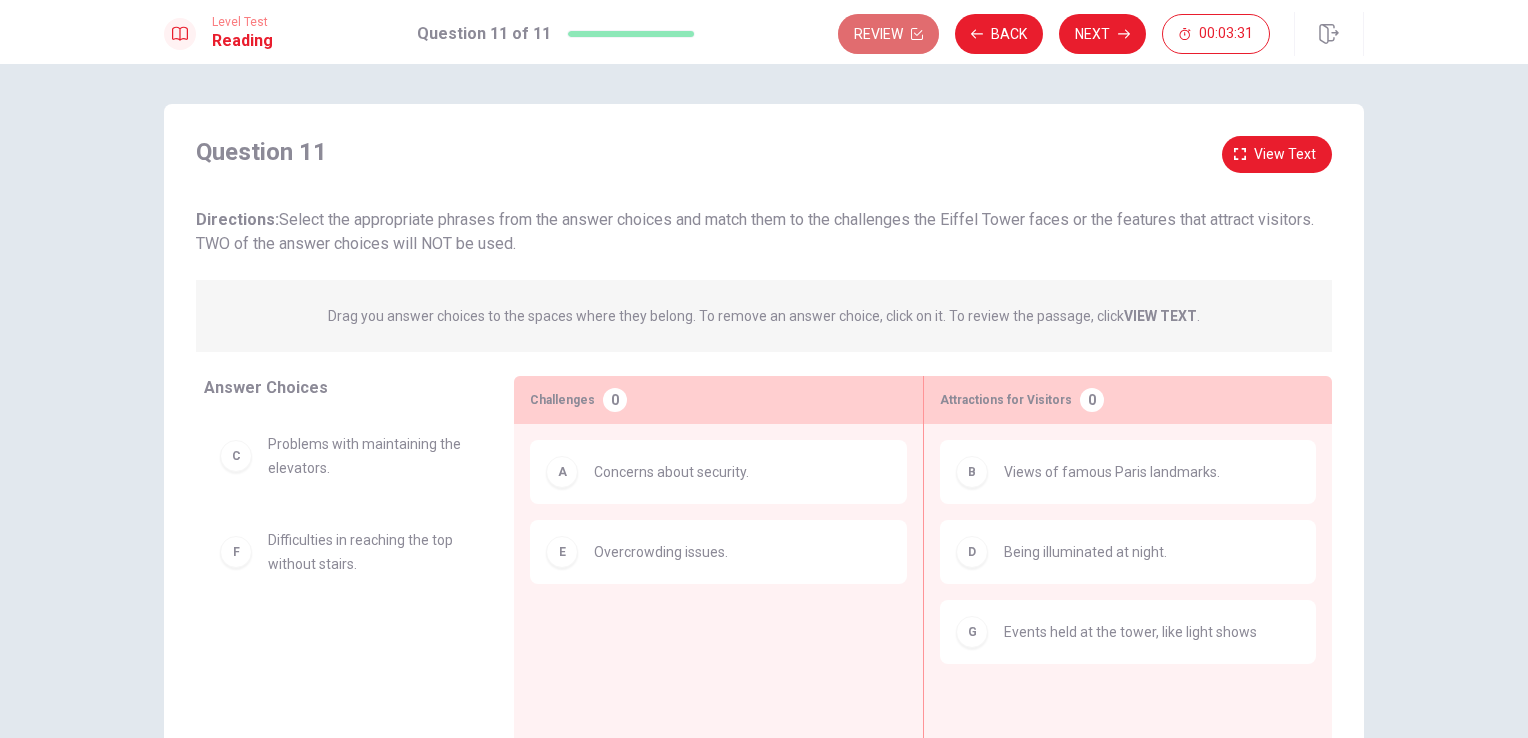 click on "Review" at bounding box center (888, 34) 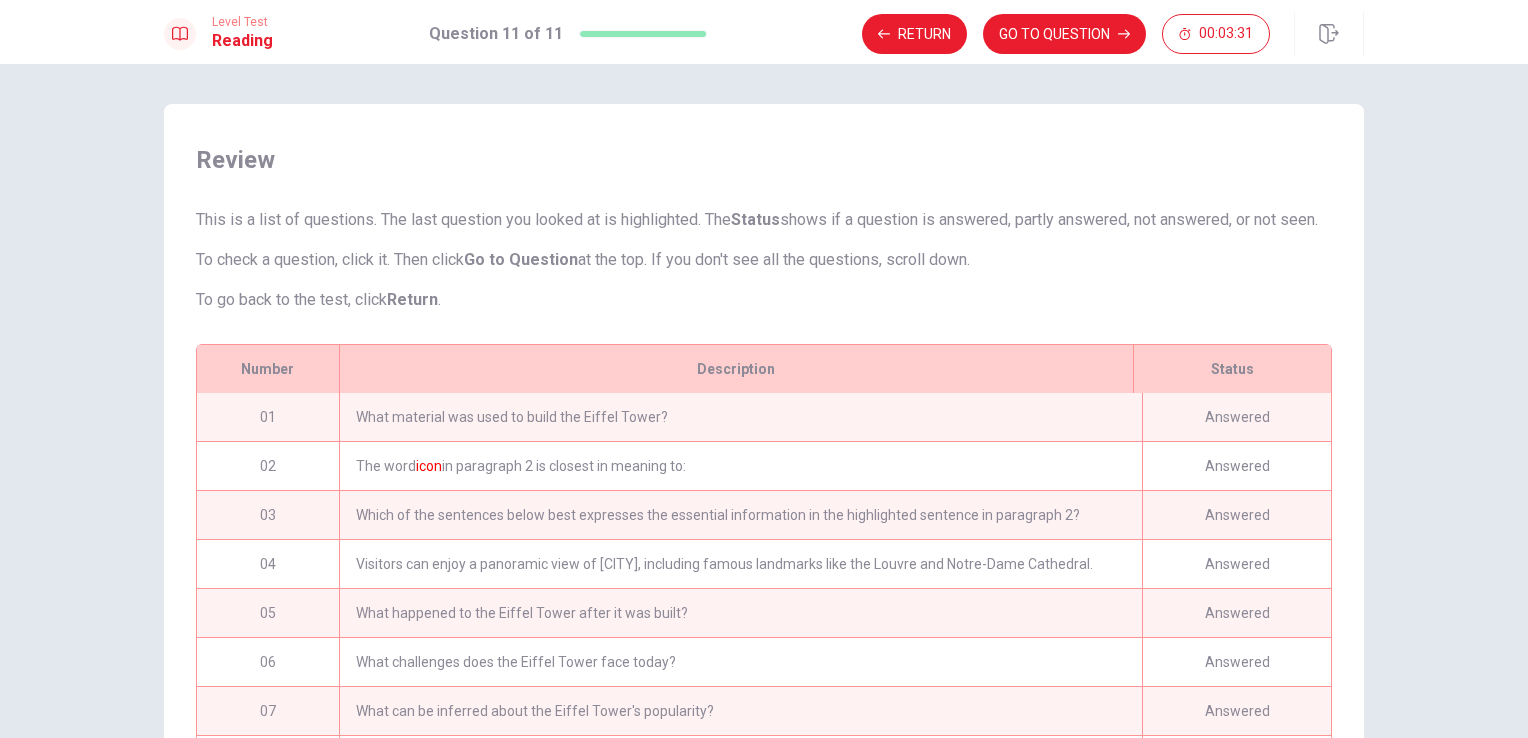 scroll, scrollTop: 155, scrollLeft: 0, axis: vertical 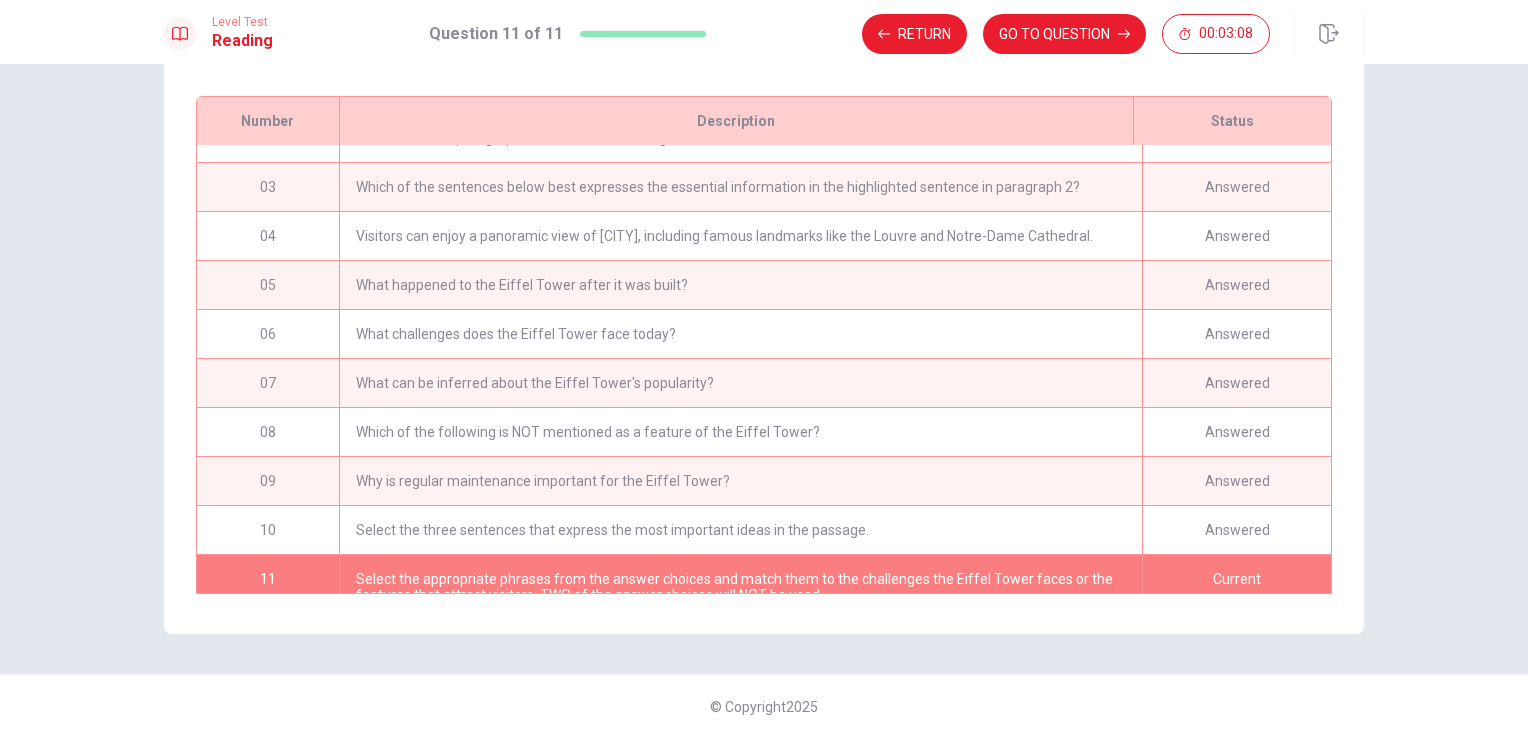 click on "What can be inferred about the Eiffel Tower's popularity?" at bounding box center (740, 383) 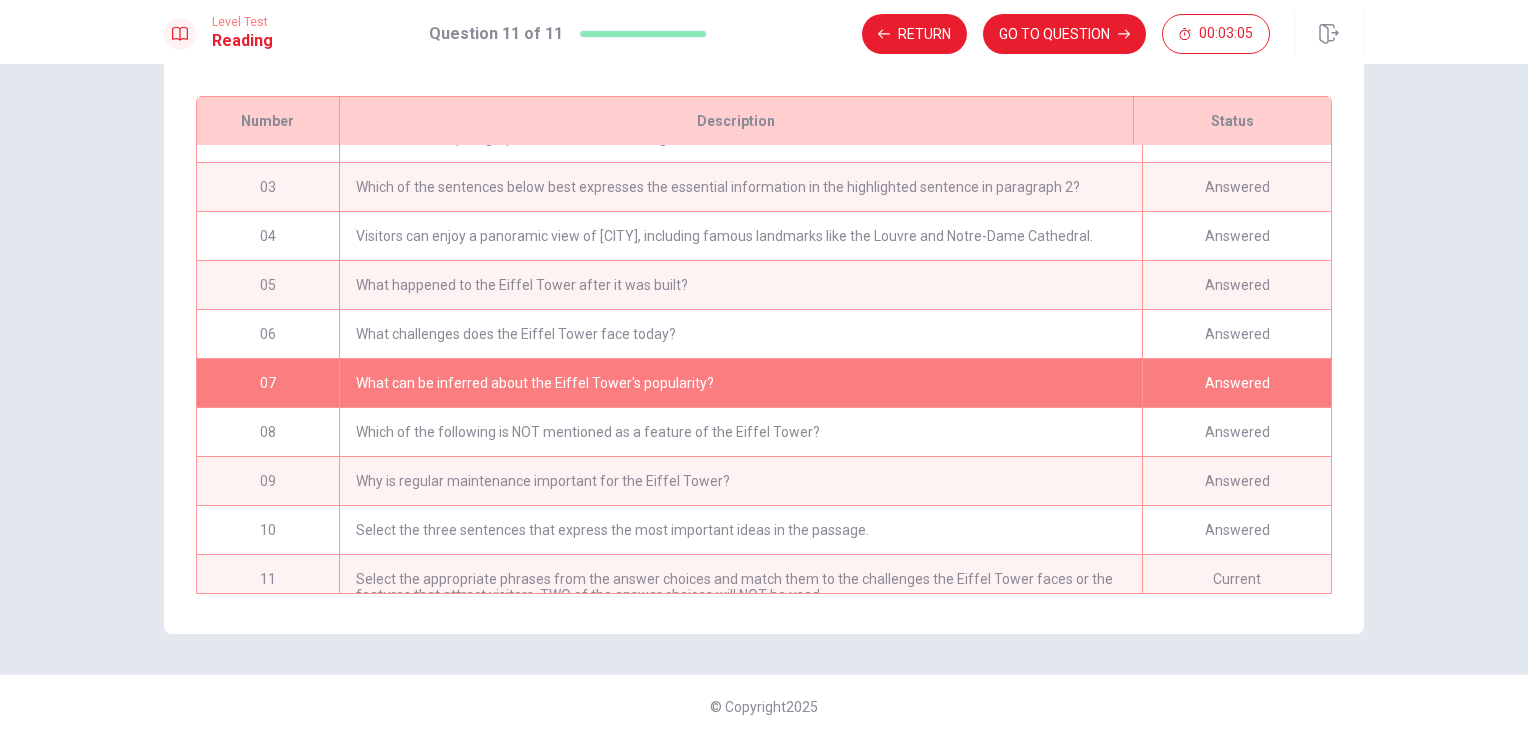 click on "Answered" at bounding box center (1236, 383) 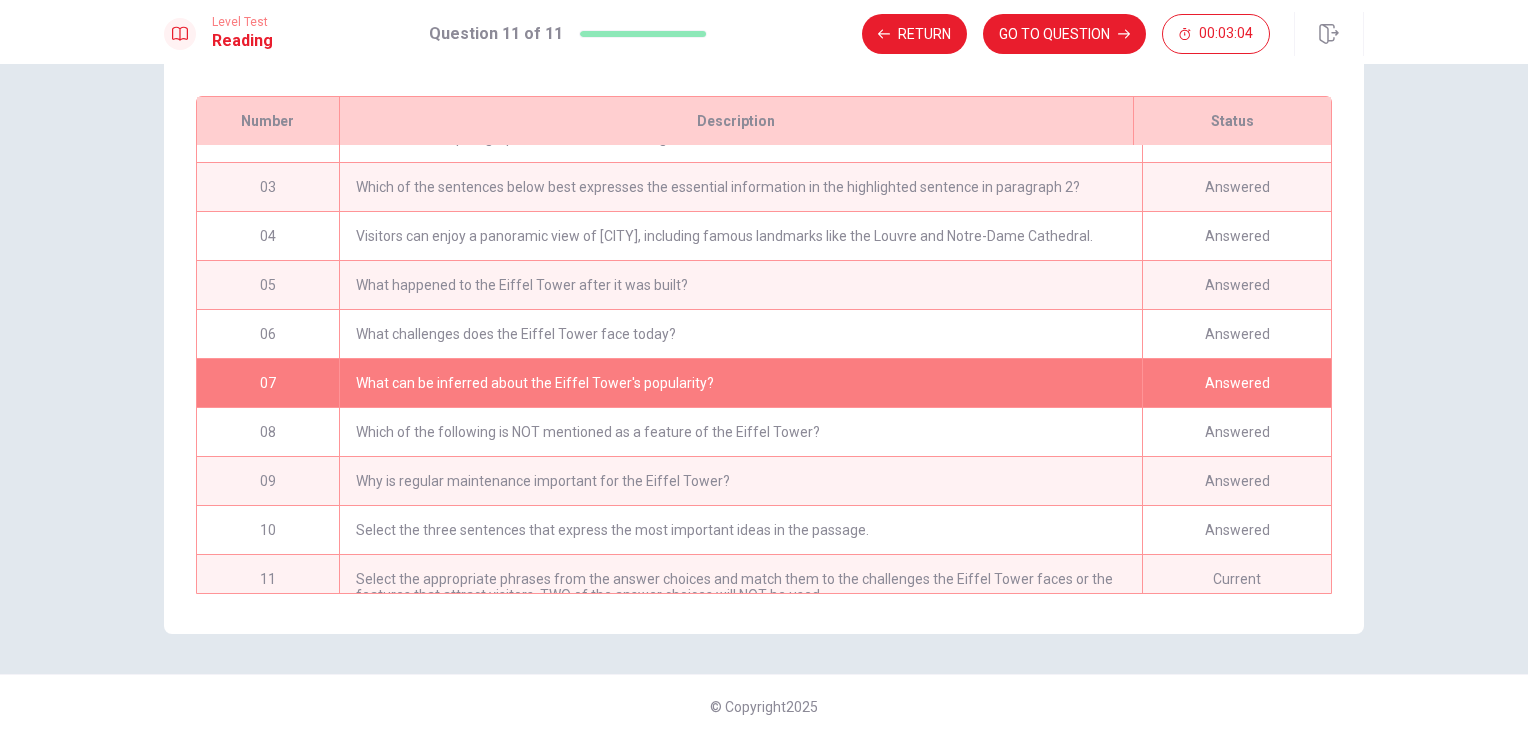 click on "What can be inferred about the Eiffel Tower's popularity?" at bounding box center (740, 383) 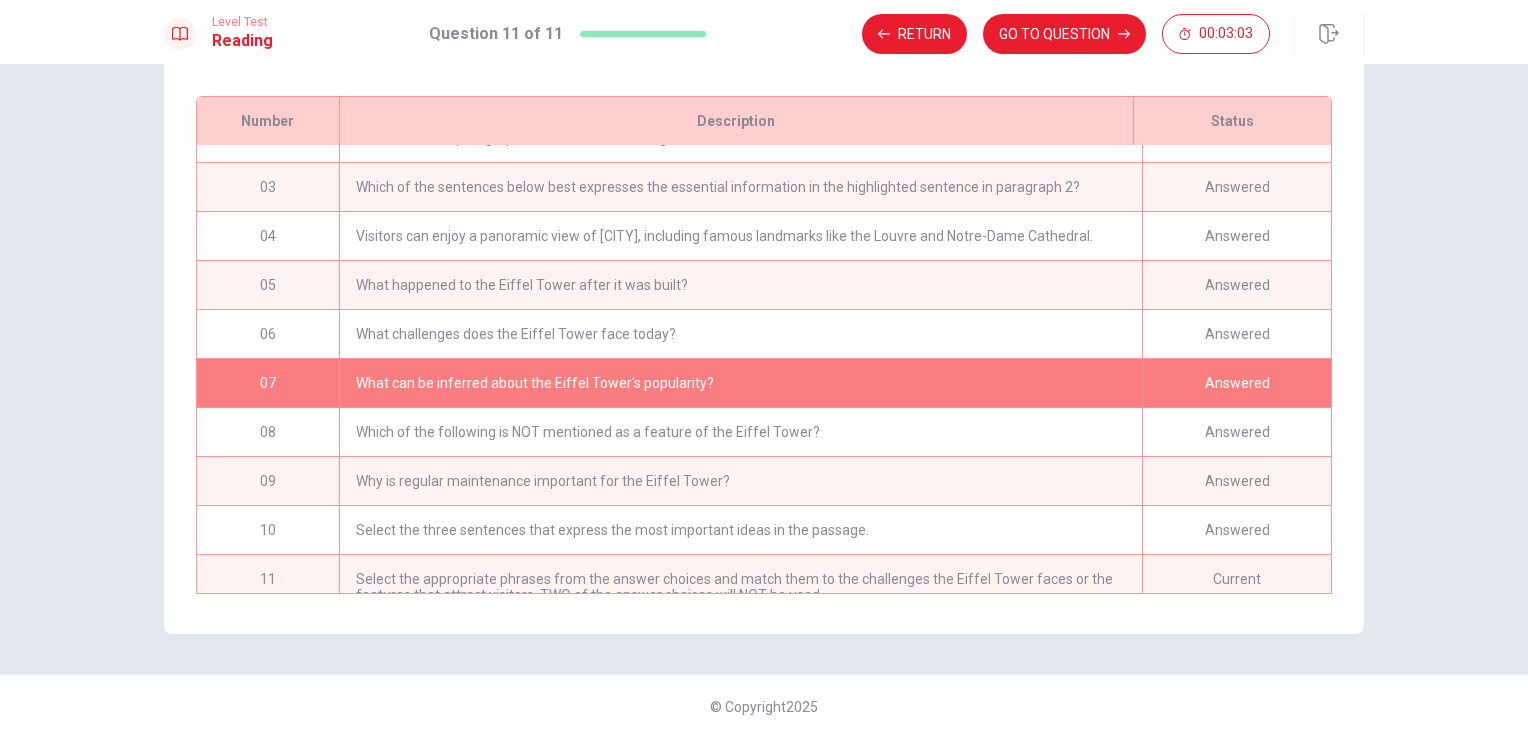 click on "What can be inferred about the Eiffel Tower's popularity?" at bounding box center [740, 383] 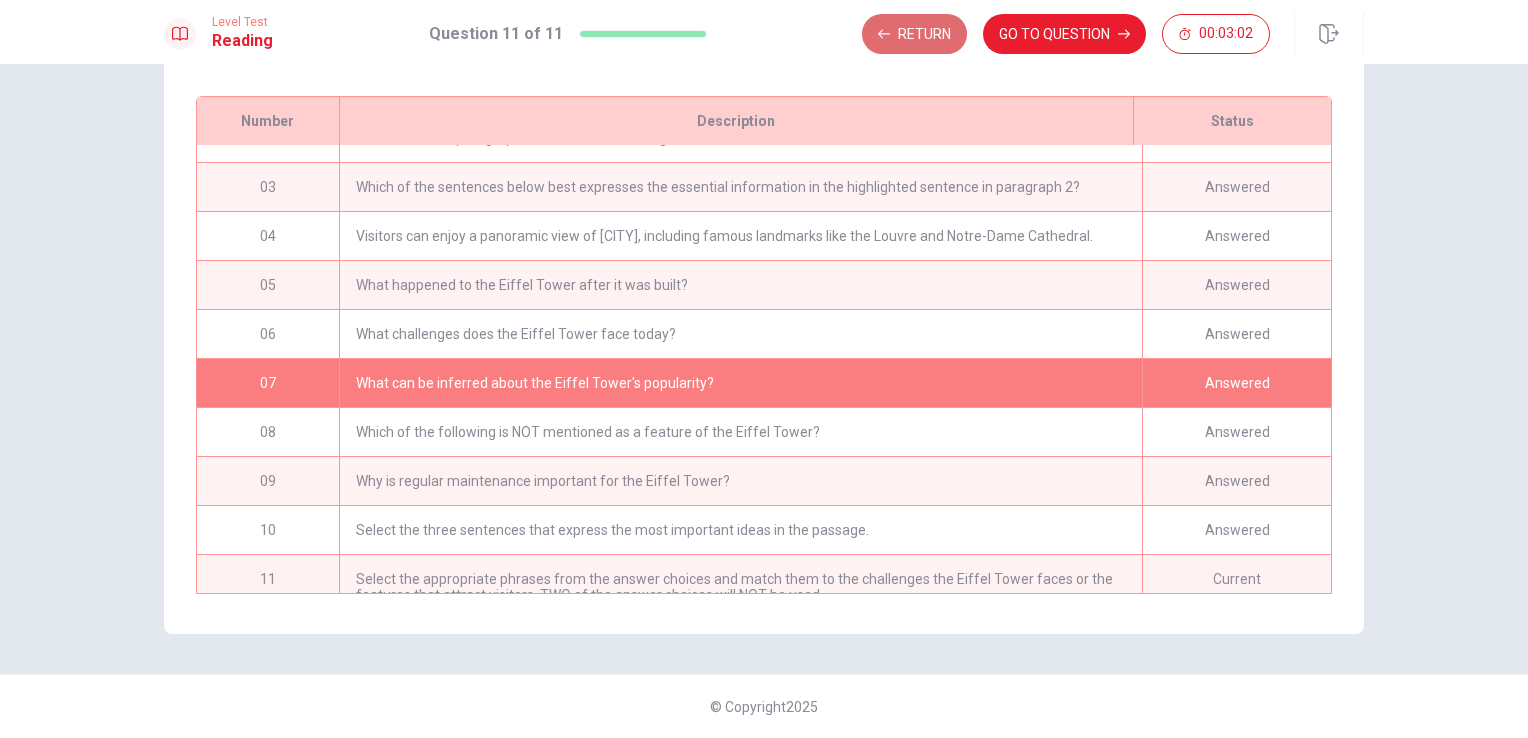 click on "Return" at bounding box center (914, 34) 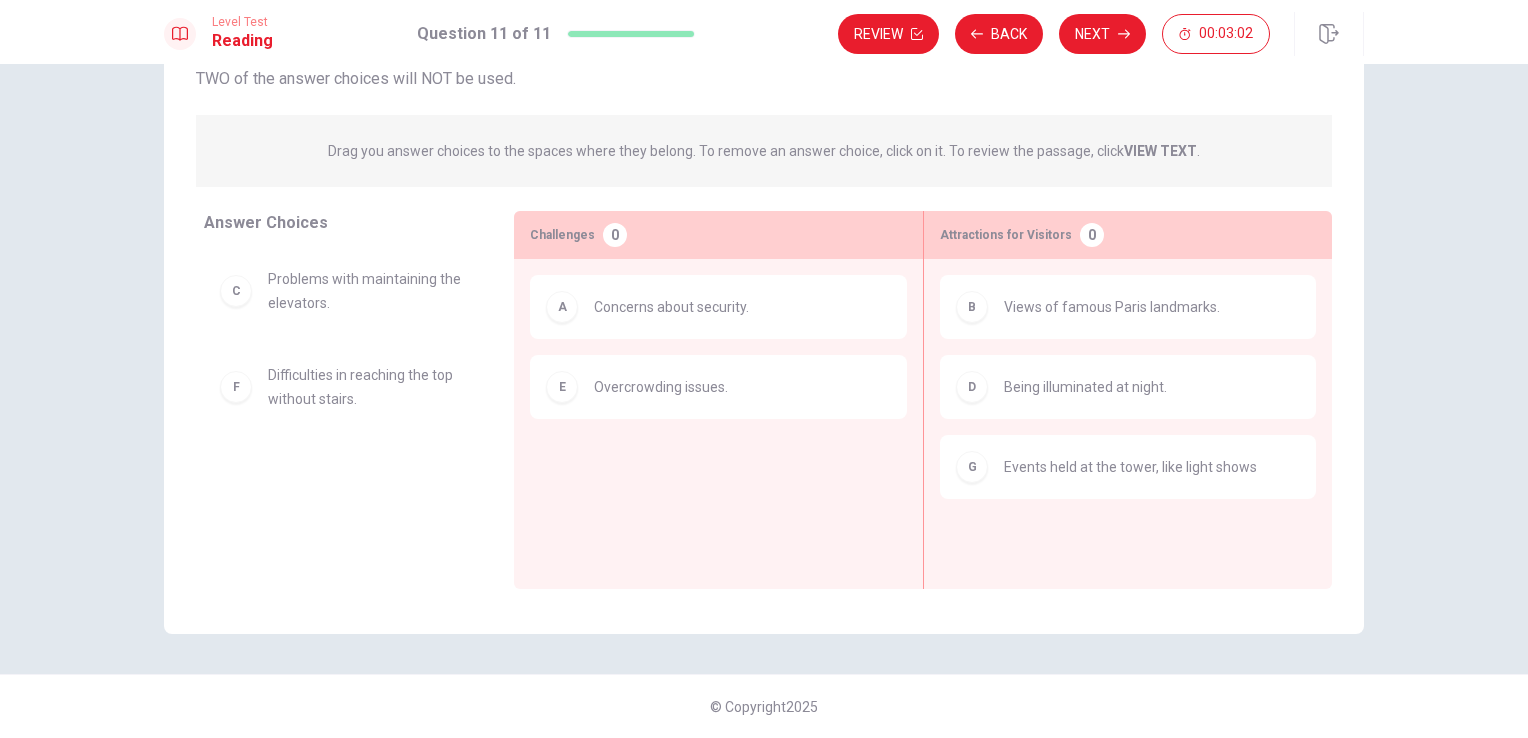 scroll, scrollTop: 164, scrollLeft: 0, axis: vertical 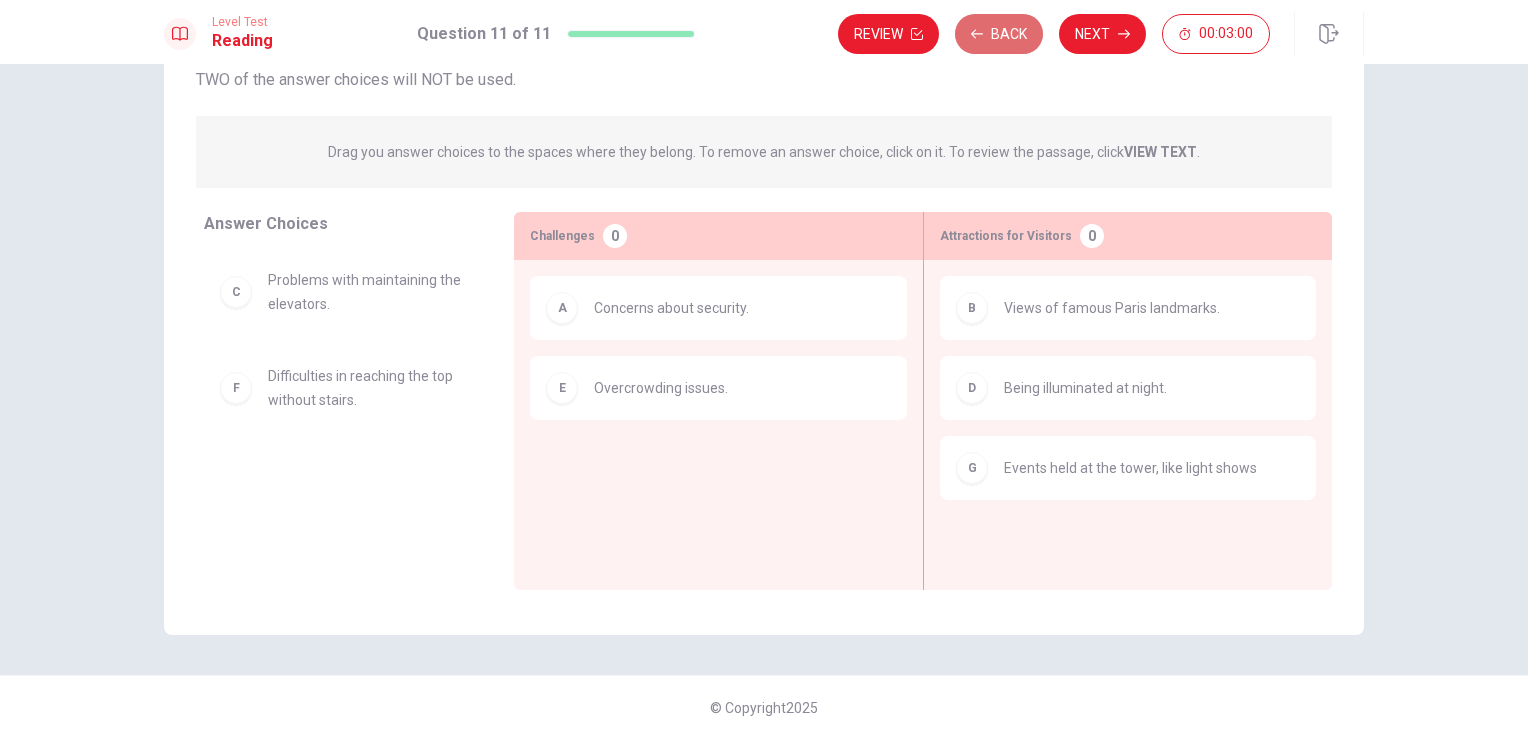 click on "Back" at bounding box center [999, 34] 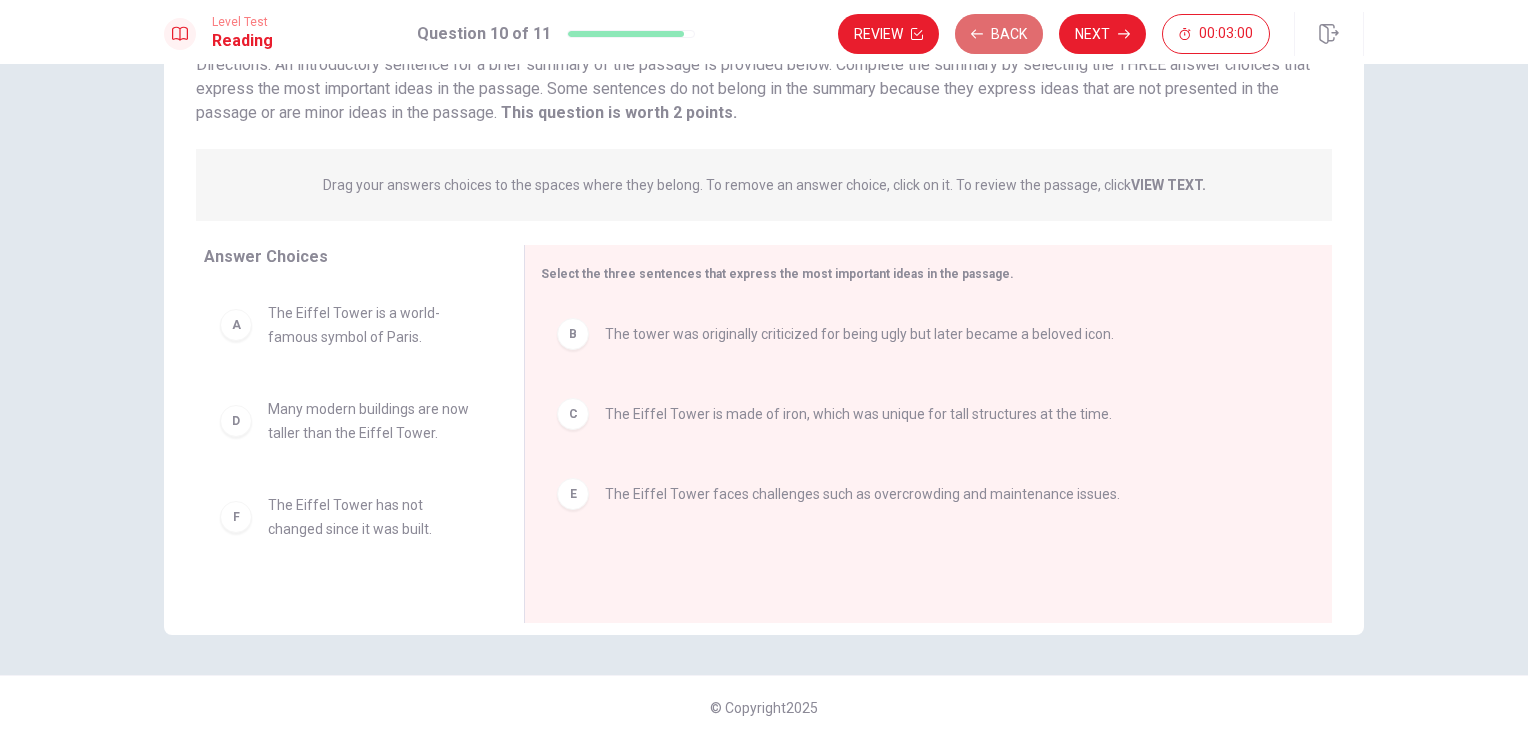click on "Back" at bounding box center (999, 34) 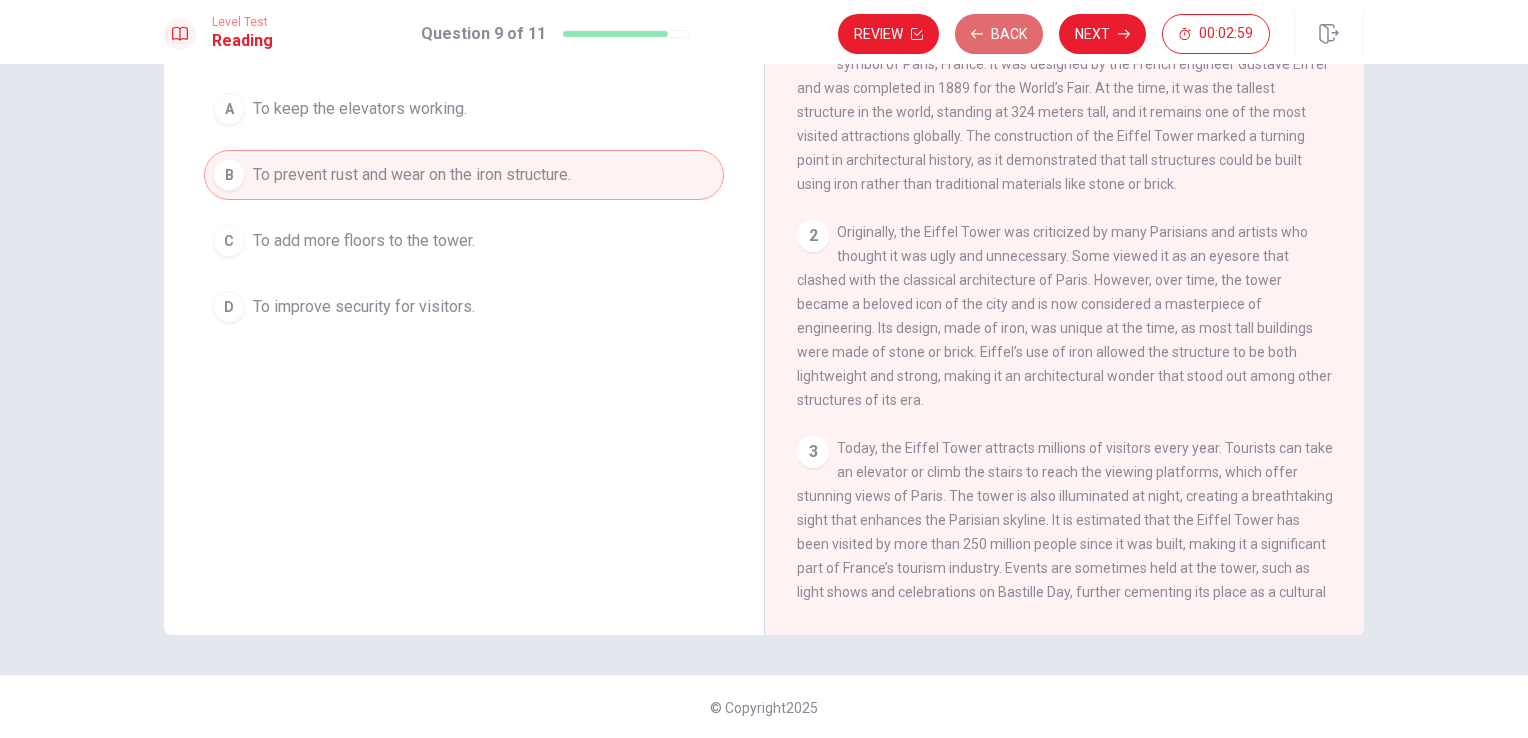 click on "Back" at bounding box center [999, 34] 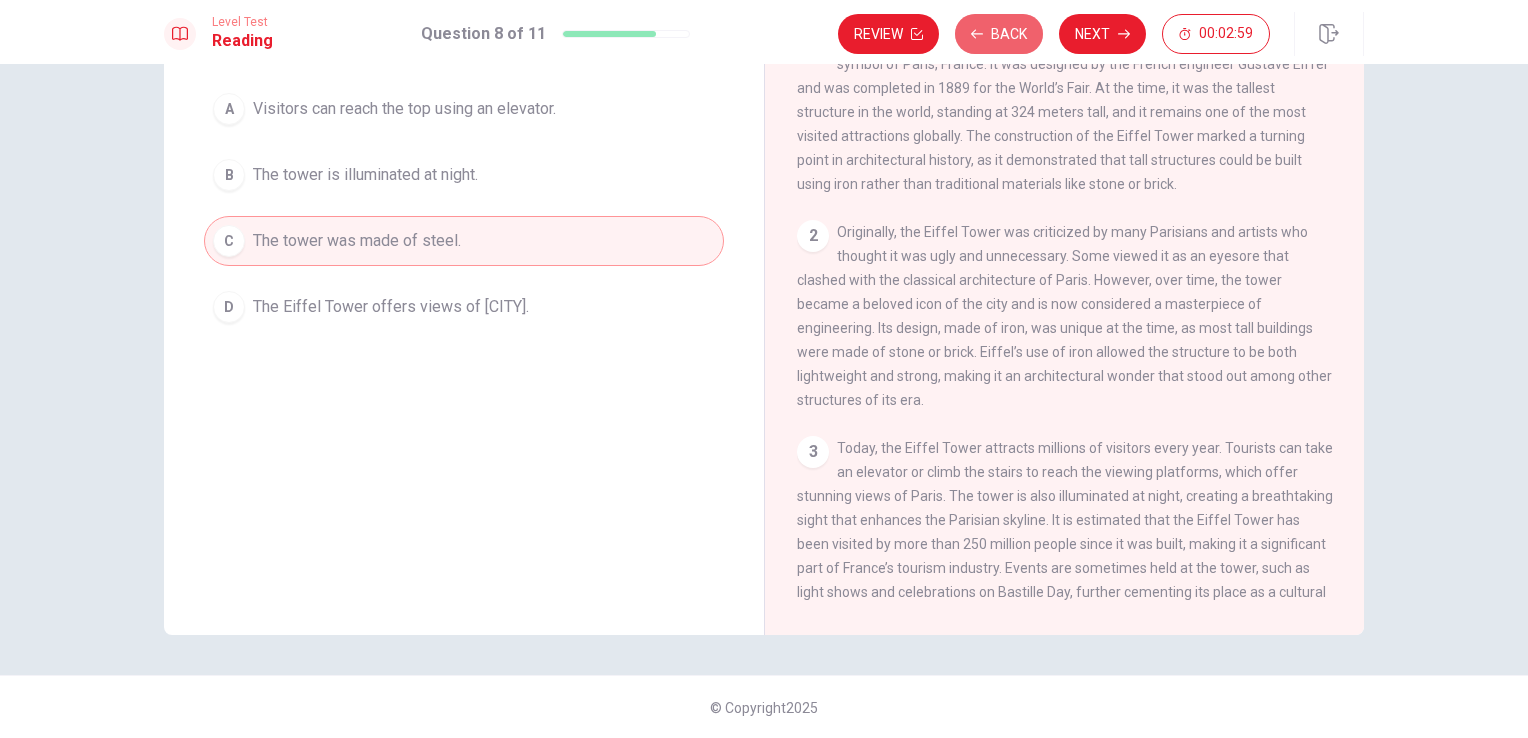 drag, startPoint x: 1003, startPoint y: 32, endPoint x: 868, endPoint y: 227, distance: 237.17082 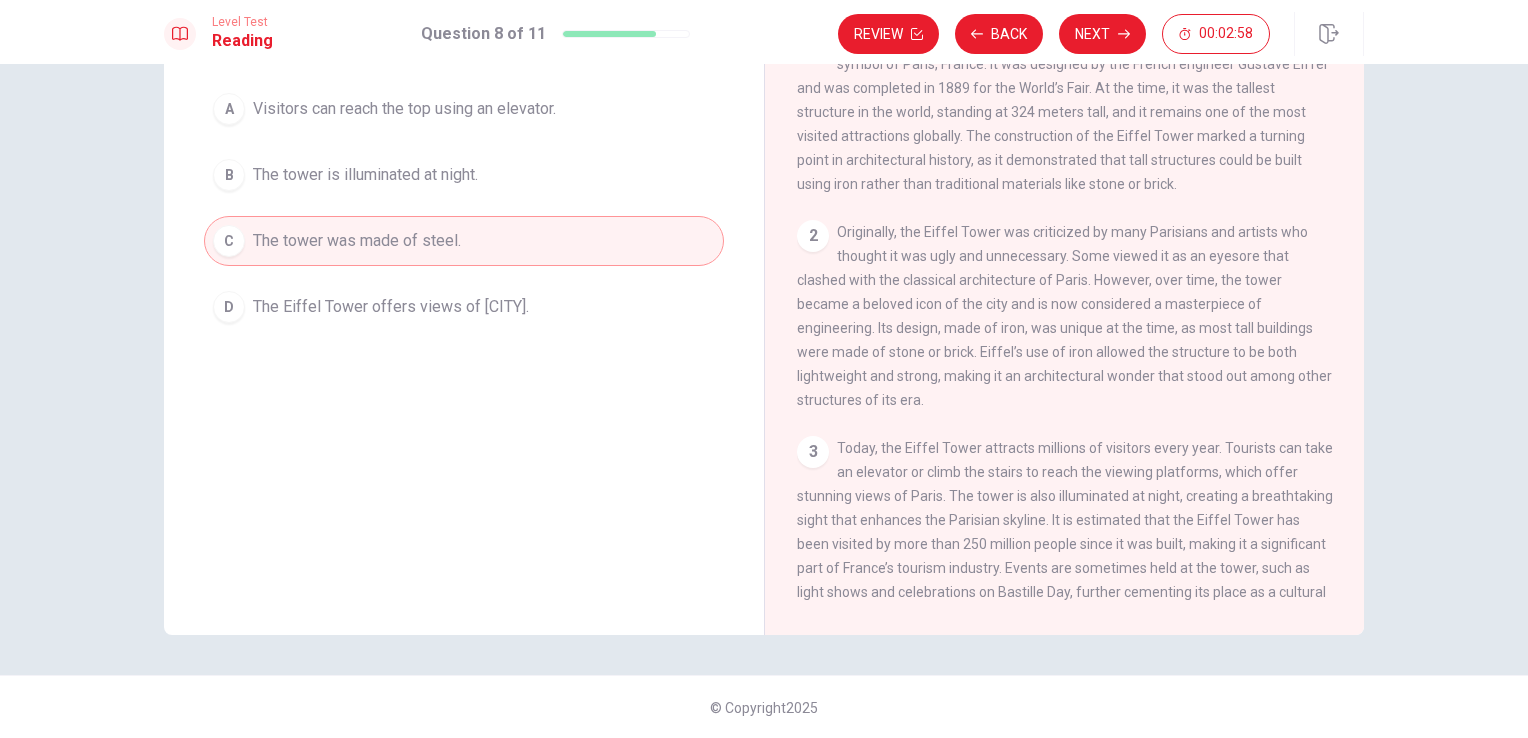 scroll, scrollTop: 15, scrollLeft: 0, axis: vertical 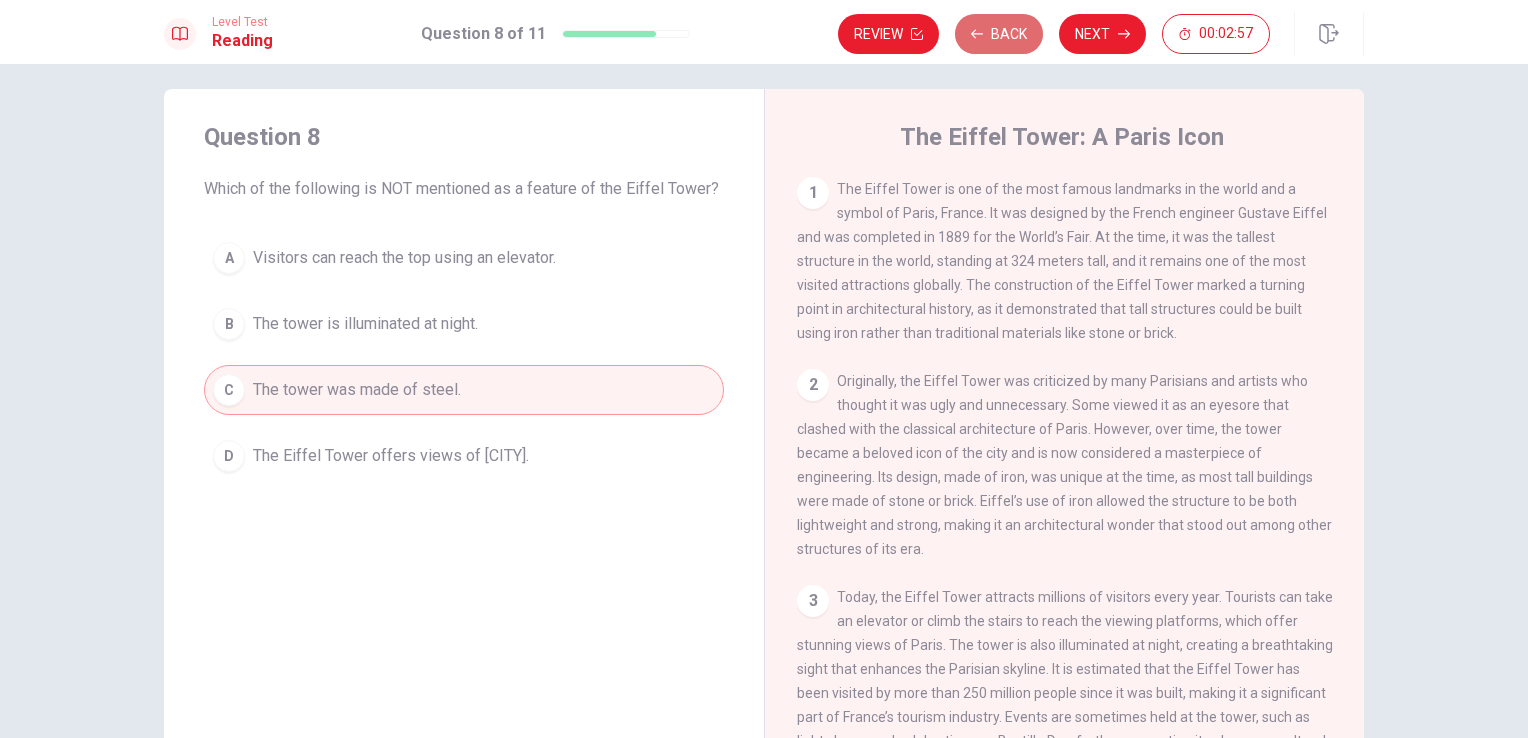 click on "Back" at bounding box center (999, 34) 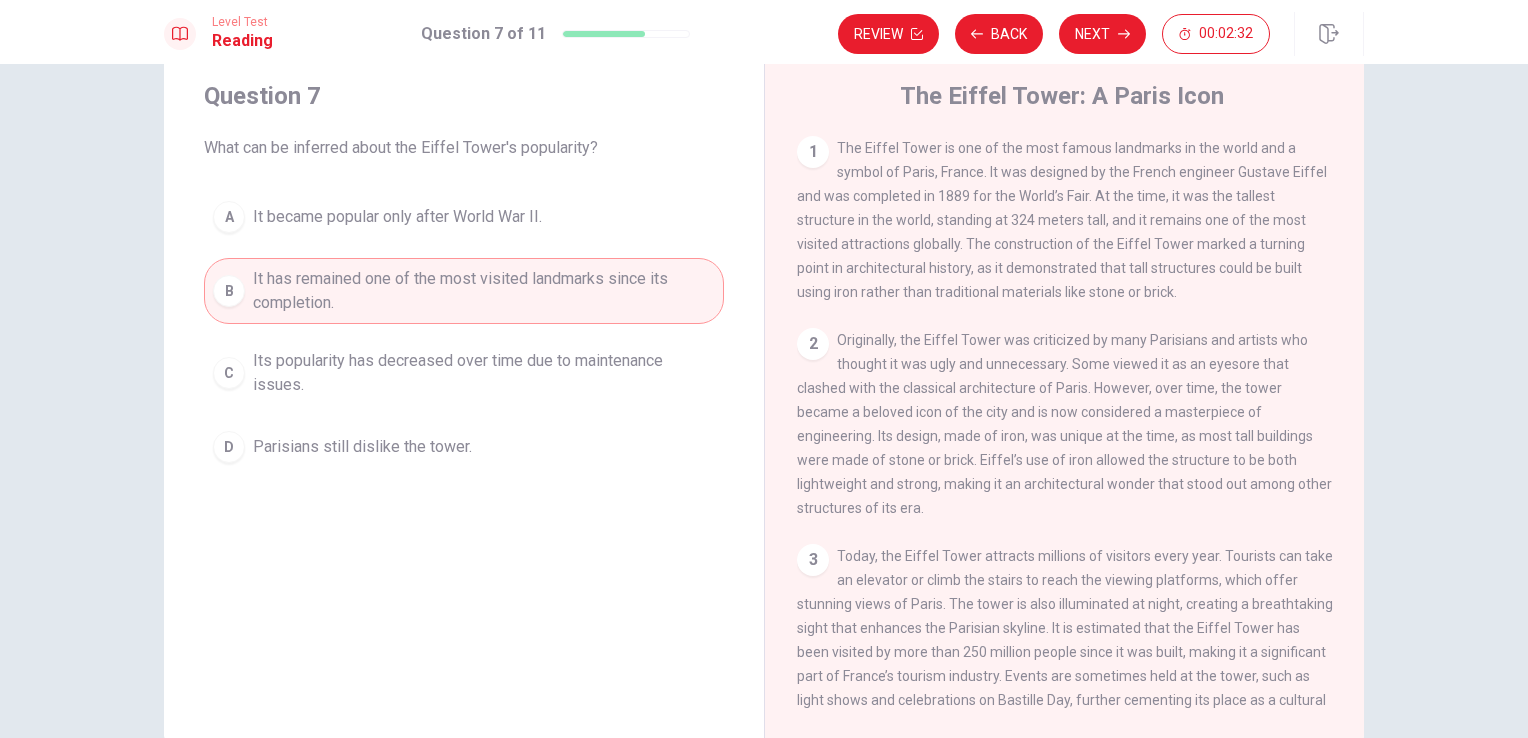 scroll, scrollTop: 57, scrollLeft: 0, axis: vertical 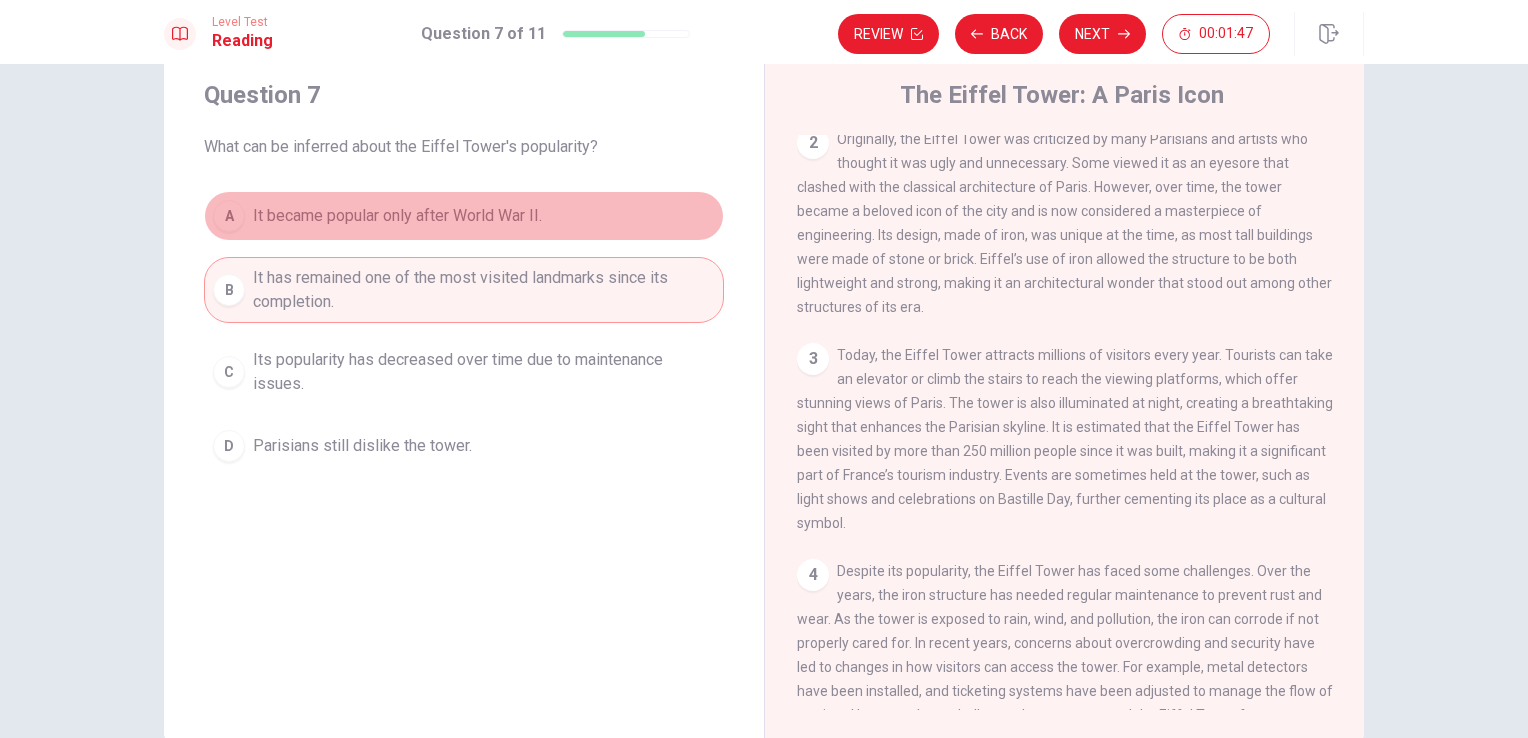 click on "It became popular only after World War II." at bounding box center (397, 216) 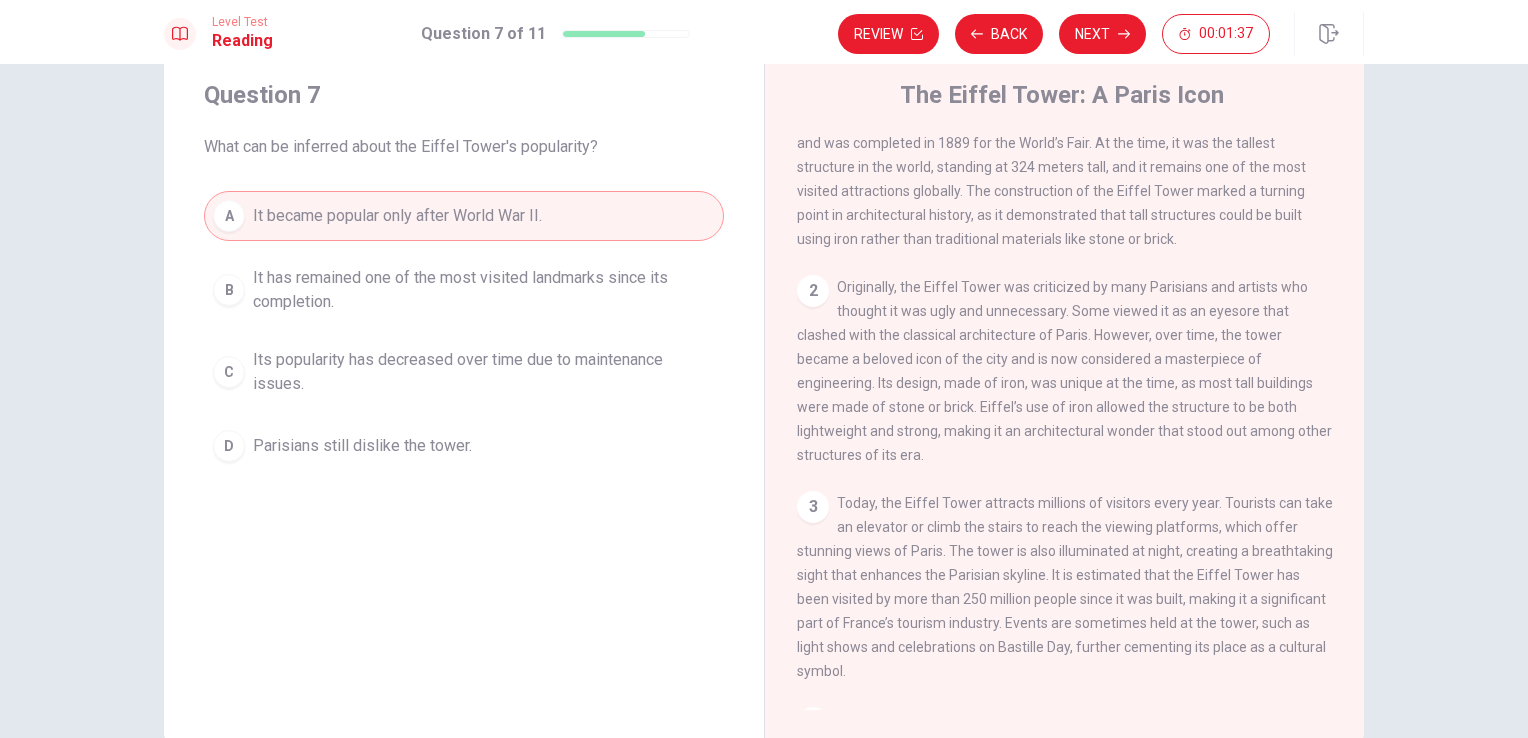 scroll, scrollTop: 0, scrollLeft: 0, axis: both 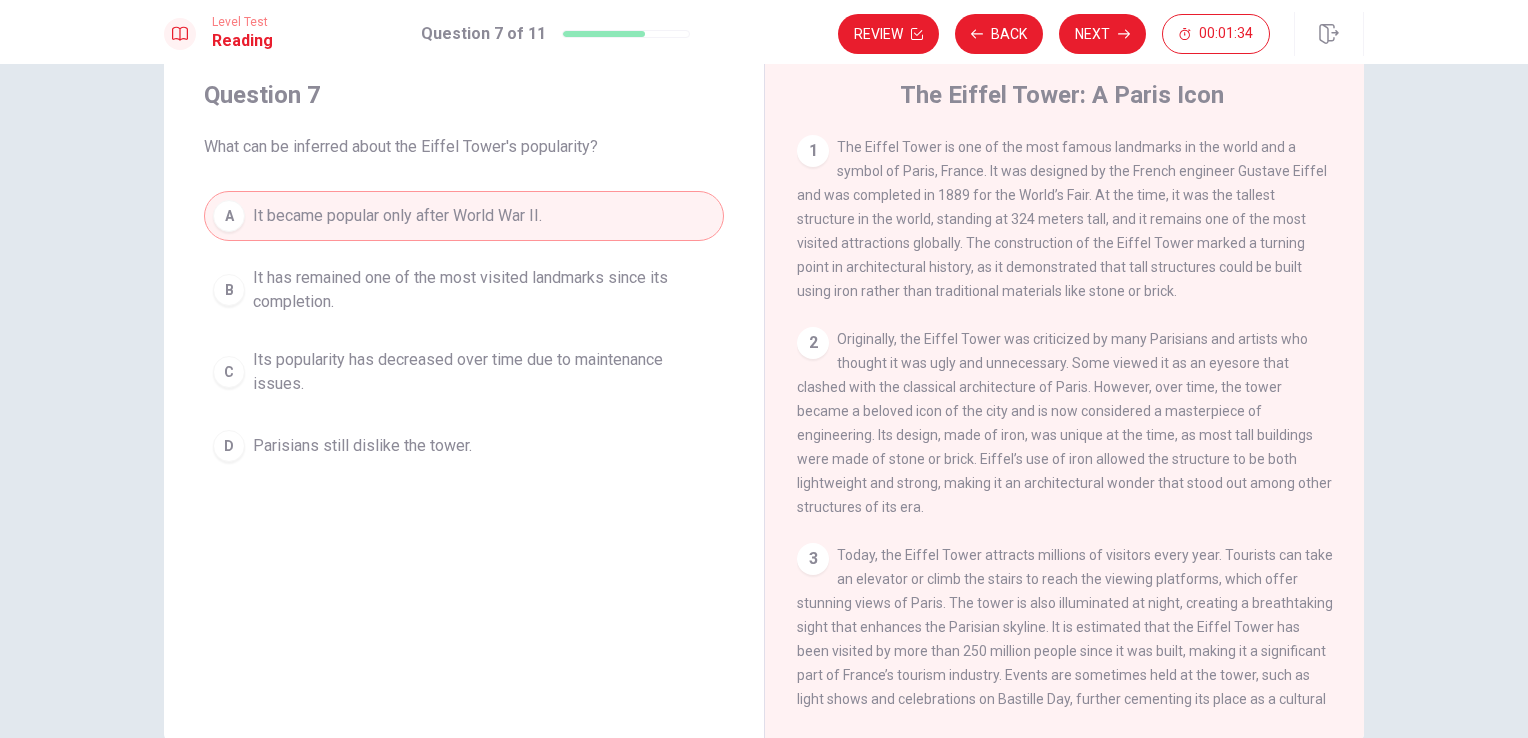 click on "It has remained one of the most visited landmarks since its completion." at bounding box center [484, 290] 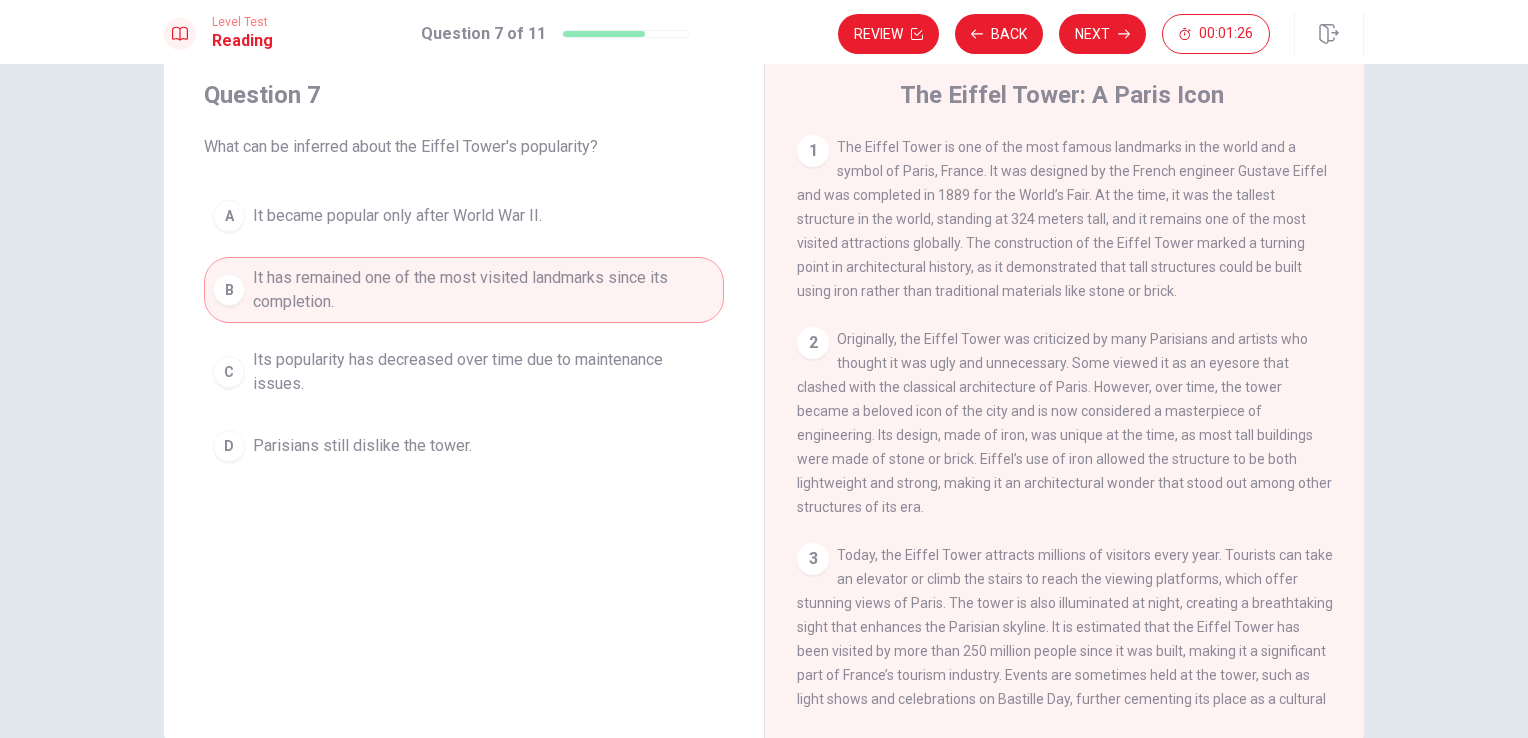 scroll, scrollTop: 339, scrollLeft: 0, axis: vertical 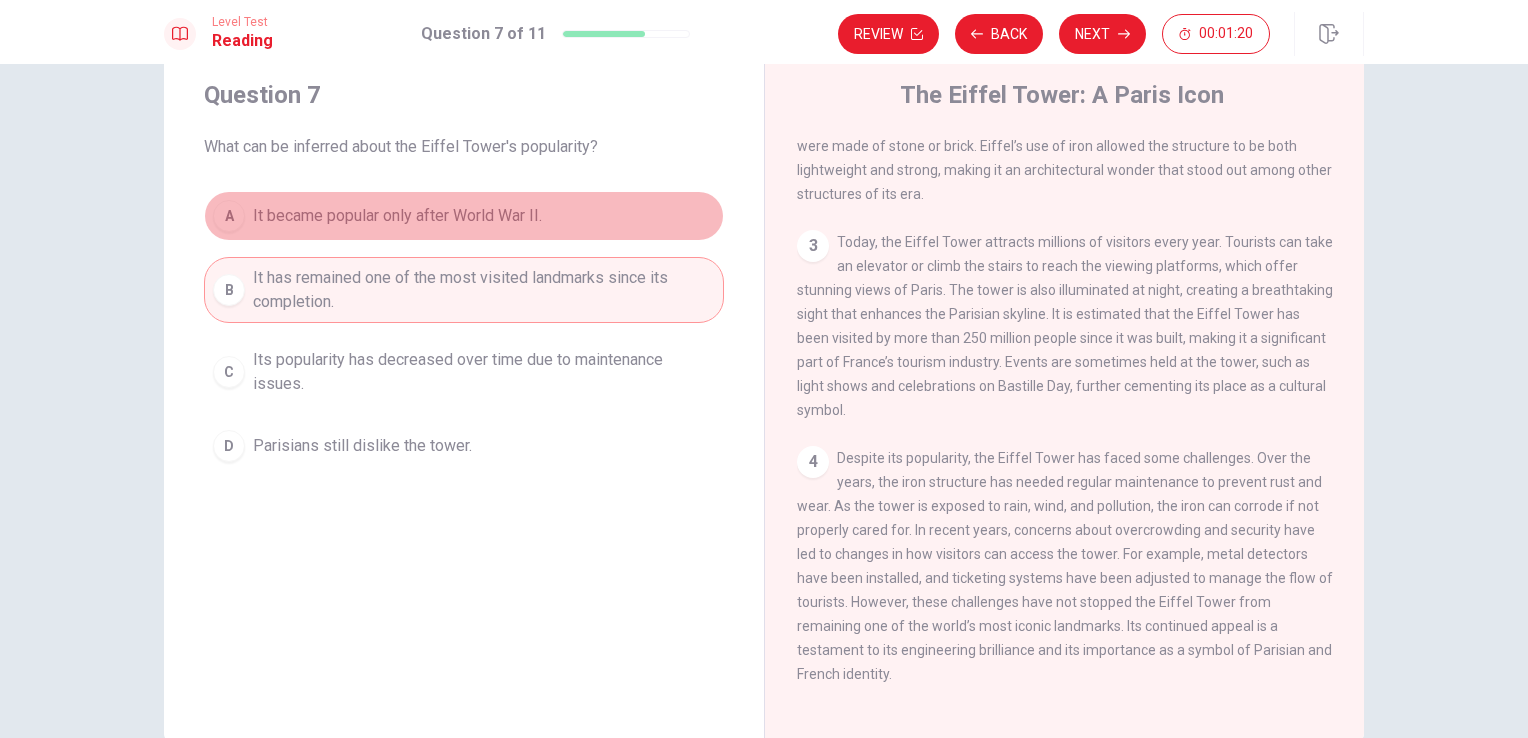 click on "A It became popular only after World War II." at bounding box center [464, 216] 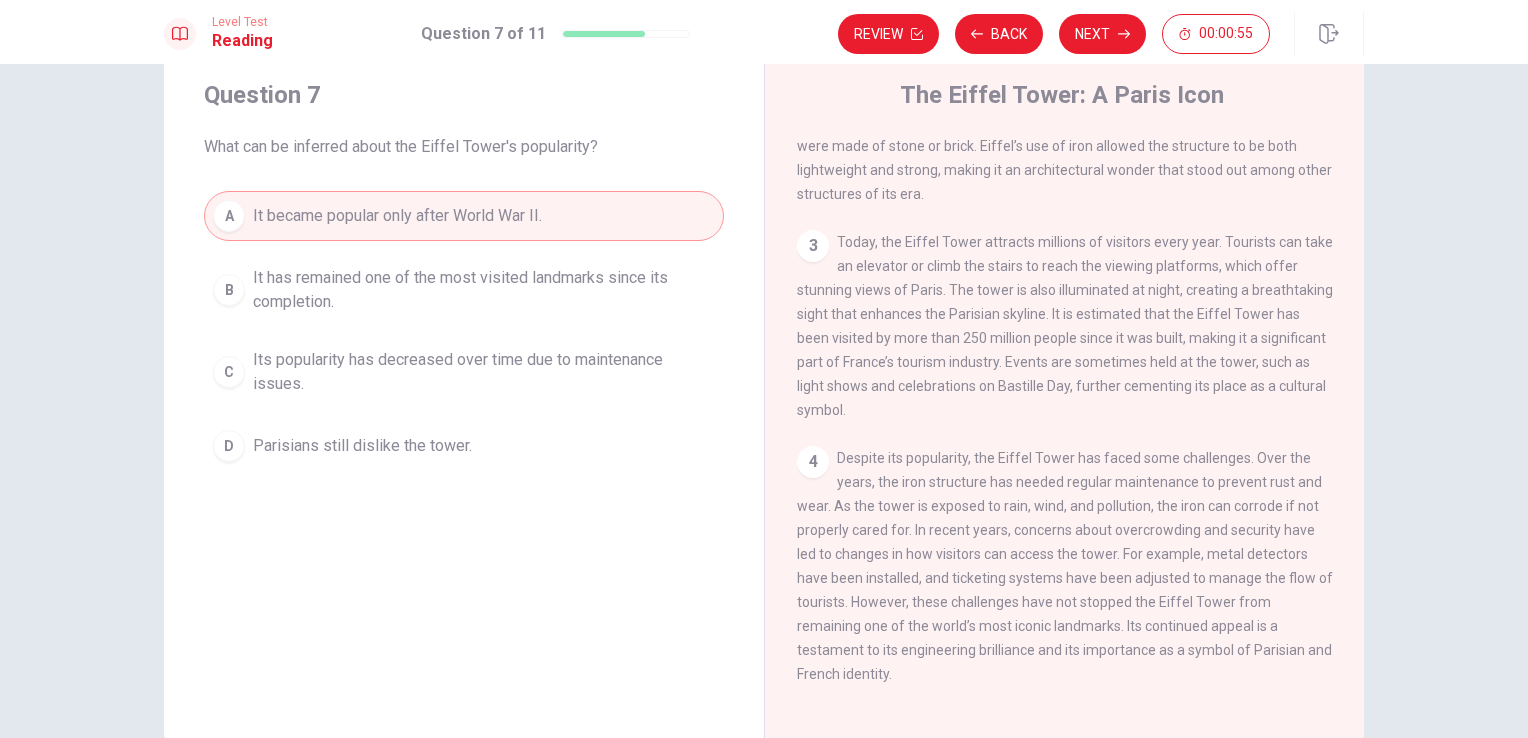 click on "It has remained one of the most visited landmarks since its completion." at bounding box center (484, 290) 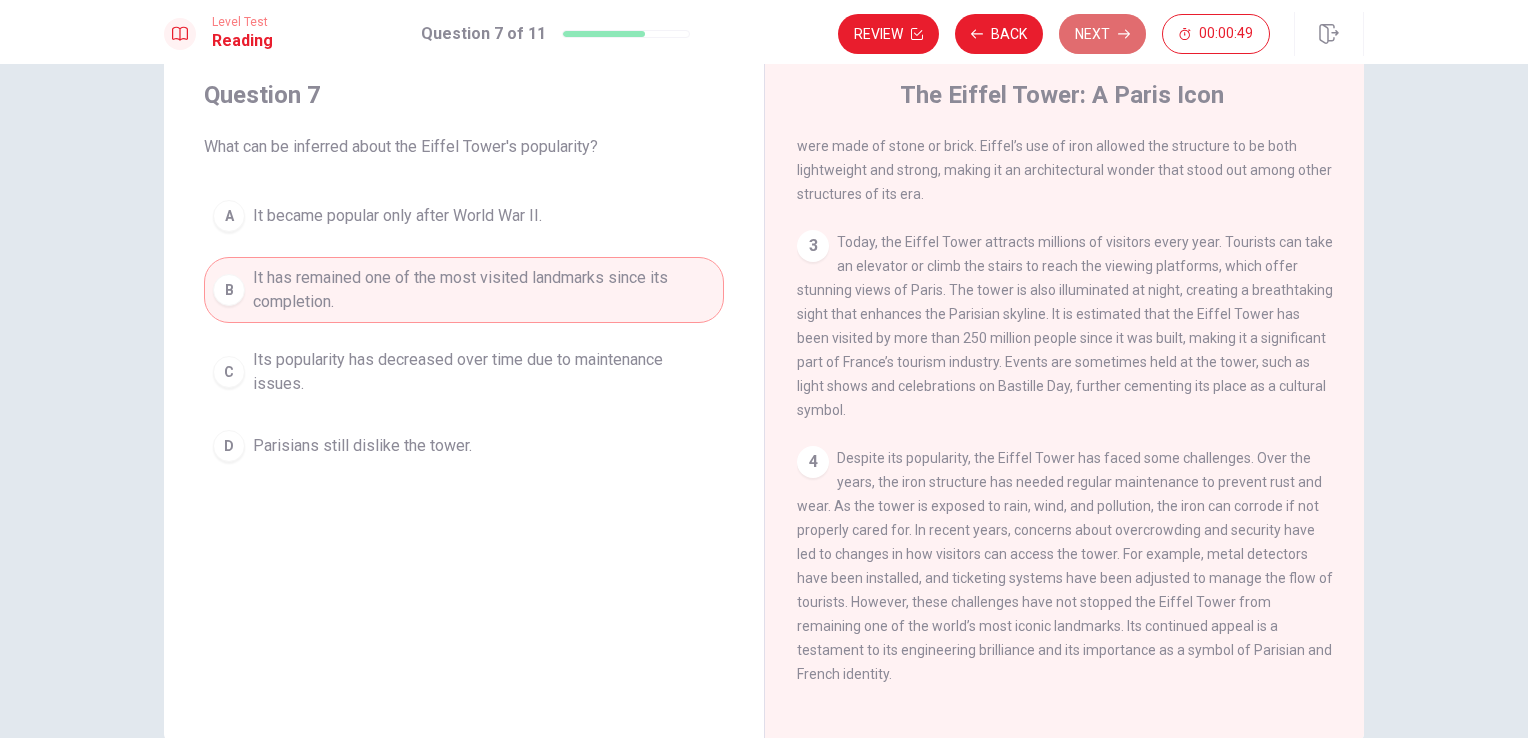 click on "Next" at bounding box center (1102, 34) 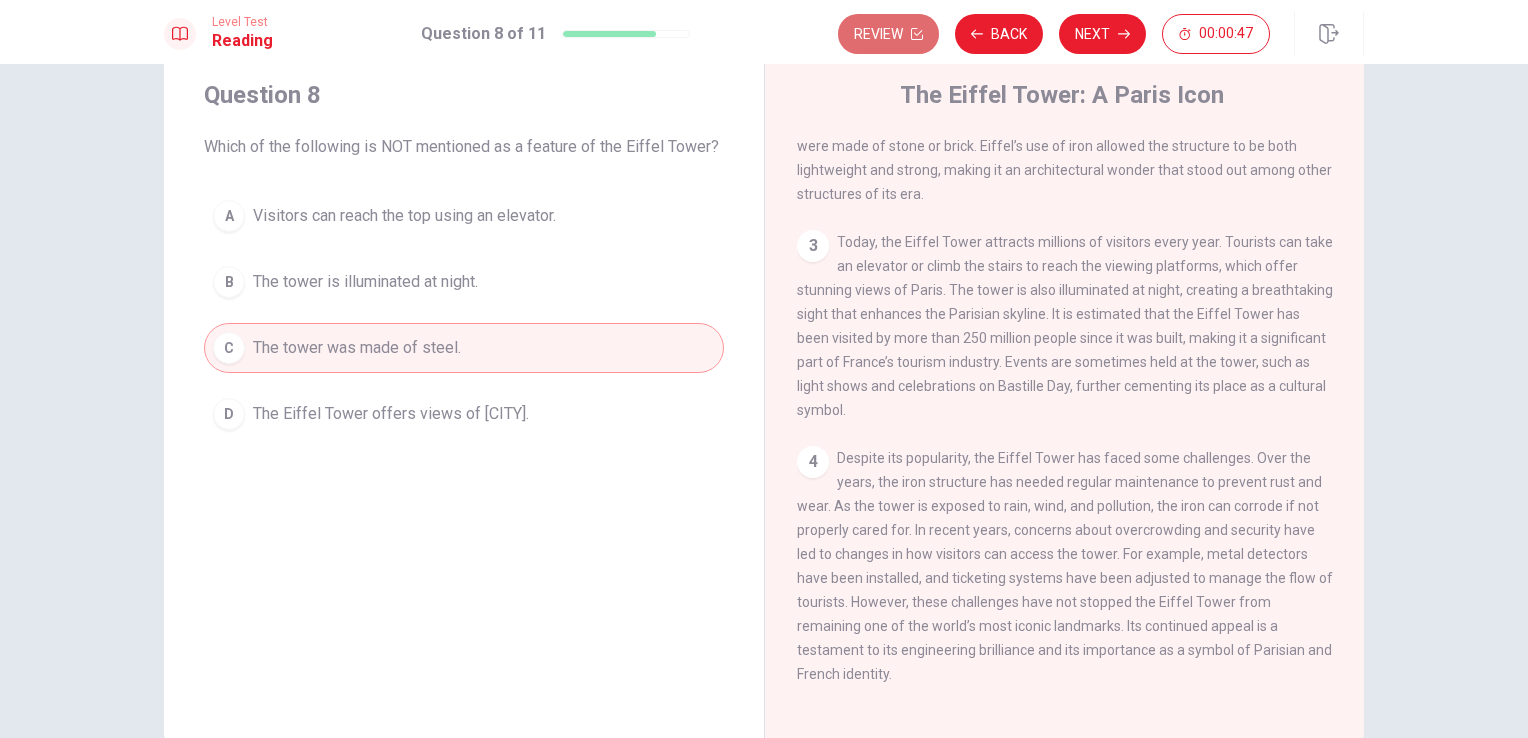 click on "Review" at bounding box center [888, 34] 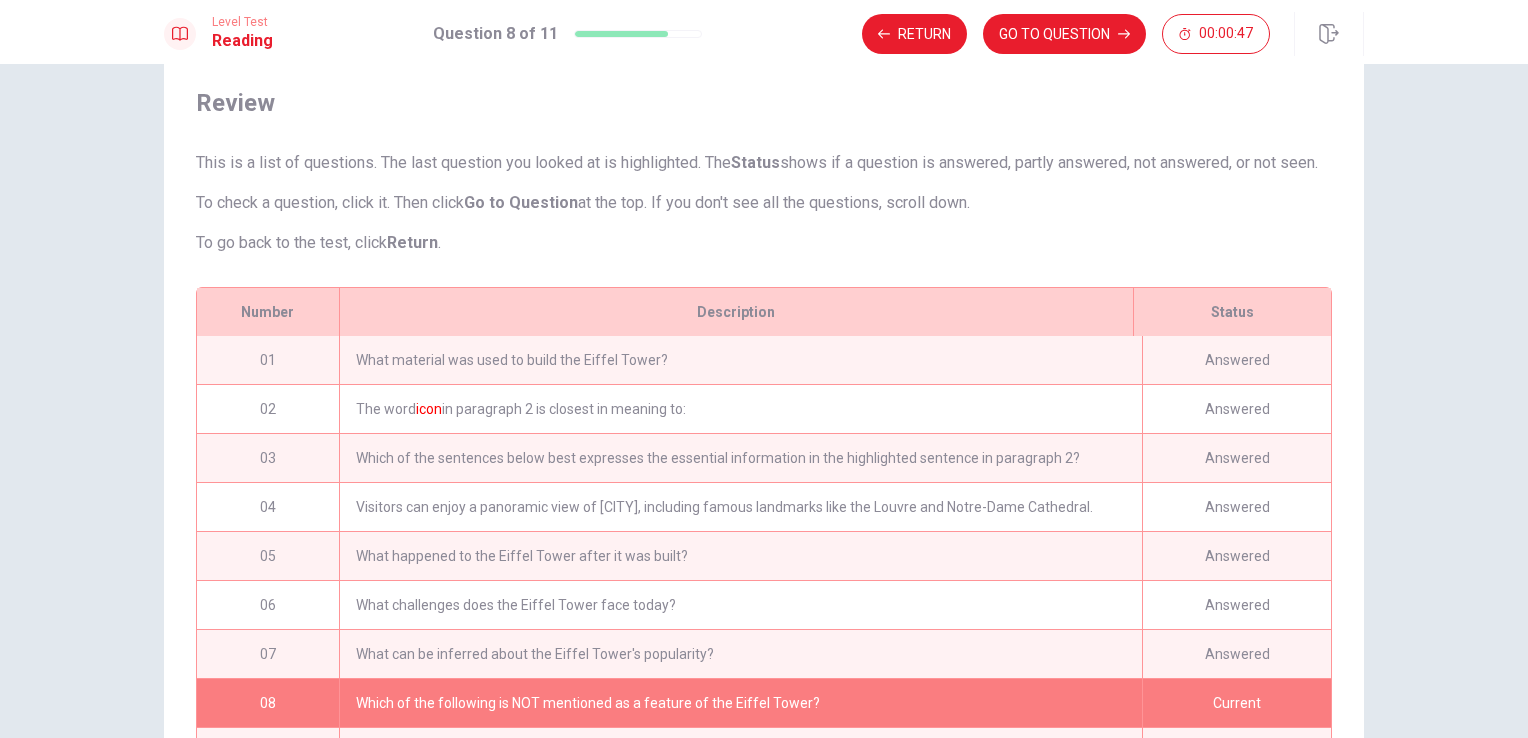 scroll, scrollTop: 239, scrollLeft: 0, axis: vertical 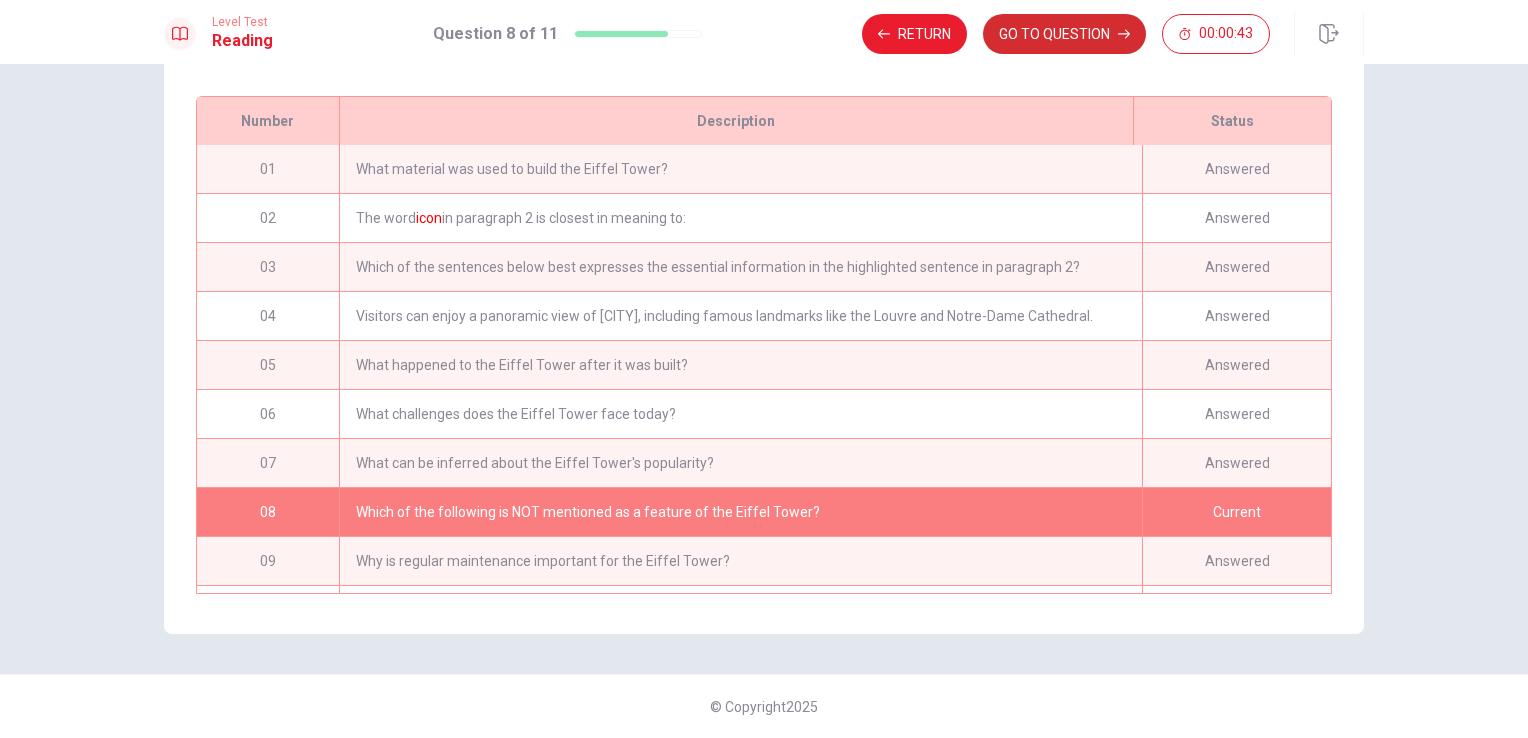 click on "GO TO QUESTION" at bounding box center [1064, 34] 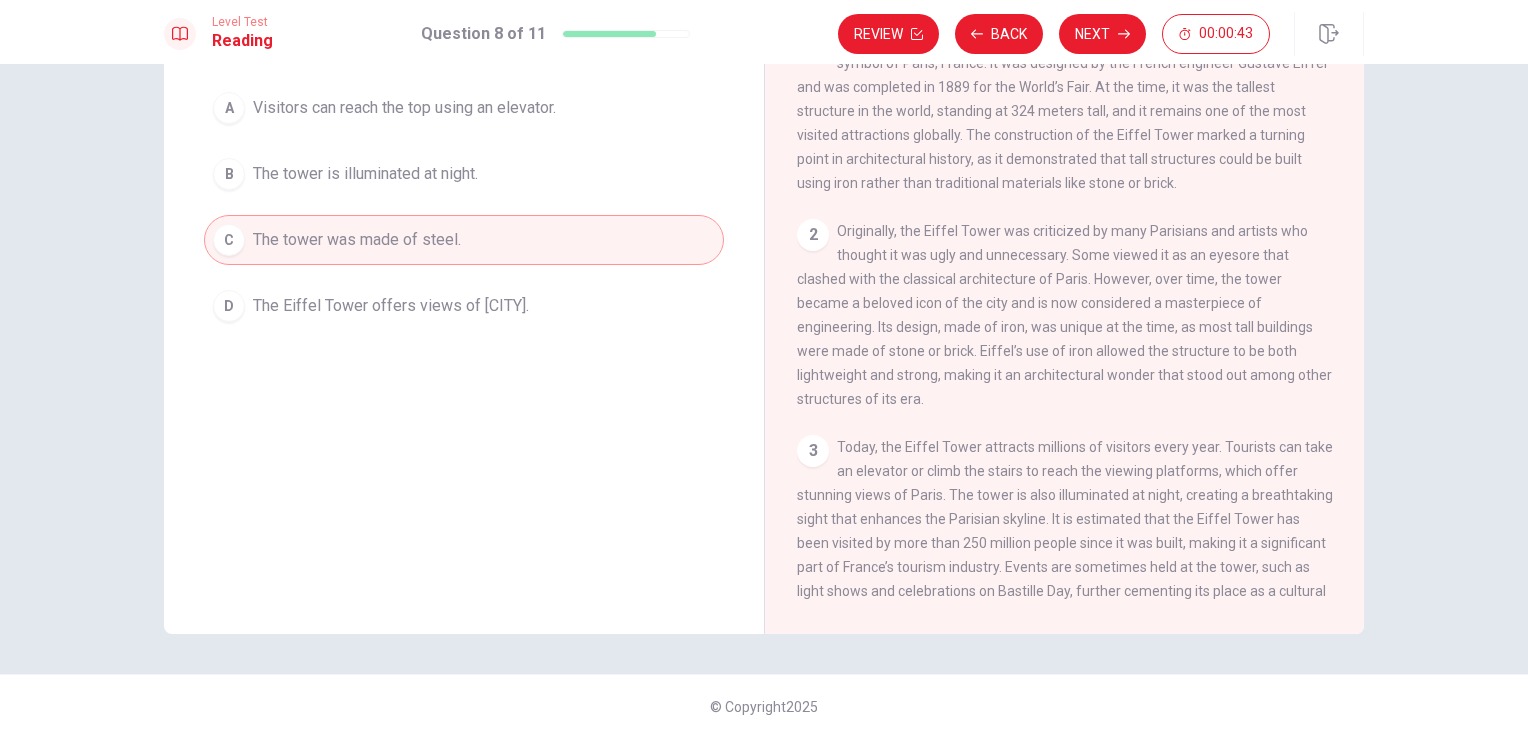 scroll, scrollTop: 164, scrollLeft: 0, axis: vertical 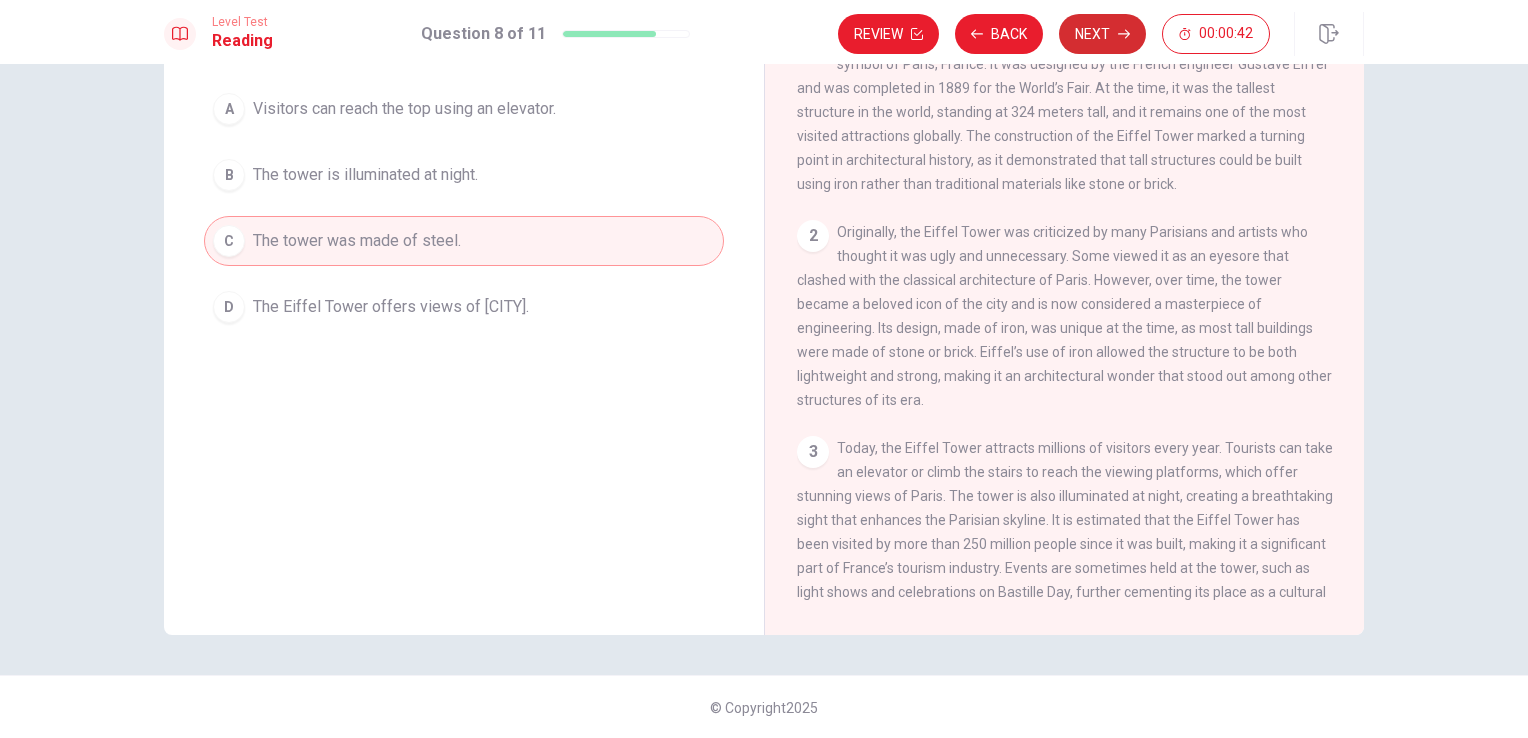 click on "Next" at bounding box center (1102, 34) 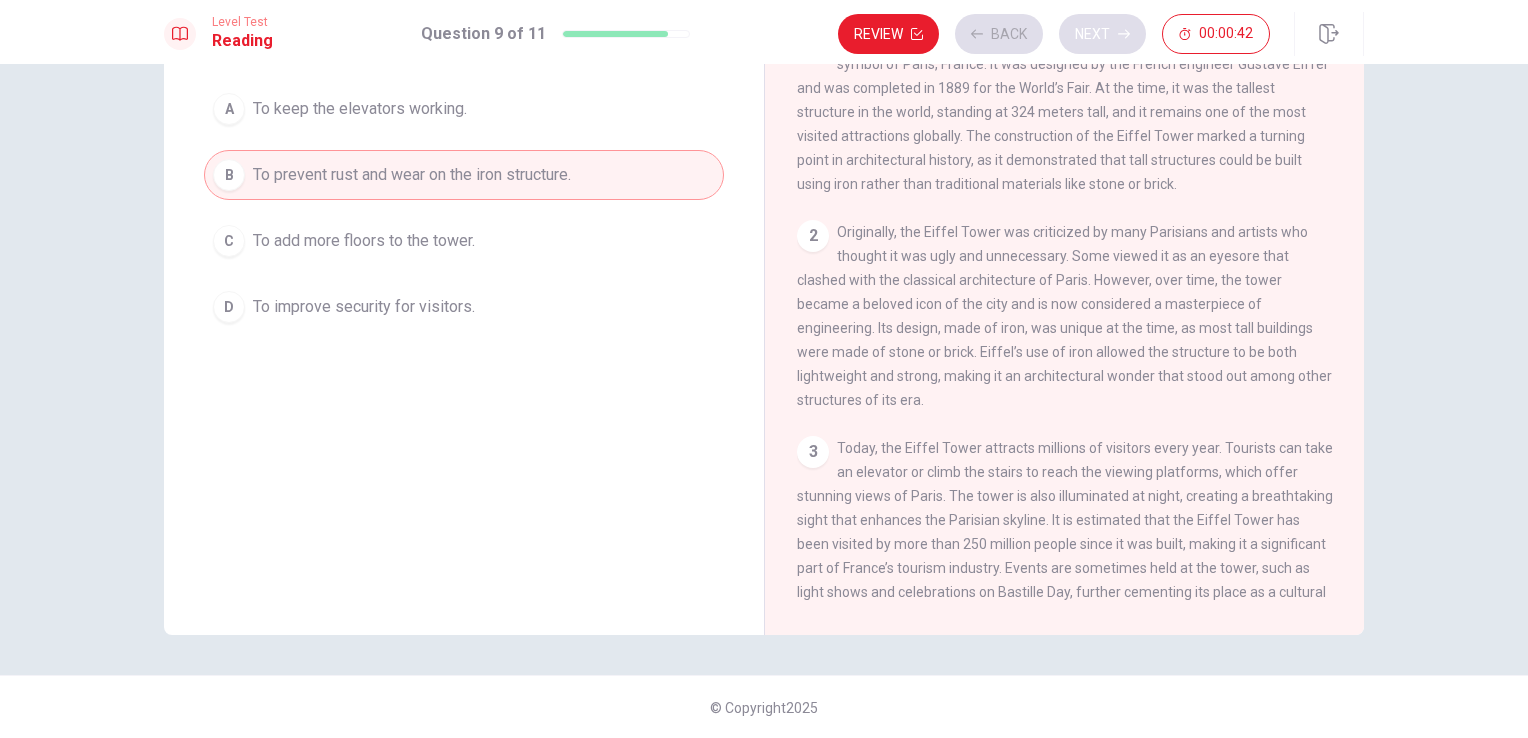 click on "Review Back Next 00:00:42" at bounding box center (1054, 34) 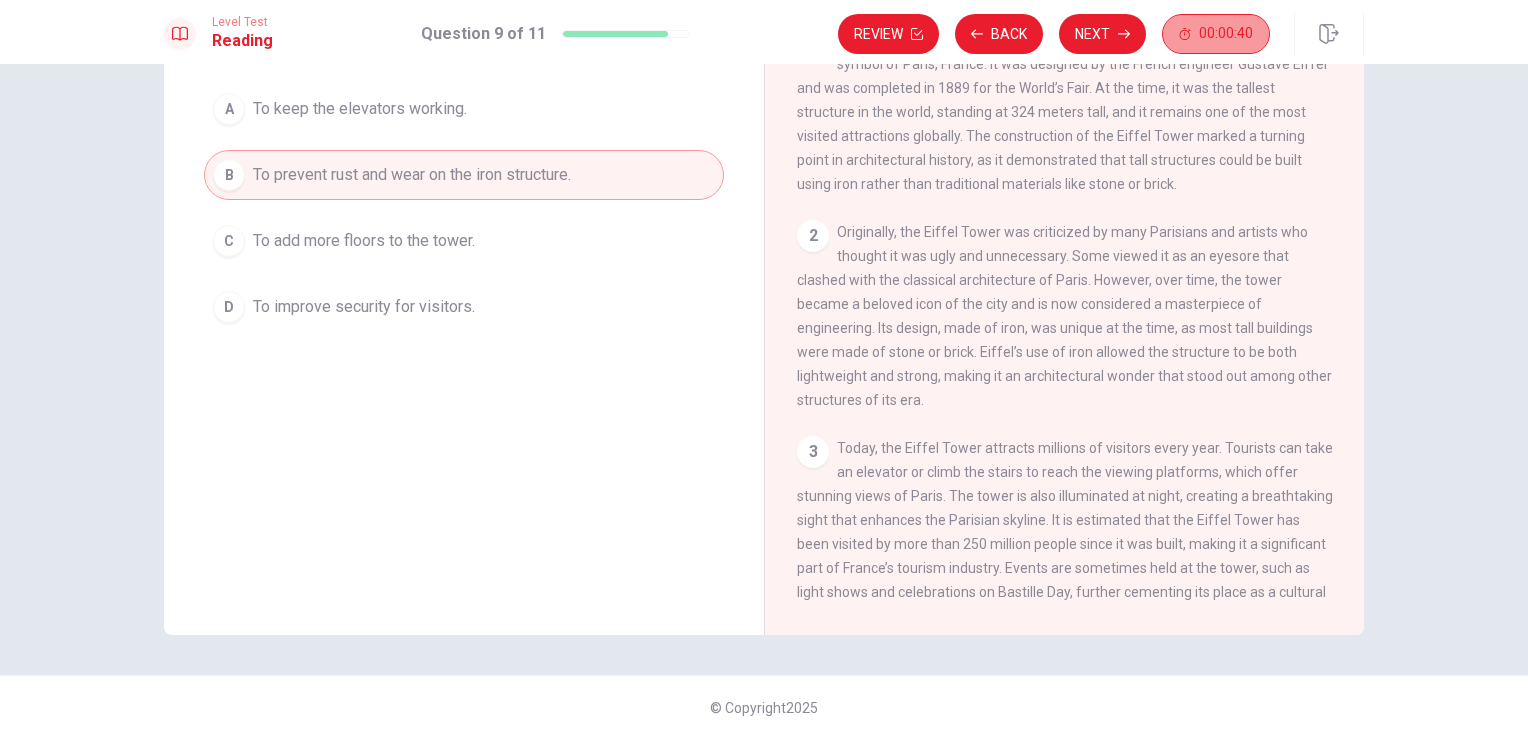 click on "00:00:40" at bounding box center [1216, 34] 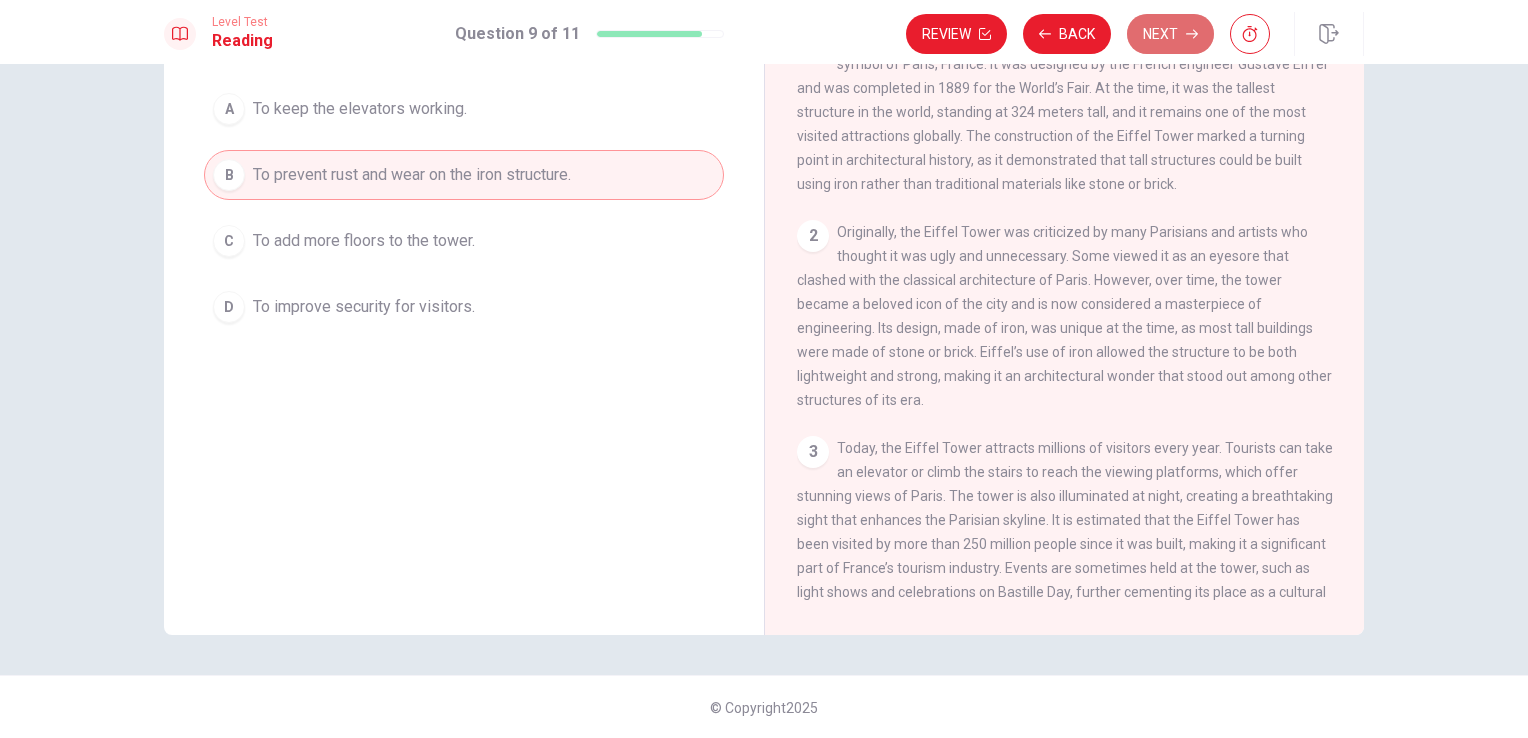 click 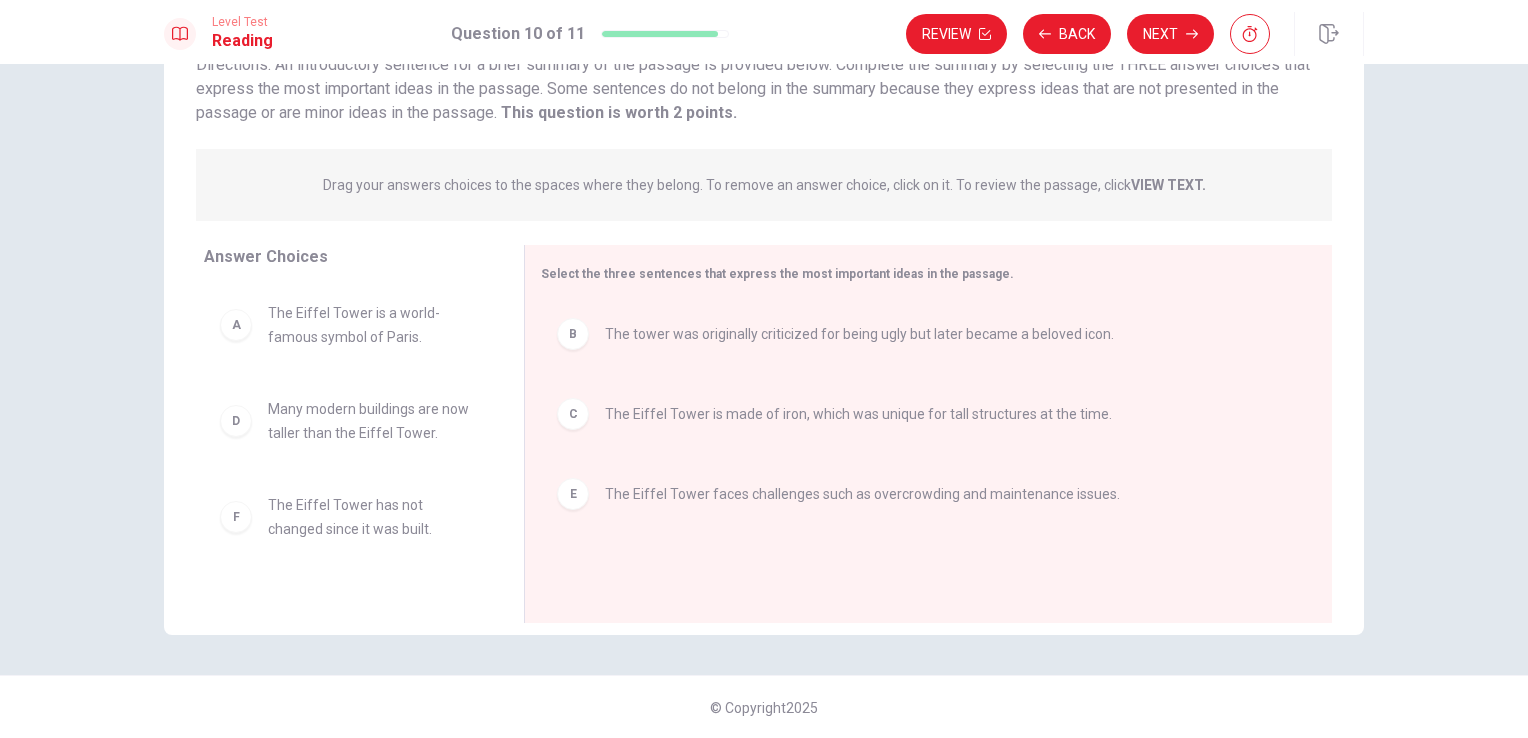 scroll, scrollTop: 0, scrollLeft: 0, axis: both 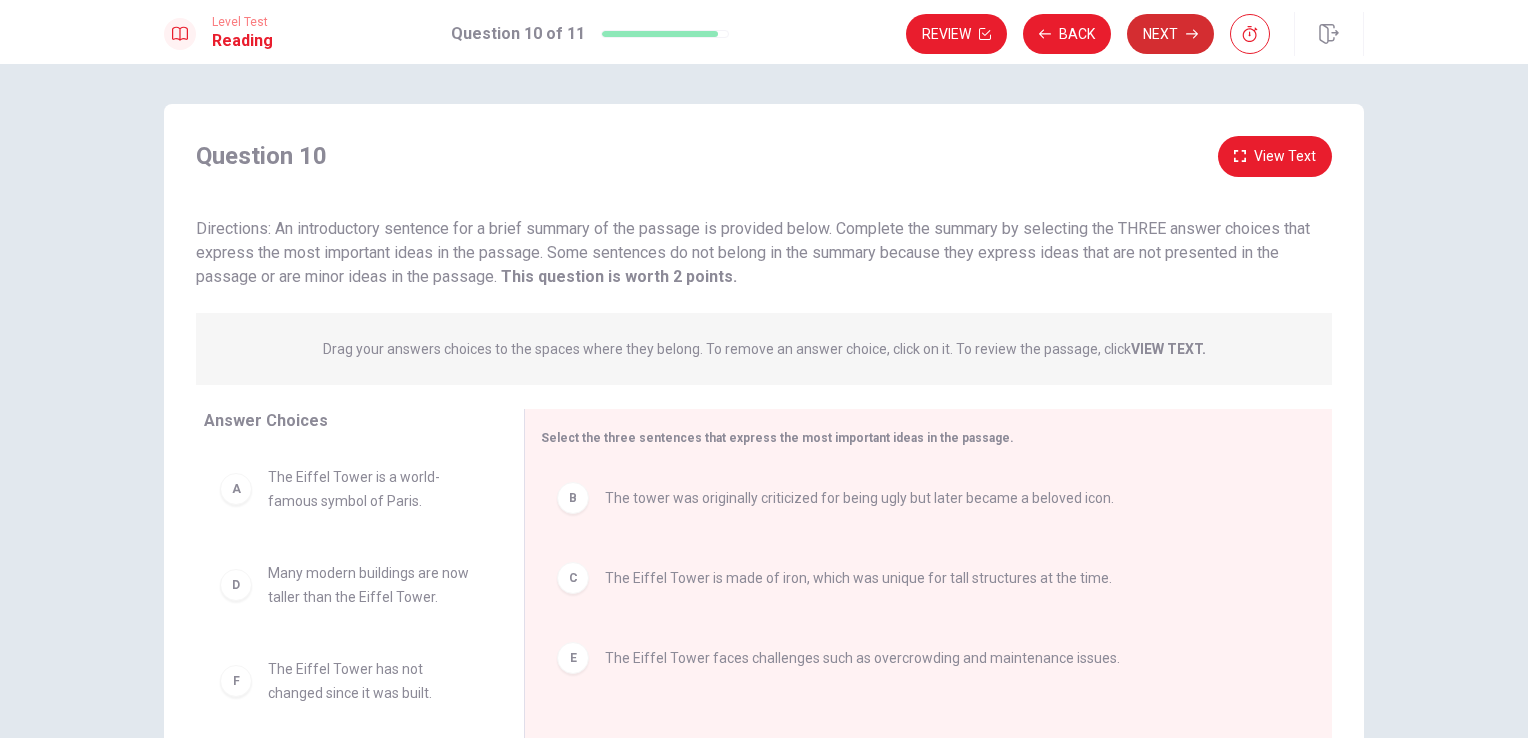 click on "Next" at bounding box center (1170, 34) 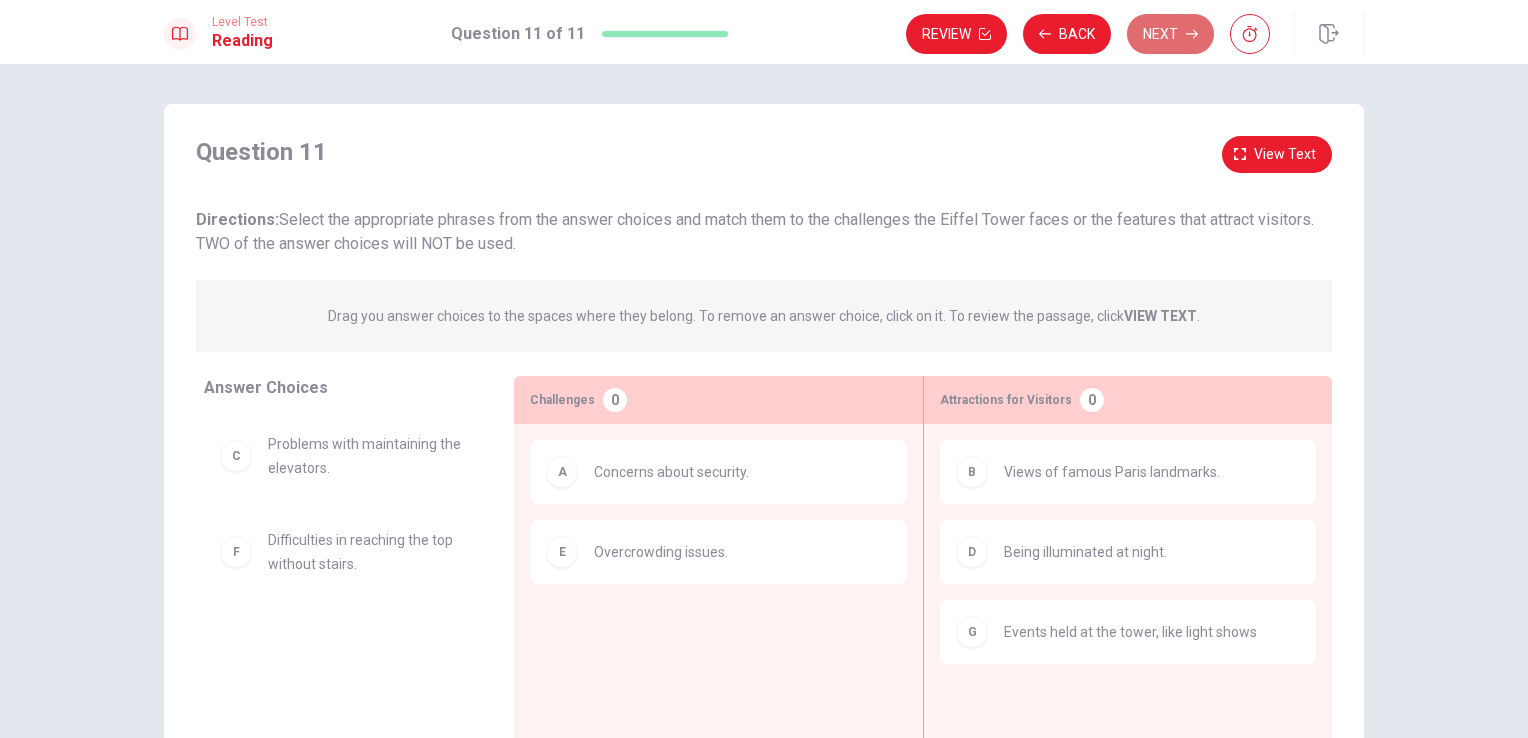 click on "Next" at bounding box center (1170, 34) 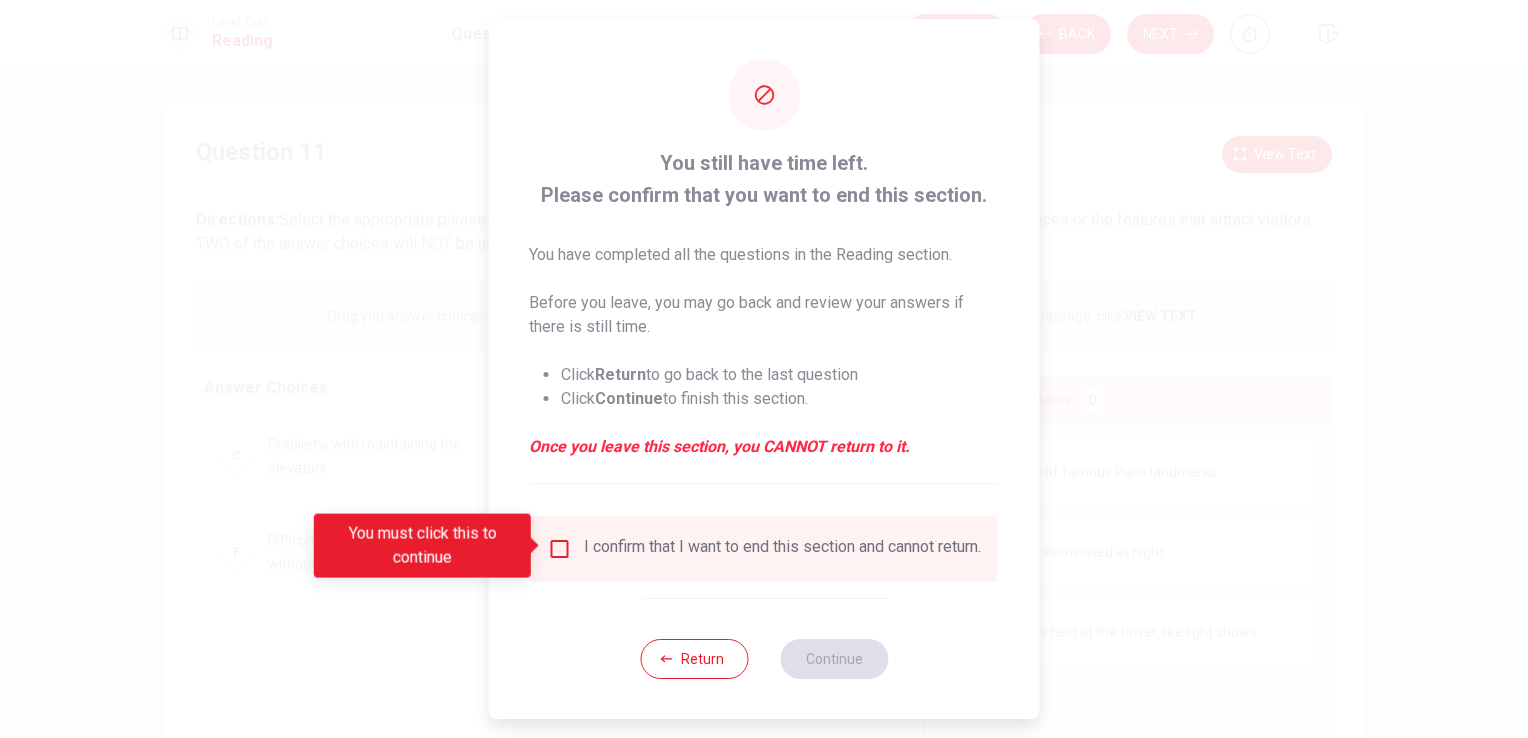 click at bounding box center [560, 549] 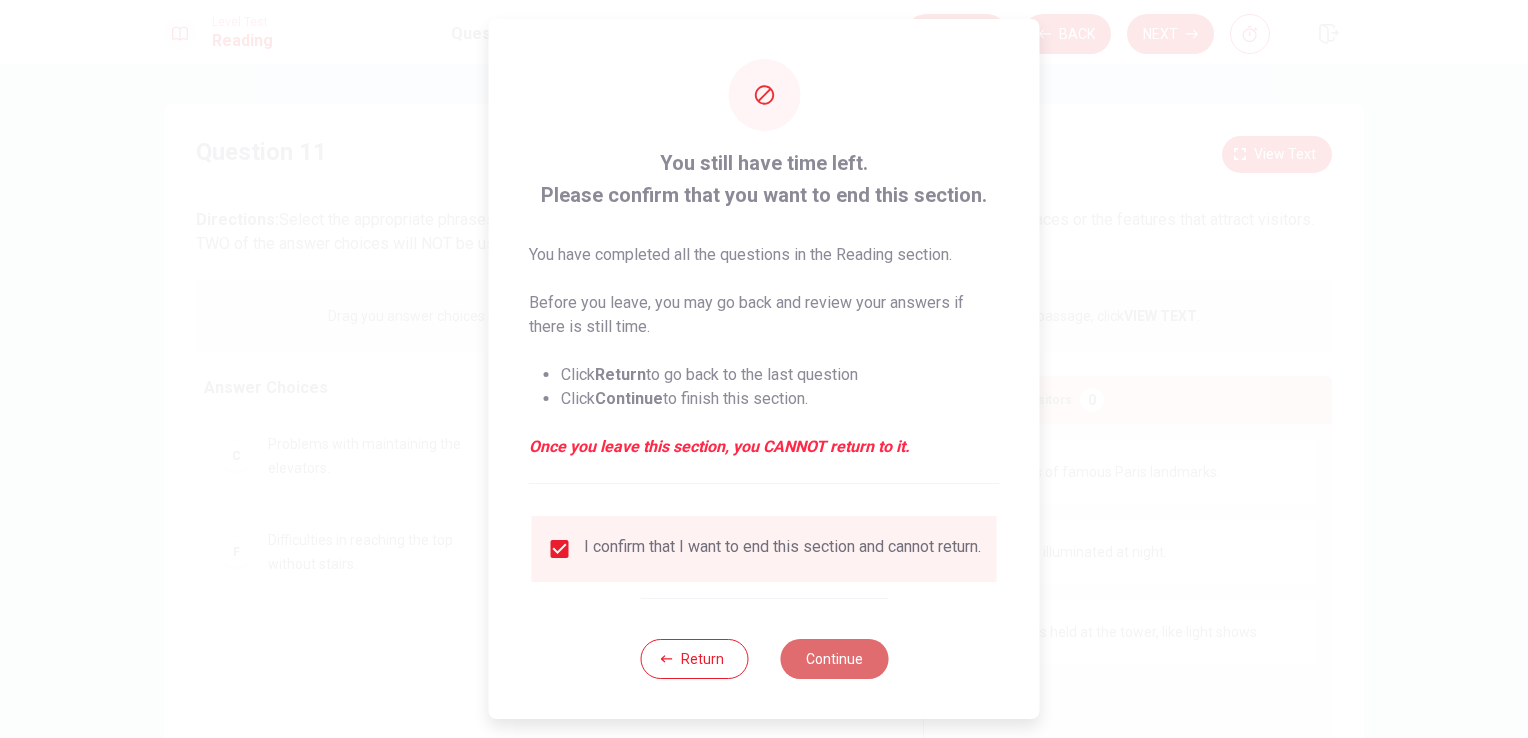click on "Continue" at bounding box center [834, 659] 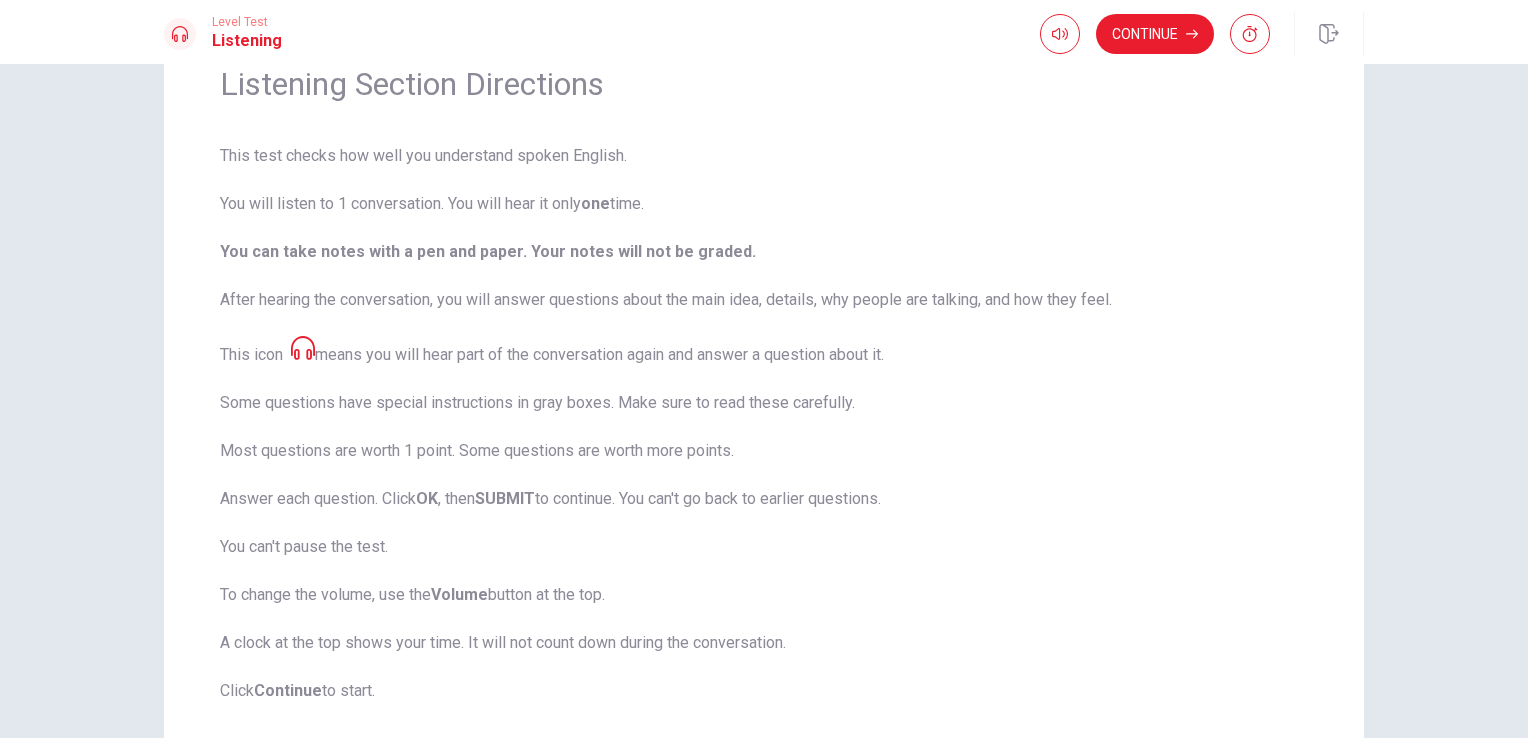 scroll, scrollTop: 96, scrollLeft: 0, axis: vertical 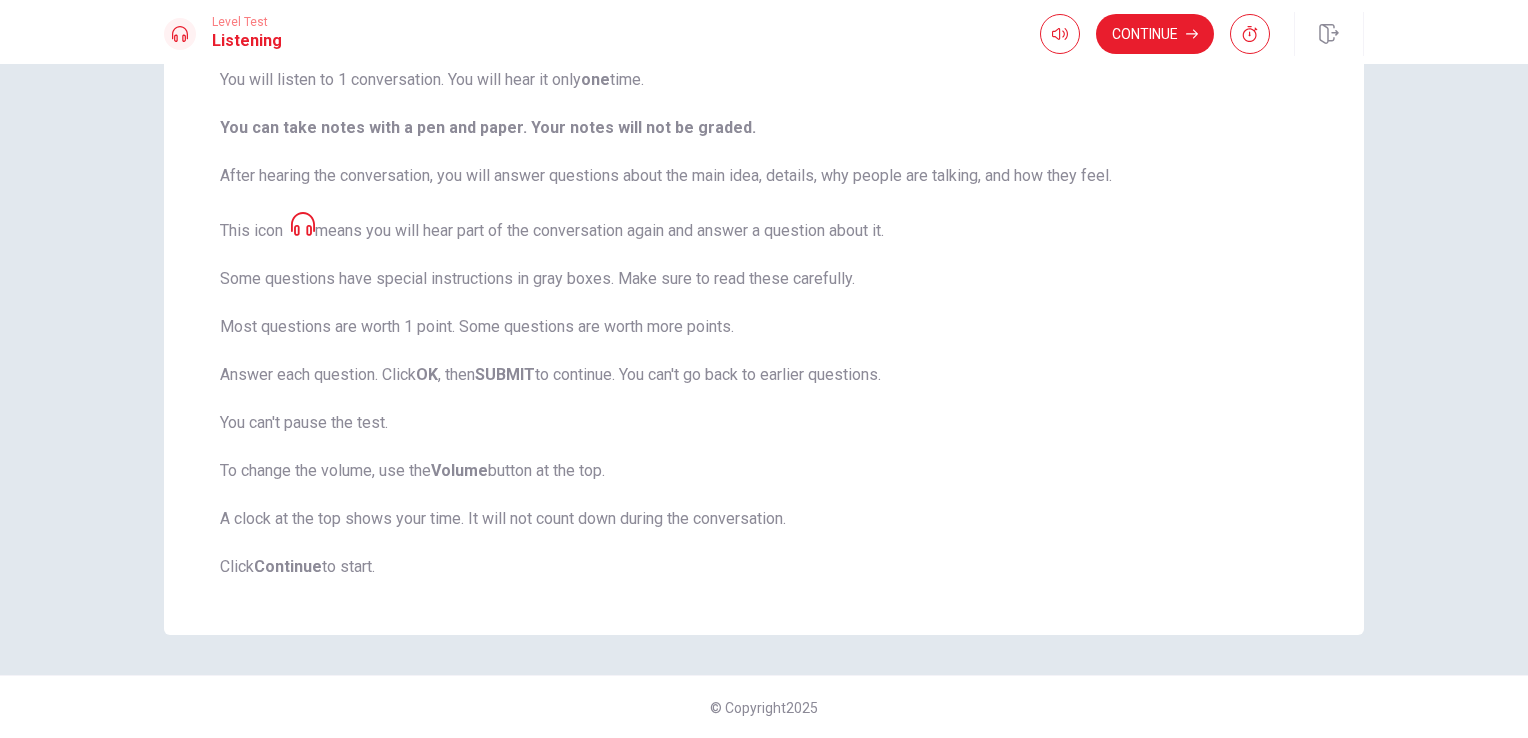 click on "This test checks how well you understand spoken English.
You will listen to 1 conversation. You will hear it only  one  time.
You can take notes with a pen and paper. Your notes will not be graded.
After hearing the conversation, you will answer questions about the main idea, details, why people are talking, and how they feel.
This icon    means you will hear part of the conversation again and answer a question about it.
Some questions have special instructions in gray boxes. Make sure to read these carefully.
Most questions are worth 1 point. Some questions are worth more points.
Answer each question. Click  OK , then  SUBMIT  to continue. You can't go back to earlier questions.
You can't pause the test.
To change the volume, use the  Volume  button at the top.
A clock at the top shows your time. It will not count down during the conversation.
Click  Continue  to start." at bounding box center (764, 299) 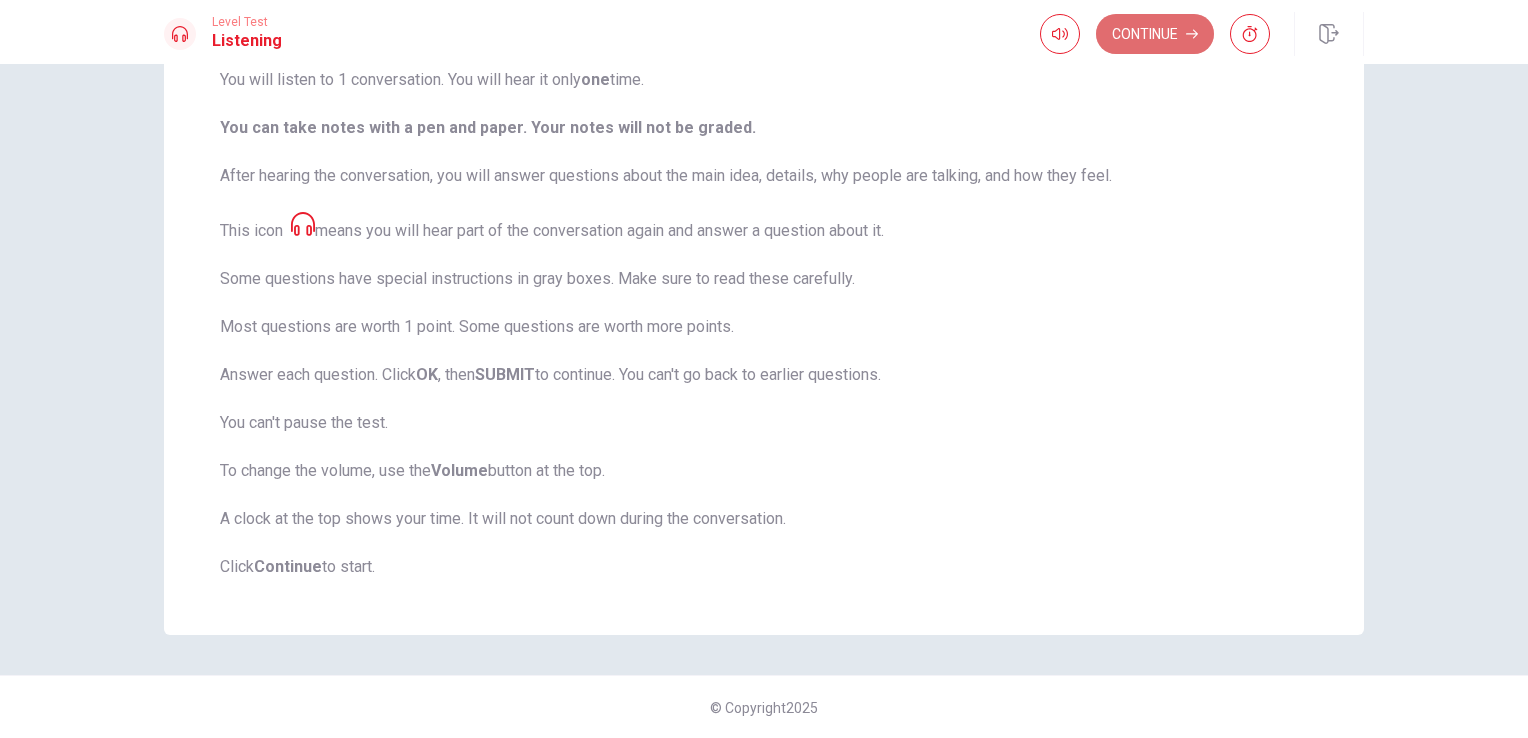 click on "Continue" at bounding box center (1155, 34) 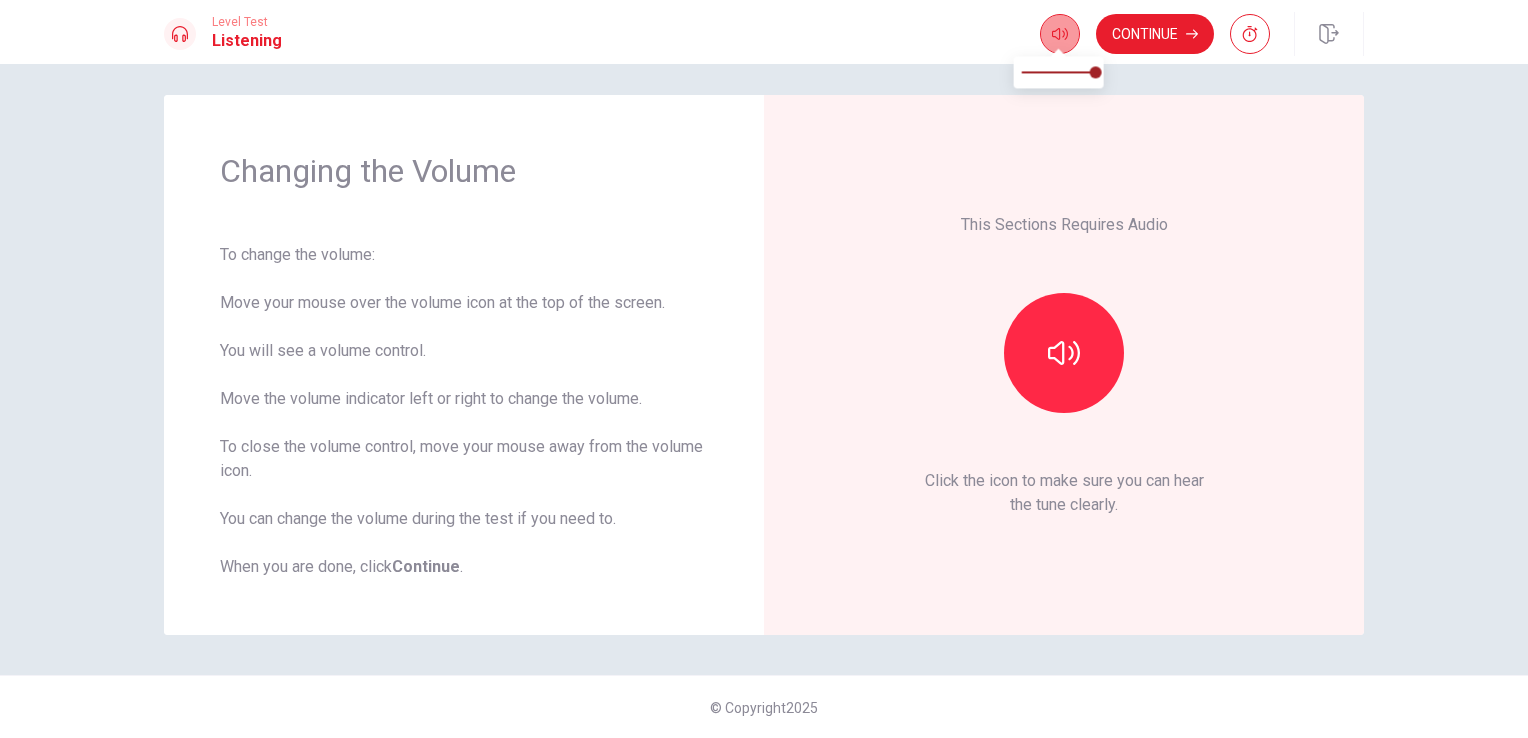 click 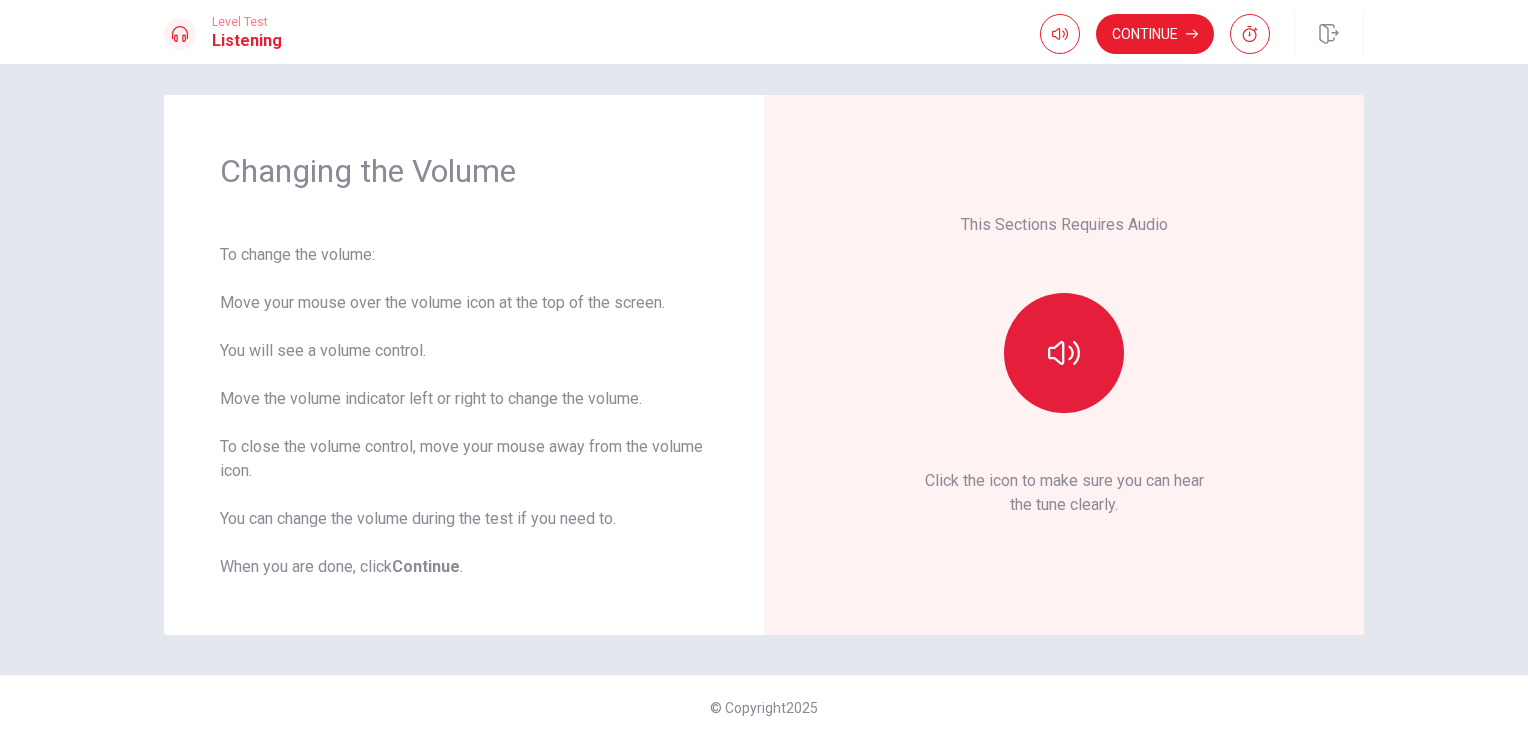 click at bounding box center (1064, 353) 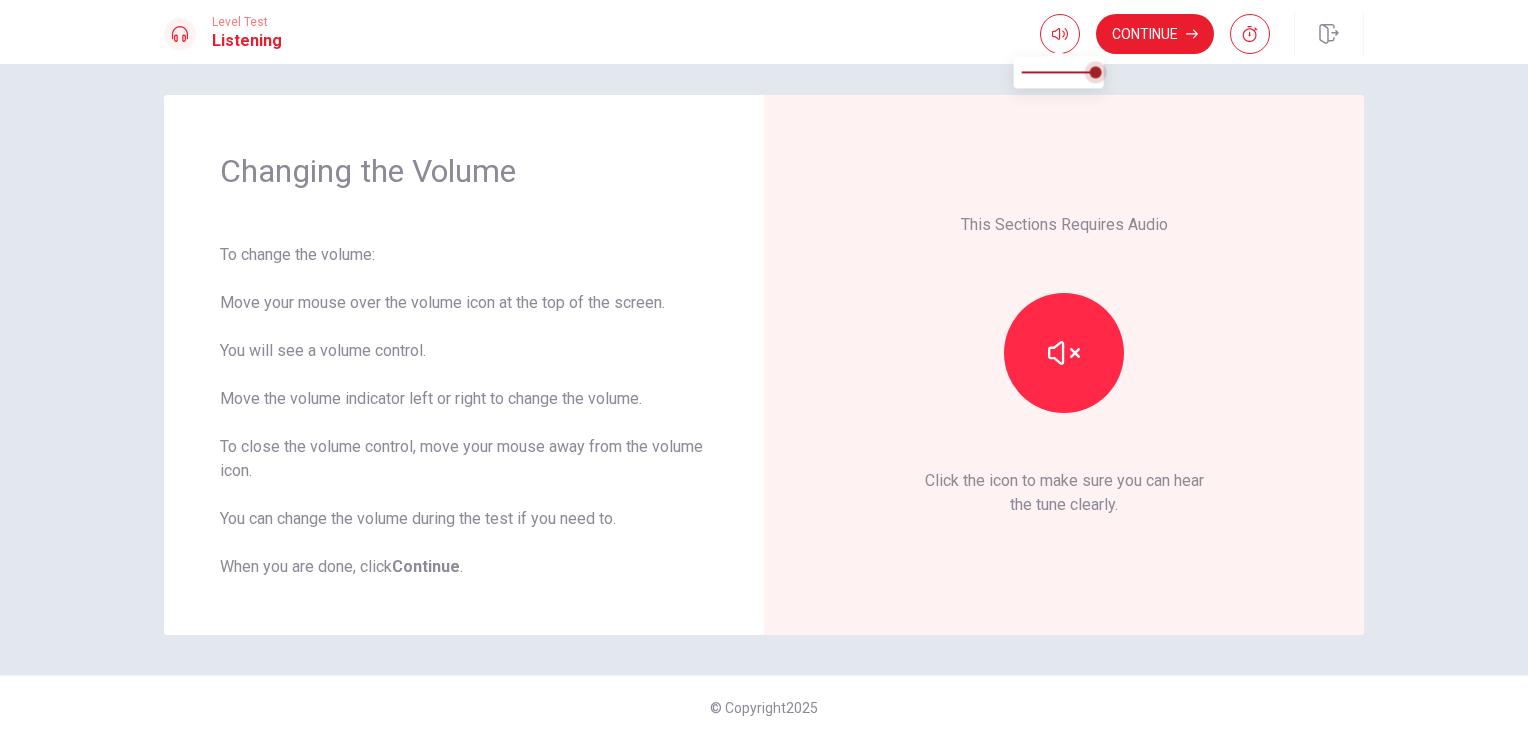 type on "0.7" 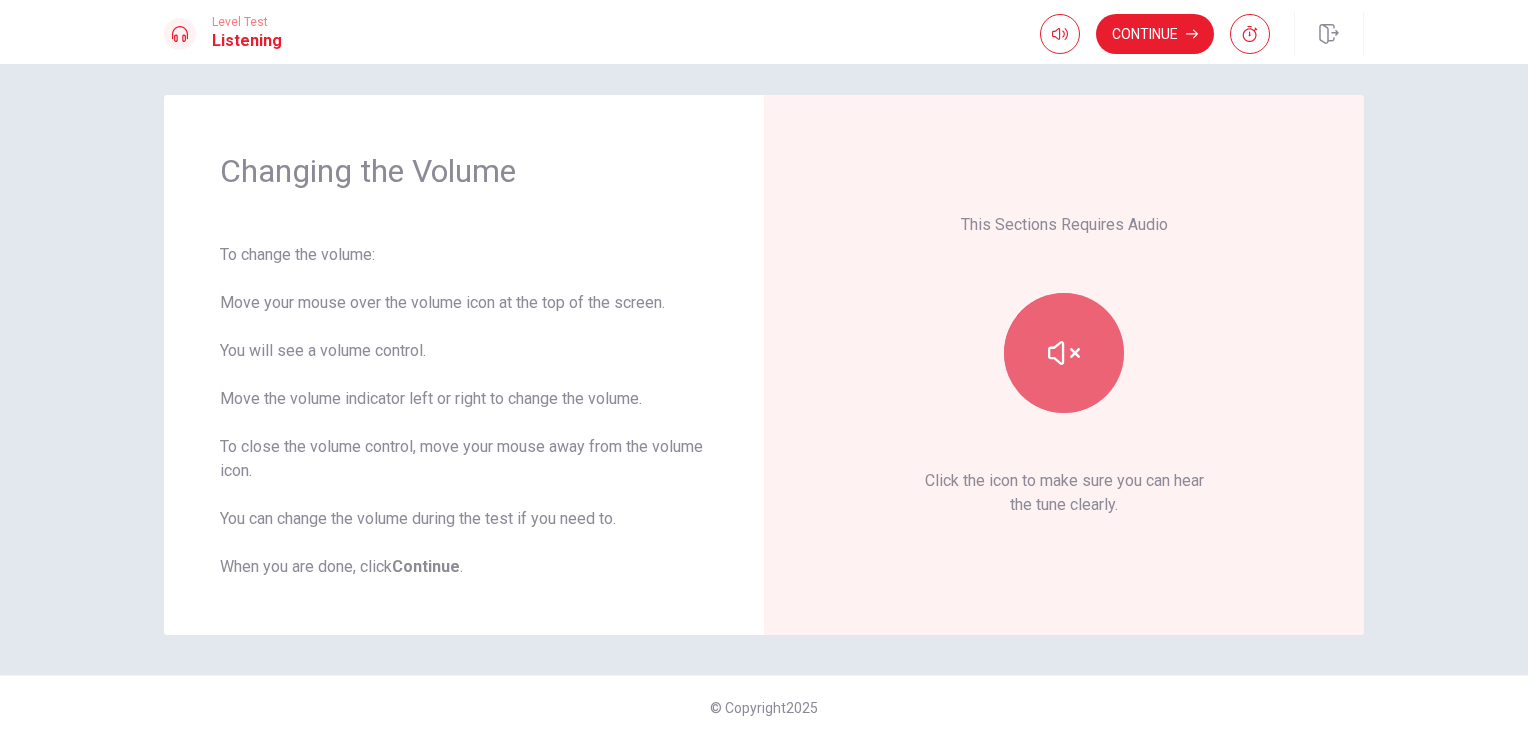 click 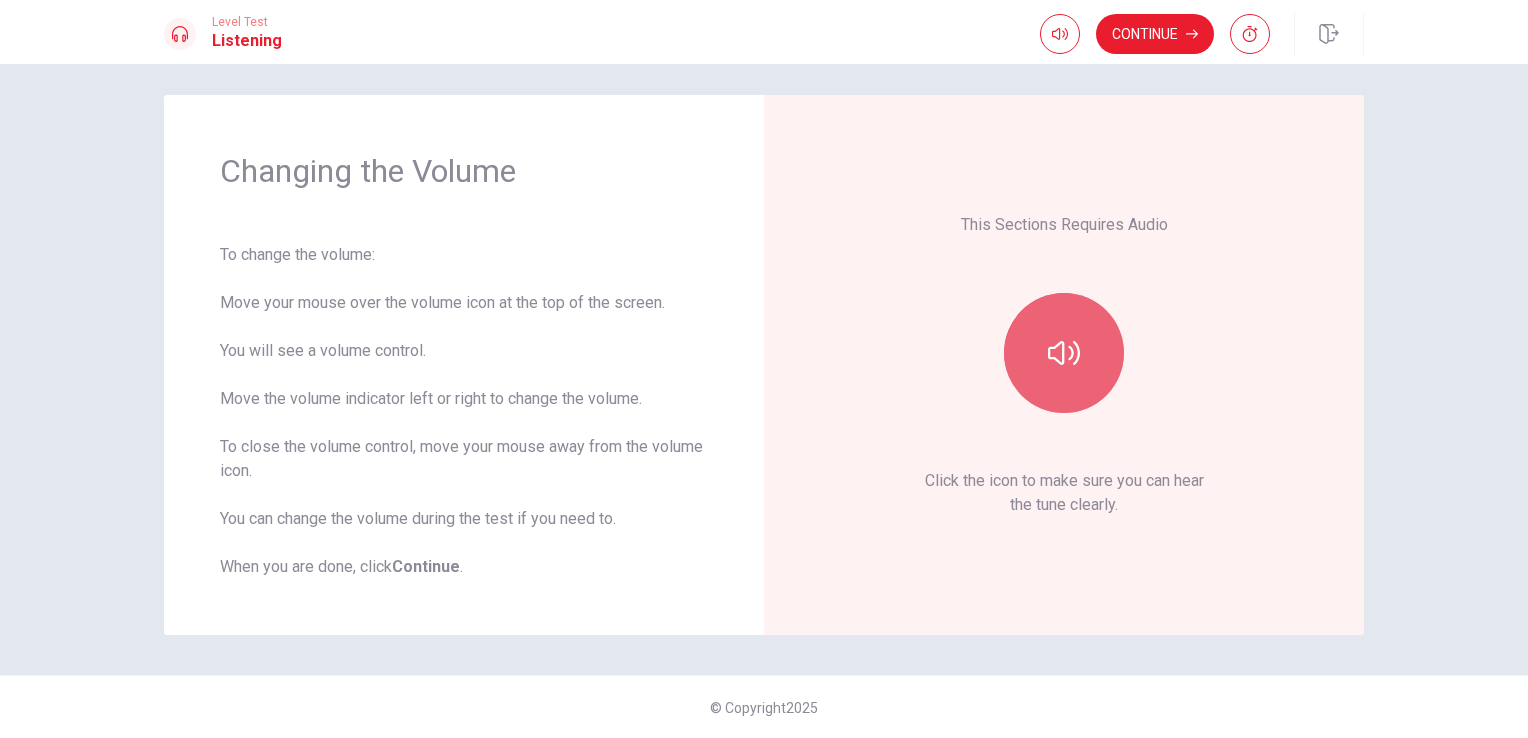 click 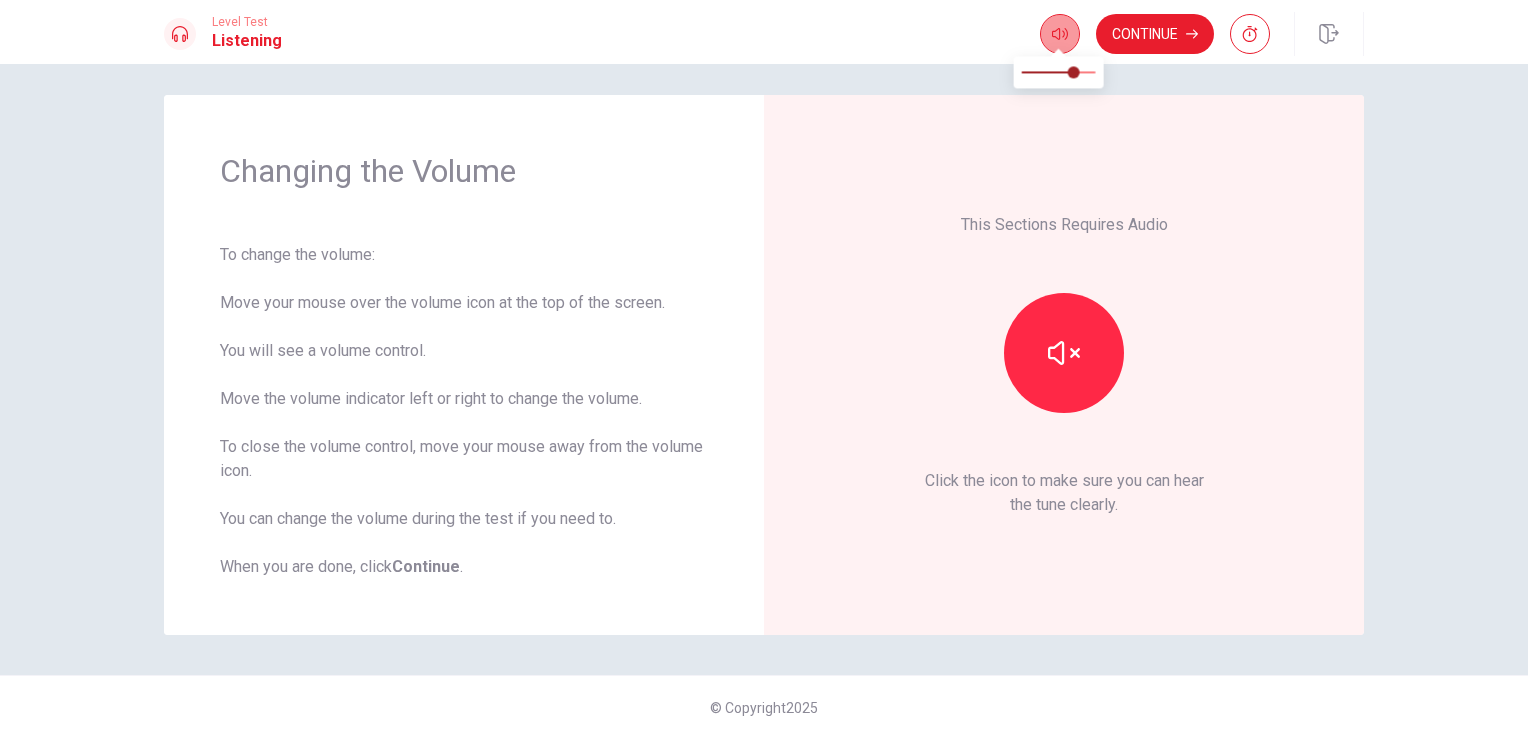 click at bounding box center (1060, 34) 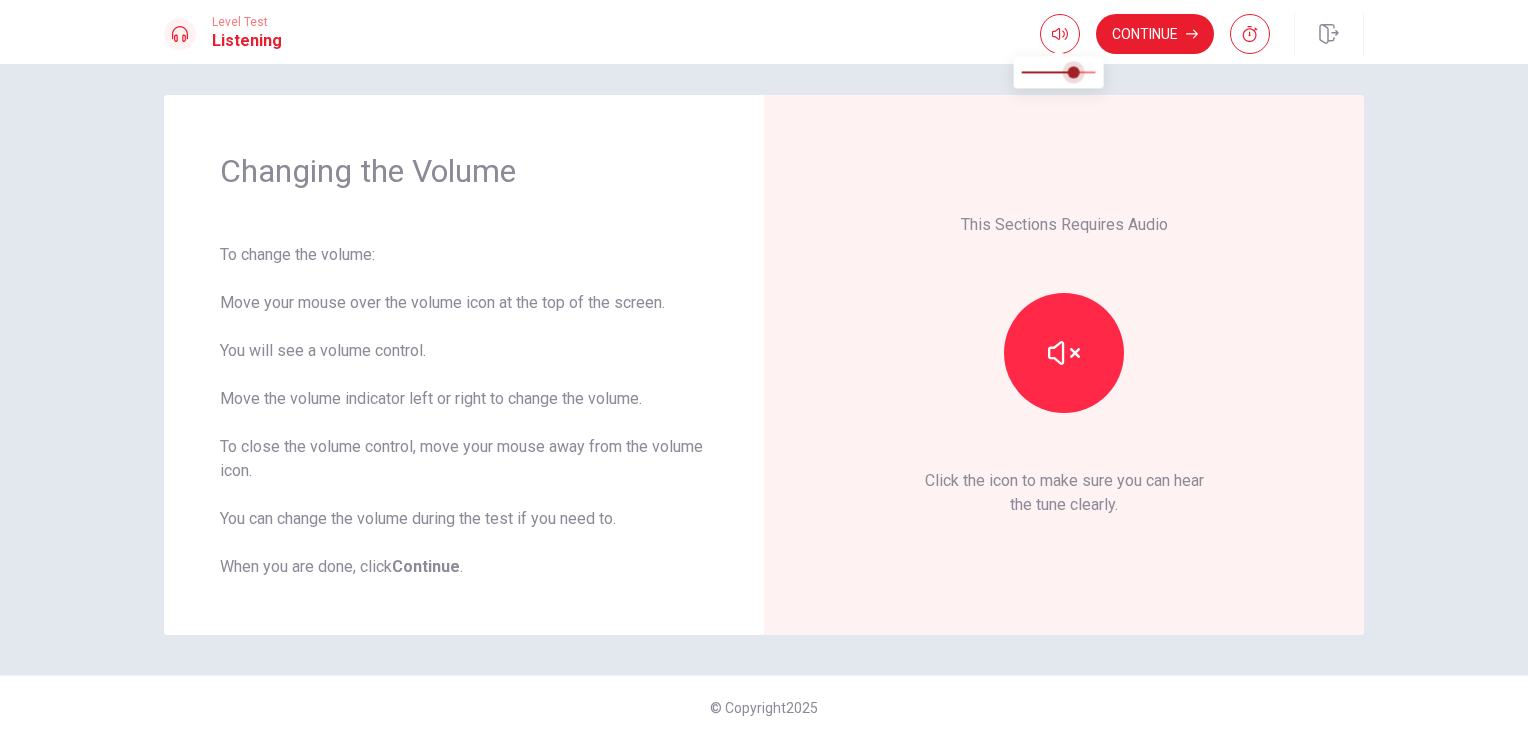type on "0.5" 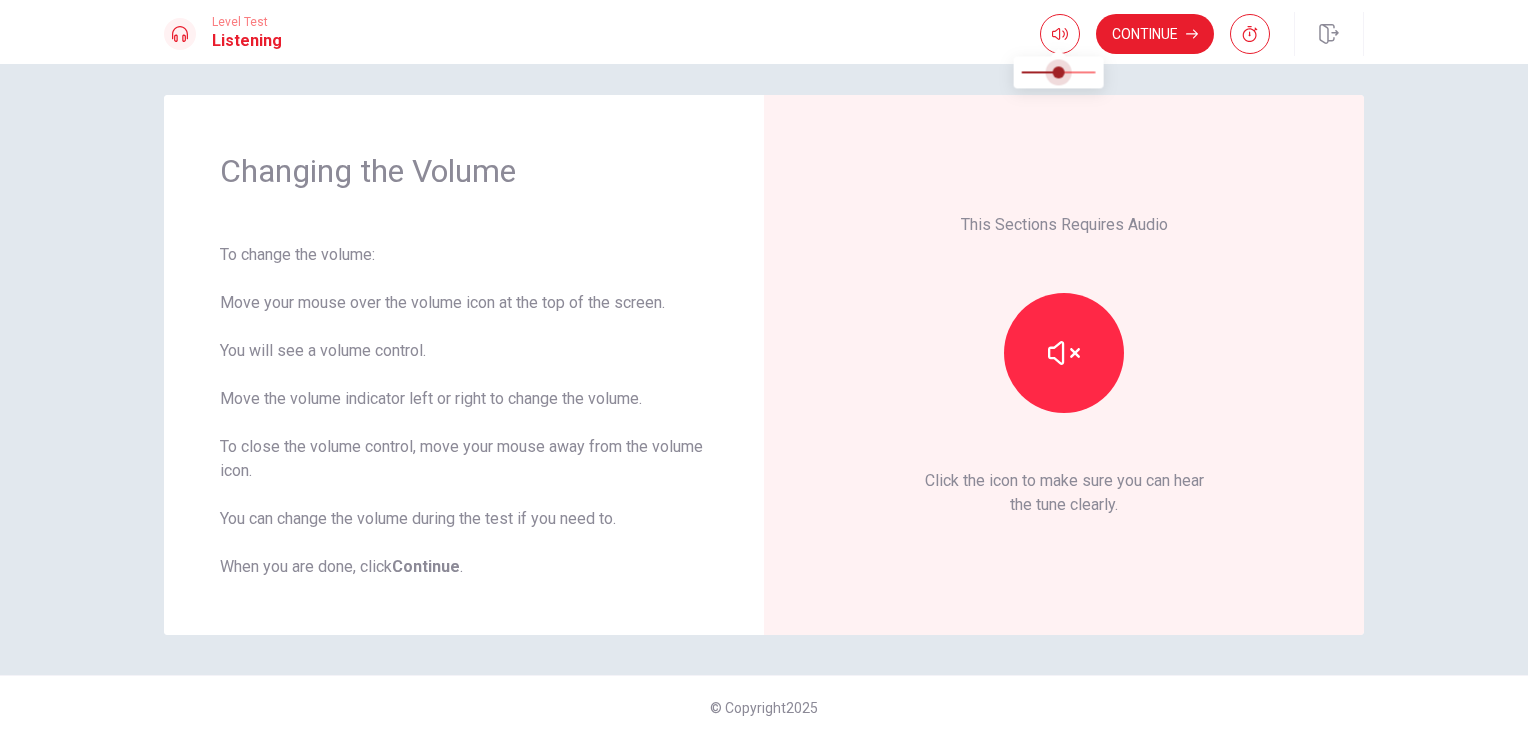 click at bounding box center [1059, 72] 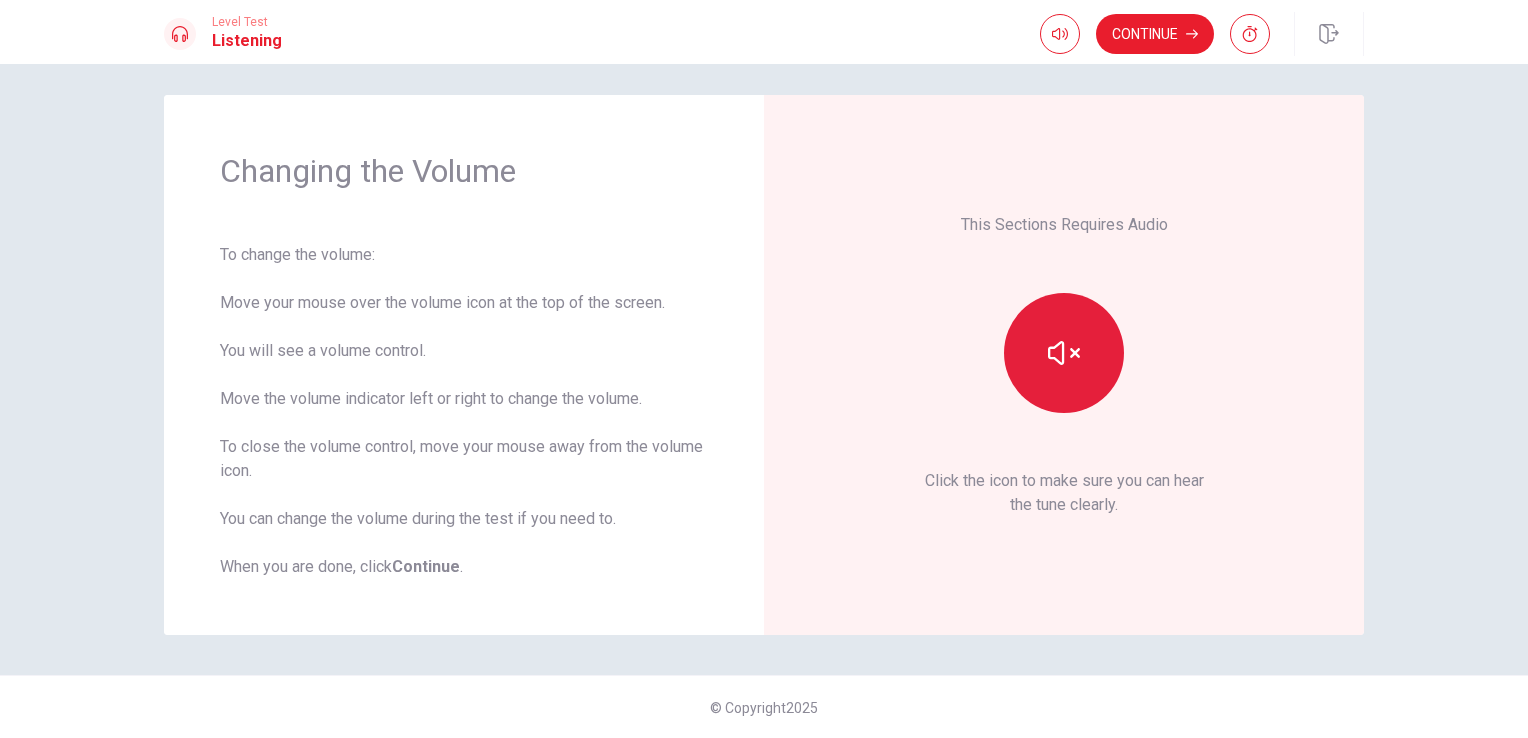 click at bounding box center (1064, 353) 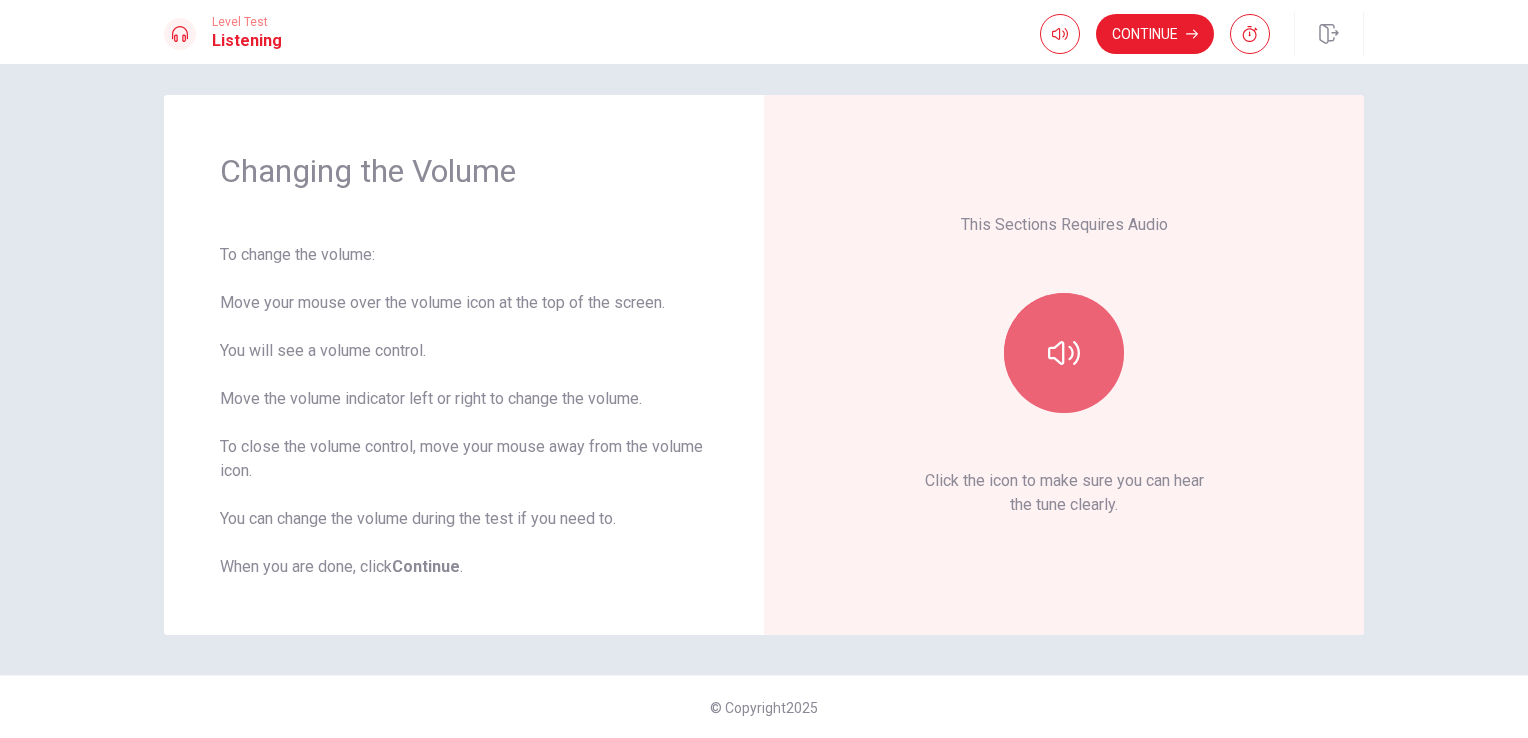 click at bounding box center [1064, 353] 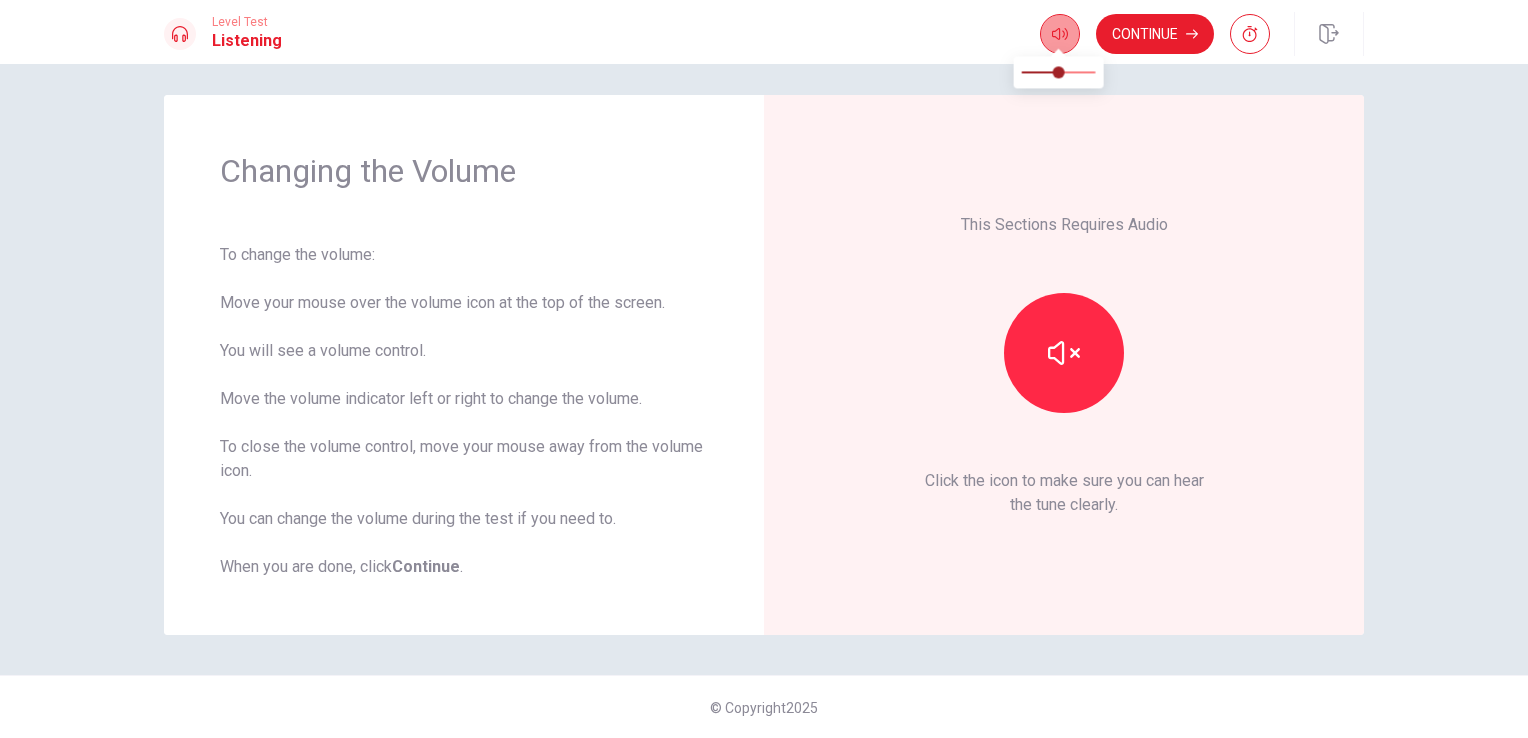 click at bounding box center [1060, 34] 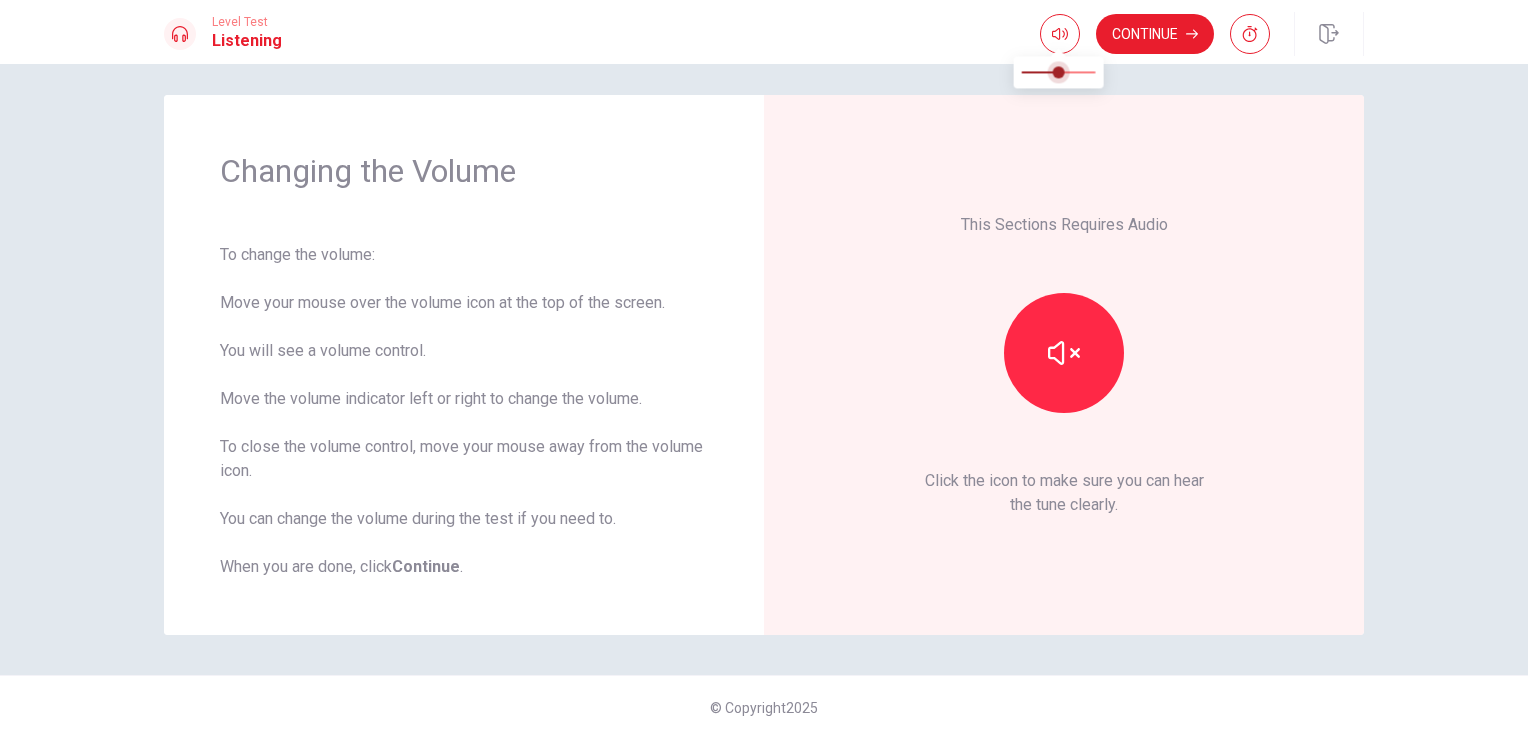 type on "0.7" 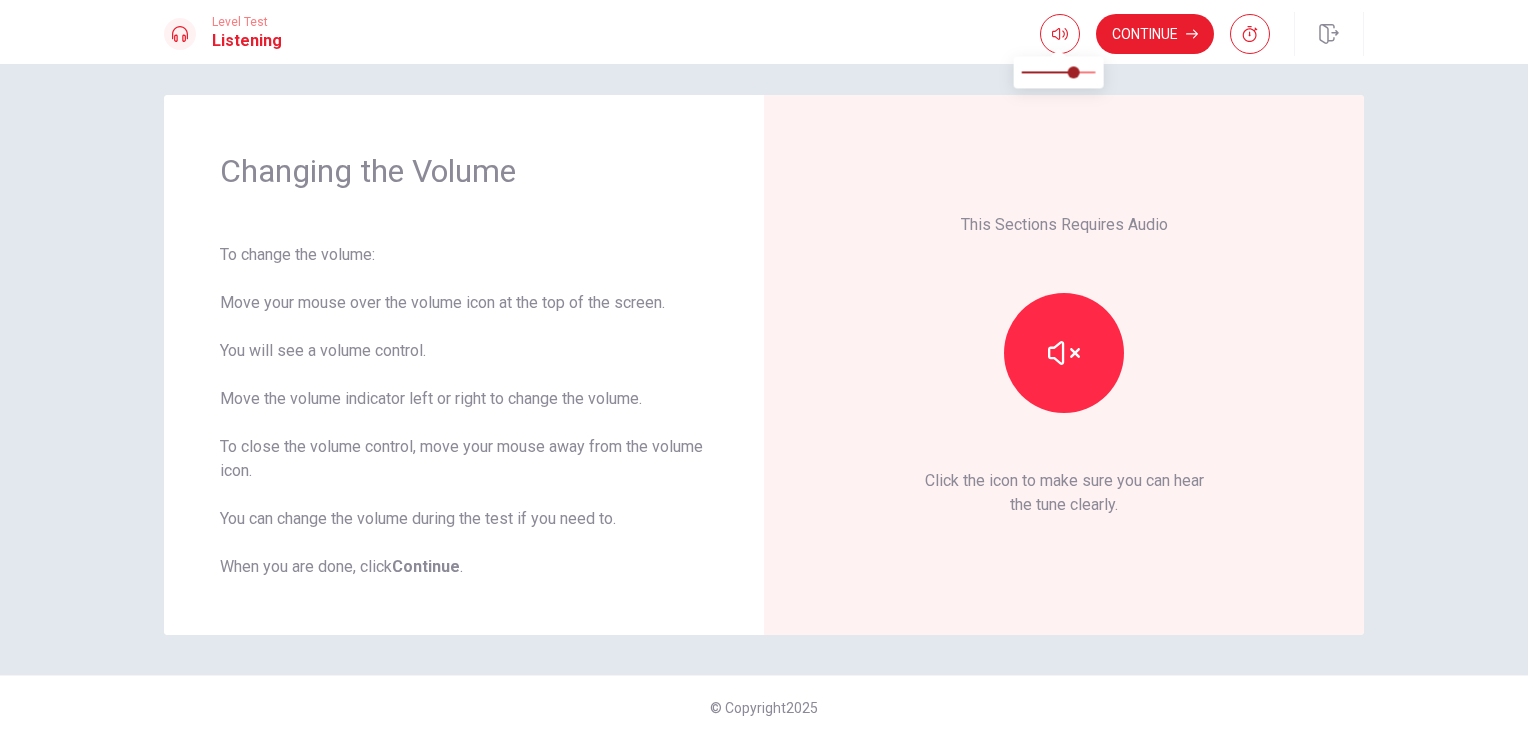 click on "This Sections Requires Audio Click the icon to make sure you can hear   the tune clearly." at bounding box center [1064, 365] 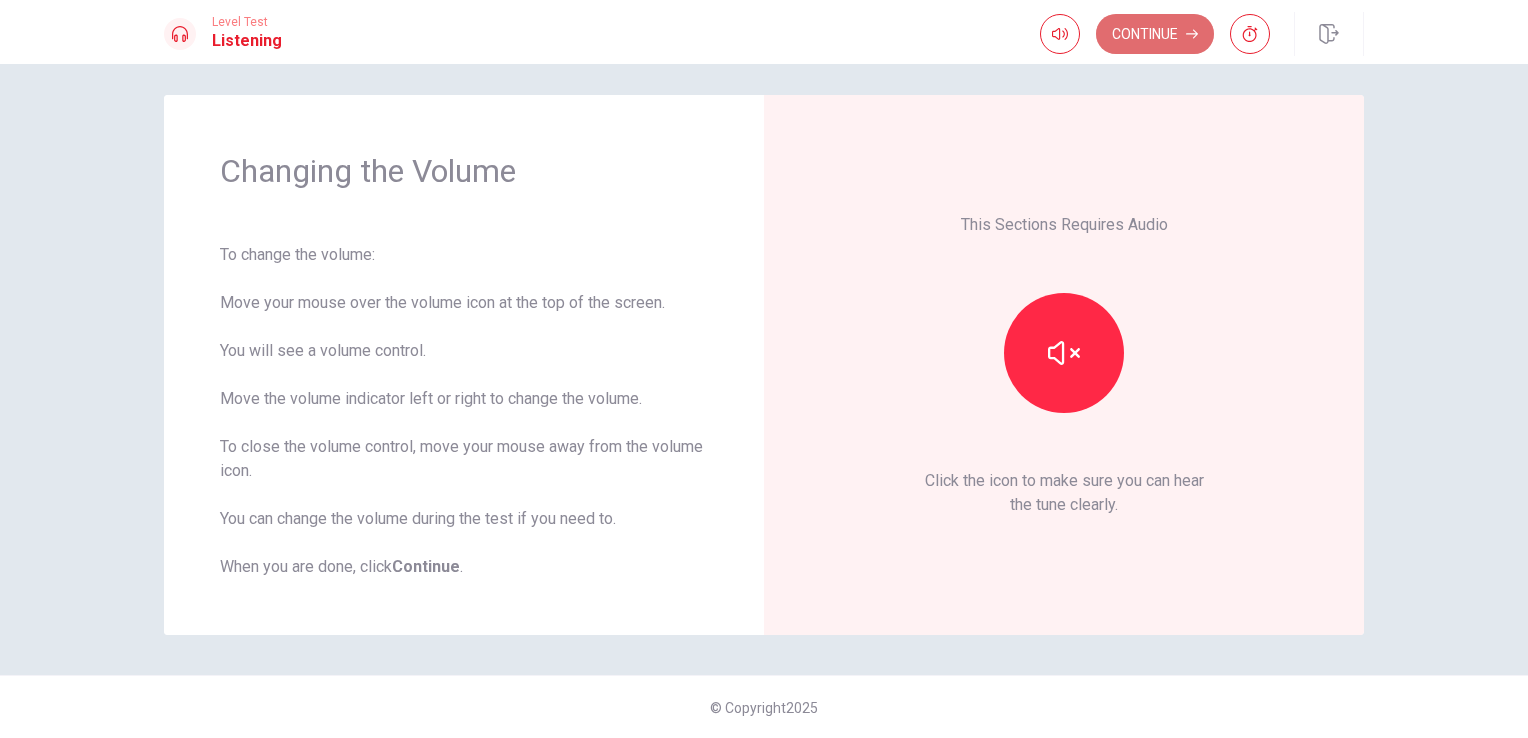 click on "Continue" at bounding box center (1155, 34) 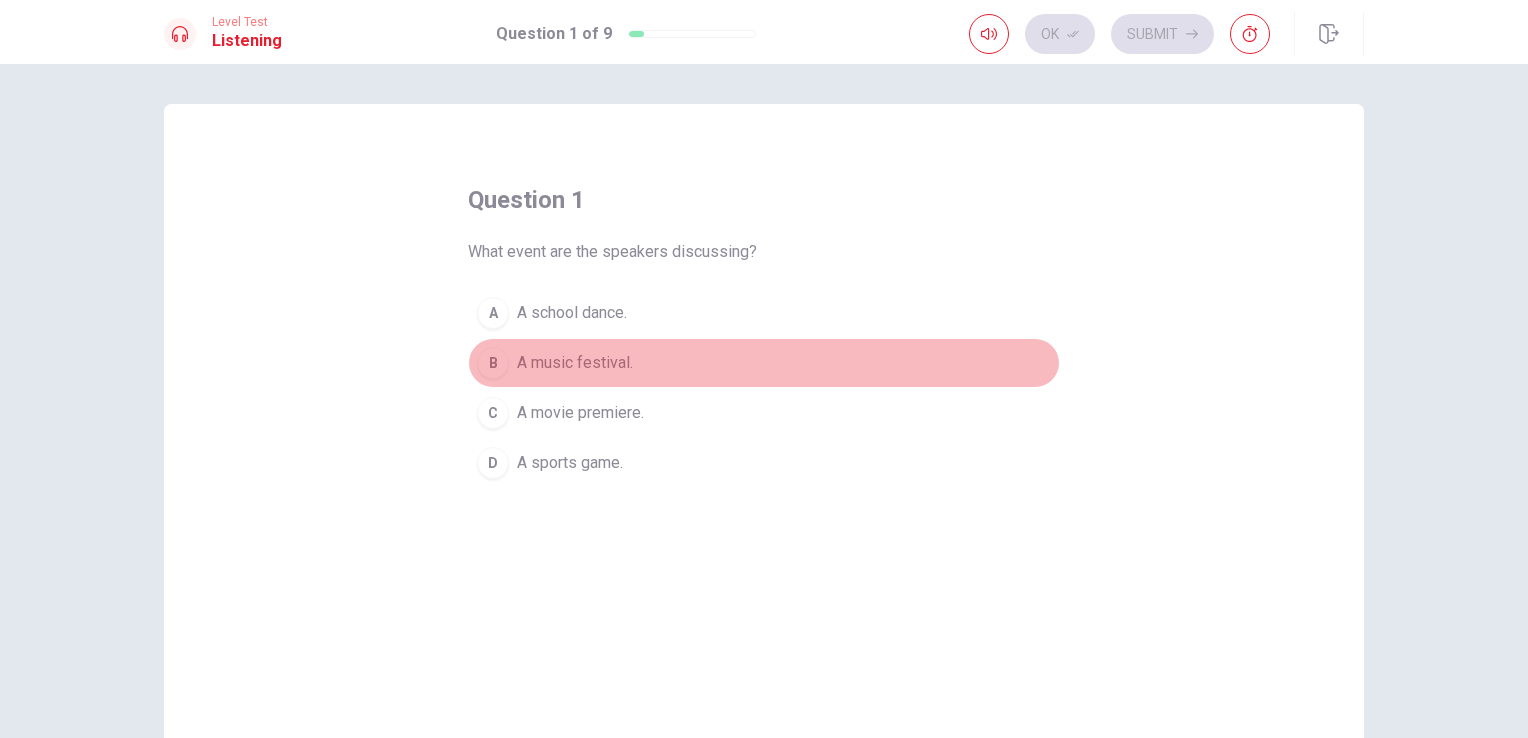click on "B" at bounding box center [493, 363] 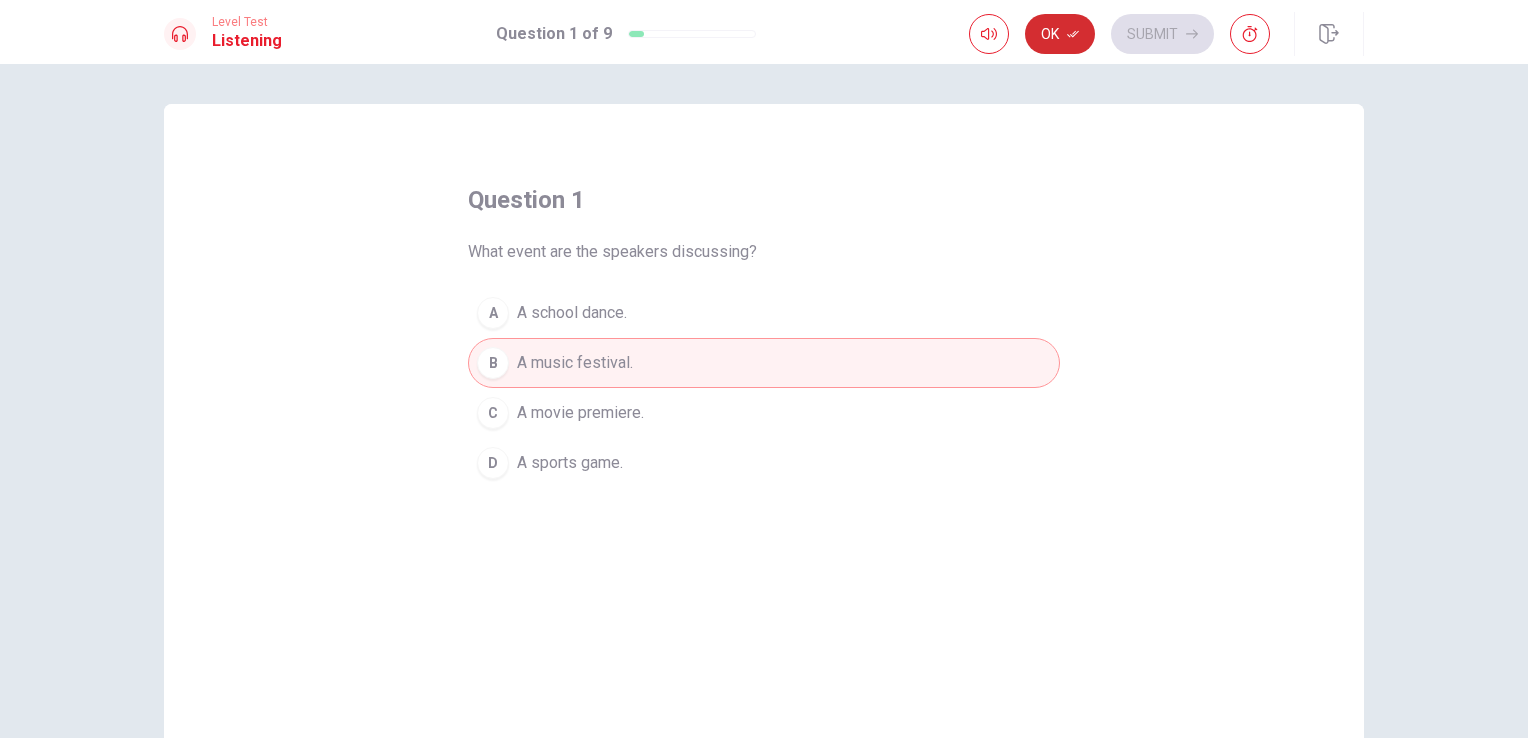 click on "Ok" at bounding box center (1060, 34) 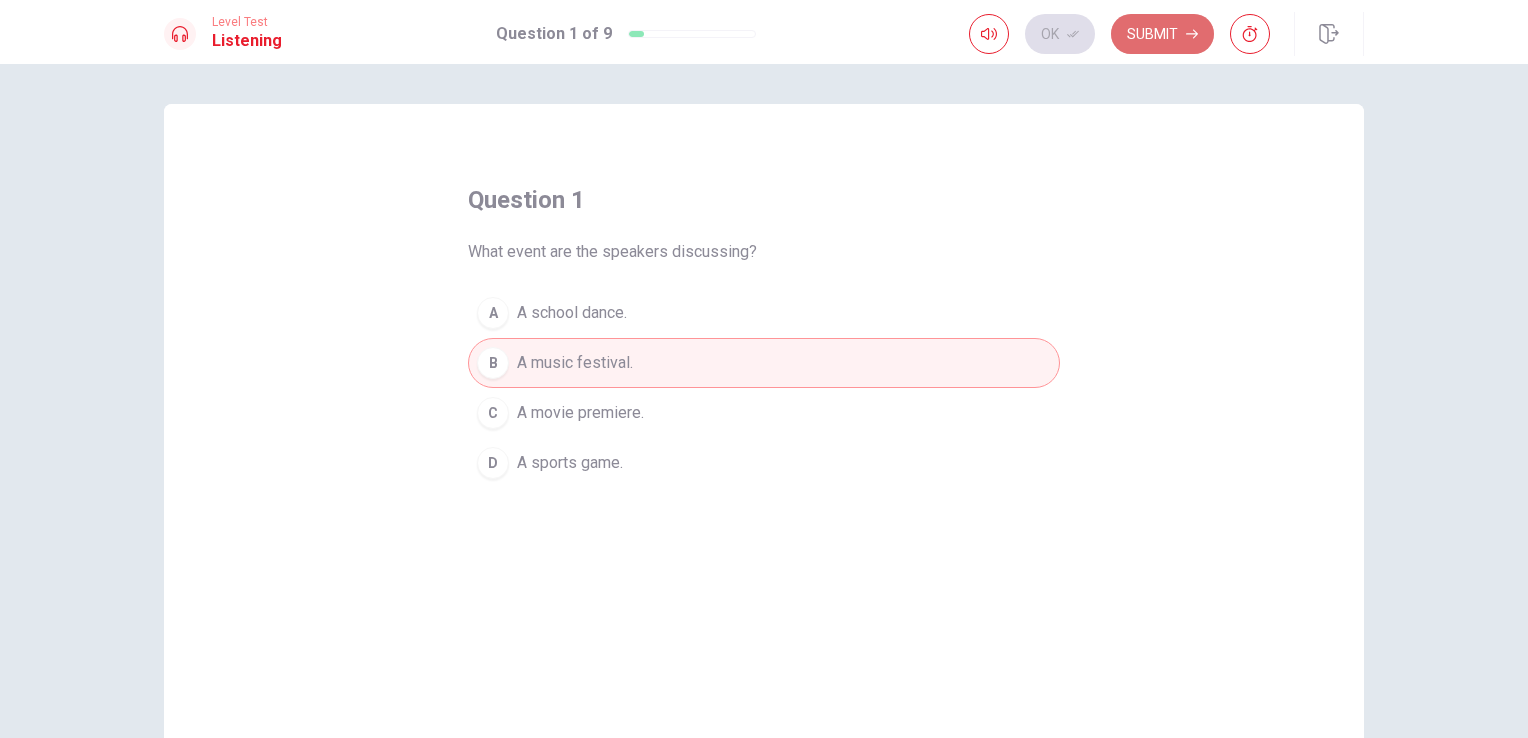 click on "Submit" at bounding box center (1162, 34) 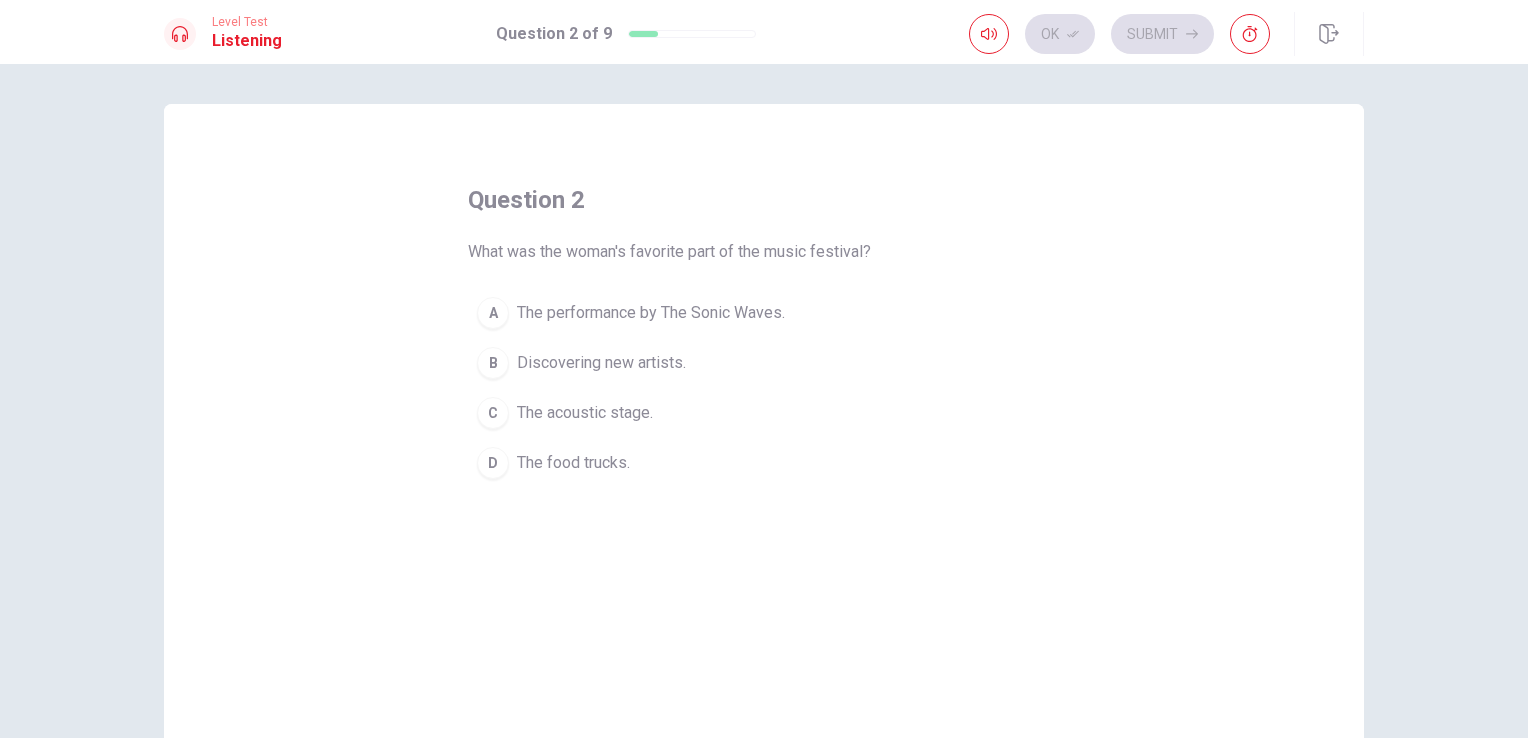 click on "A The performance by The Sonic Waves." at bounding box center [764, 313] 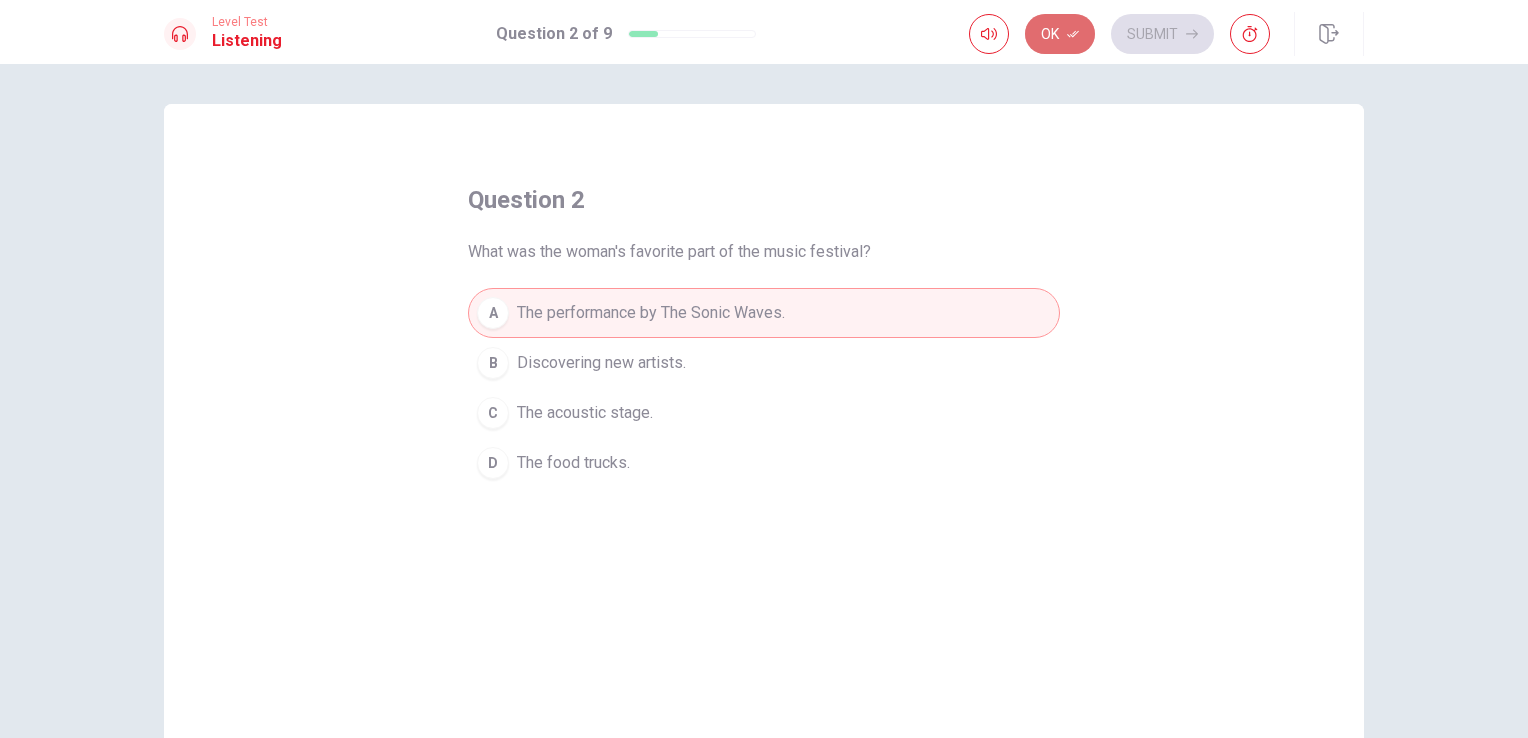 click on "Ok" at bounding box center (1060, 34) 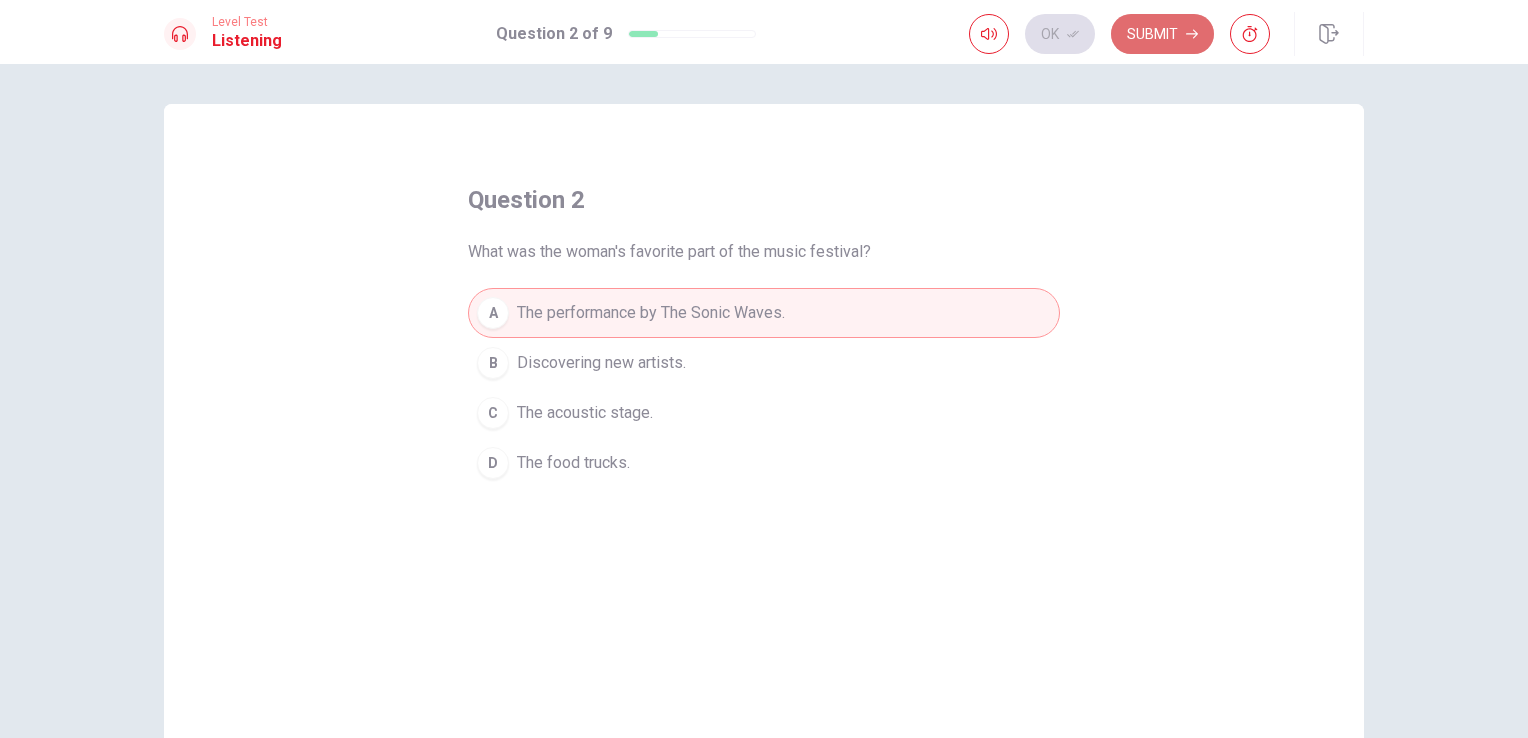 click on "Submit" at bounding box center [1162, 34] 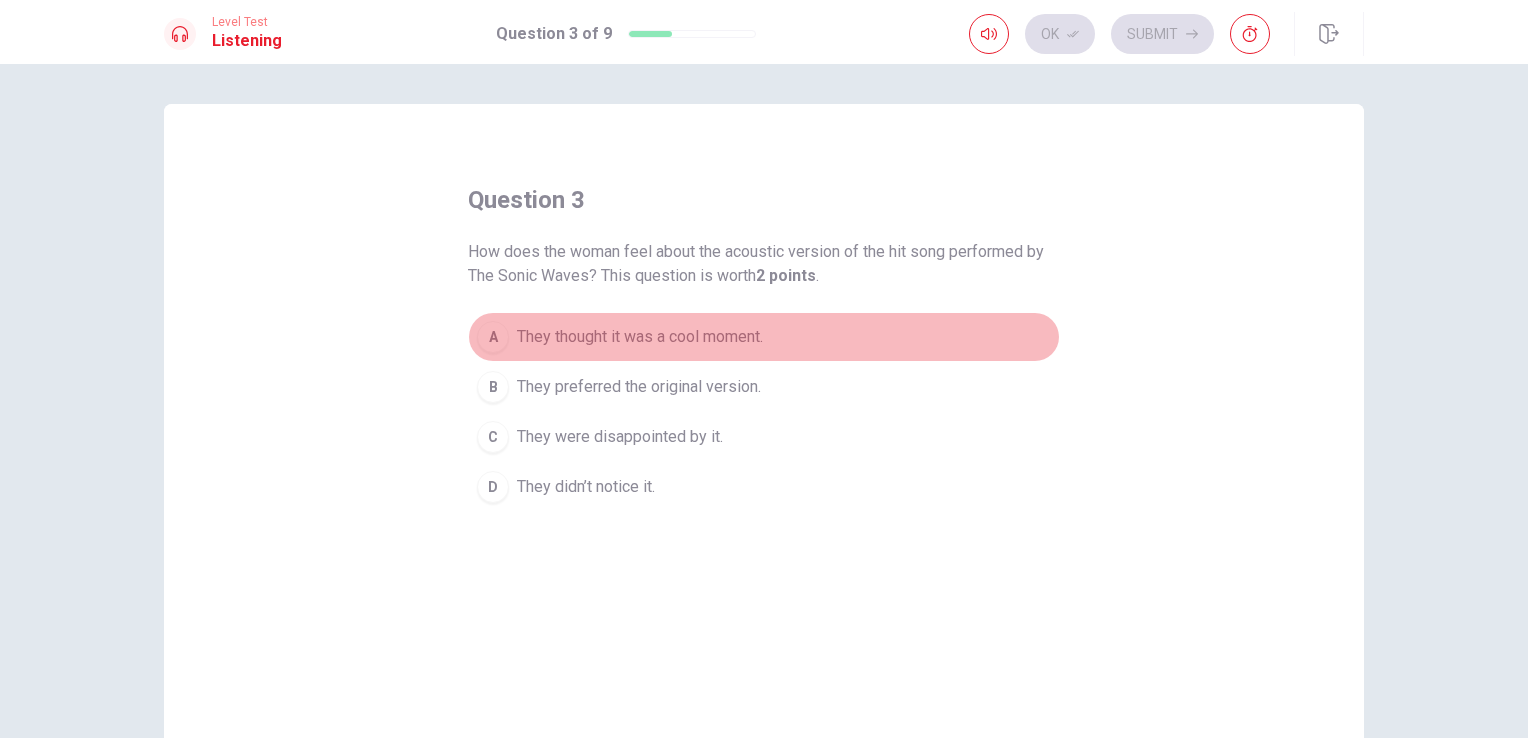 click on "A They thought it was a cool moment." at bounding box center [764, 337] 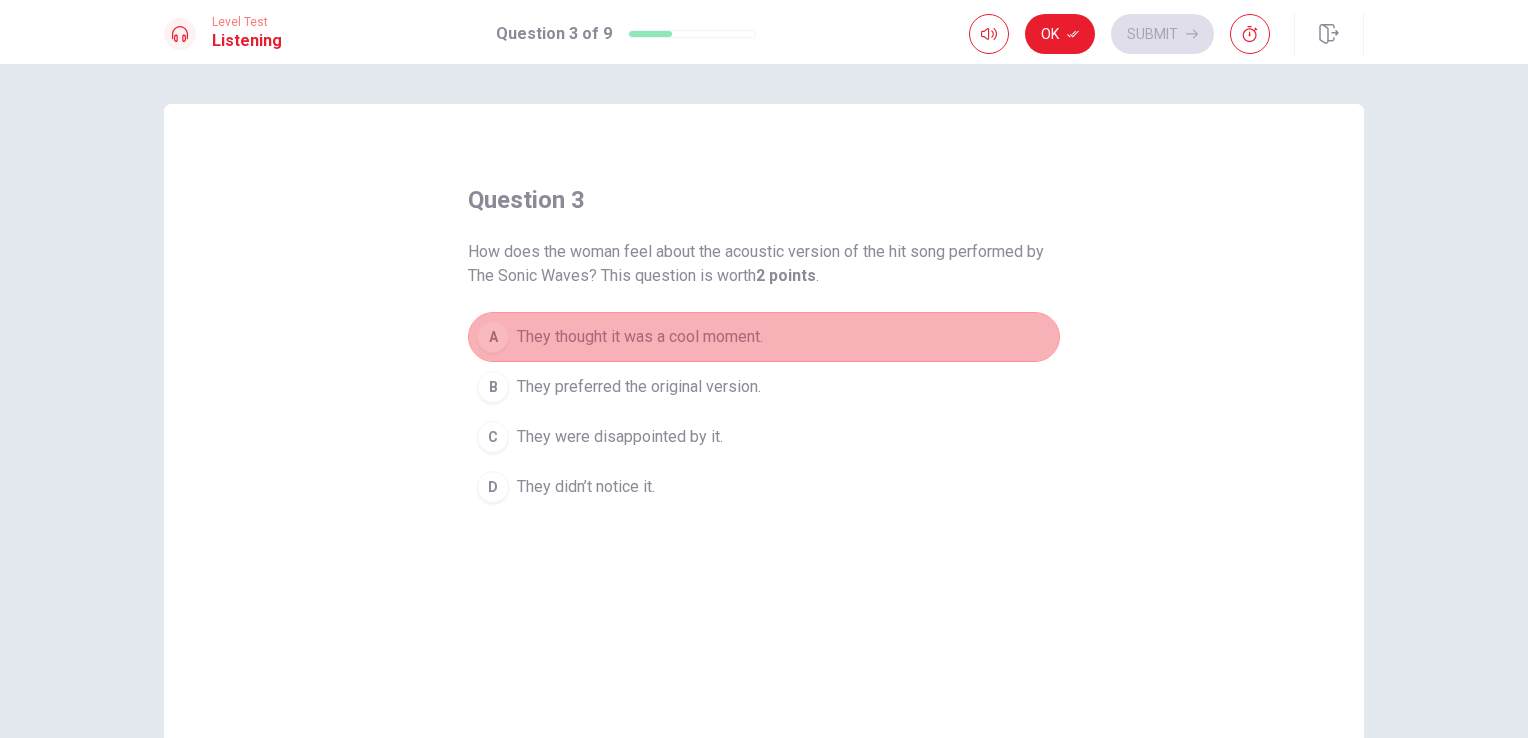 click on "A They thought it was a cool moment." at bounding box center [764, 337] 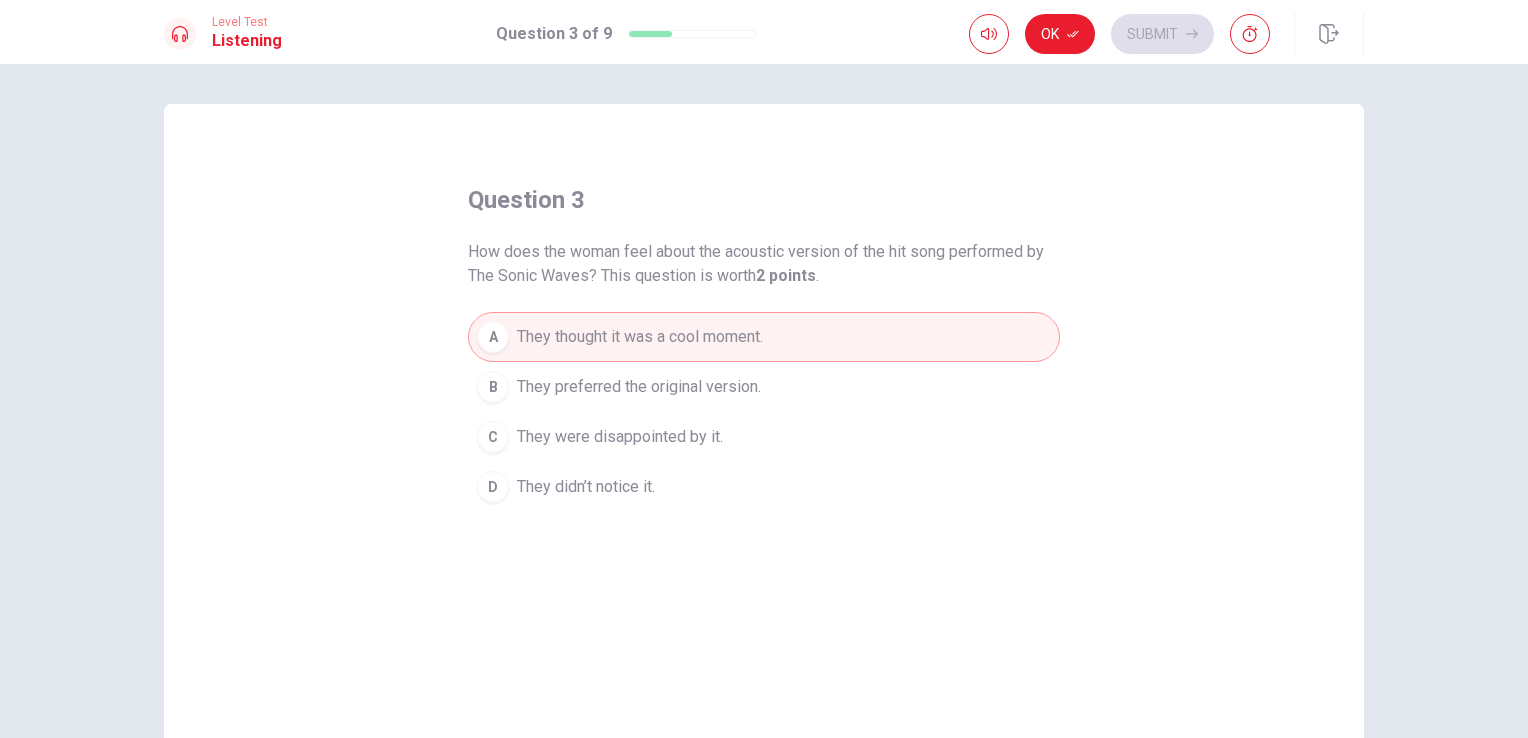 click on "B They preferred the original version." at bounding box center (764, 387) 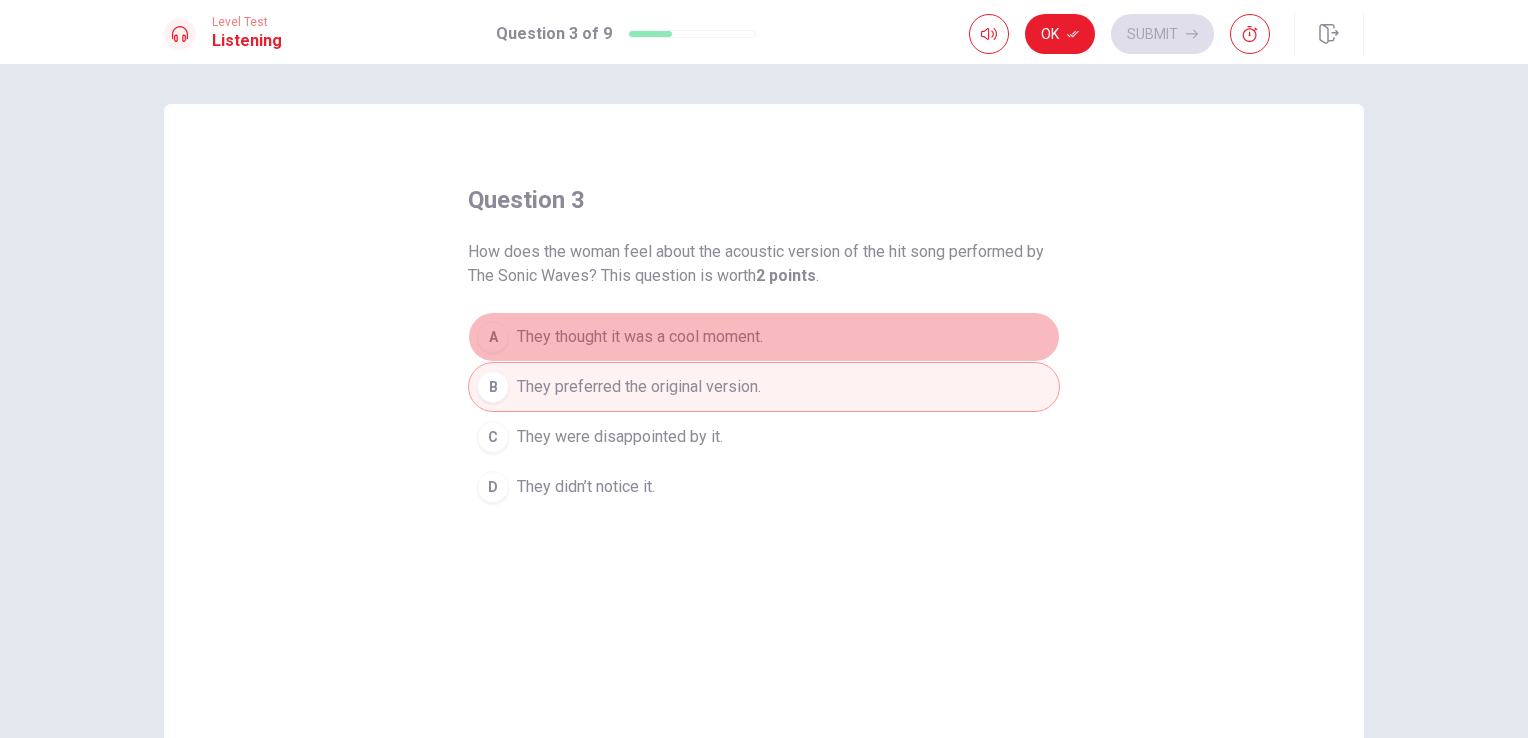 click on "A They thought it was a cool moment." at bounding box center [764, 337] 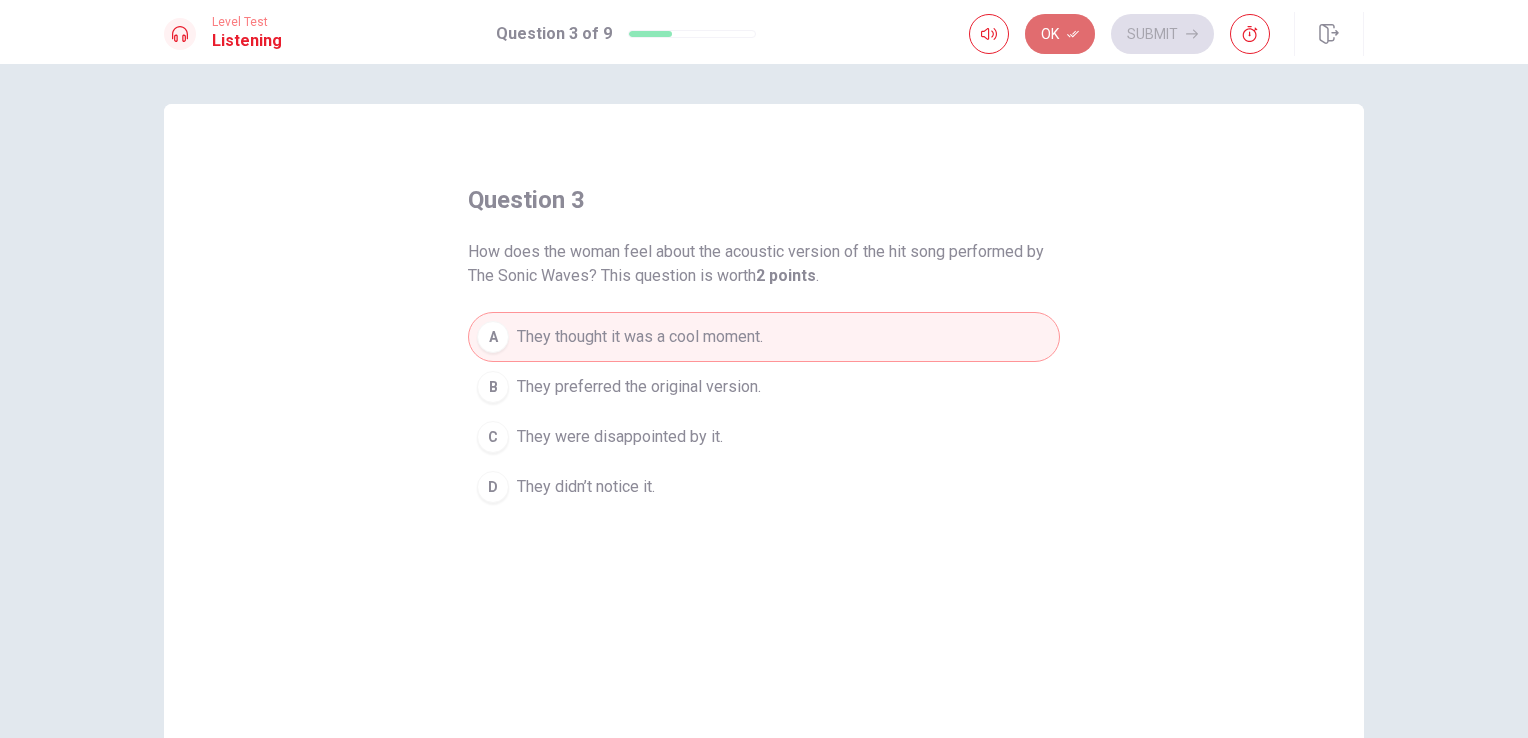 click 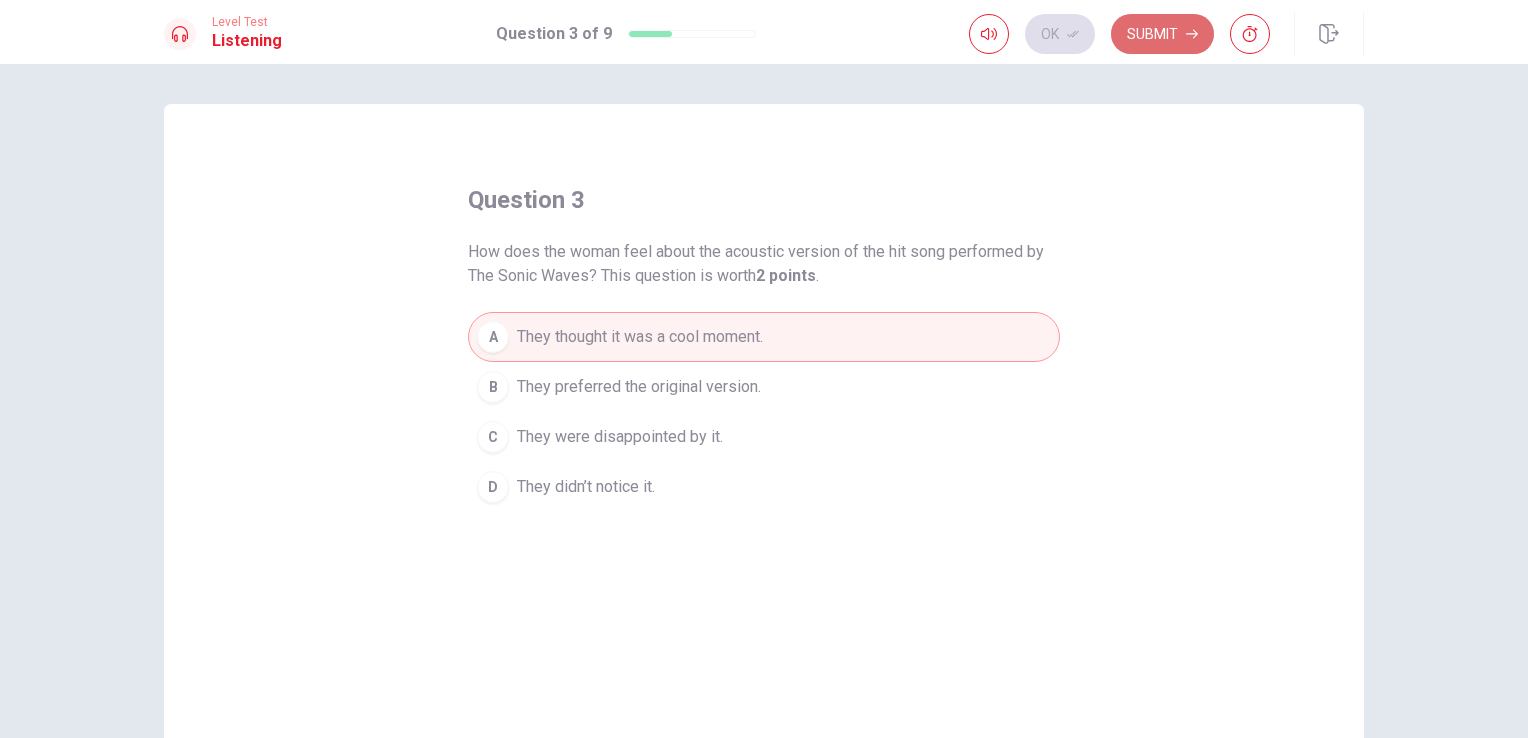 click on "Submit" at bounding box center [1162, 34] 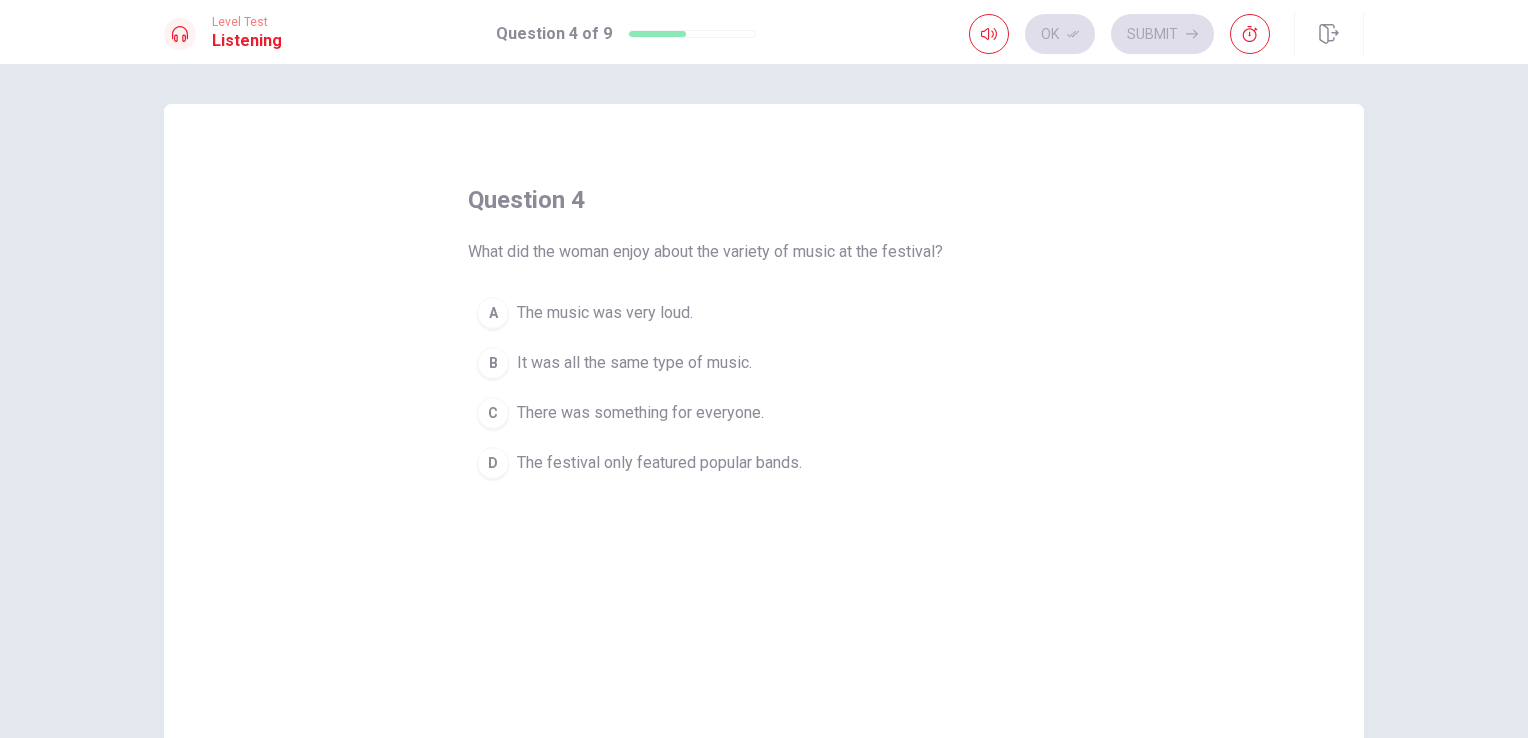 click on "C There was something for everyone." at bounding box center (764, 413) 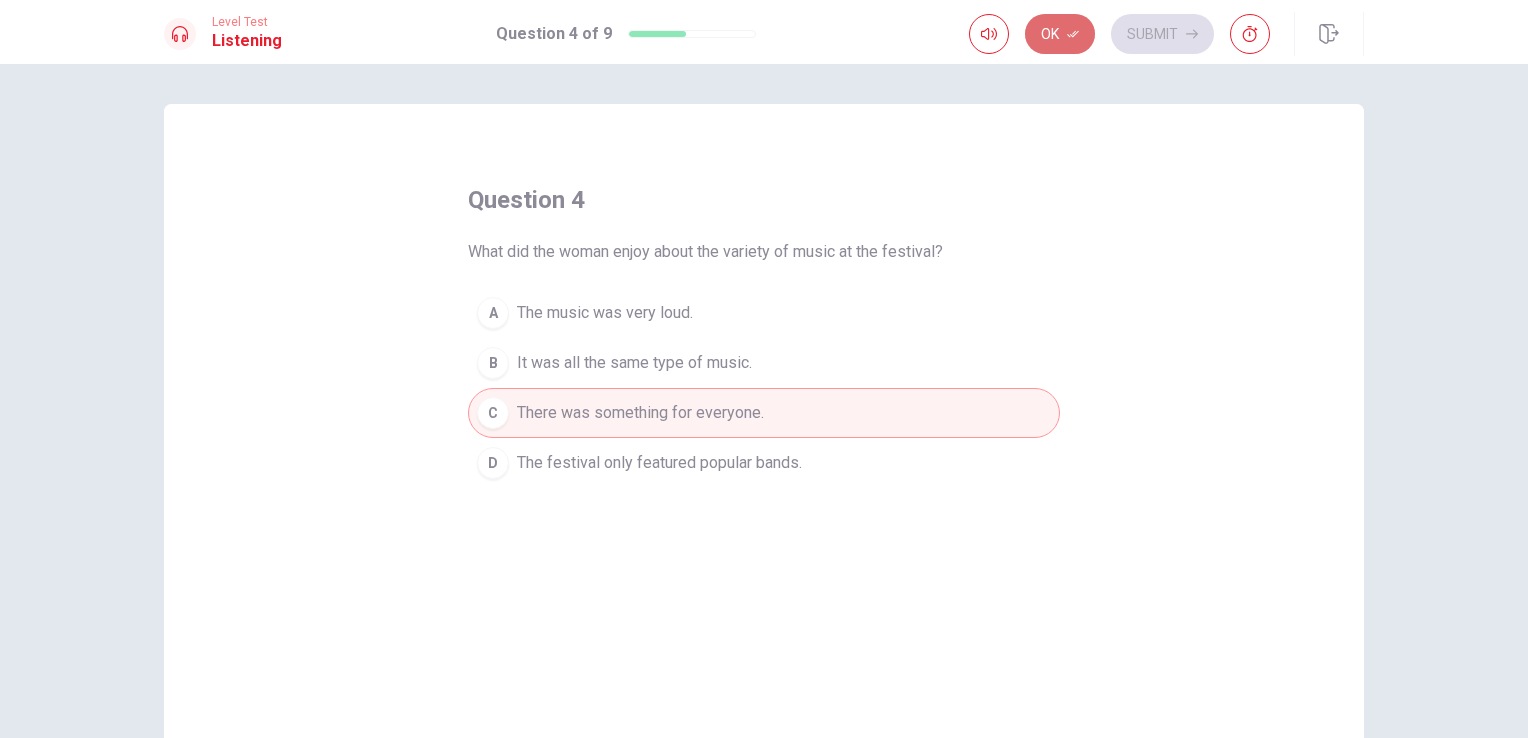 click on "Ok" at bounding box center [1060, 34] 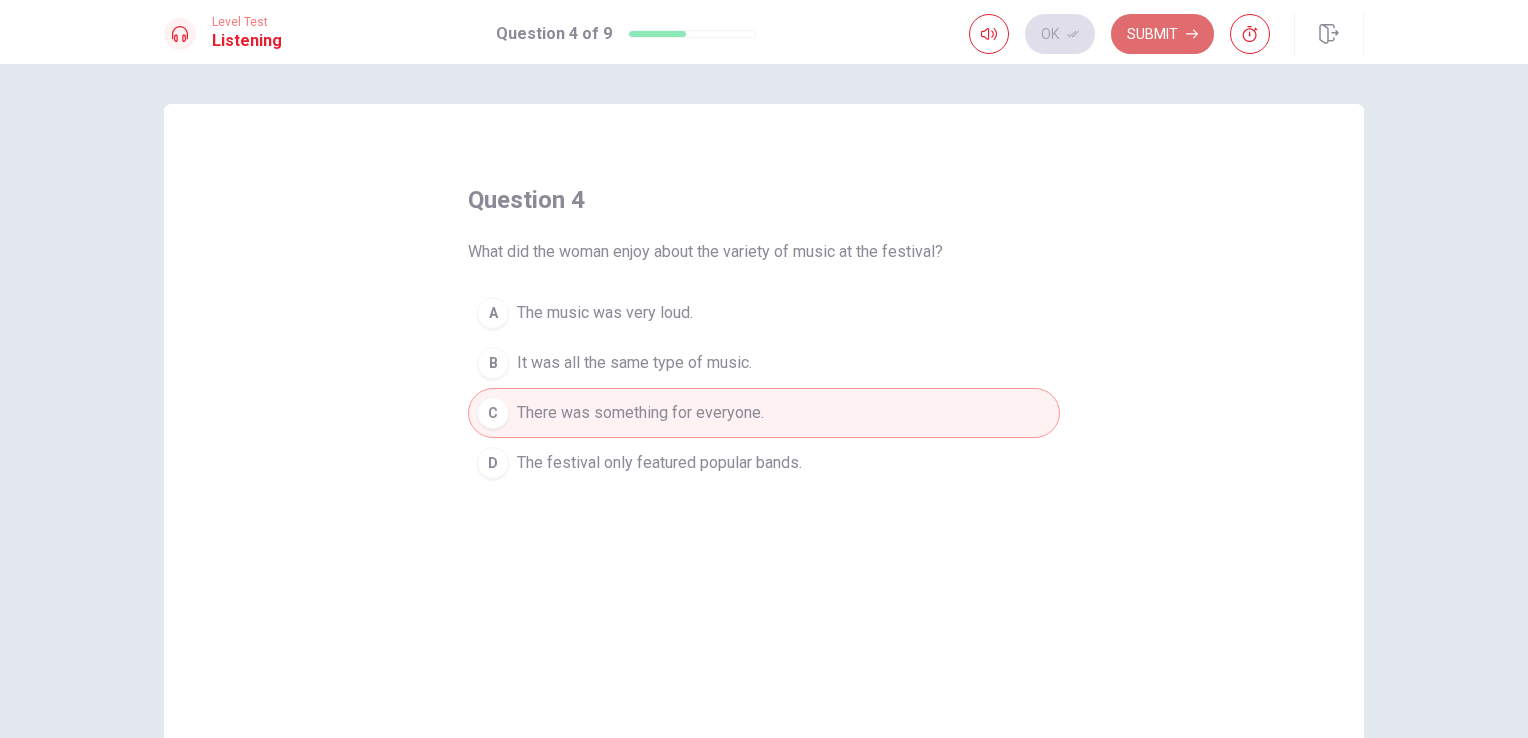 click on "Submit" at bounding box center (1162, 34) 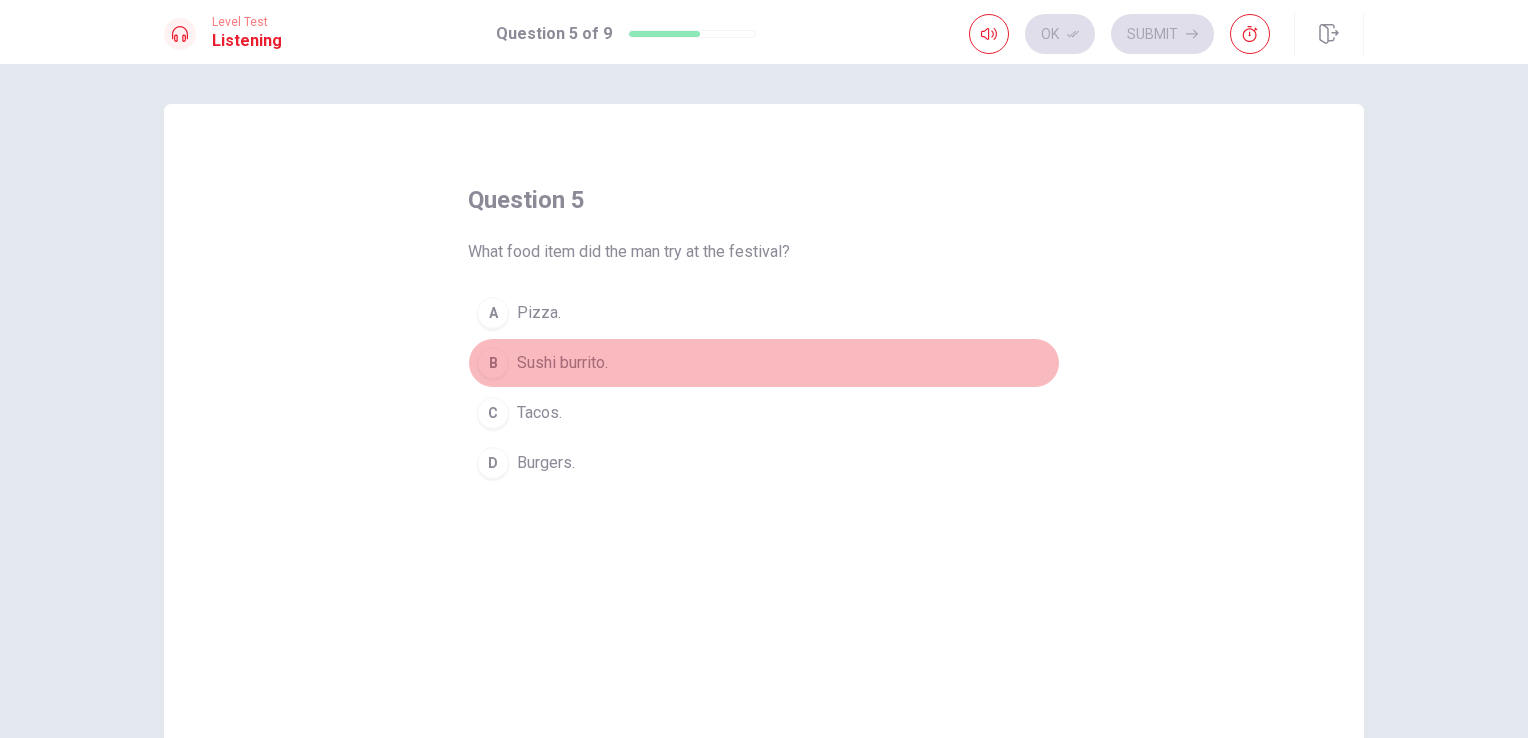 click on "Sushi burrito." at bounding box center (562, 363) 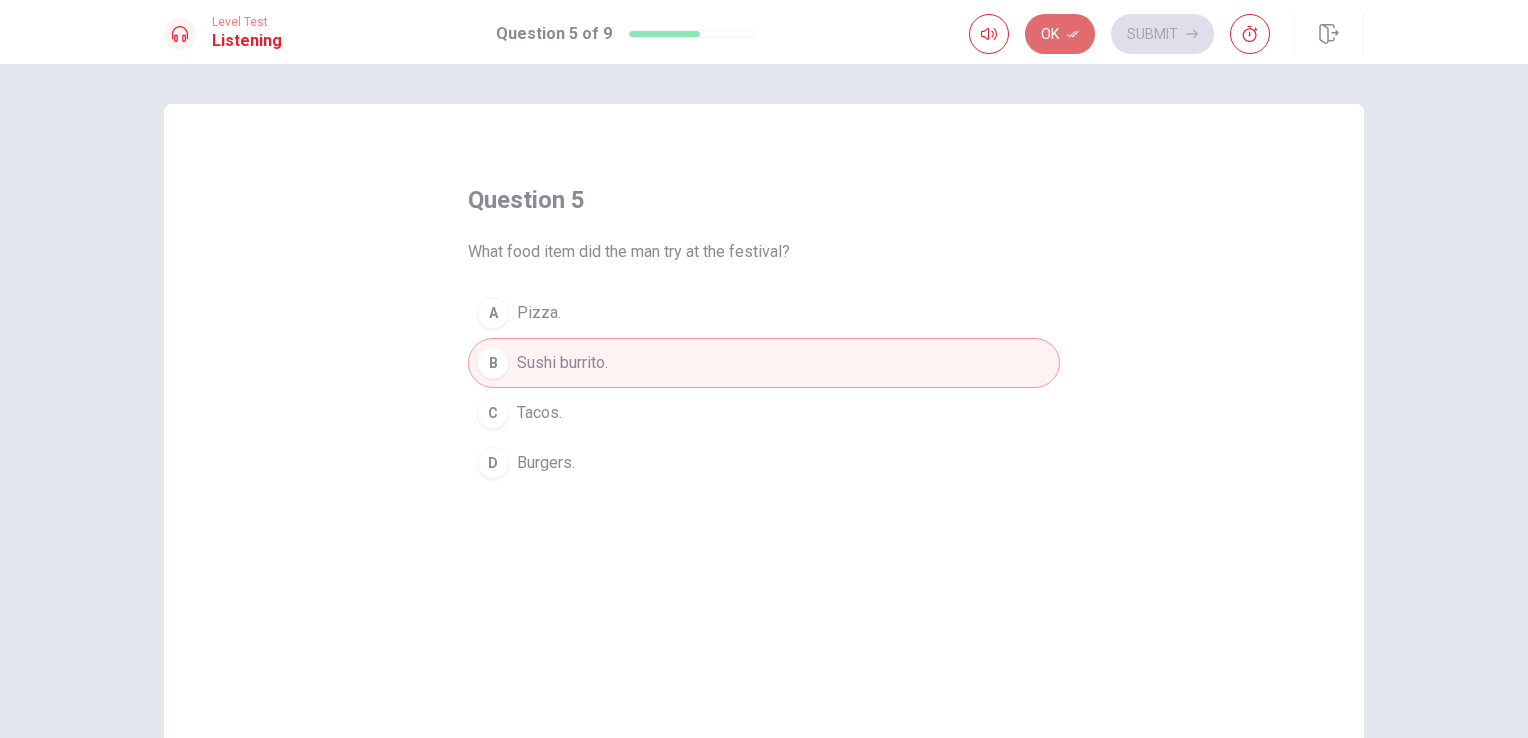 click on "Ok" at bounding box center (1060, 34) 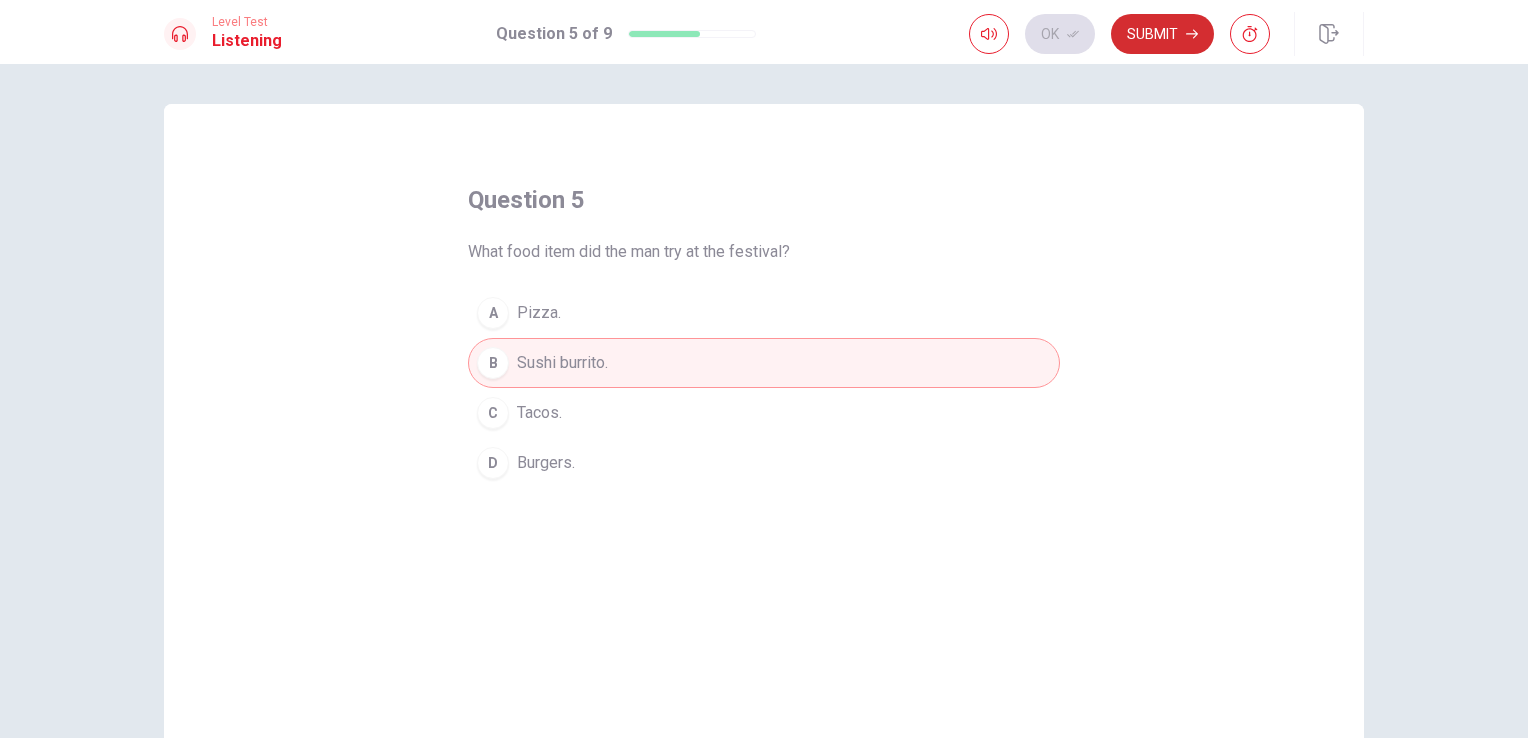 click on "Submit" at bounding box center (1162, 34) 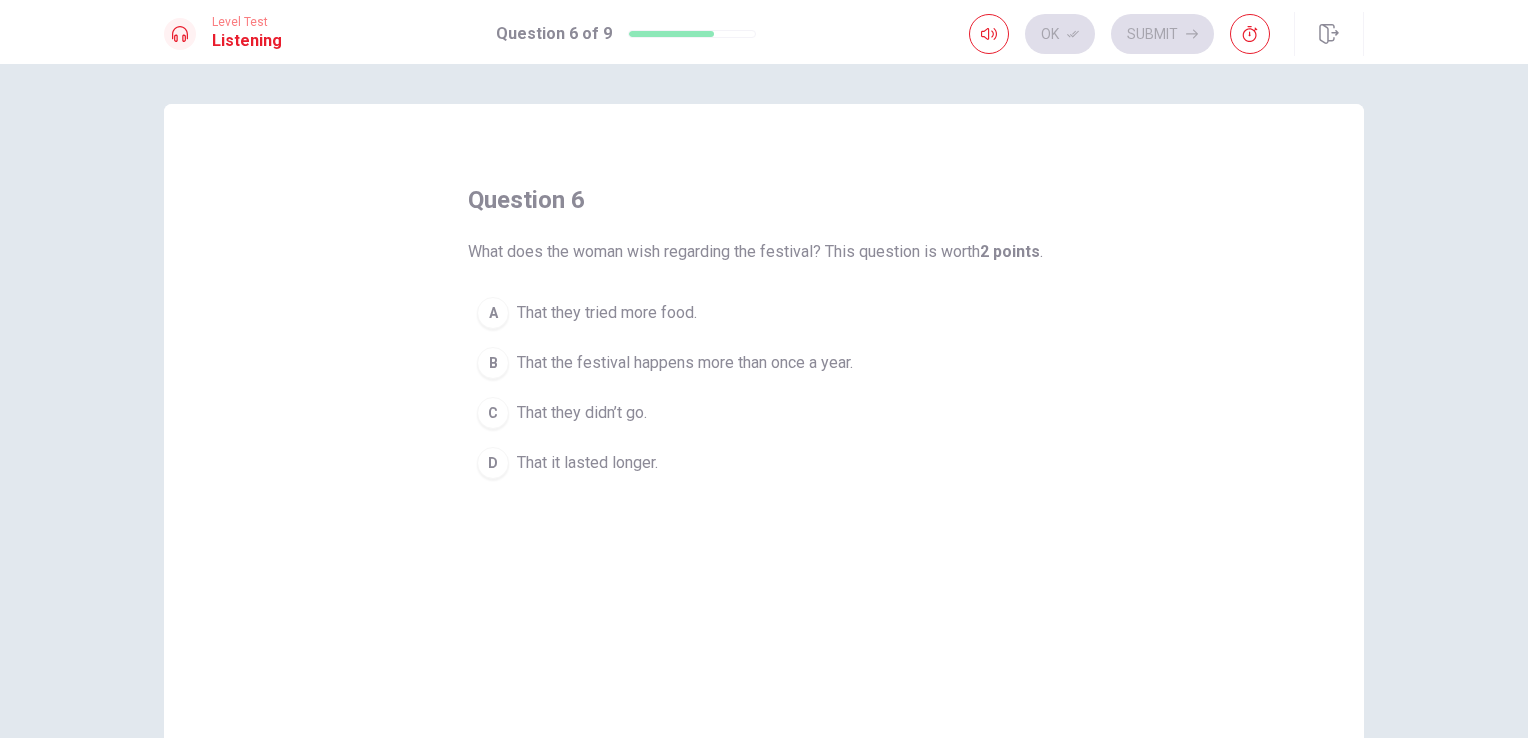 click on "That the festival happens more than once a year." at bounding box center [685, 363] 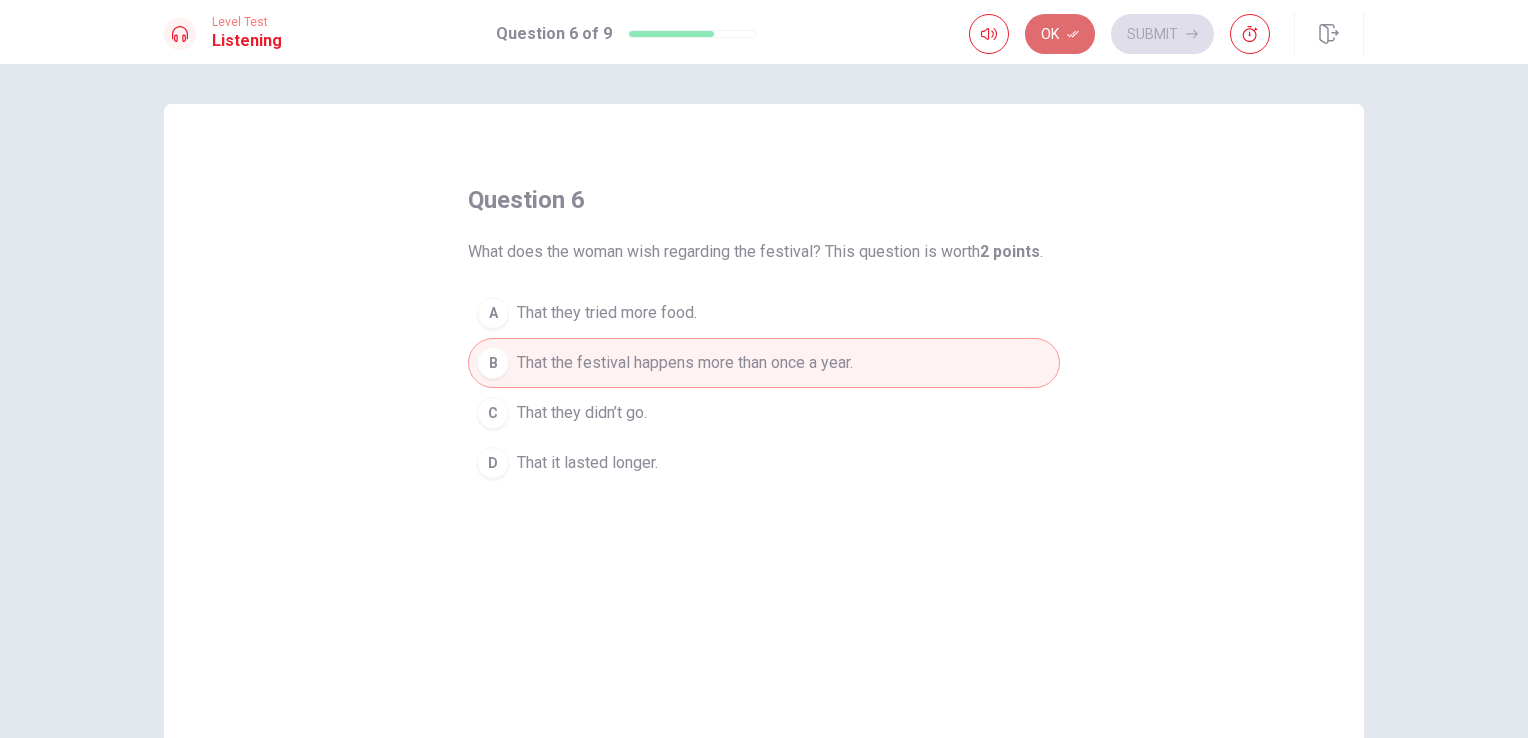 click on "Ok" at bounding box center (1060, 34) 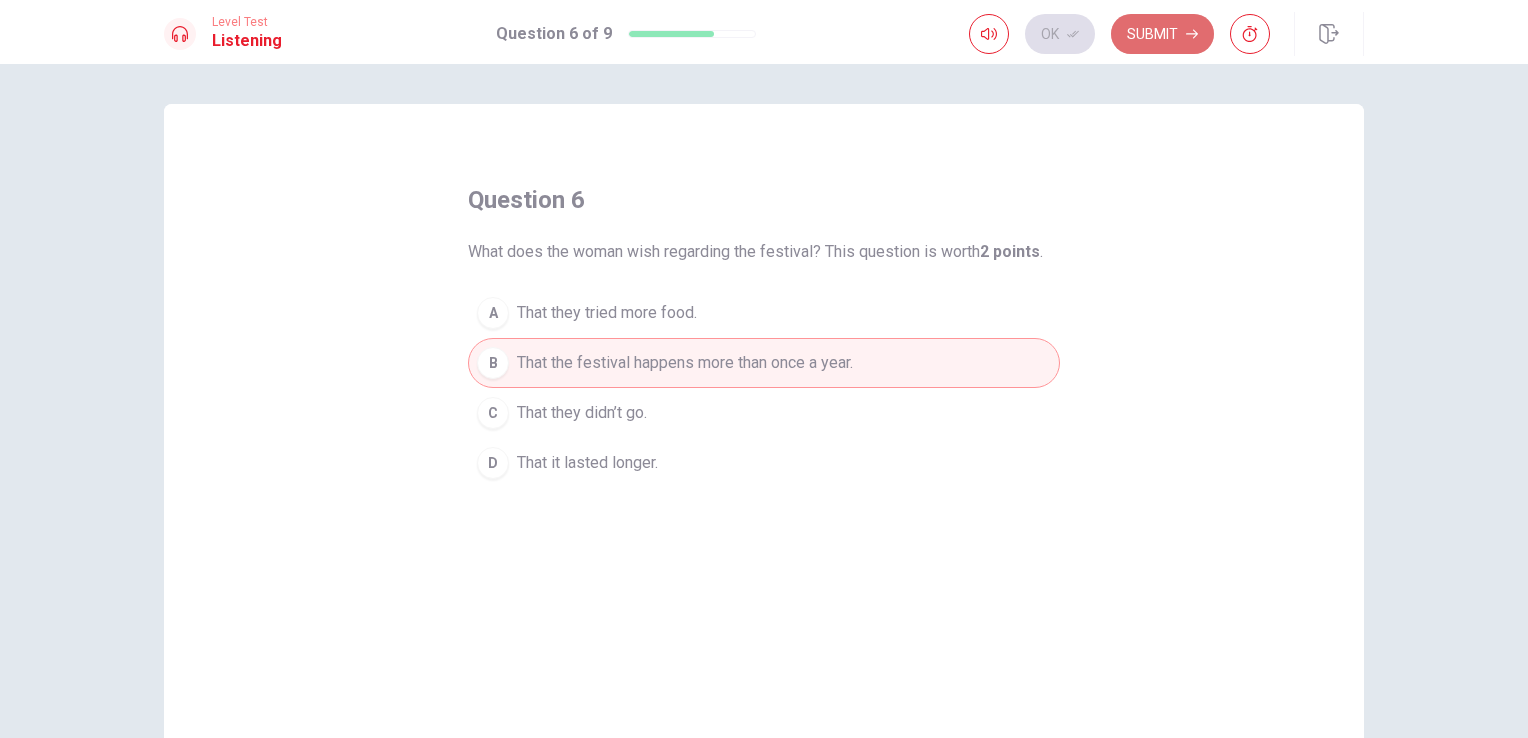 click on "Submit" at bounding box center (1162, 34) 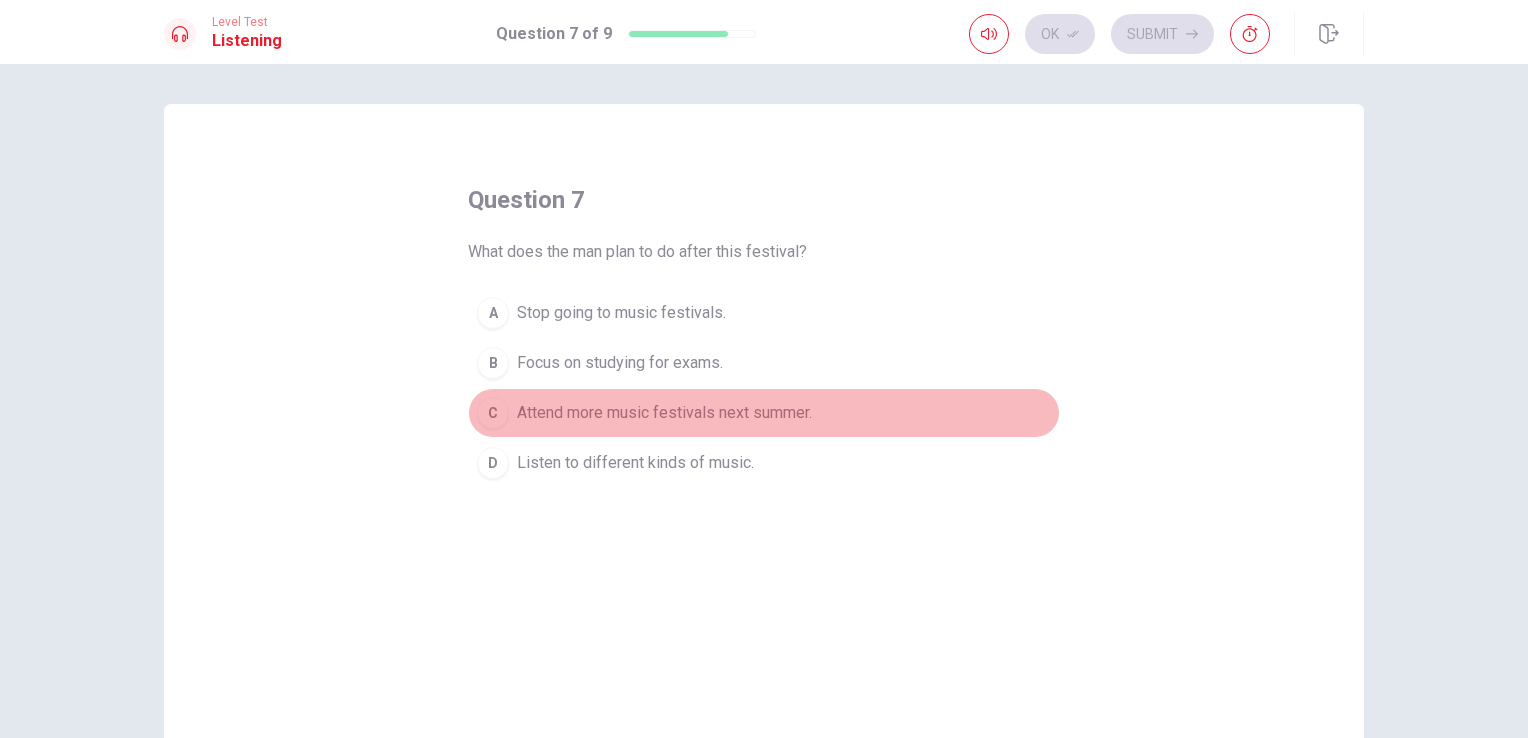 click on "Attend more music festivals next summer." at bounding box center [664, 413] 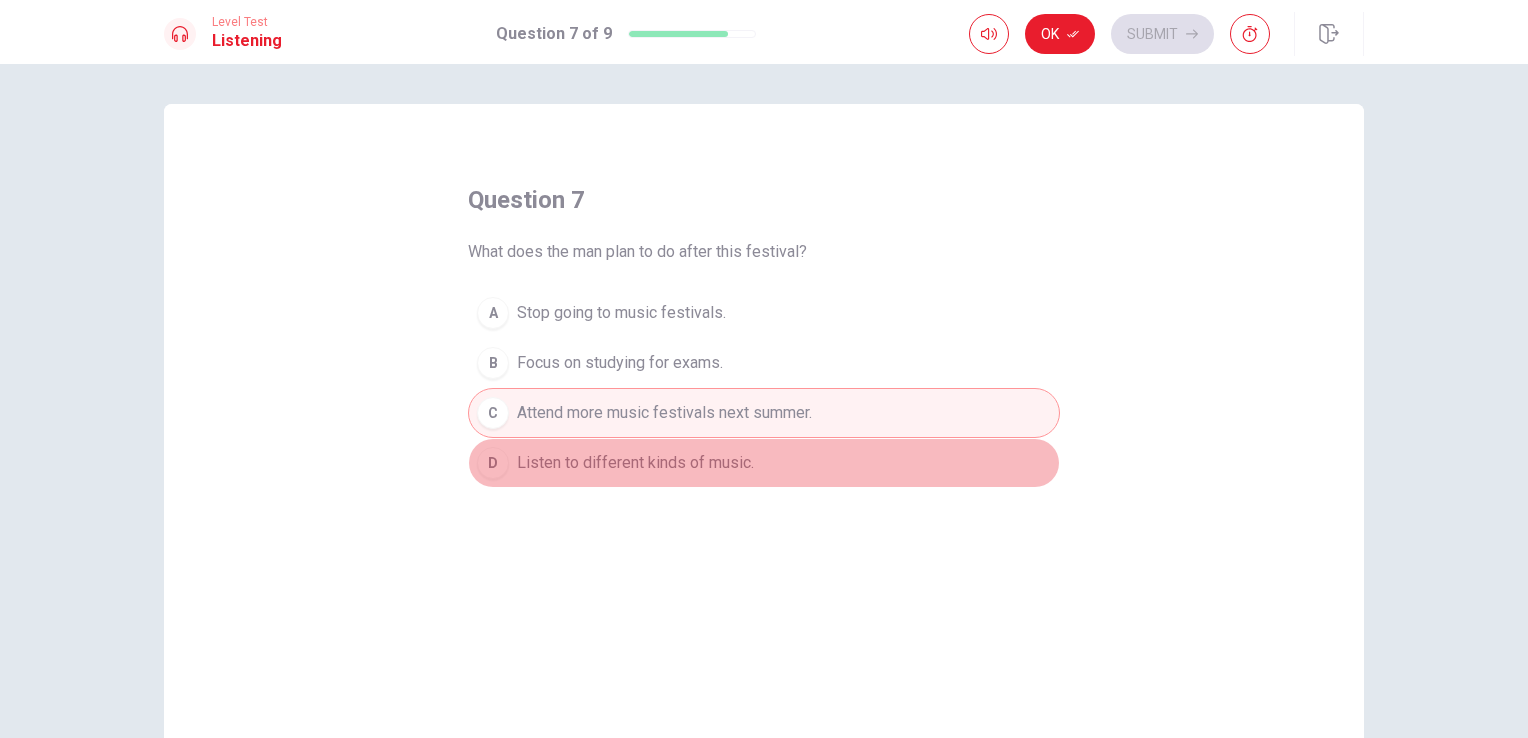click on "Listen to different kinds of music." at bounding box center [635, 463] 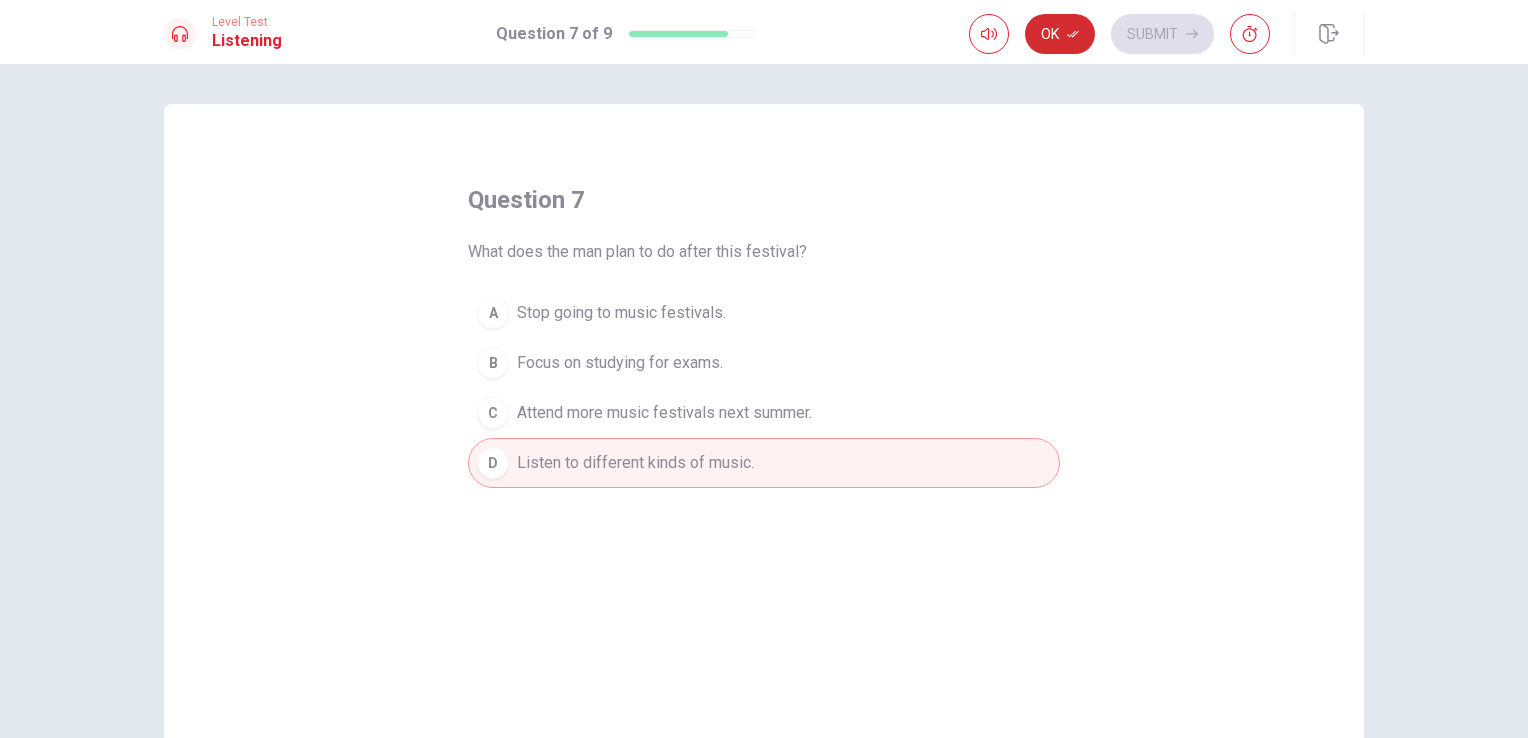 click on "Ok" at bounding box center [1060, 34] 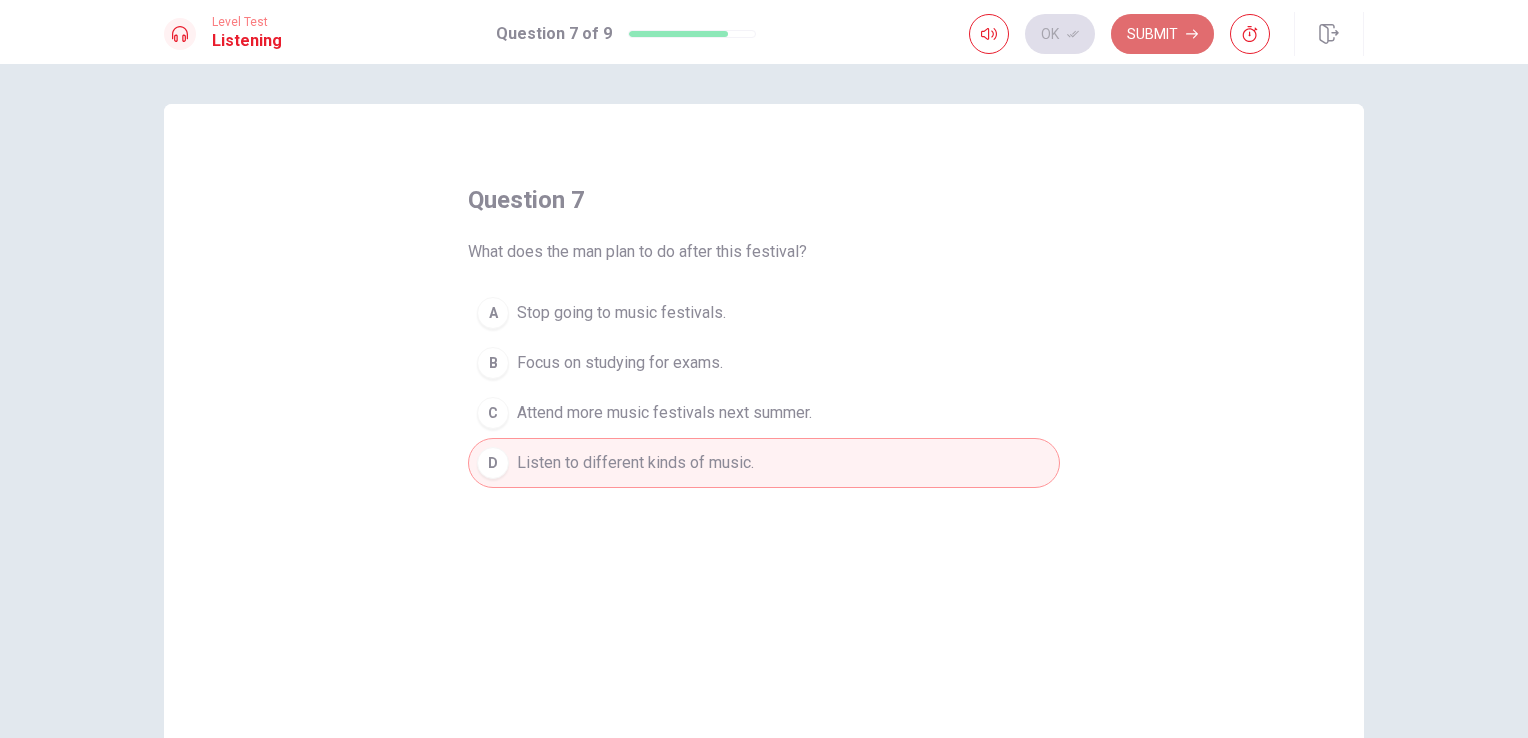 click on "Submit" at bounding box center (1162, 34) 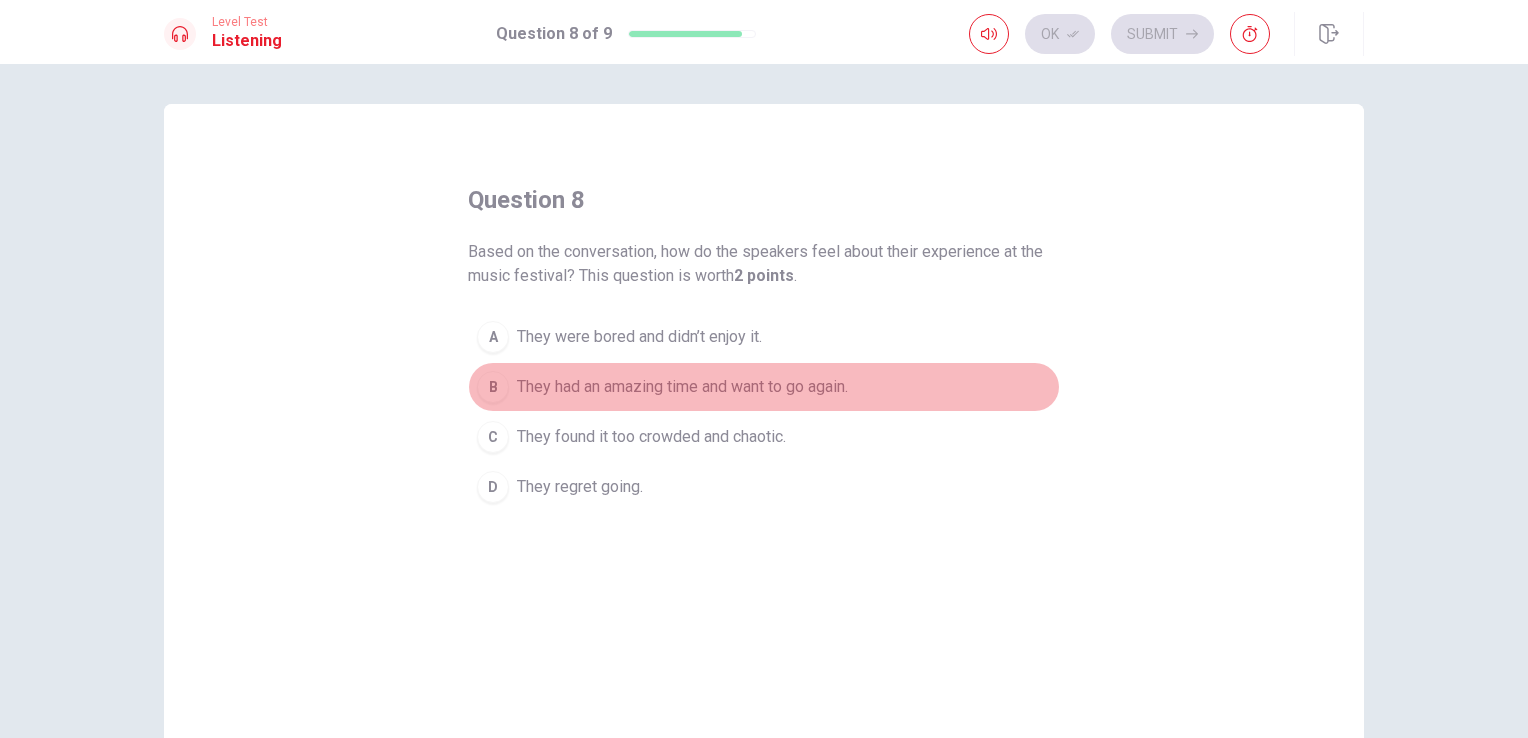 click on "They had an amazing time and want to go again." at bounding box center (682, 387) 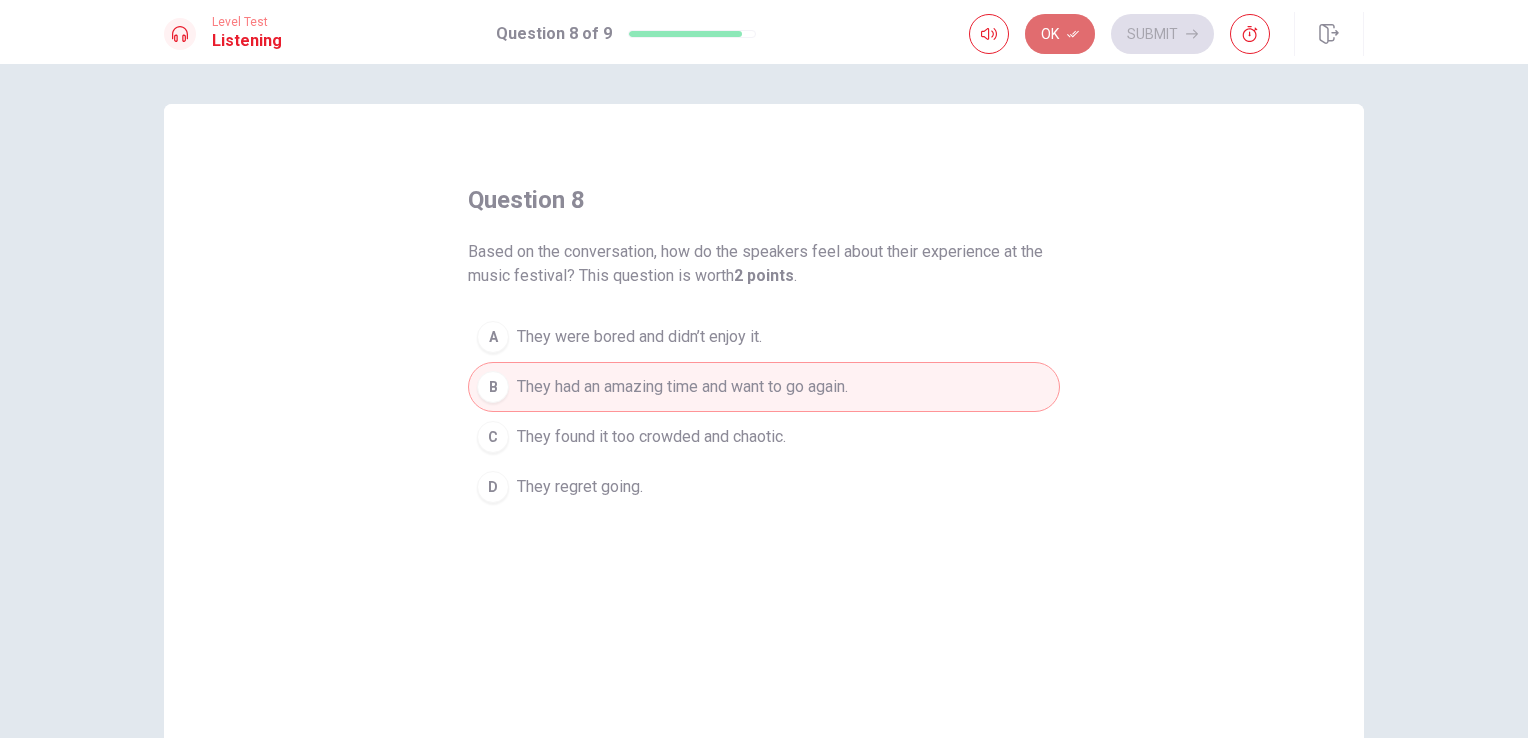 click on "Ok" at bounding box center [1060, 34] 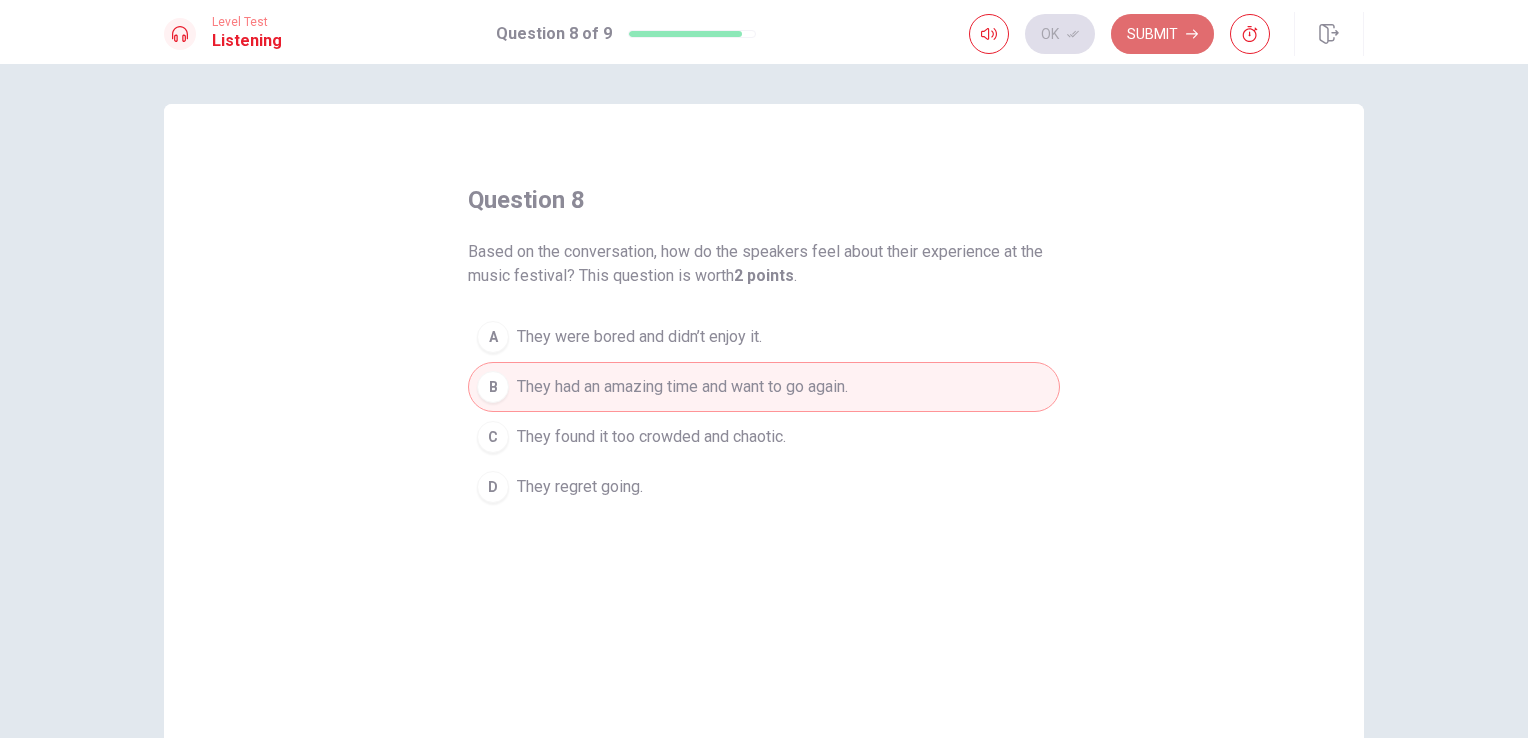 click on "Submit" at bounding box center [1162, 34] 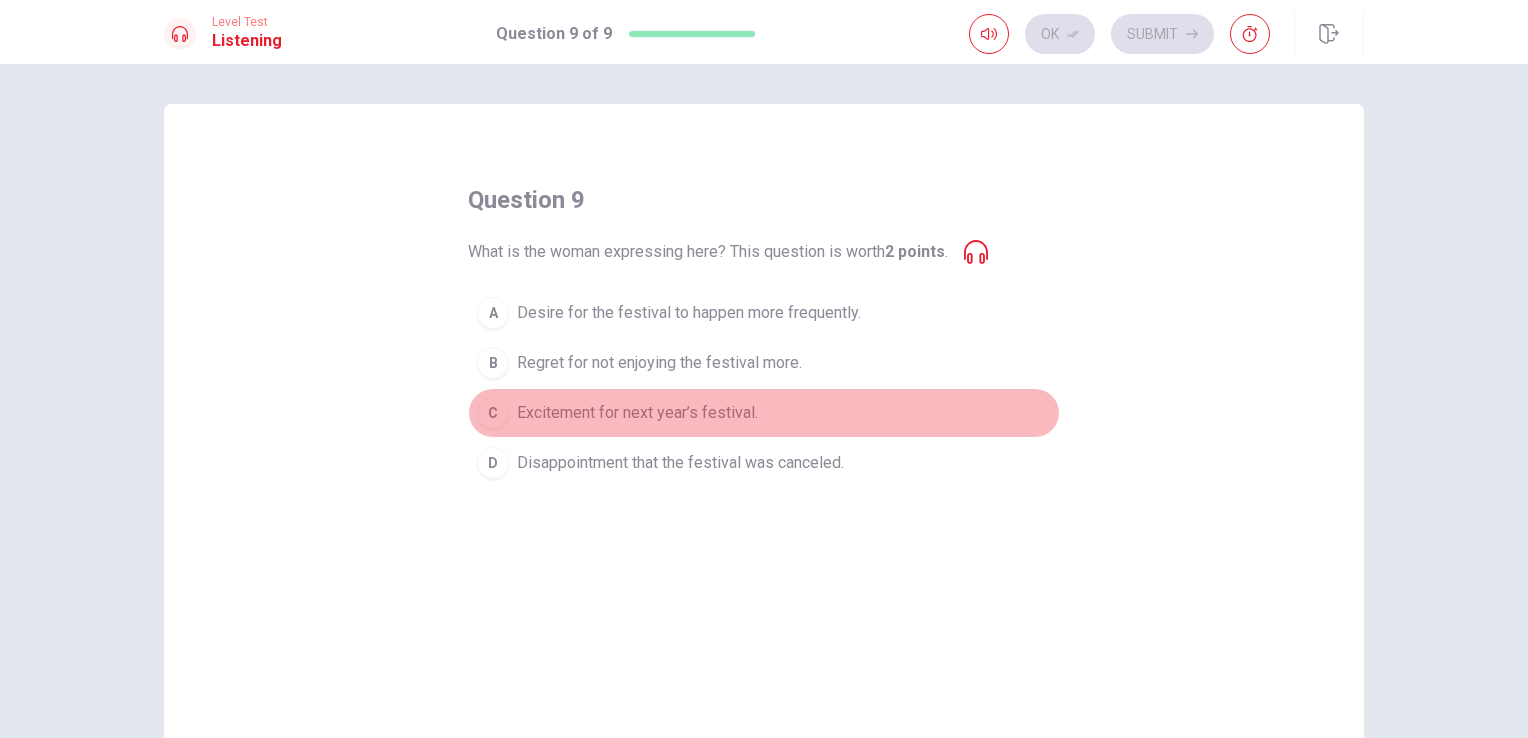 click on "C Excitement for next year’s festival." at bounding box center (764, 413) 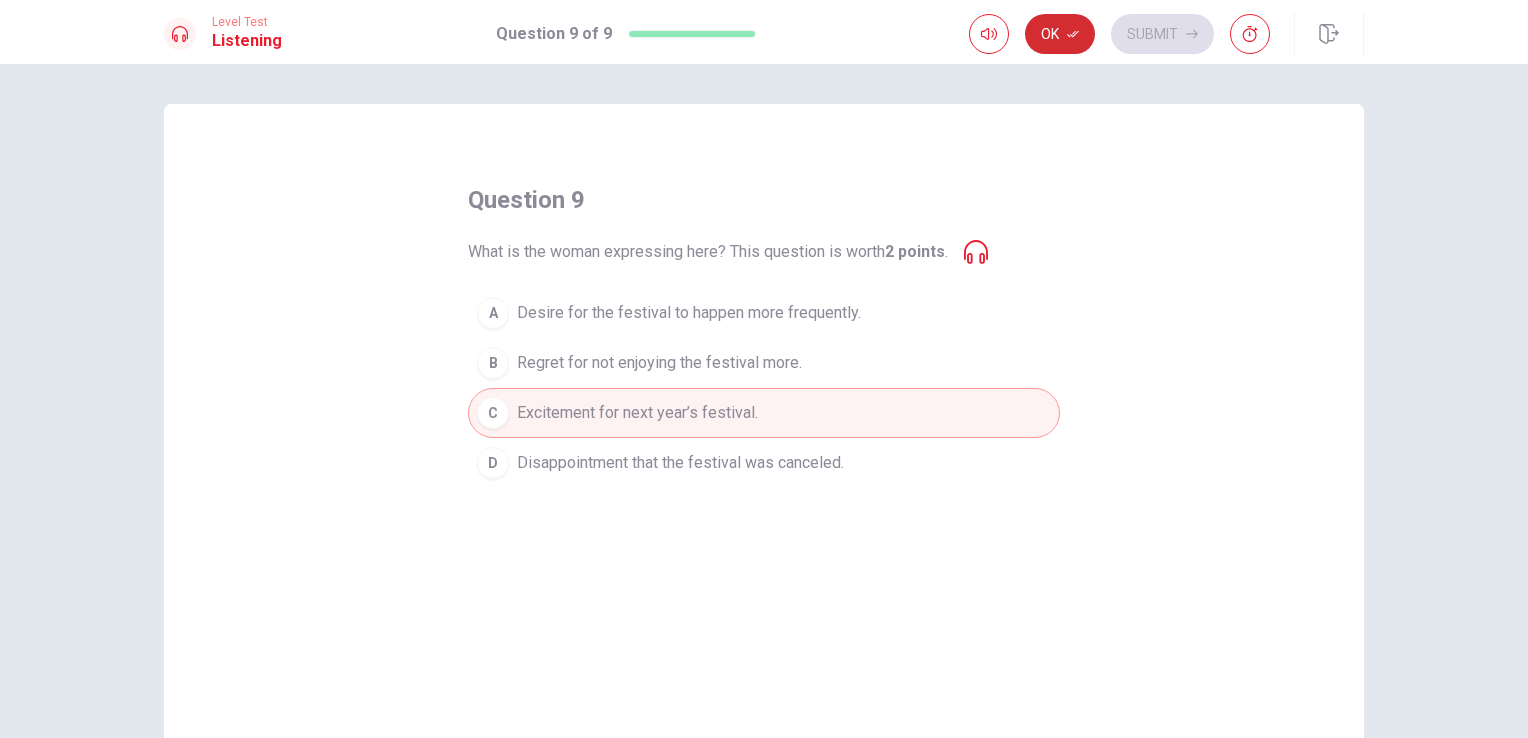 click on "Ok" at bounding box center [1060, 34] 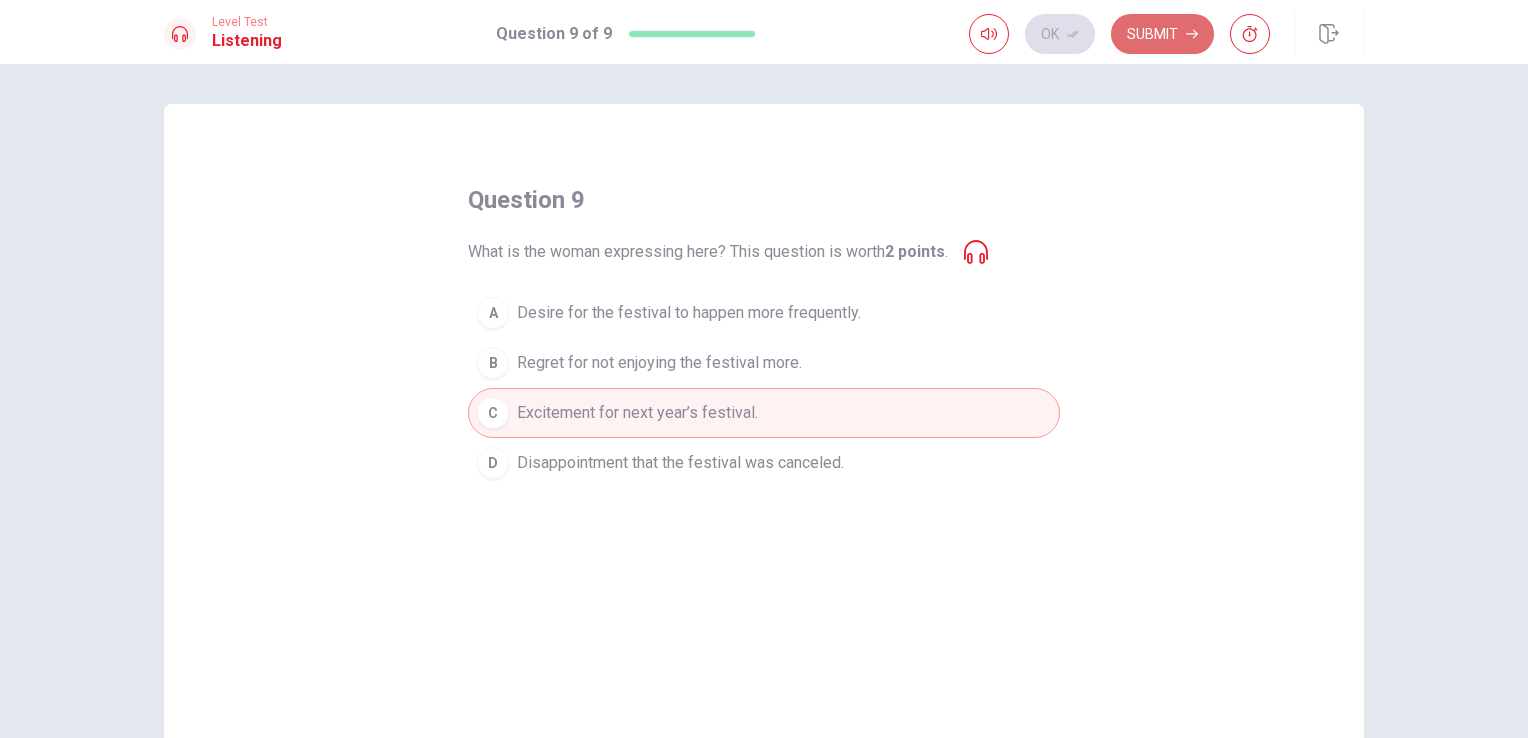 click on "Submit" at bounding box center (1162, 34) 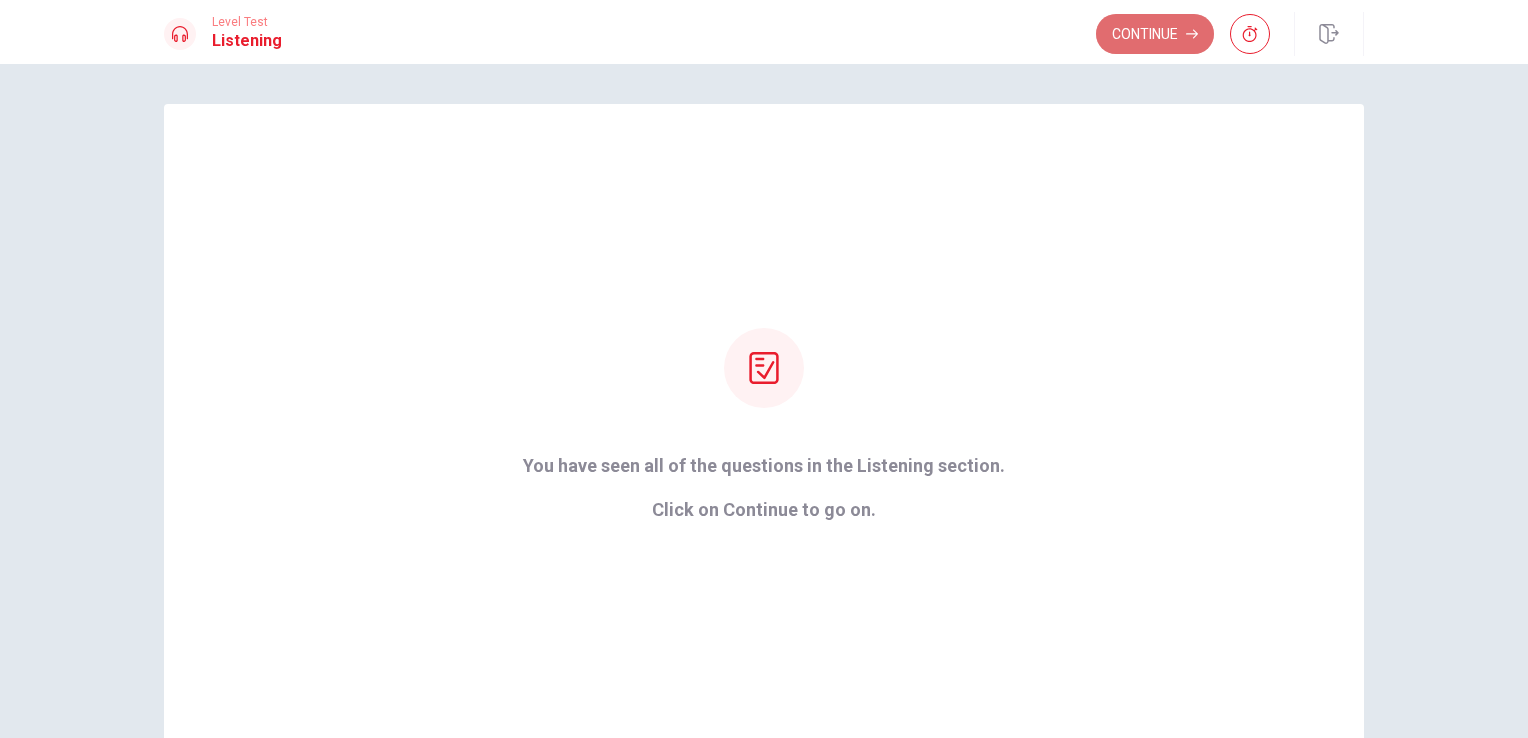 click on "Continue" at bounding box center (1155, 34) 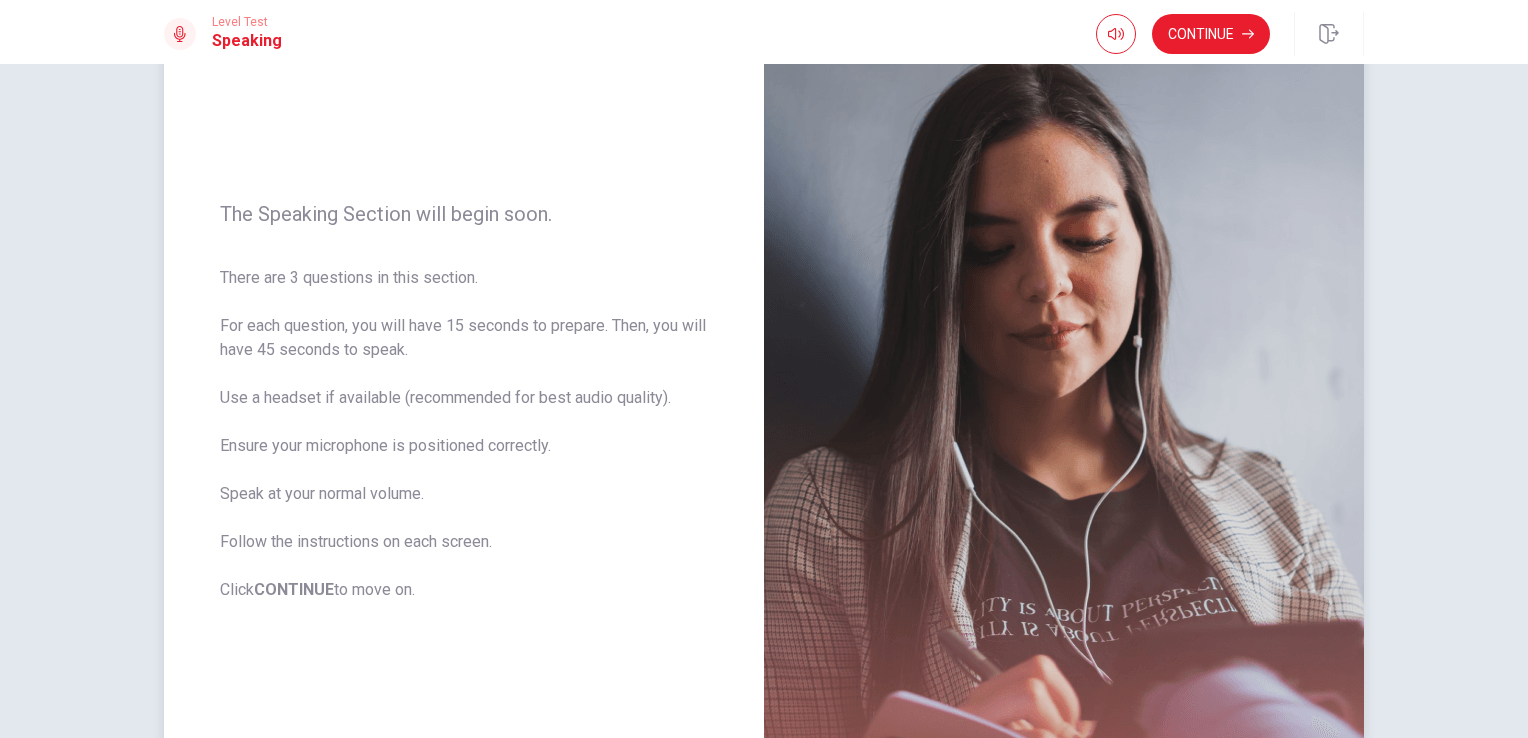 scroll, scrollTop: 140, scrollLeft: 0, axis: vertical 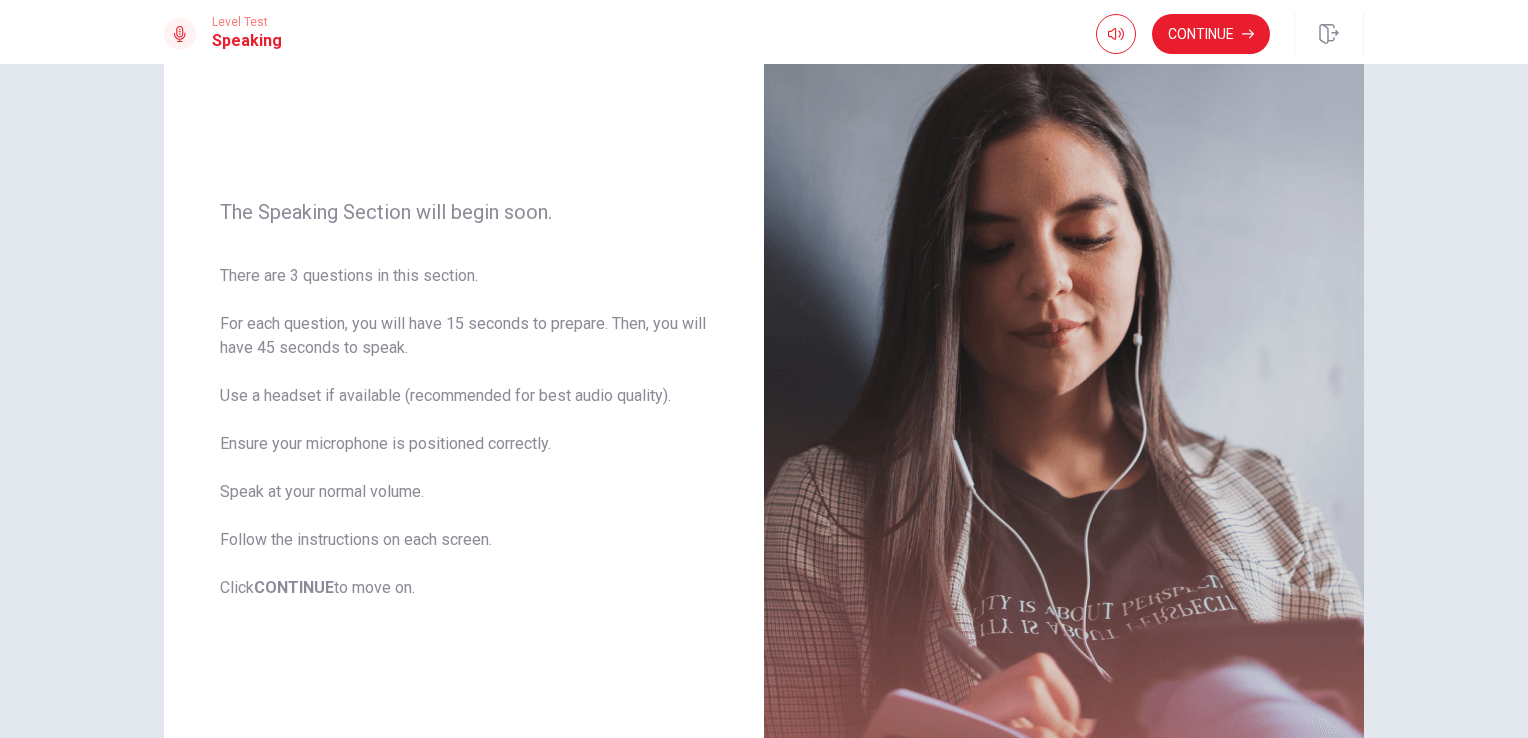 click on "The Speaking Section will begin soon. There are 3 questions in this section.
For each question, you will have 15 seconds to prepare. Then, you will have 45 seconds to speak.
Use a headset if available (recommended for best audio quality).
Ensure your microphone is positioned correctly.
Speak at your normal volume.
Follow the instructions on each screen.
Click  CONTINUE  to move on. © Copyright  2025" at bounding box center (764, 401) 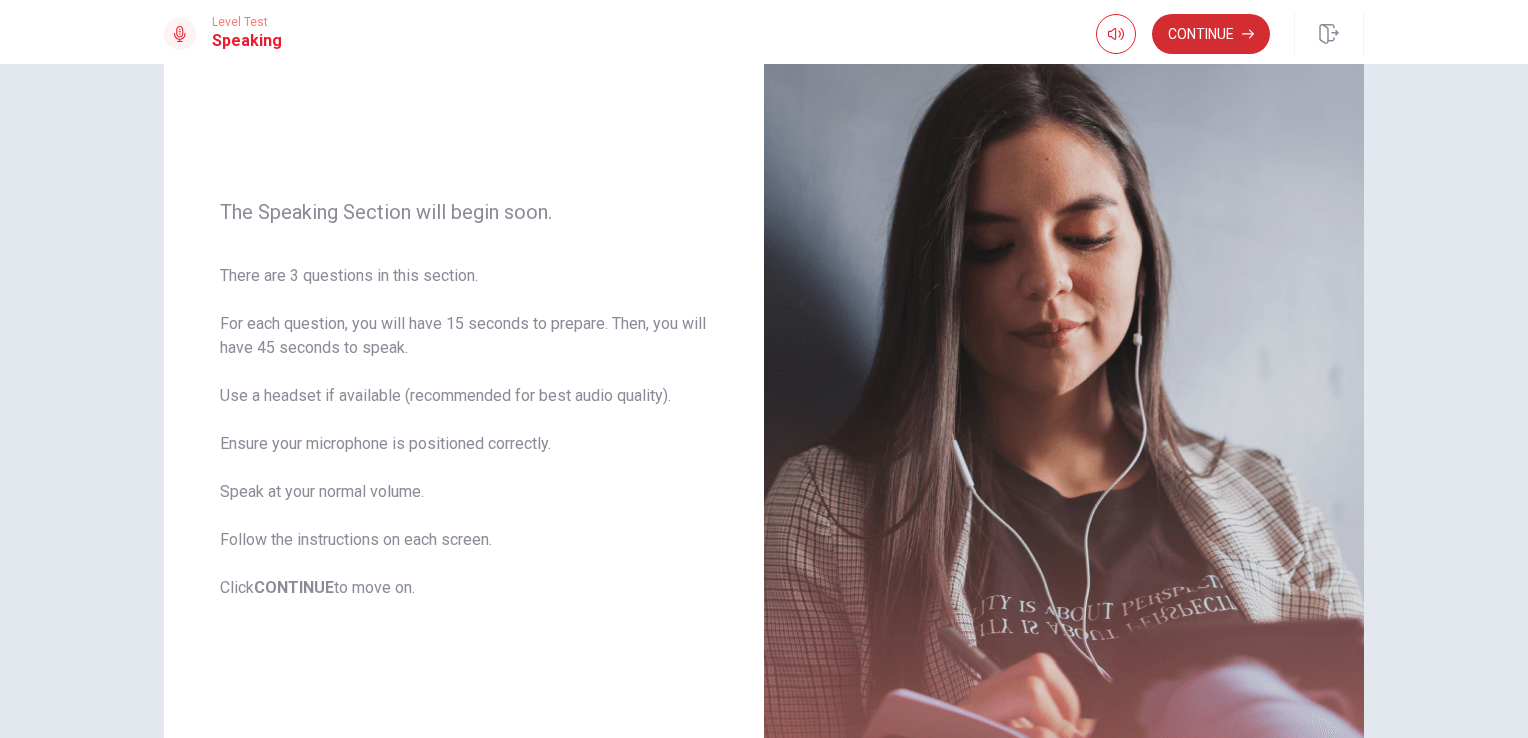 click on "Continue" at bounding box center (1211, 34) 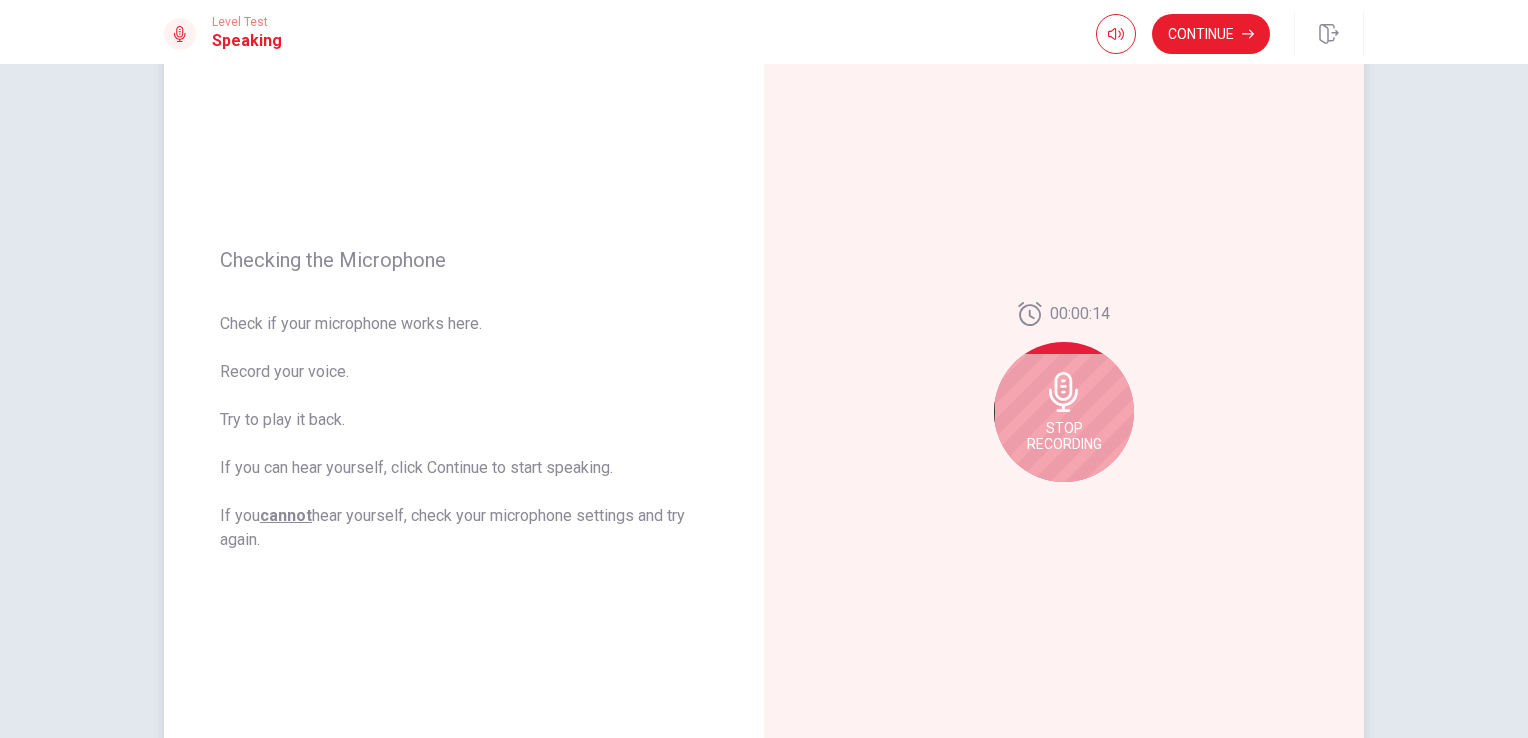 click 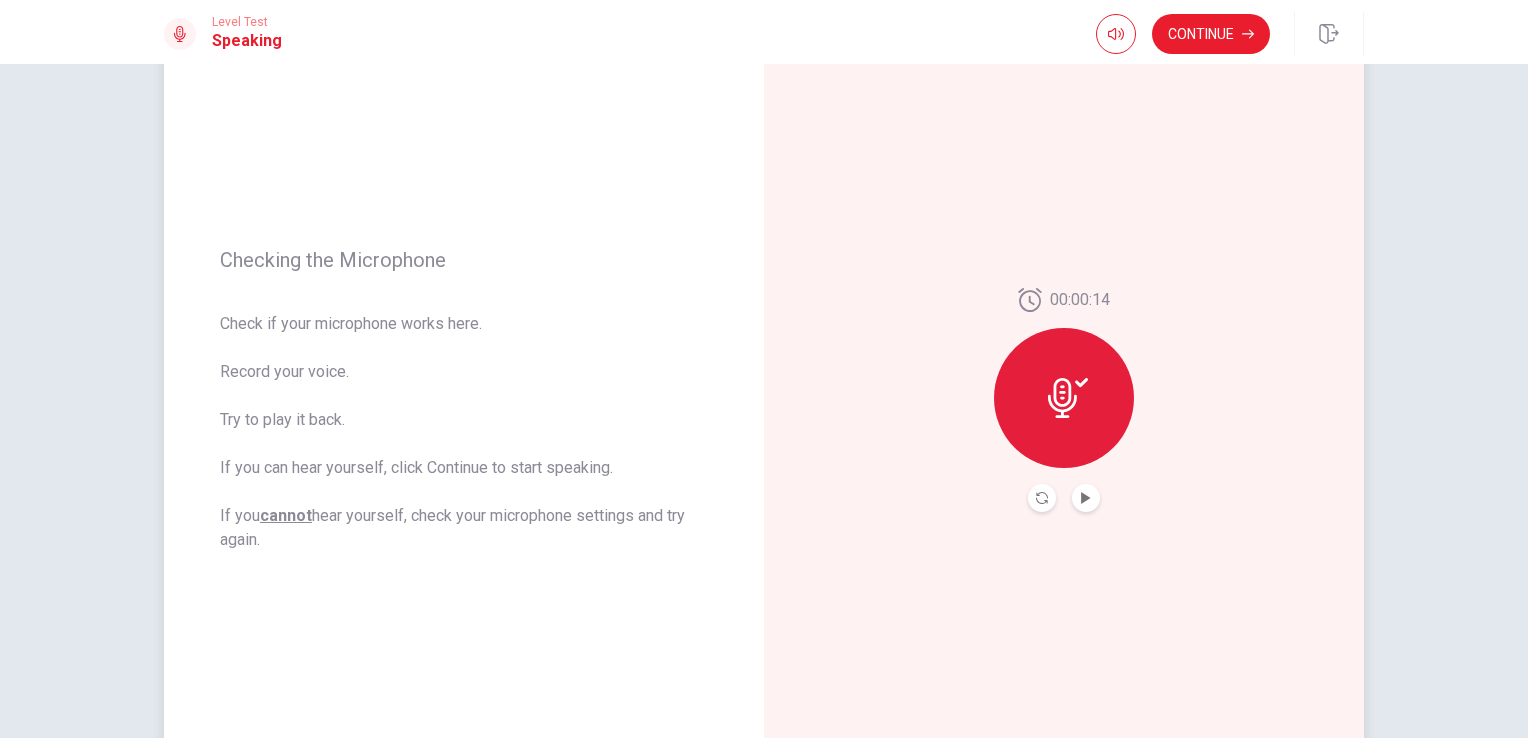 click 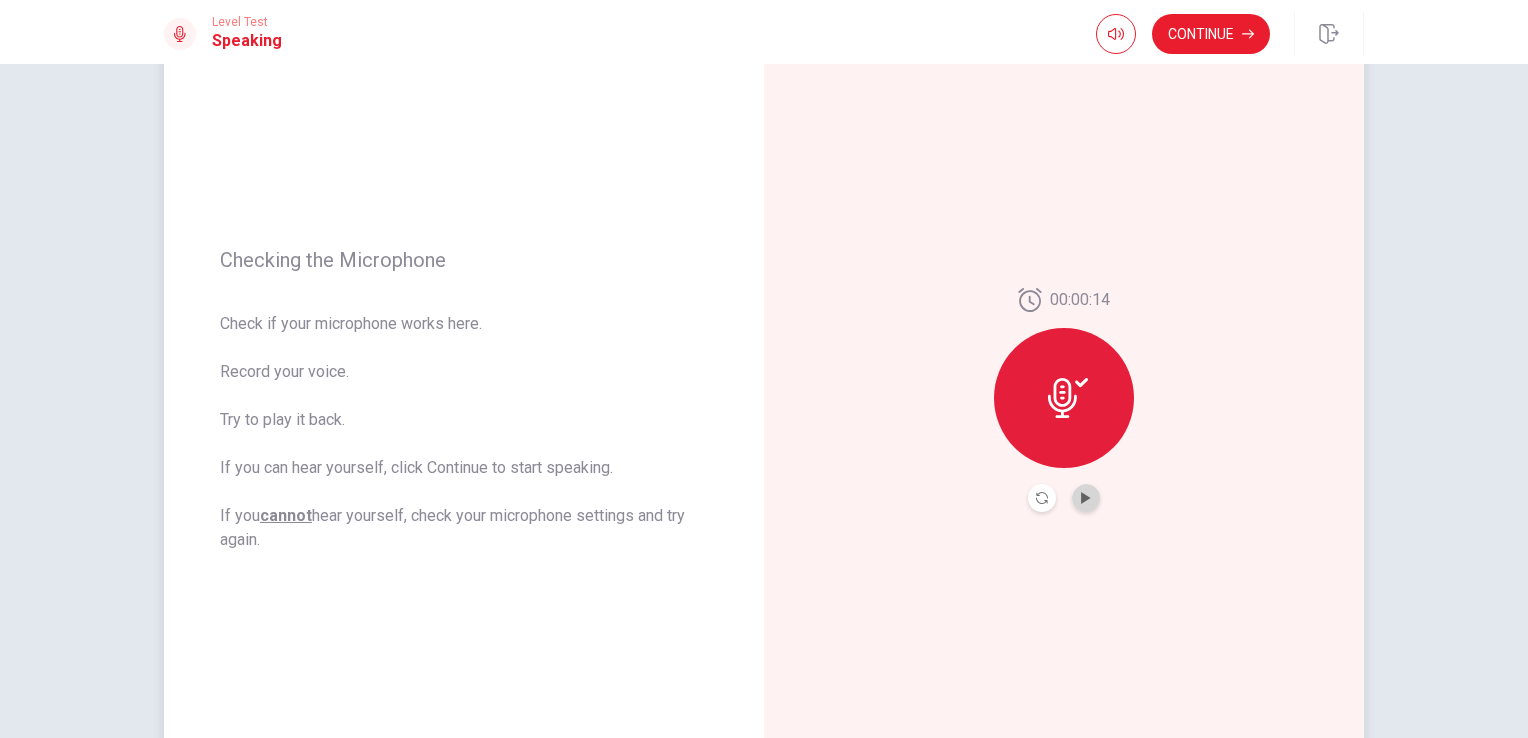 click at bounding box center [1086, 498] 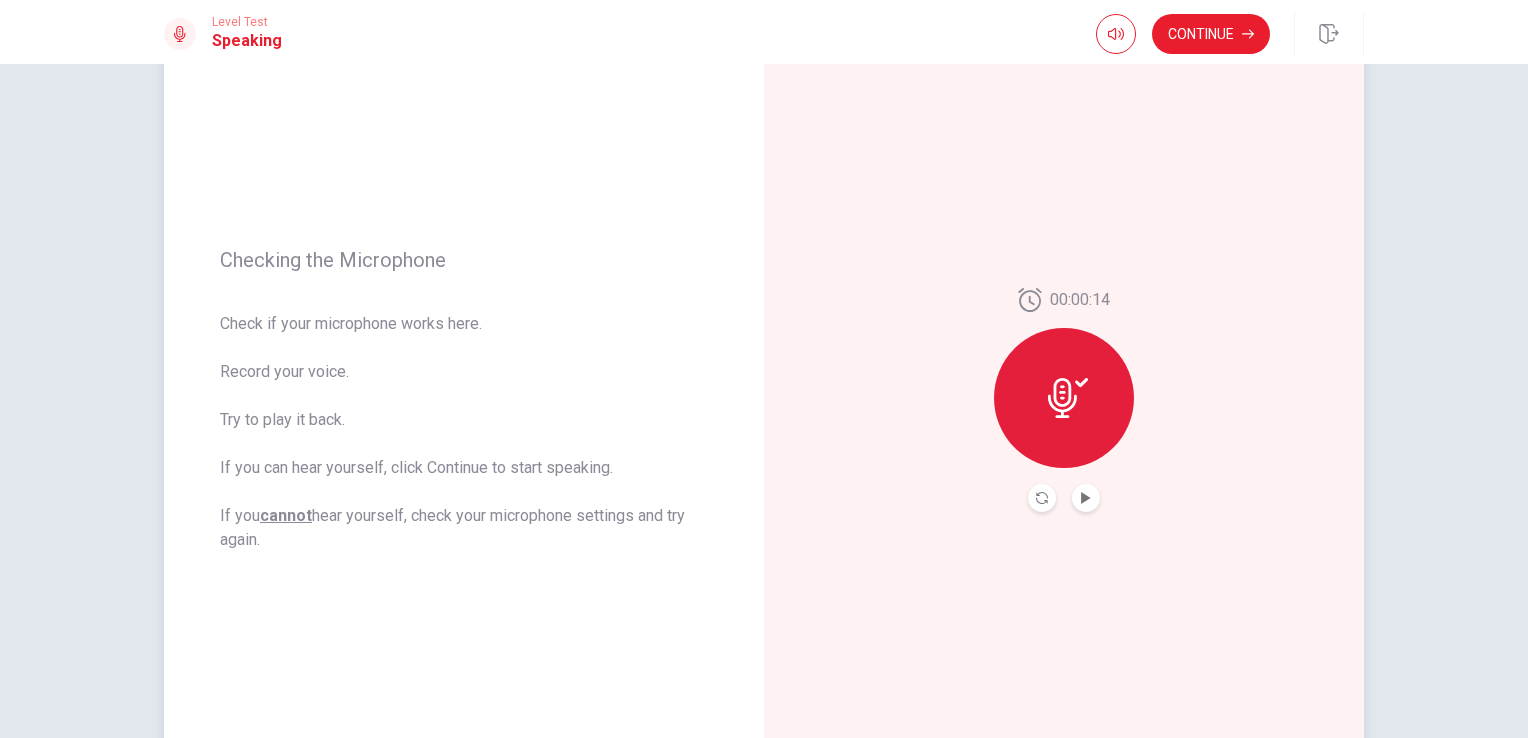 click at bounding box center [1042, 498] 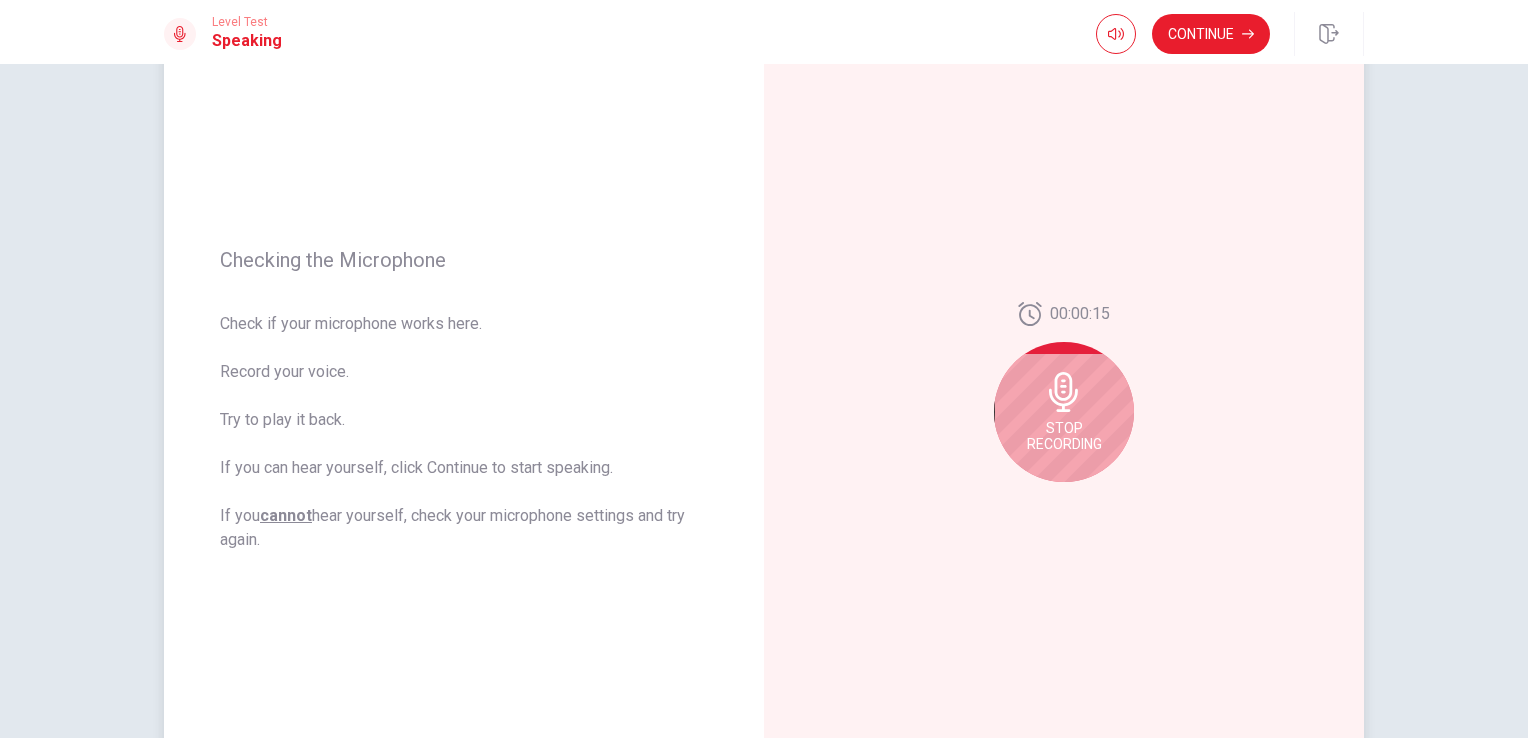 click 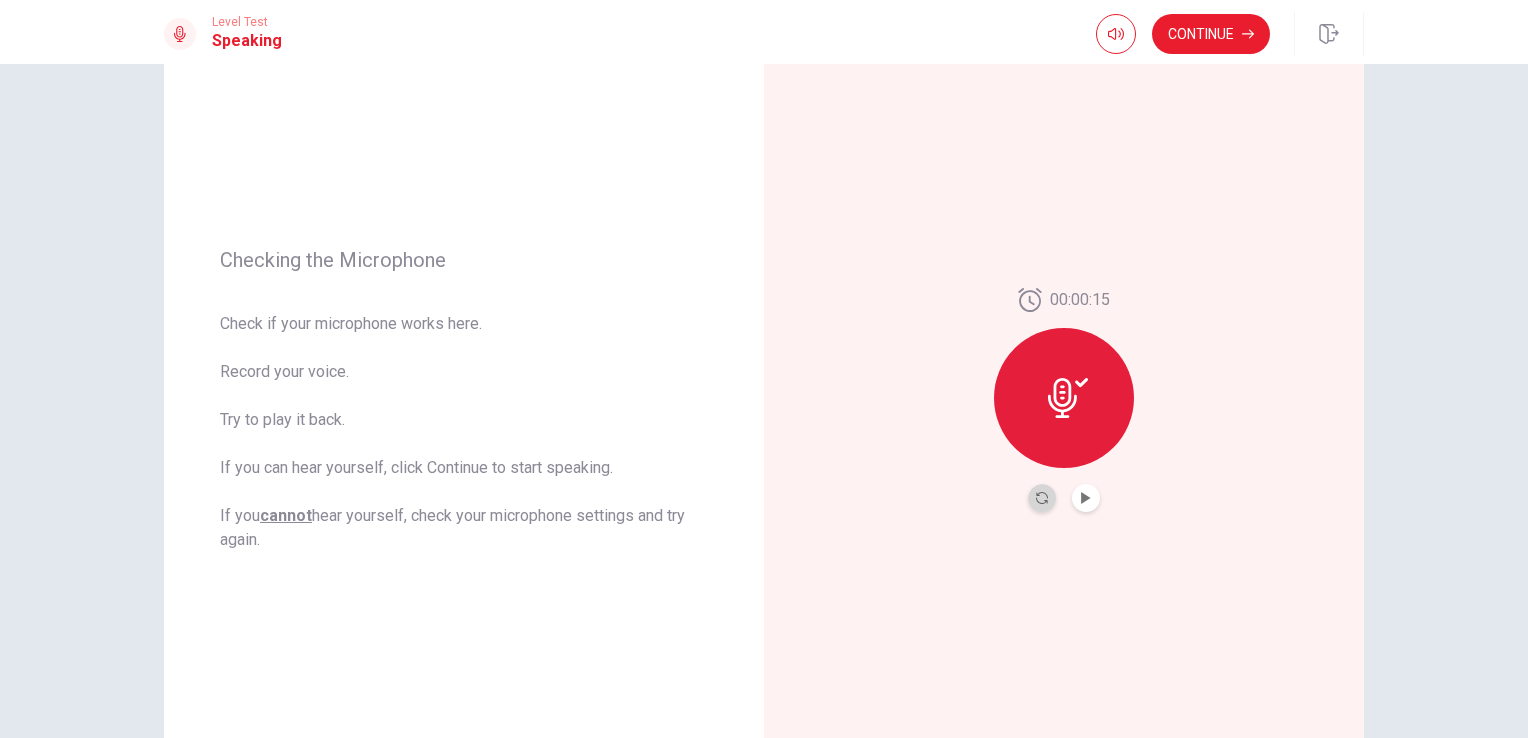 click at bounding box center (1042, 498) 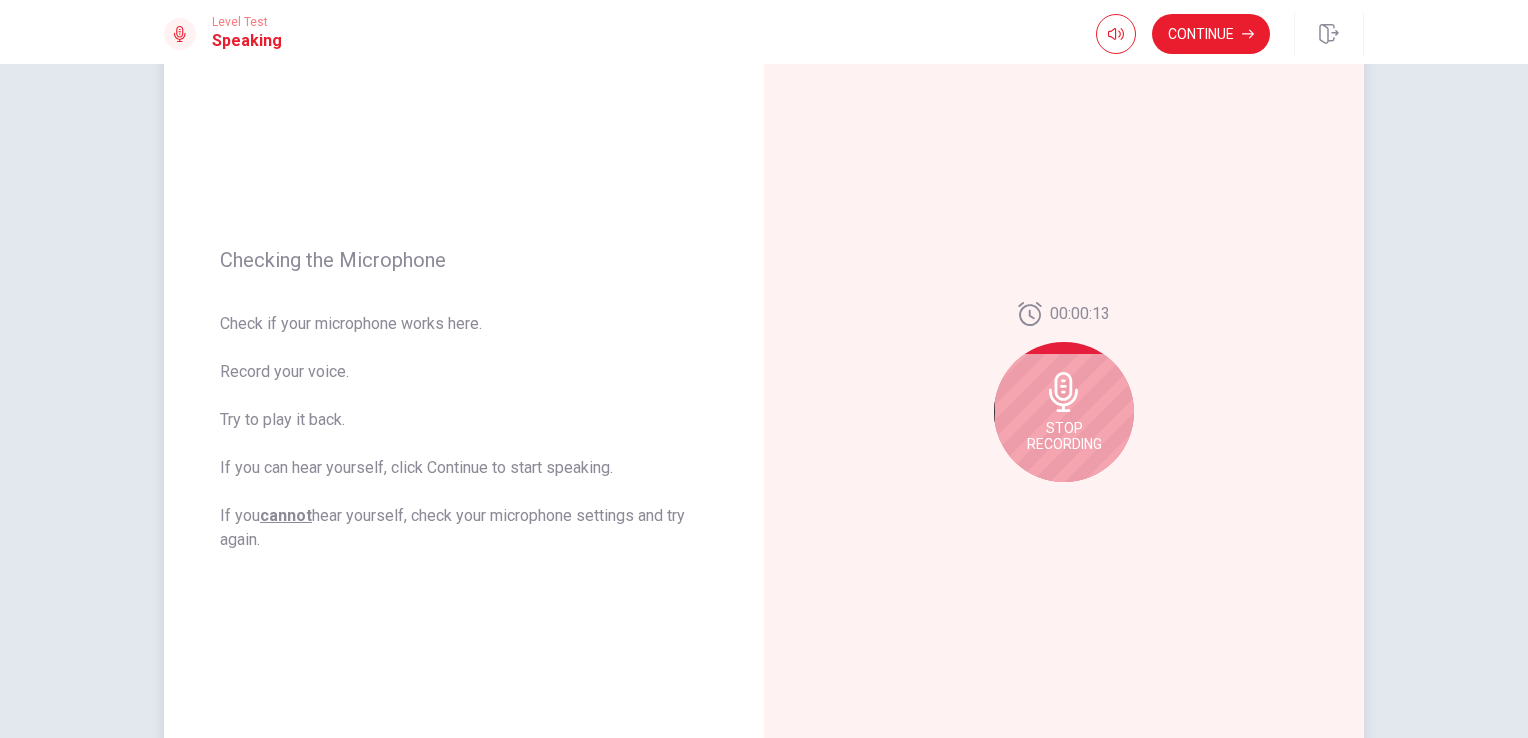 click 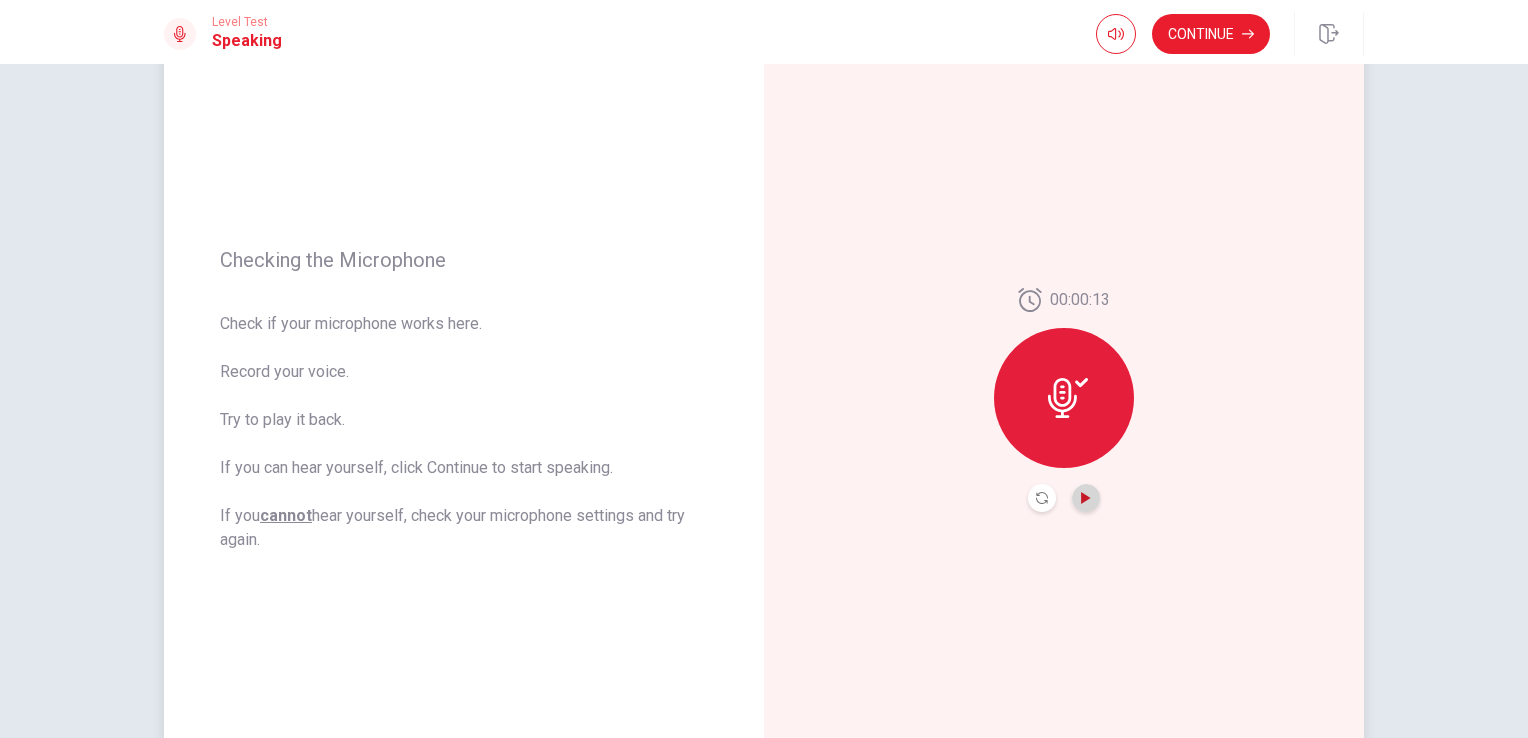 click 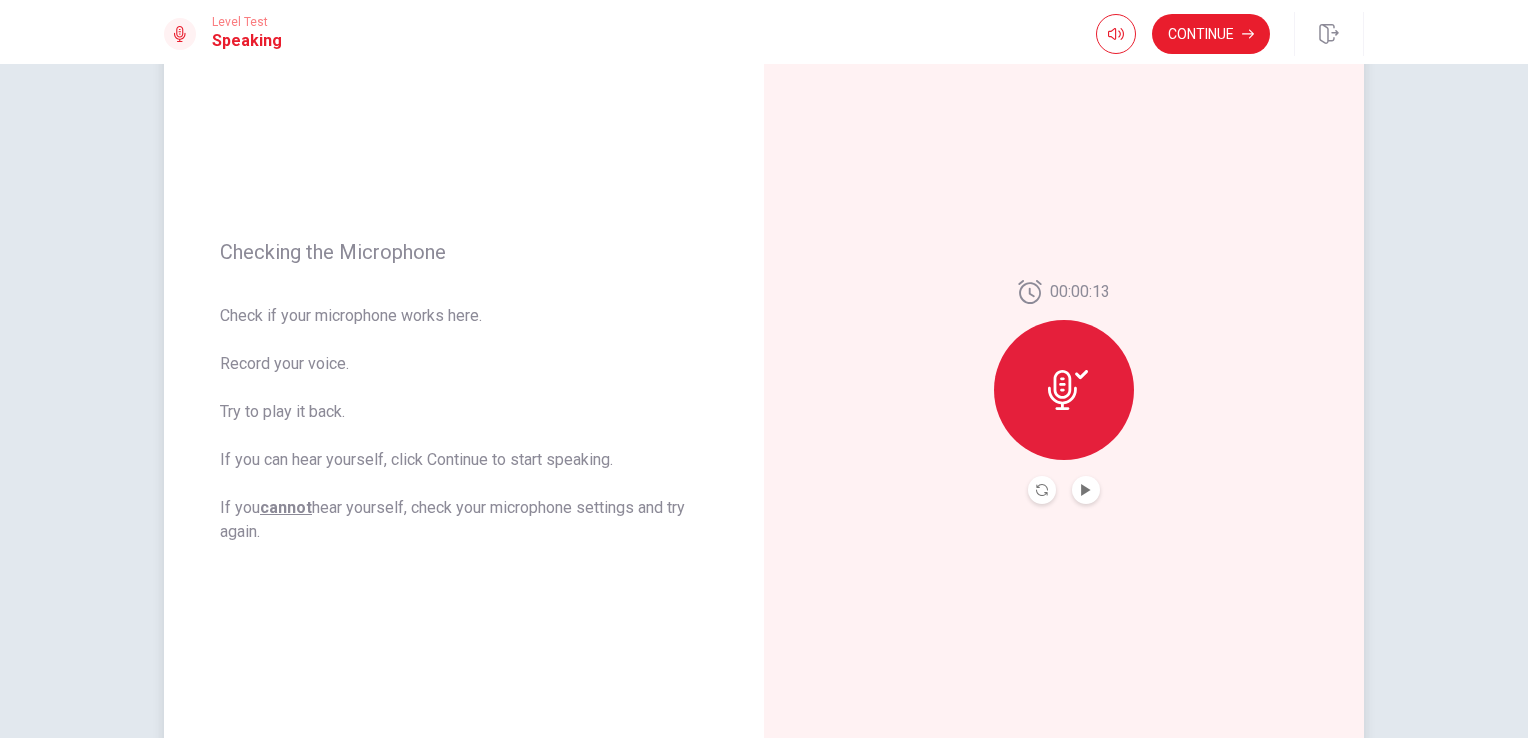scroll, scrollTop: 0, scrollLeft: 0, axis: both 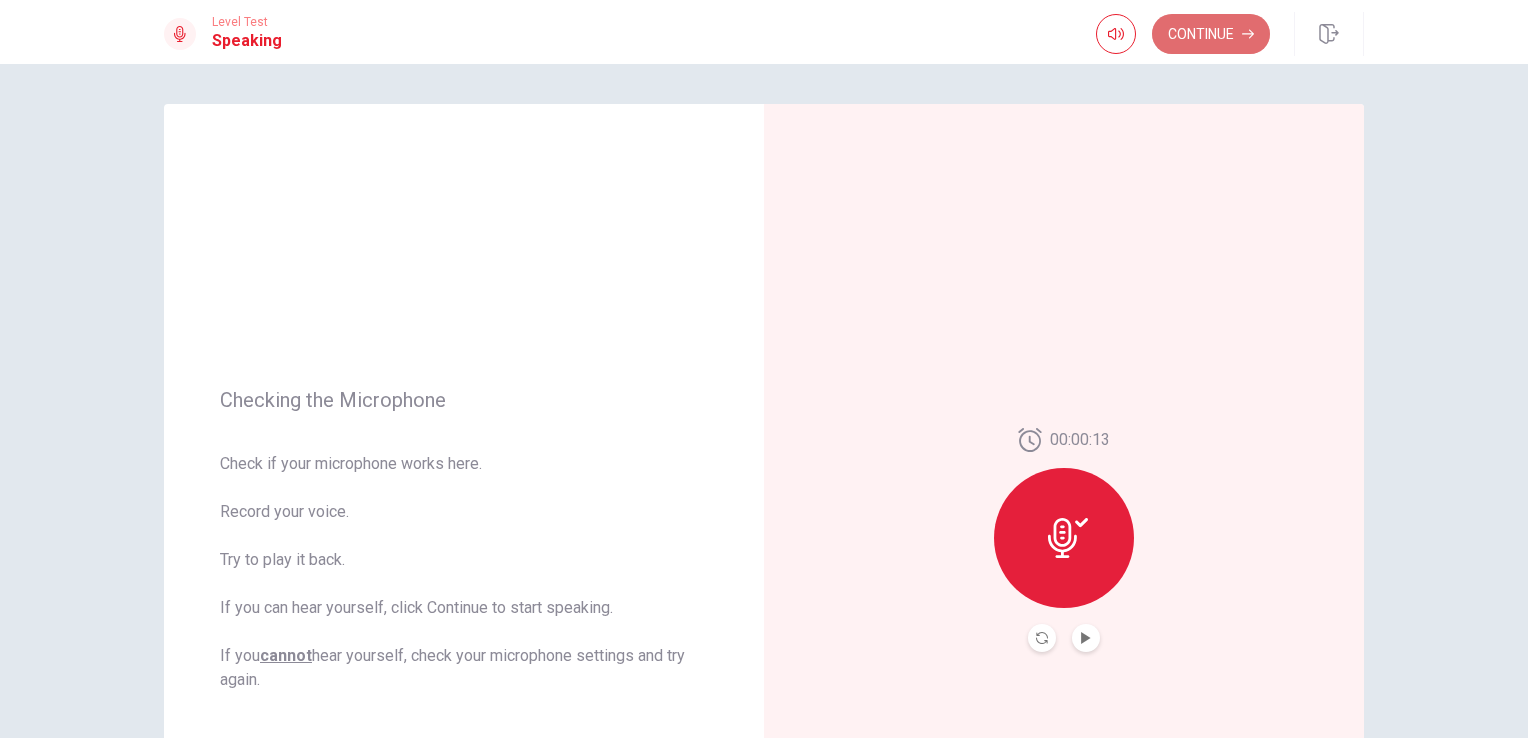 click on "Continue" at bounding box center (1211, 34) 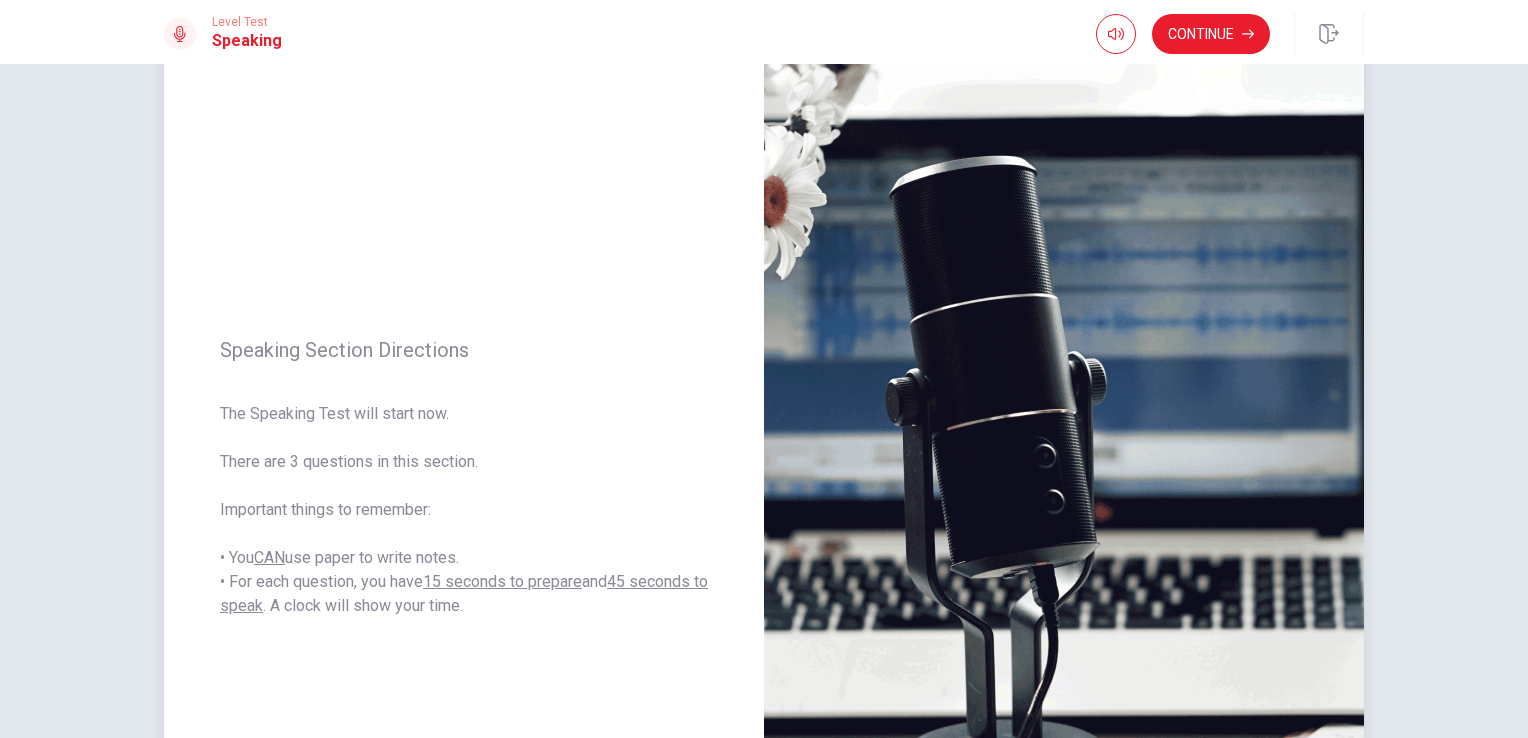 scroll, scrollTop: 62, scrollLeft: 0, axis: vertical 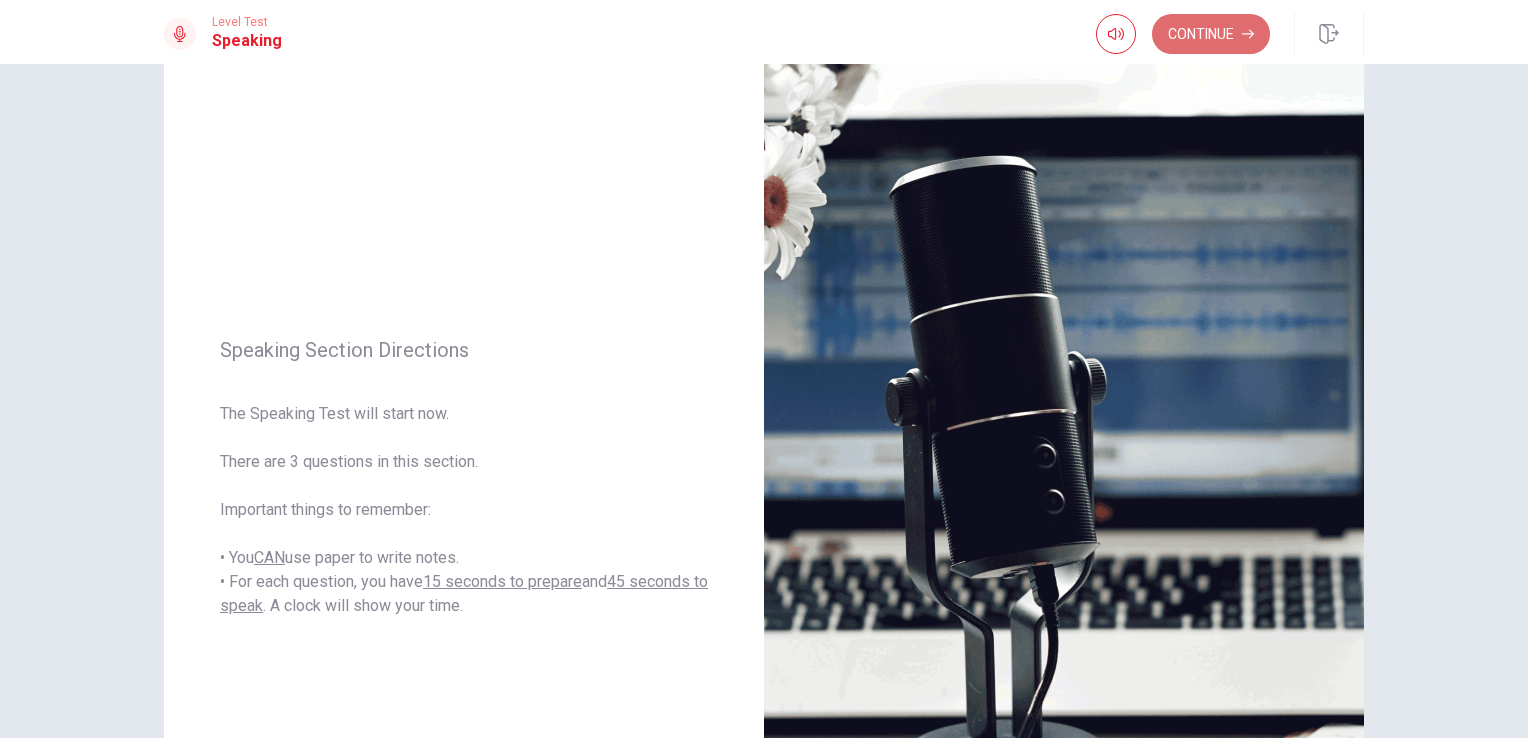 click on "Continue" at bounding box center (1211, 34) 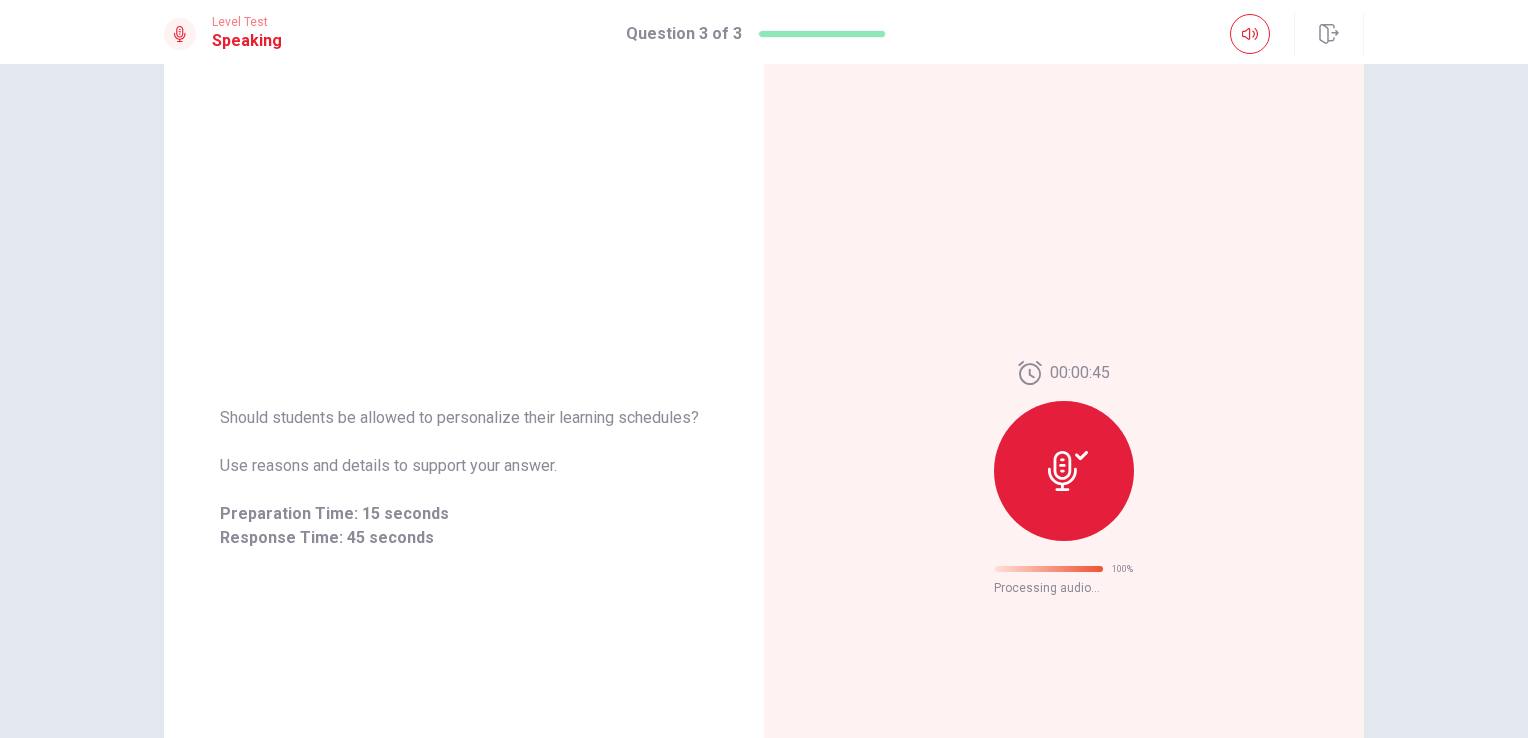 scroll, scrollTop: 0, scrollLeft: 0, axis: both 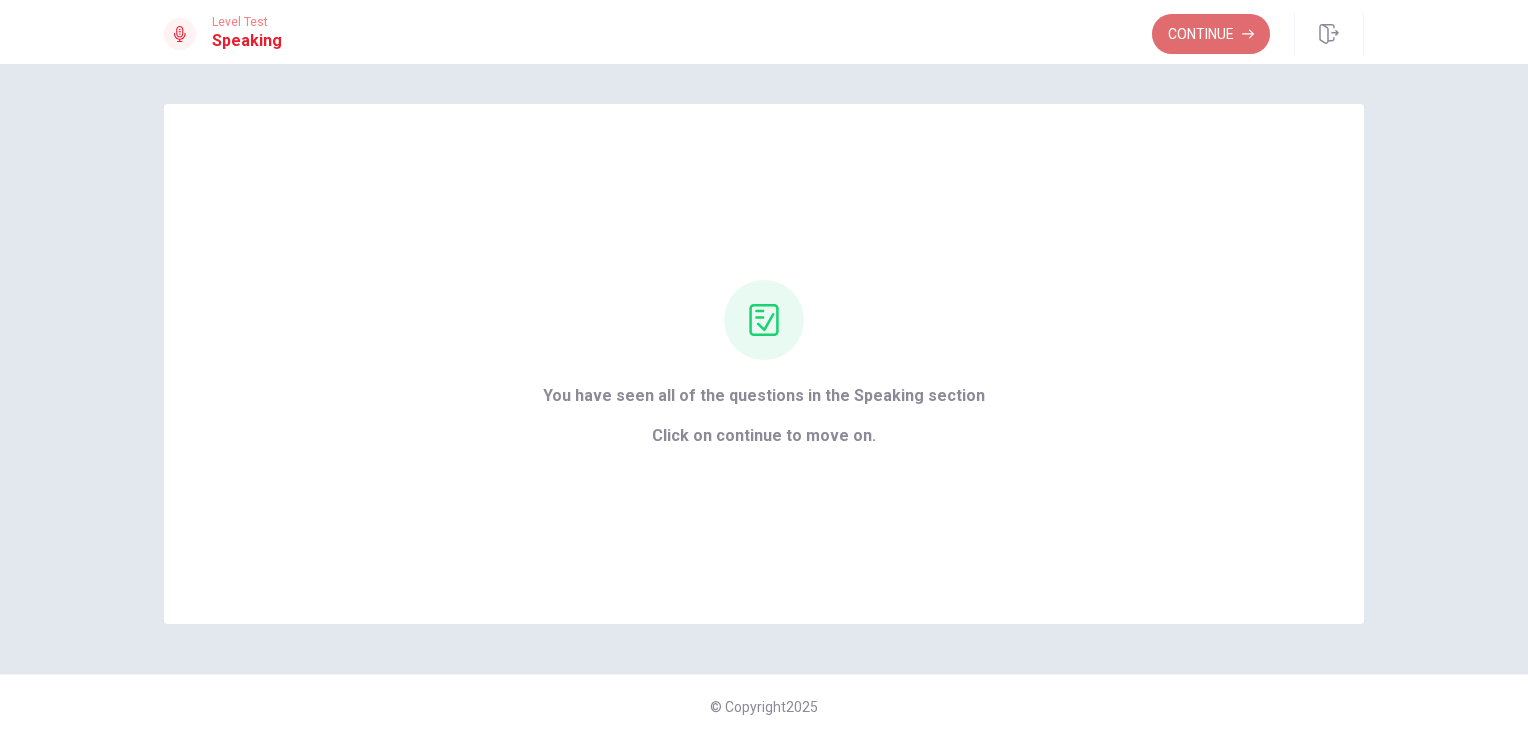 click on "Continue" at bounding box center [1211, 34] 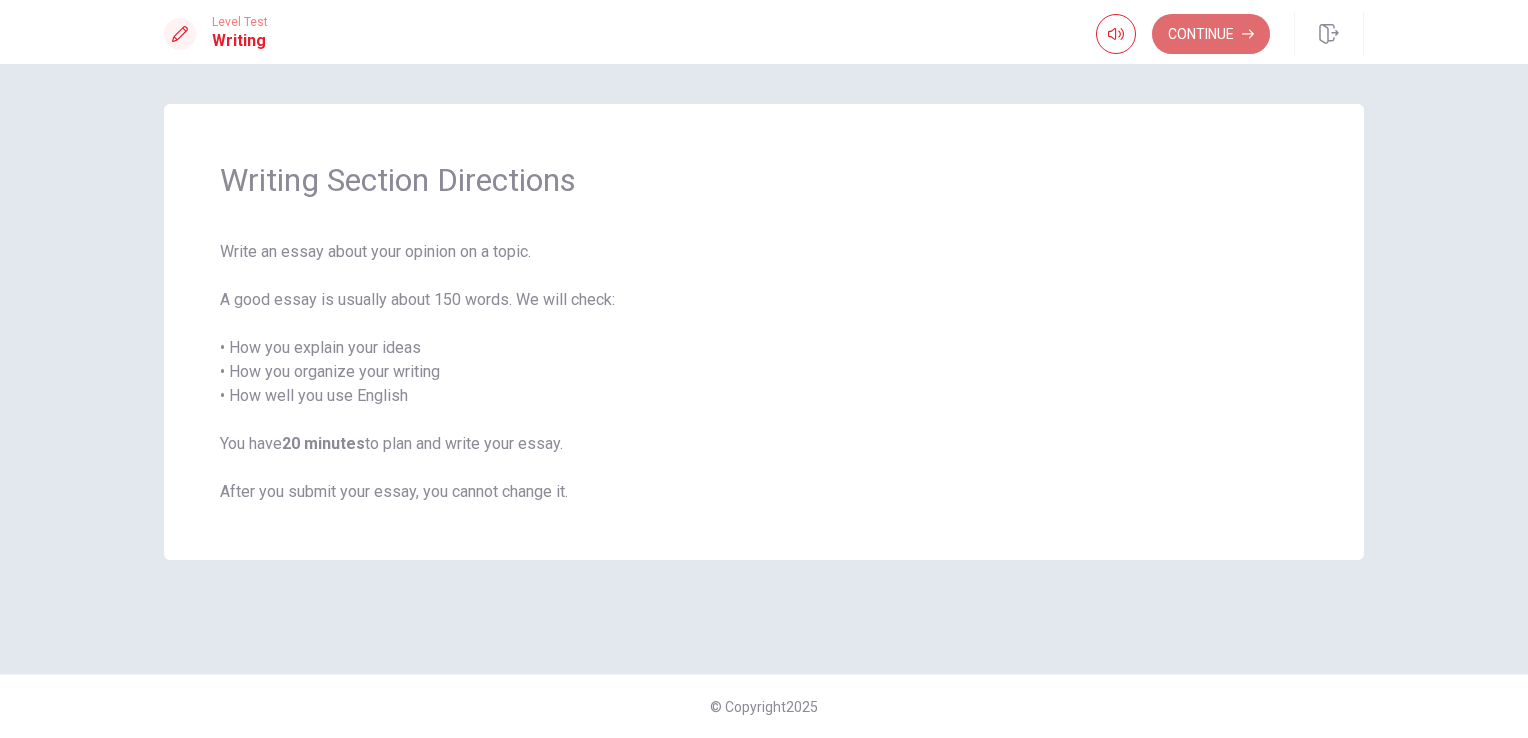 click on "Continue" at bounding box center [1211, 34] 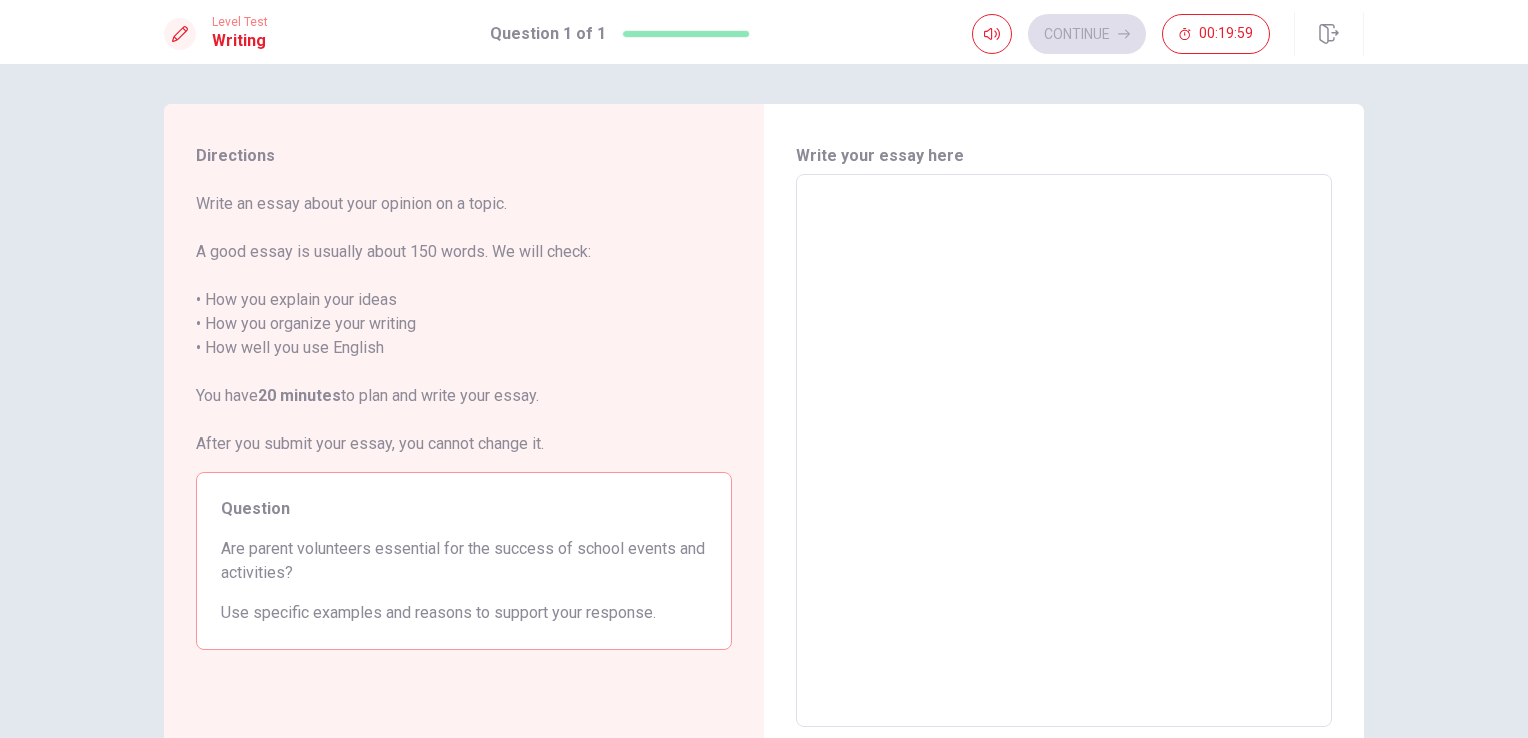 click at bounding box center [1064, 451] 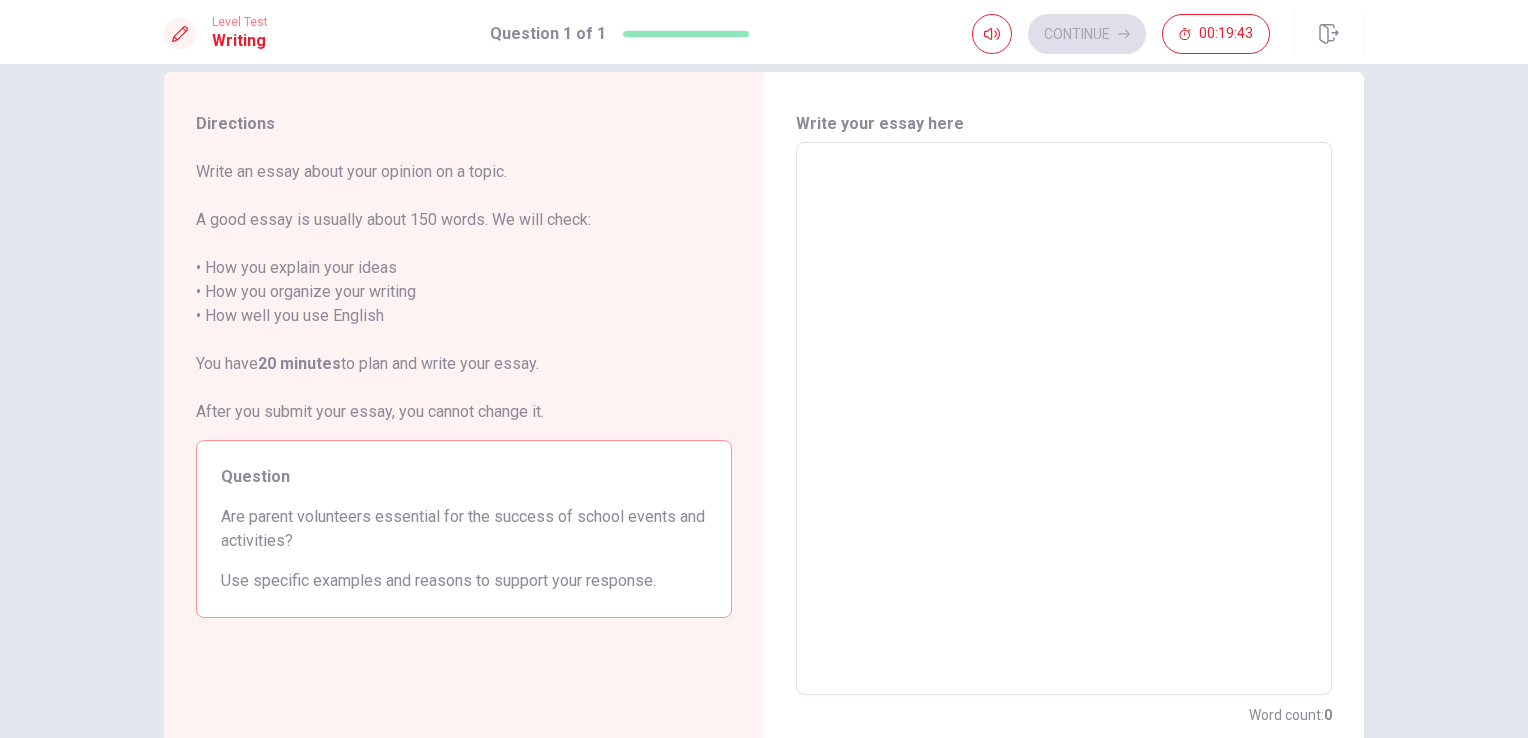 scroll, scrollTop: 36, scrollLeft: 0, axis: vertical 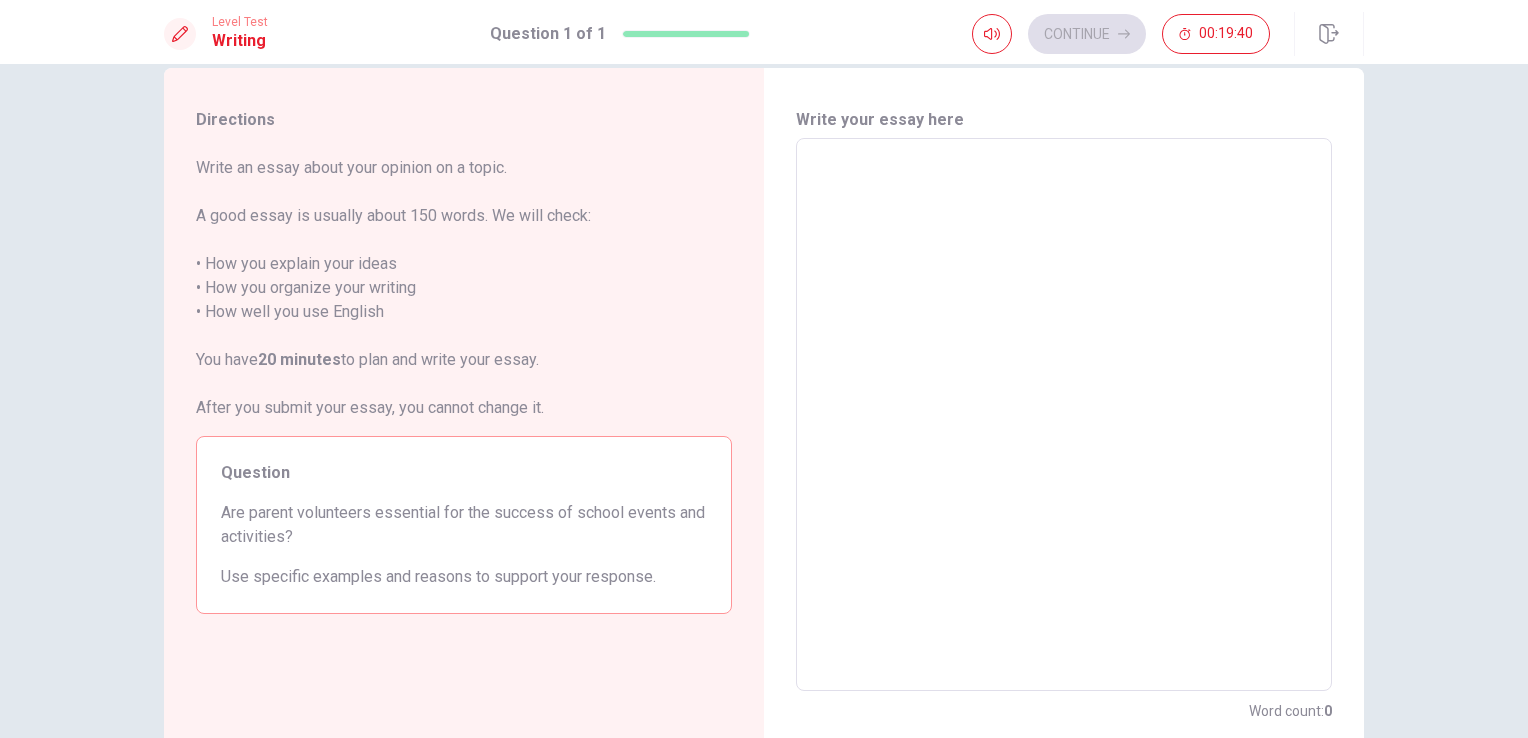 drag, startPoint x: 216, startPoint y: 514, endPoint x: 321, endPoint y: 522, distance: 105.30432 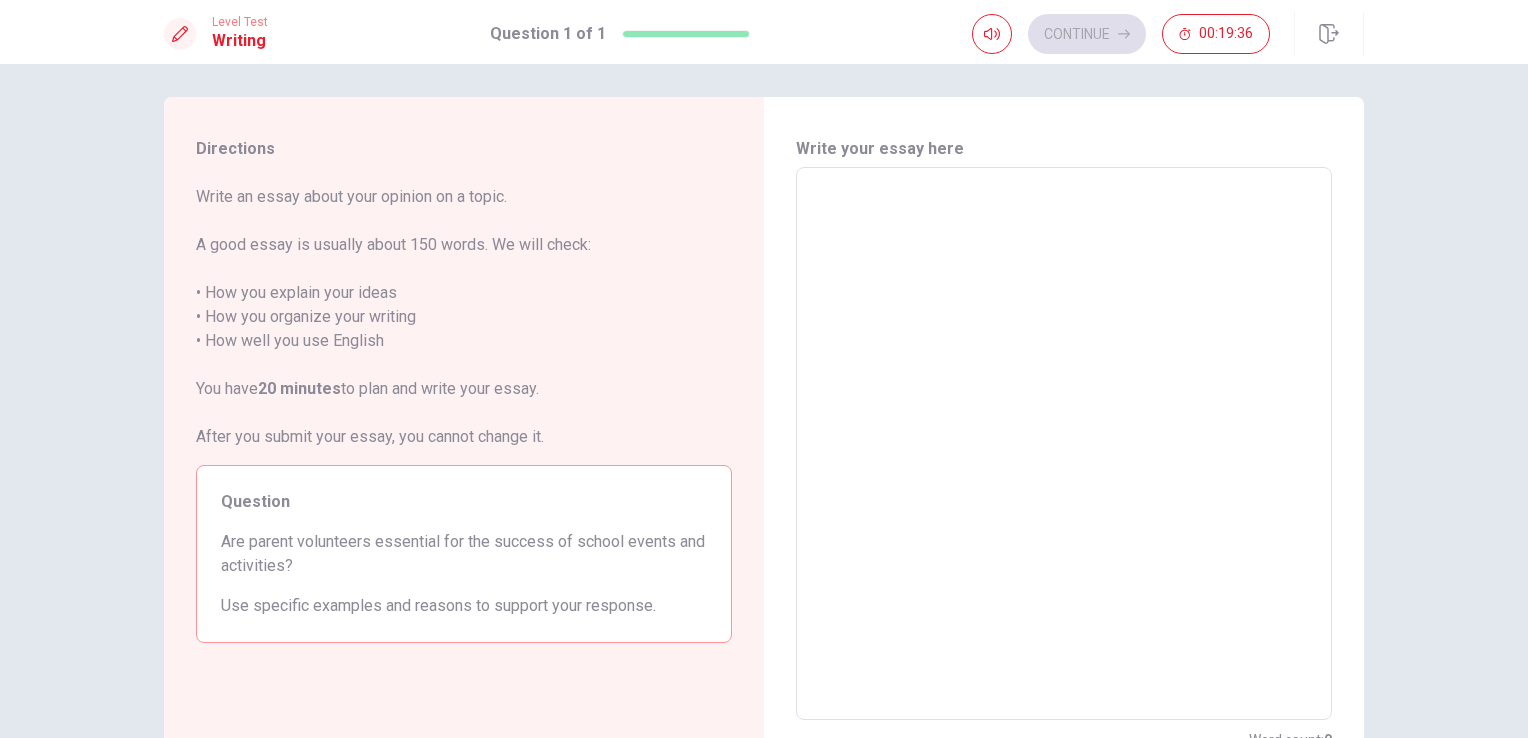 scroll, scrollTop: 6, scrollLeft: 0, axis: vertical 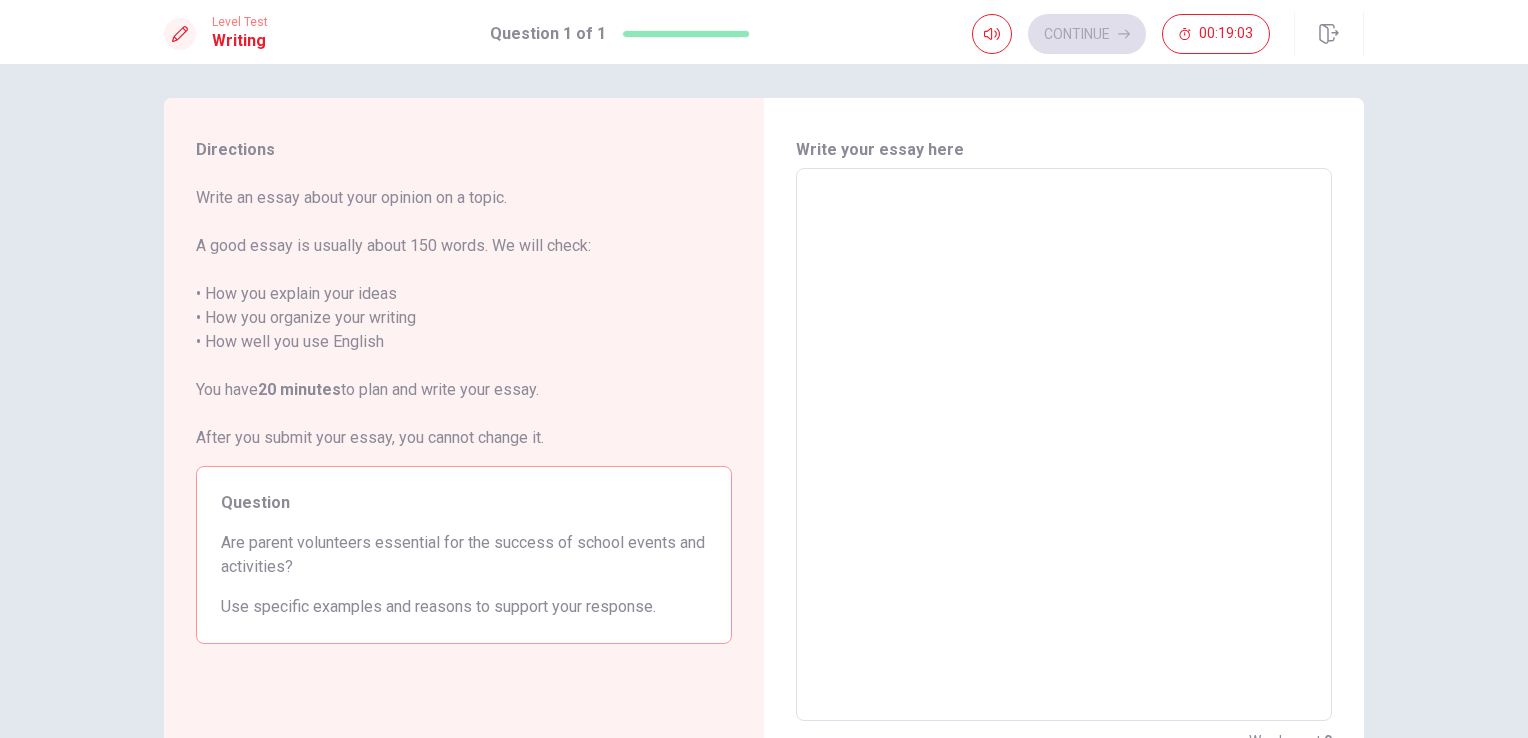 click at bounding box center (1064, 445) 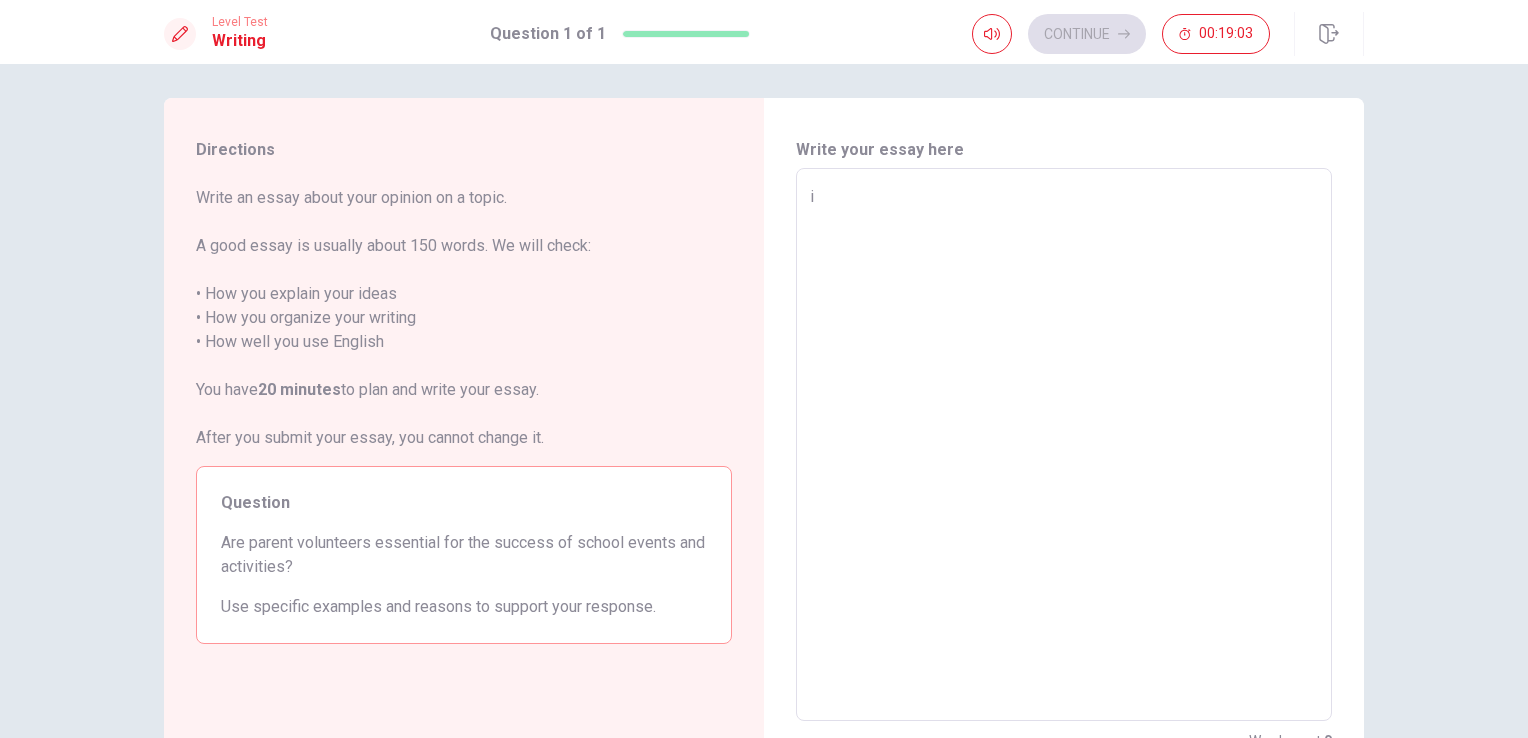 type on "x" 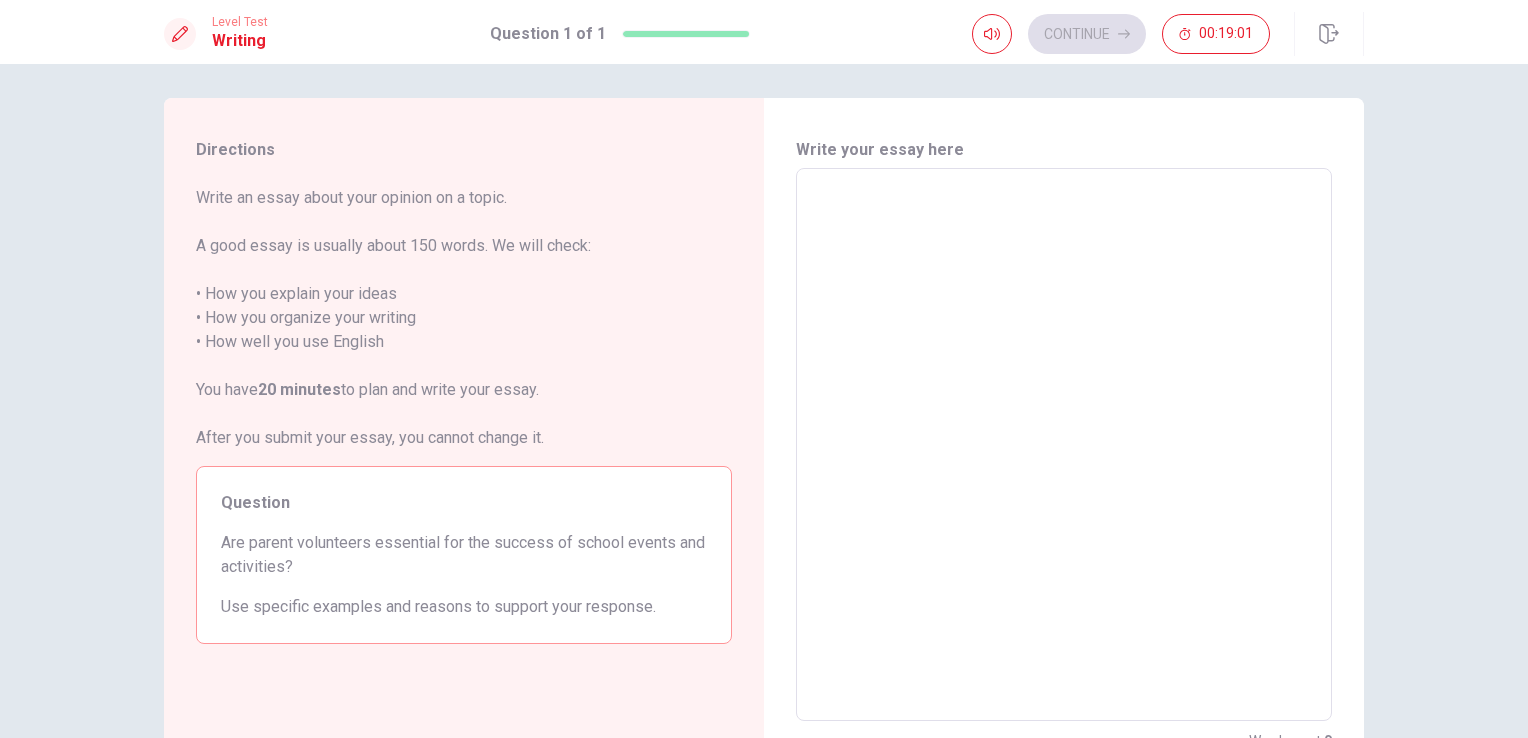type on "I" 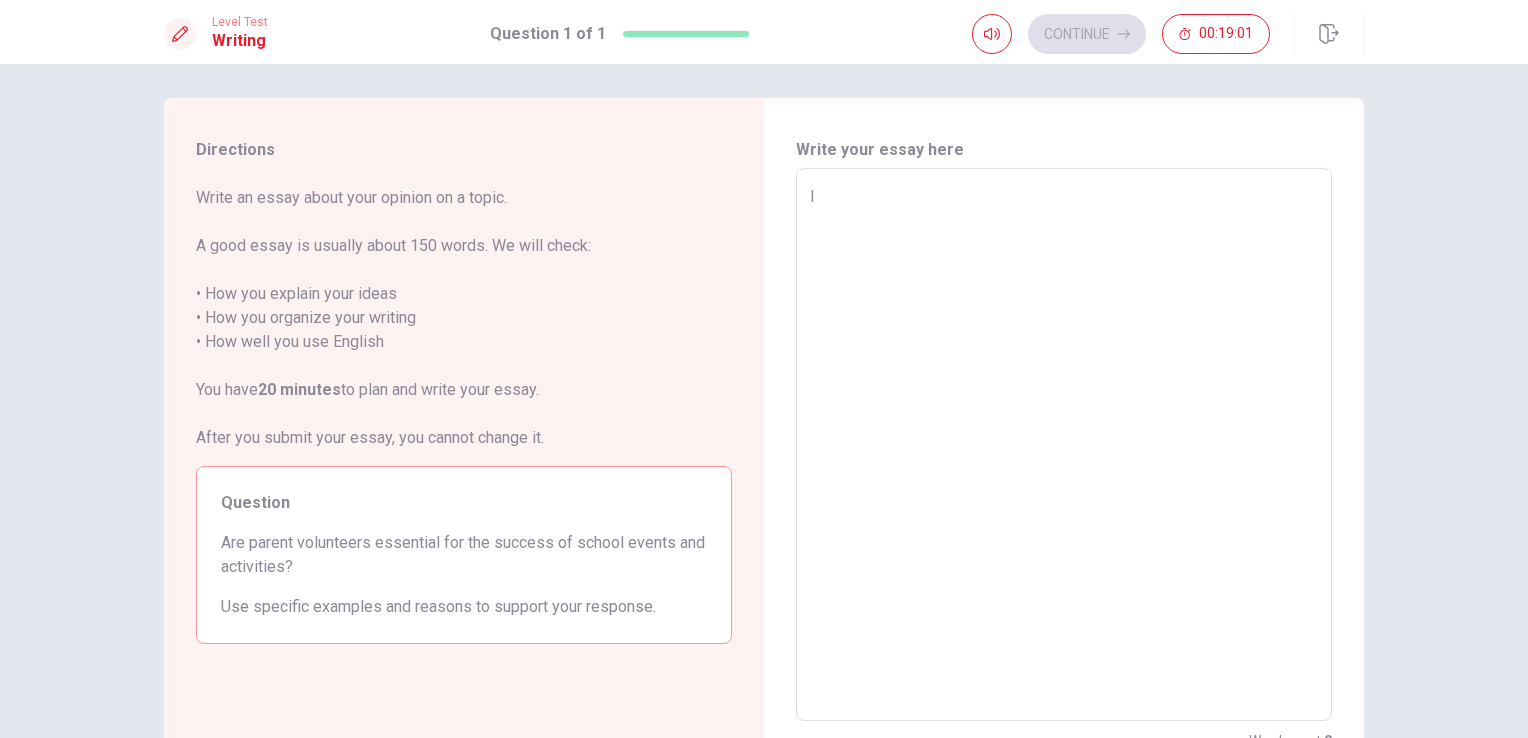 type on "x" 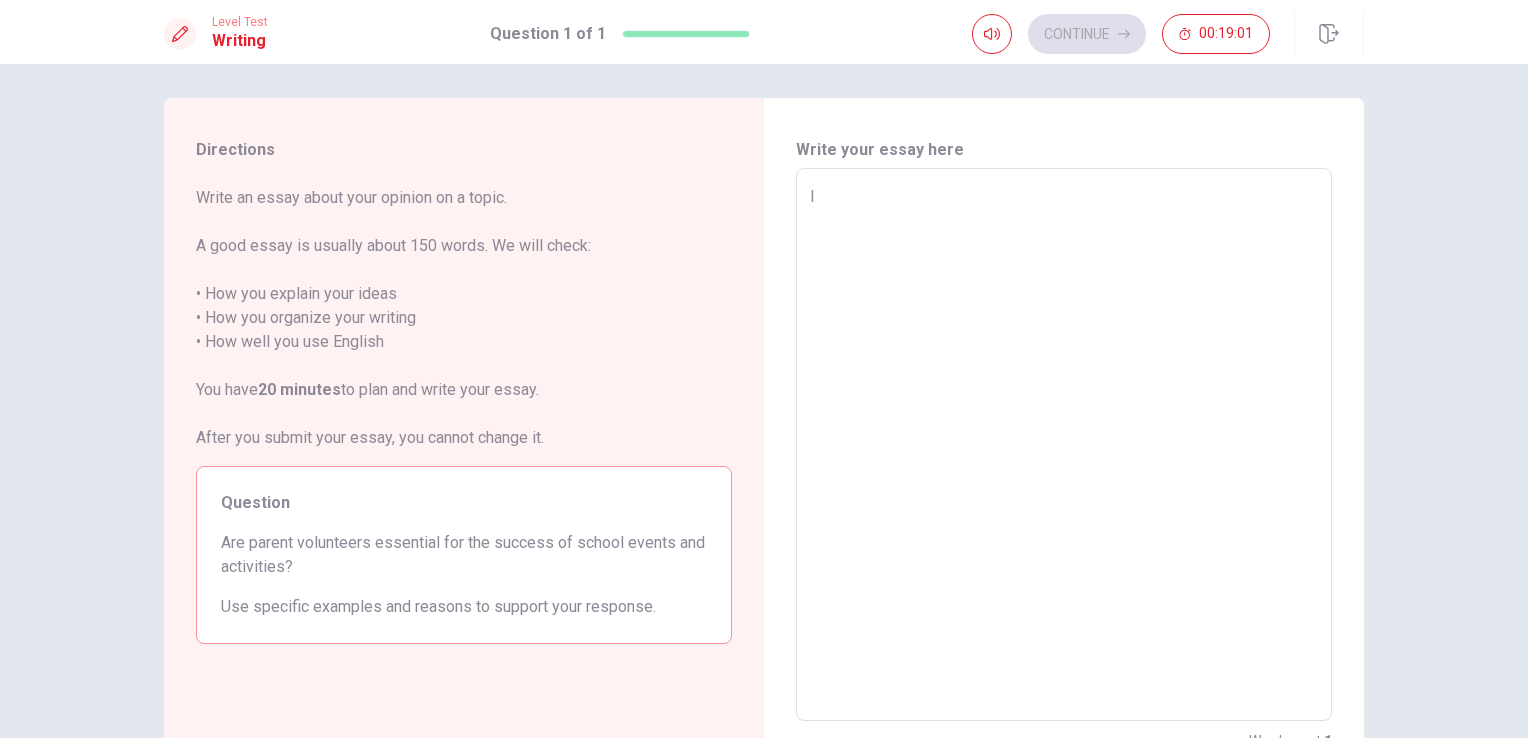 type on "I" 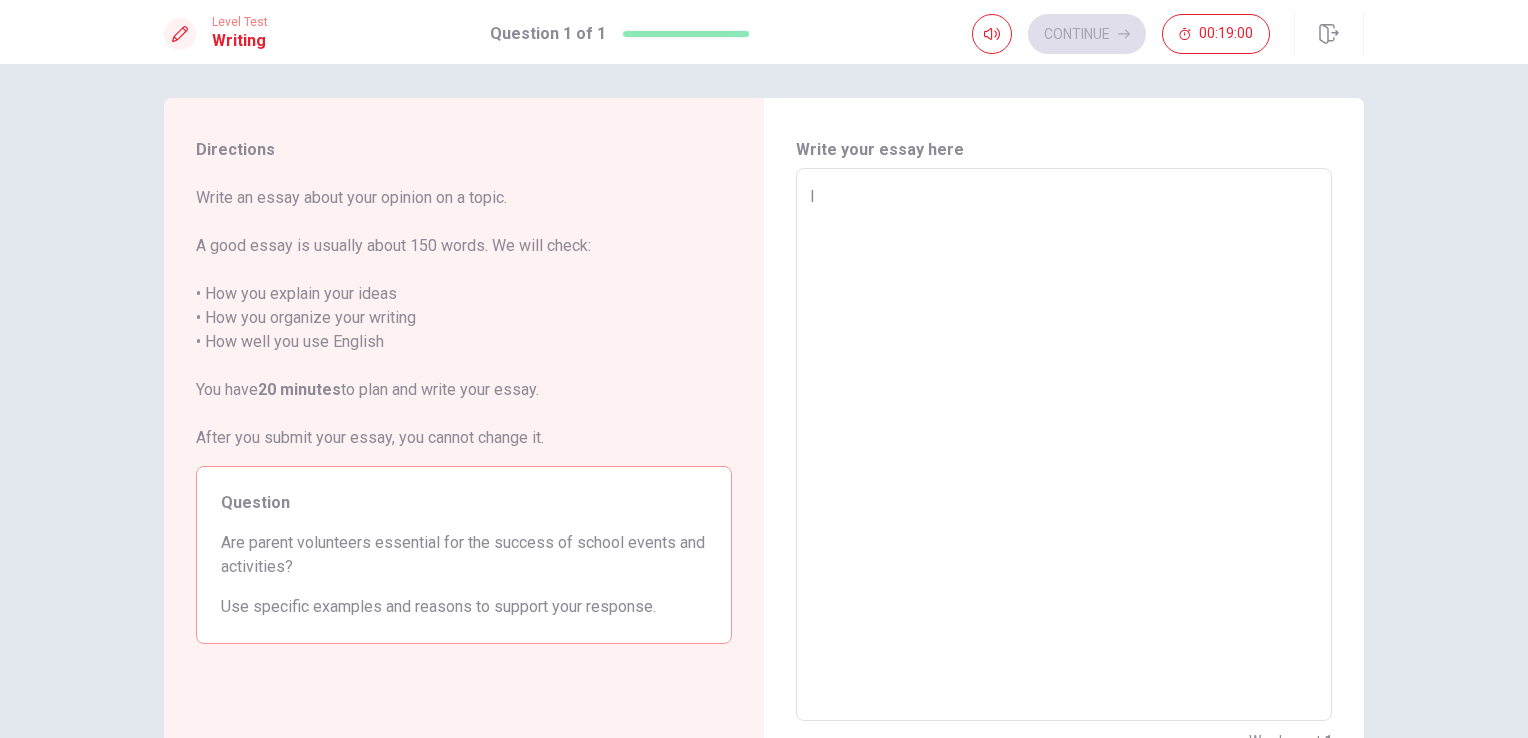 type on "I t" 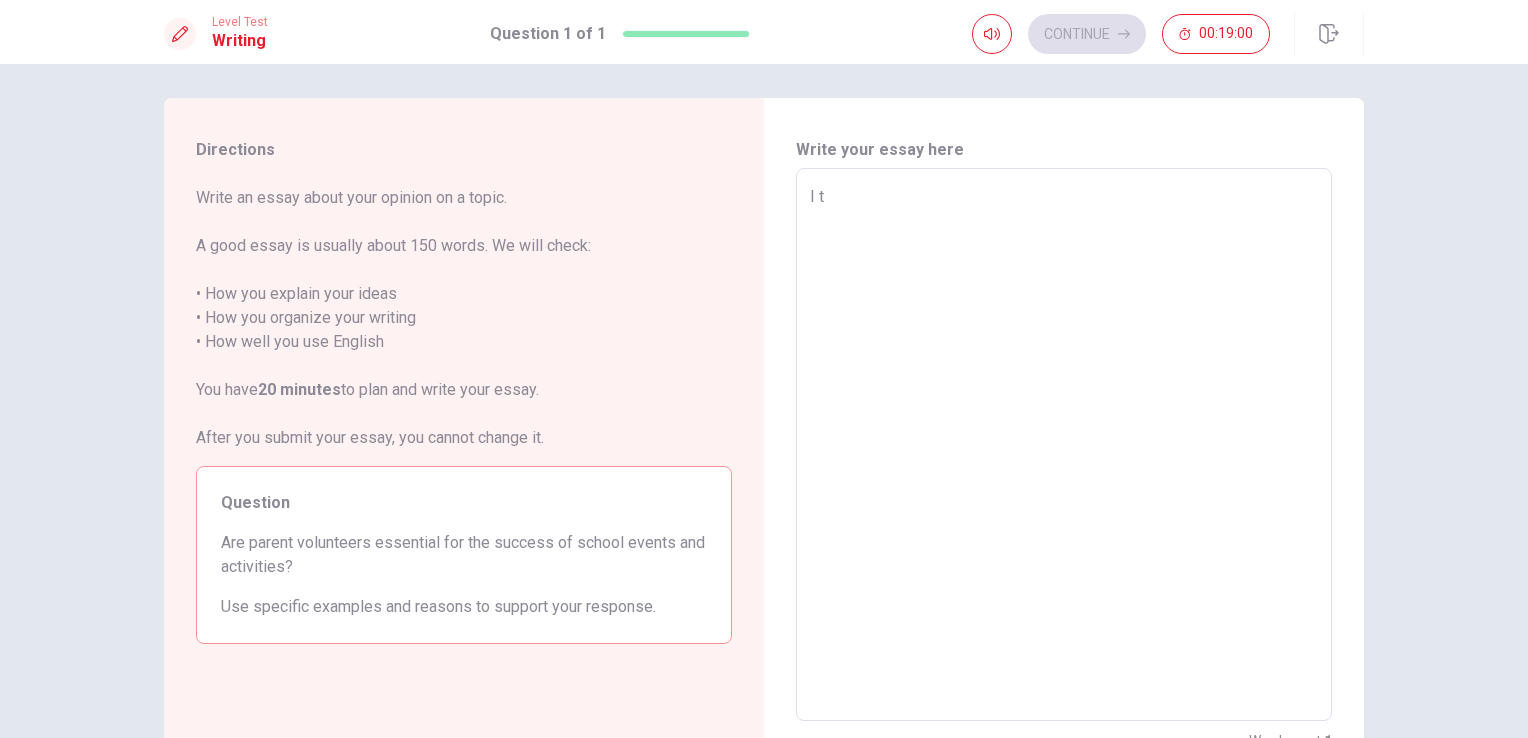 type on "x" 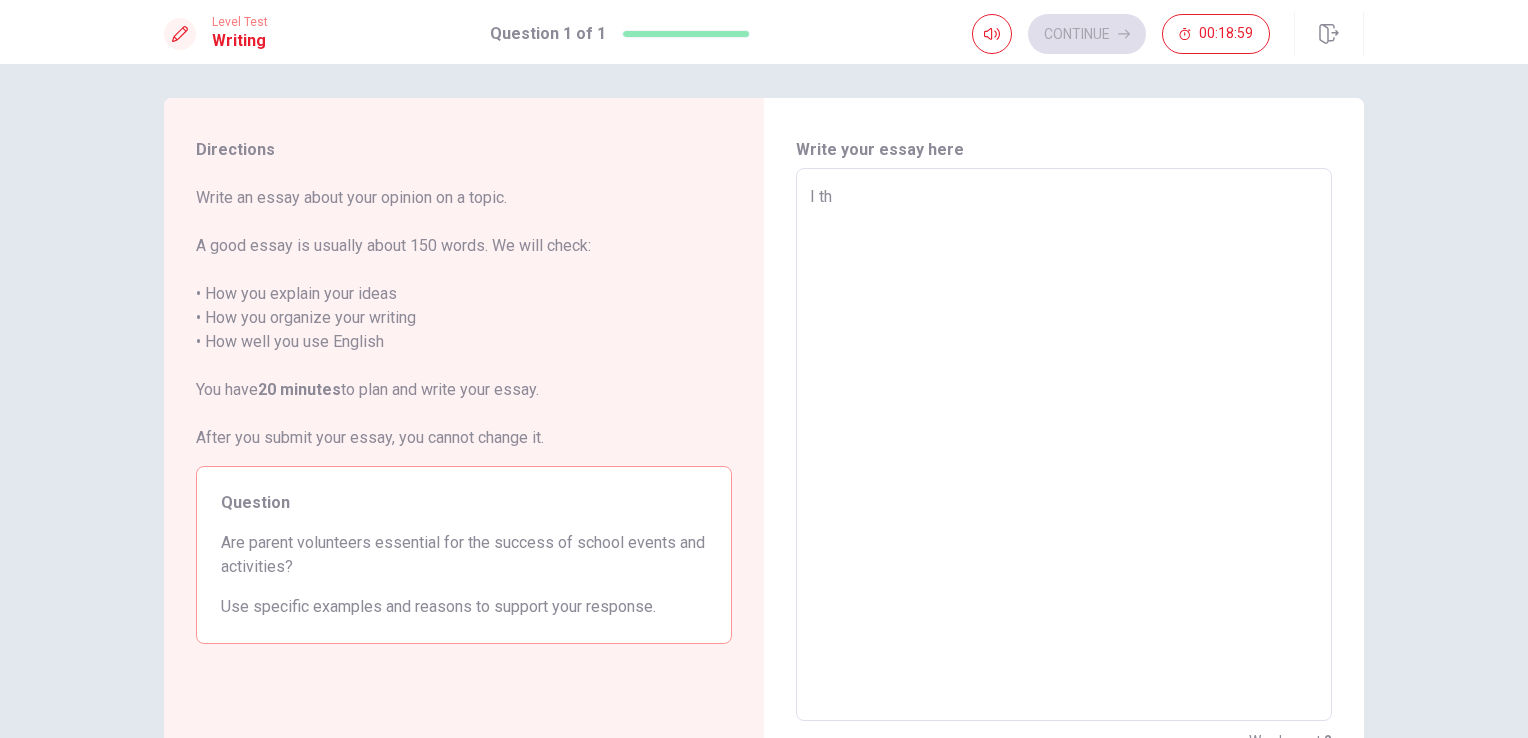 type on "x" 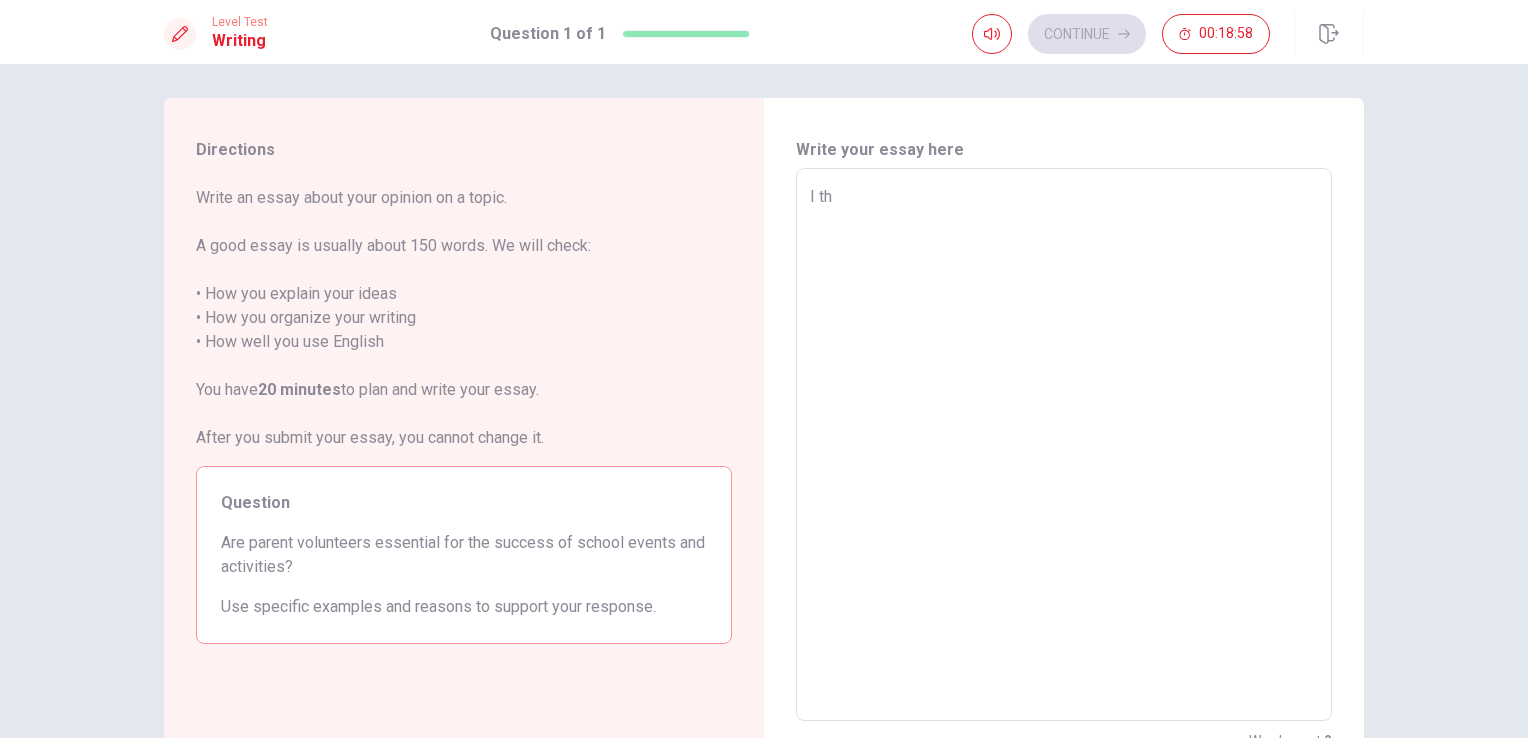 type on "I thi" 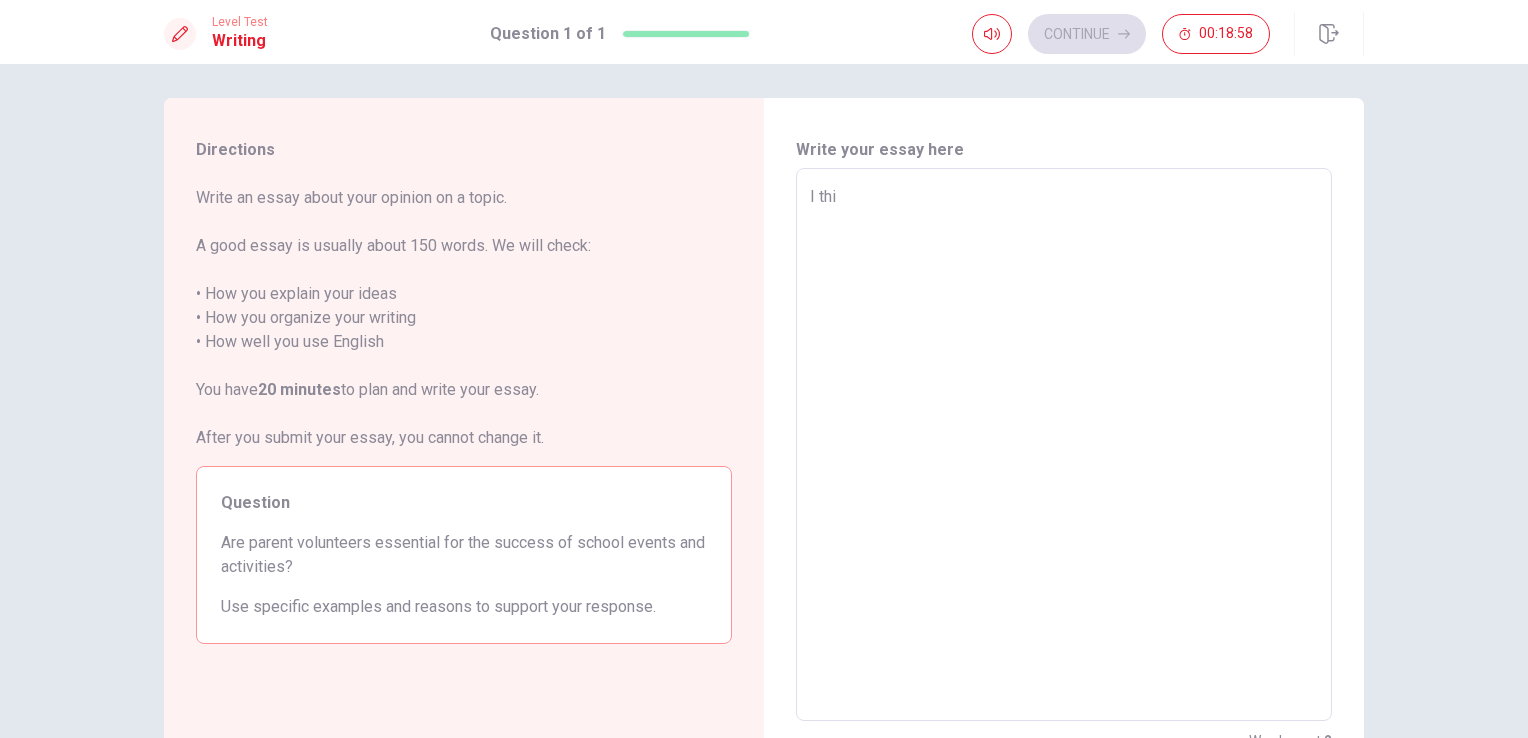 type on "x" 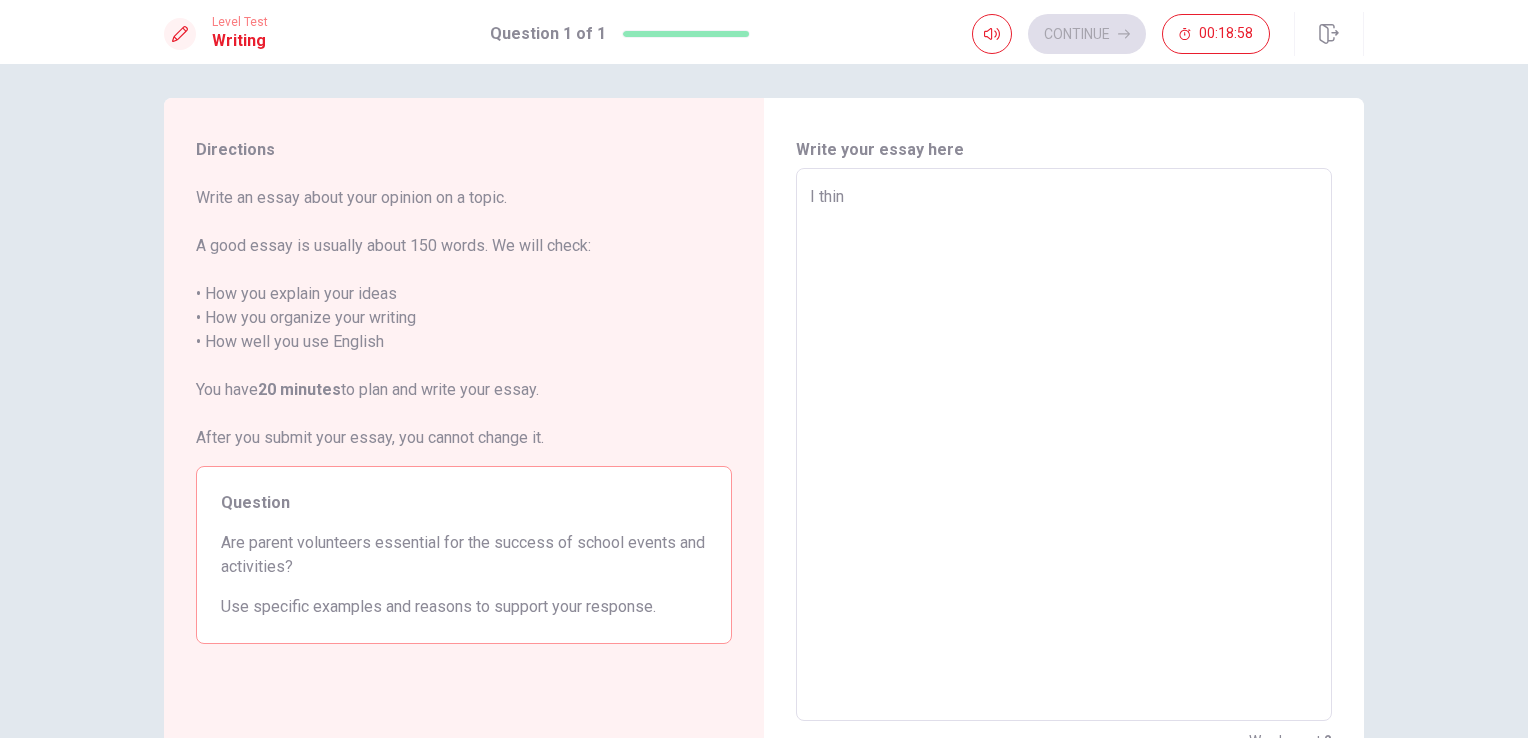type on "x" 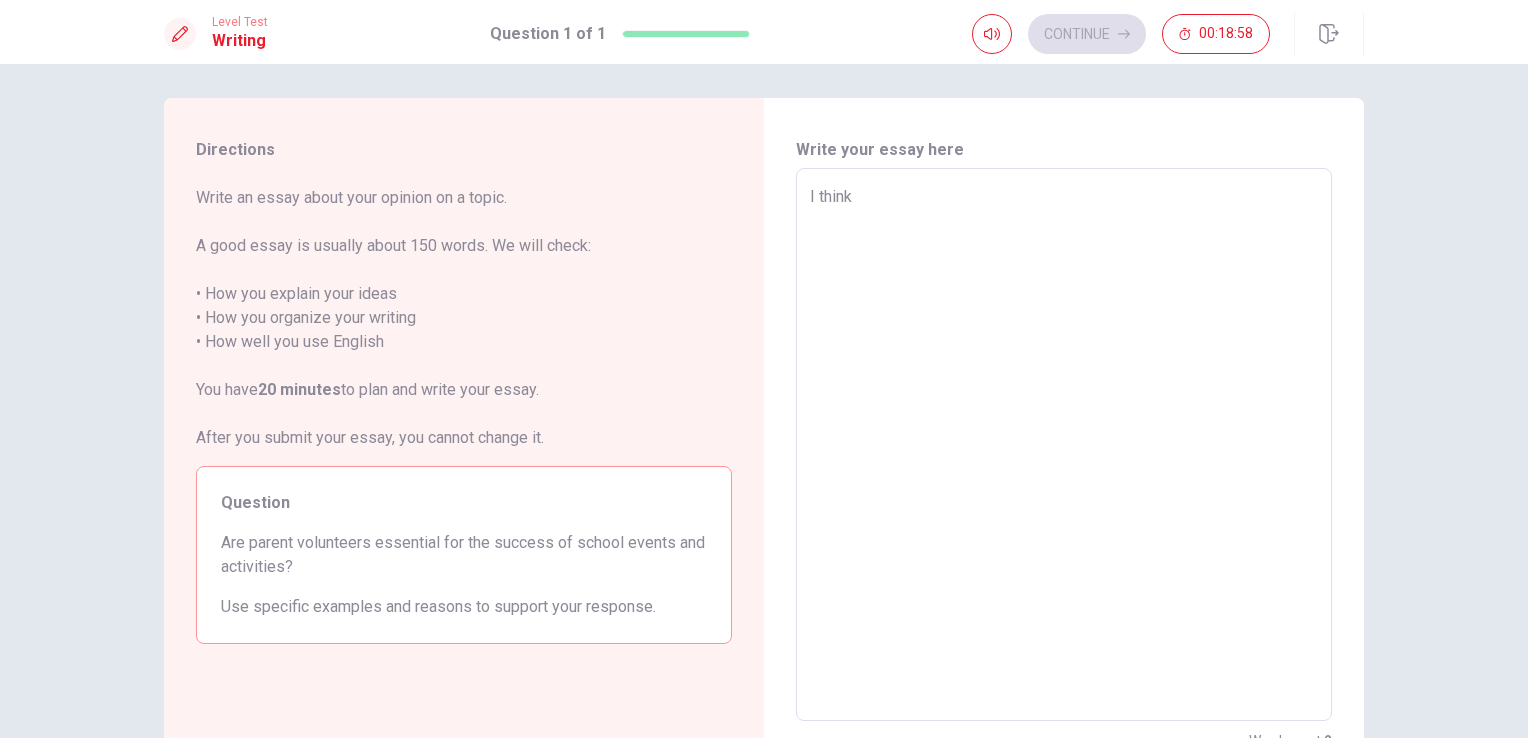 type on "x" 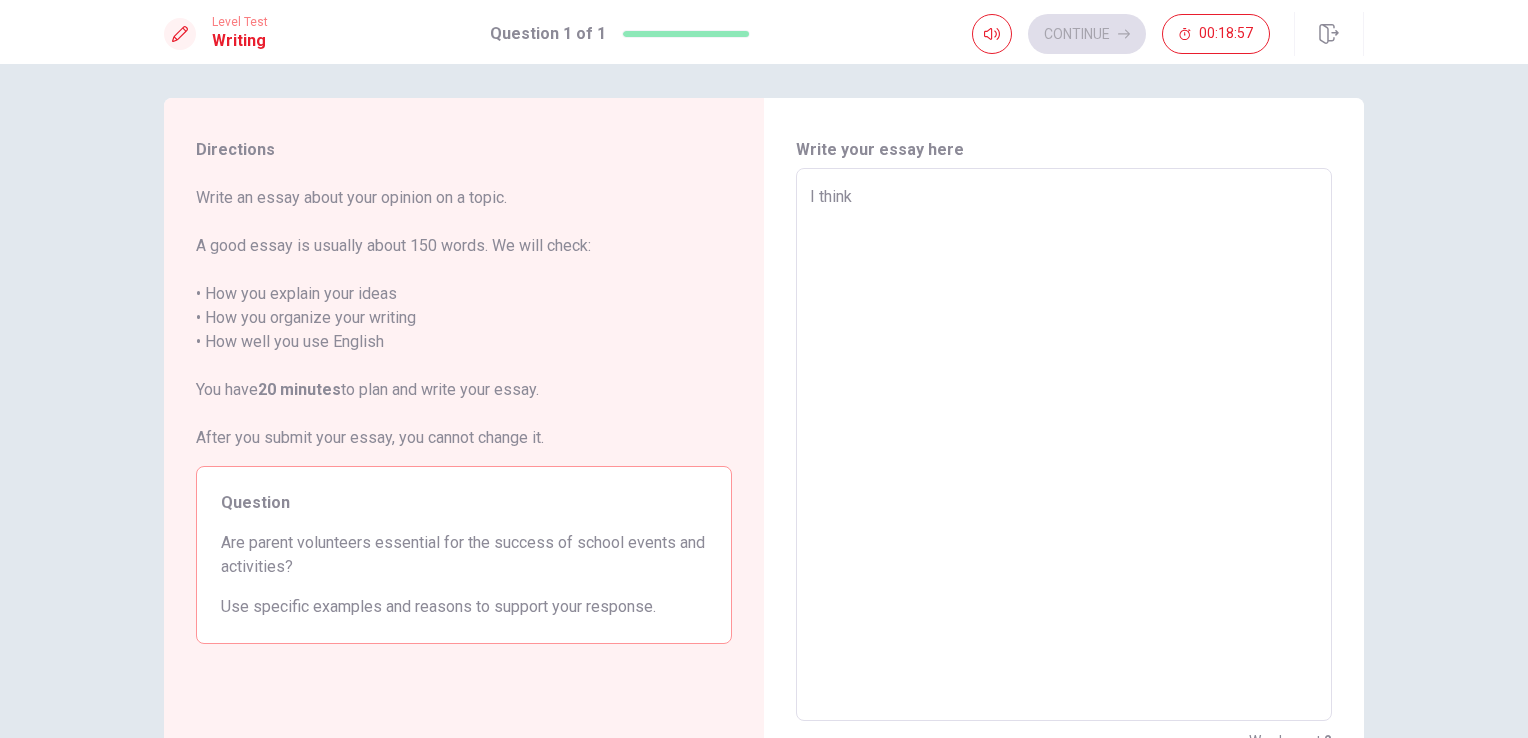 type on "I think" 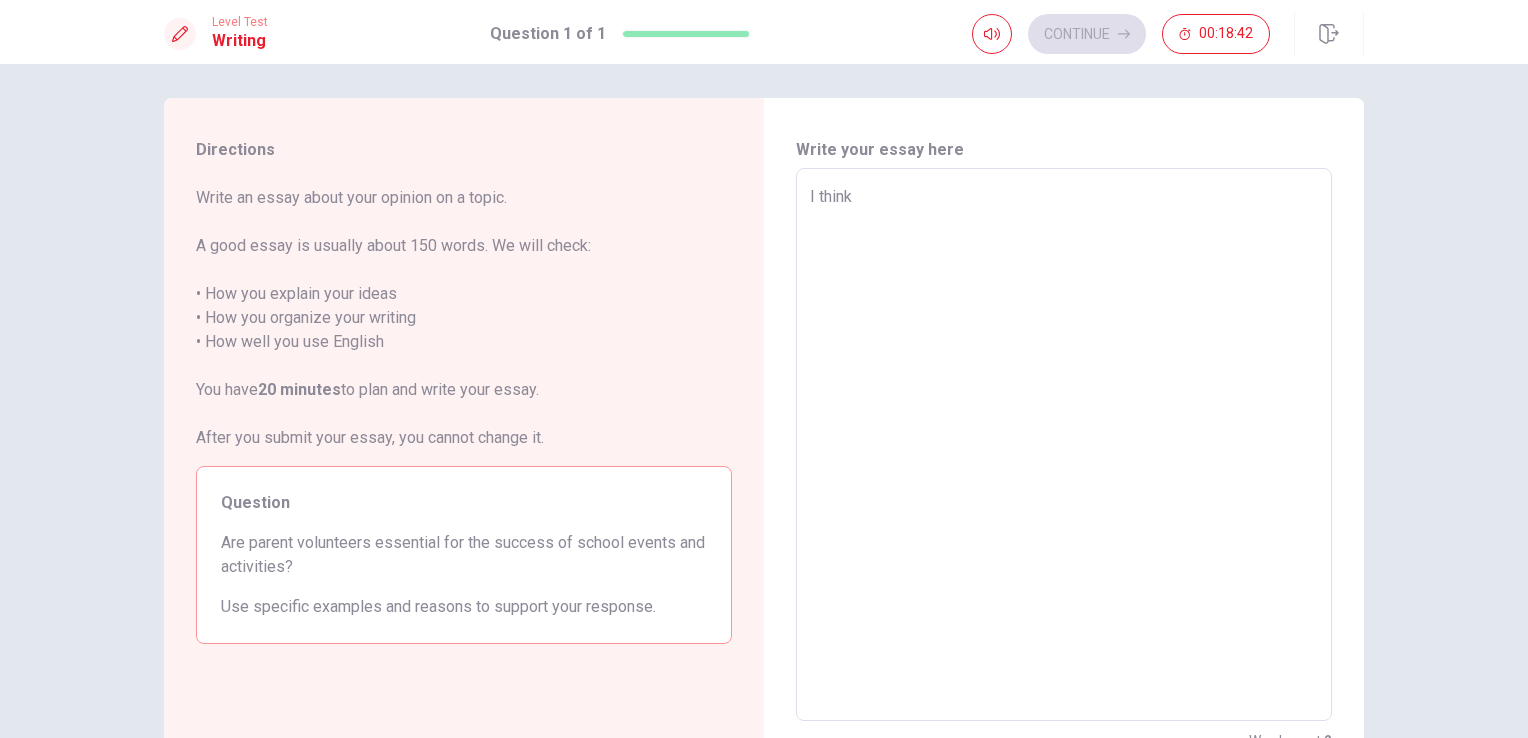 type on "x" 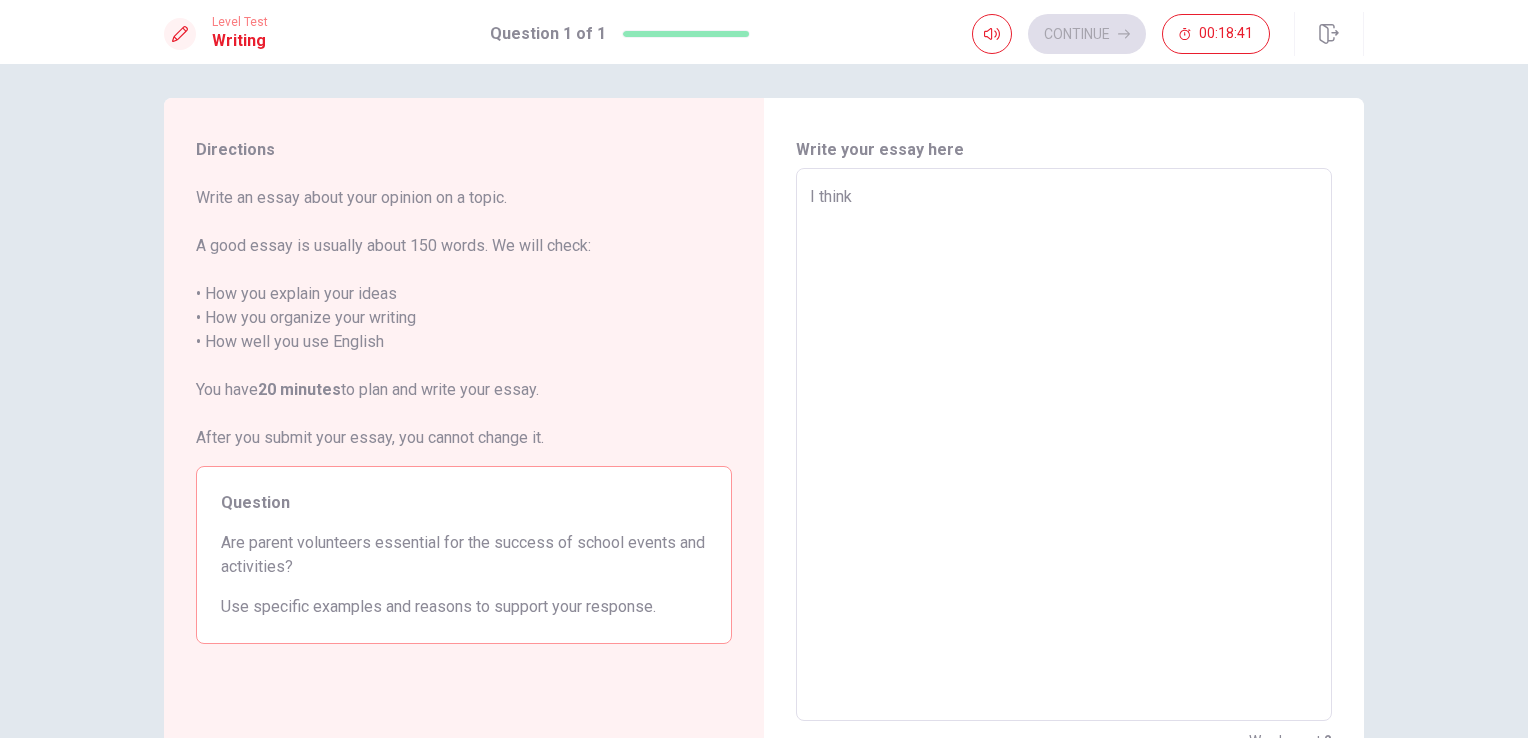type on "I think i" 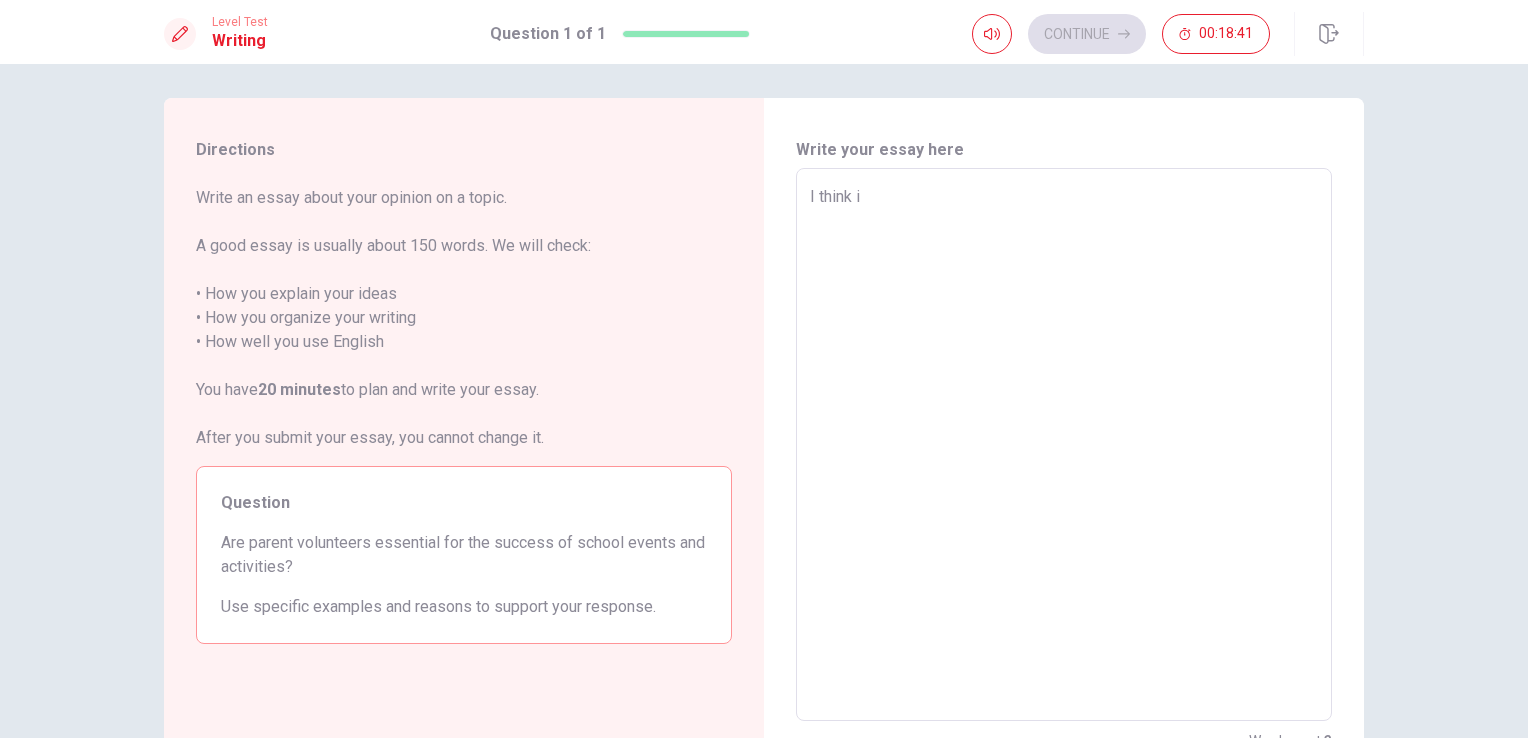 type on "x" 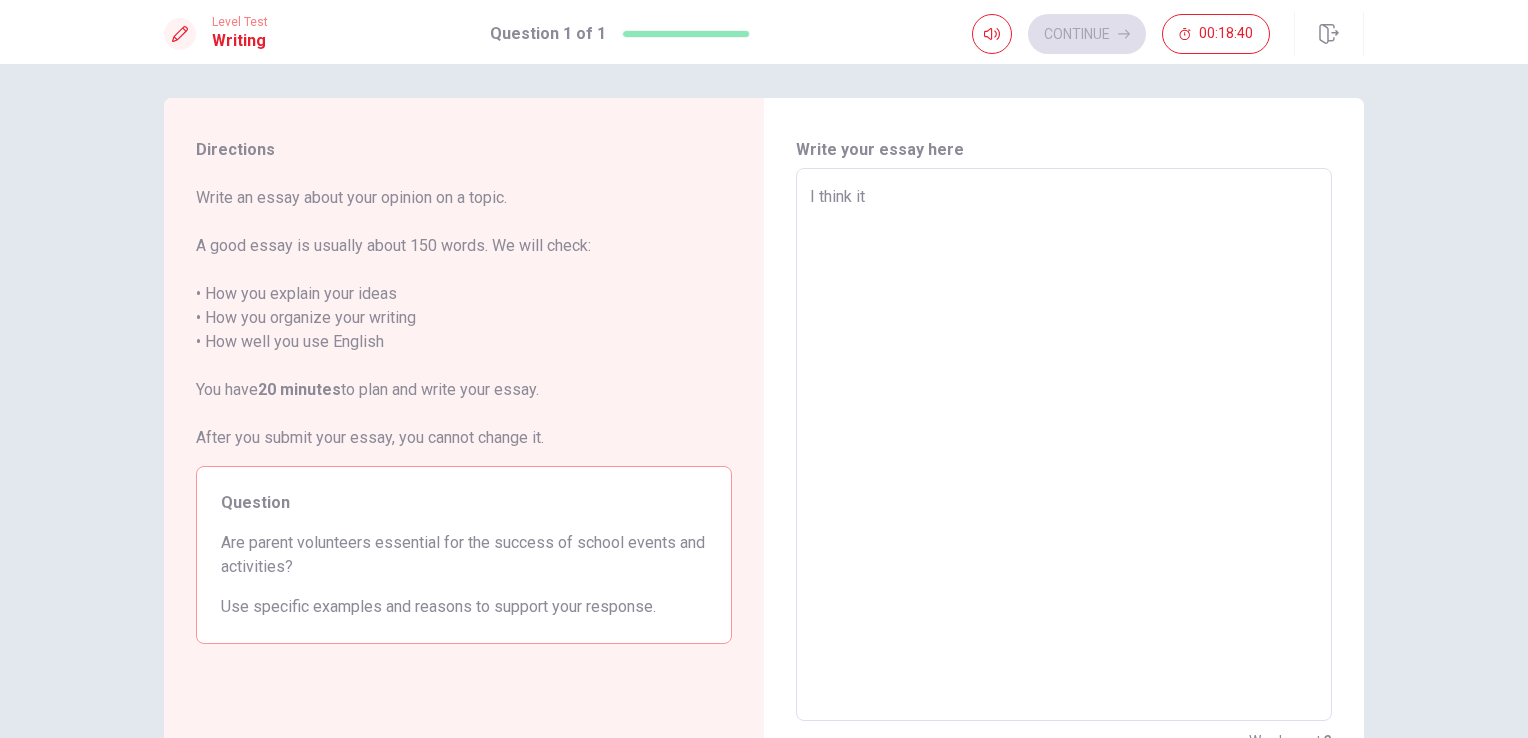 type on "x" 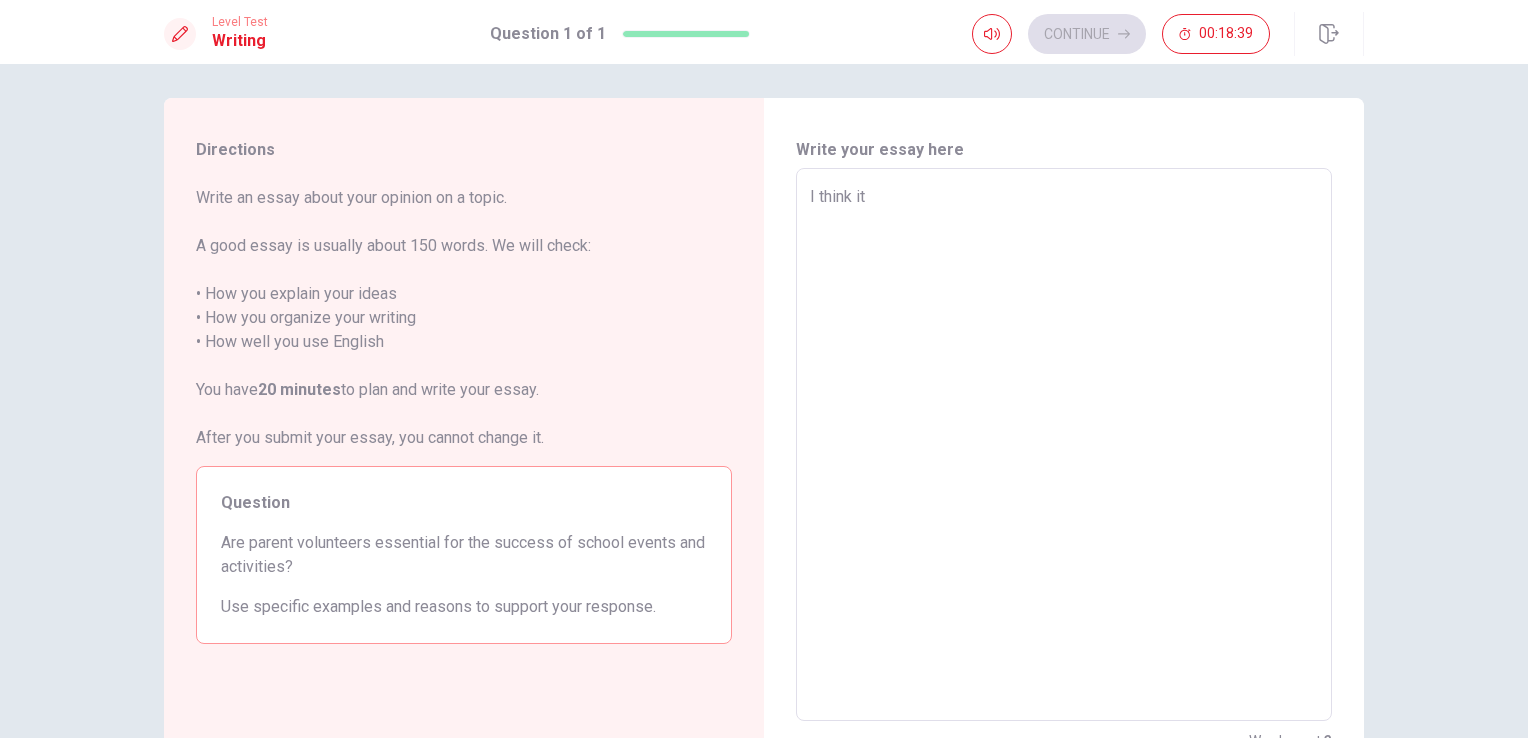 type on "I think i" 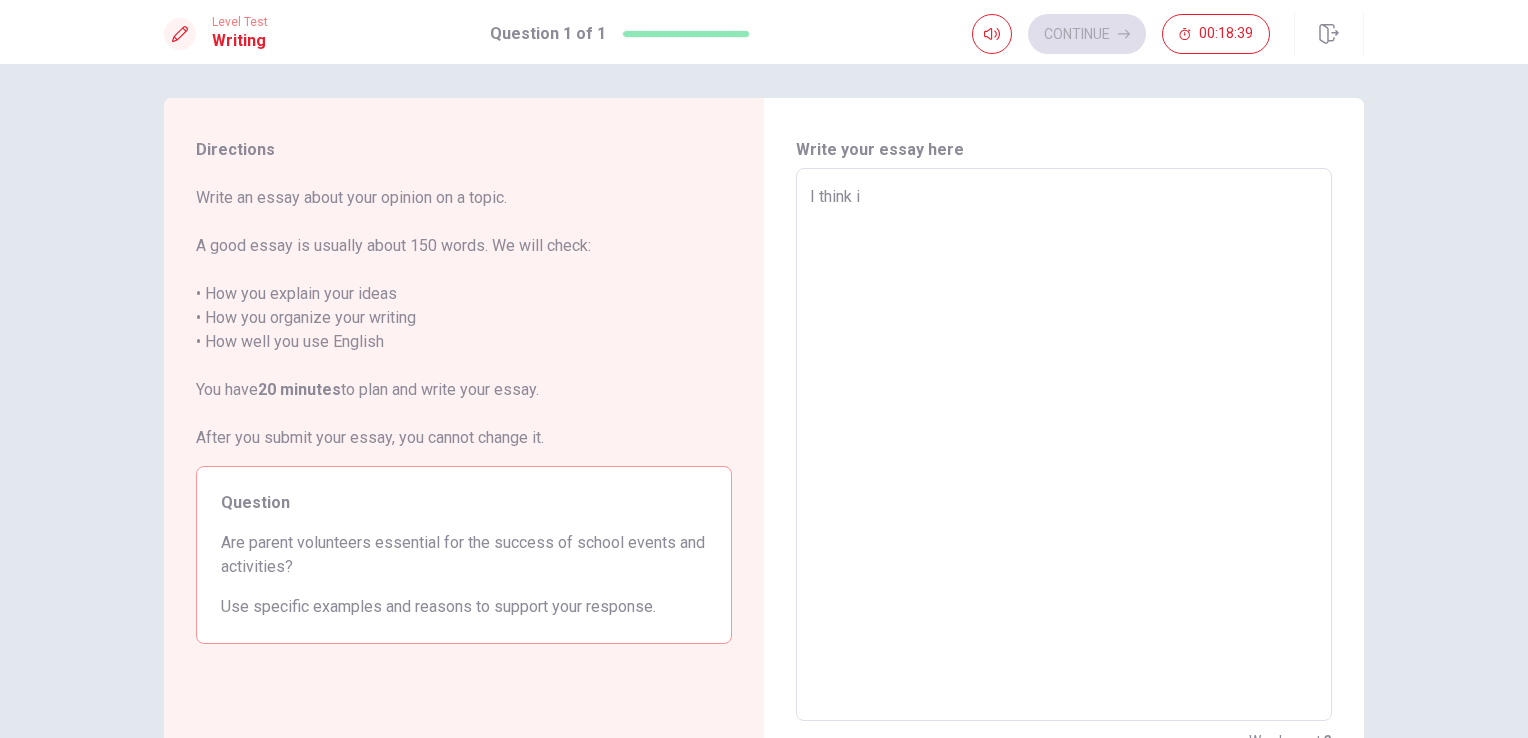 type on "x" 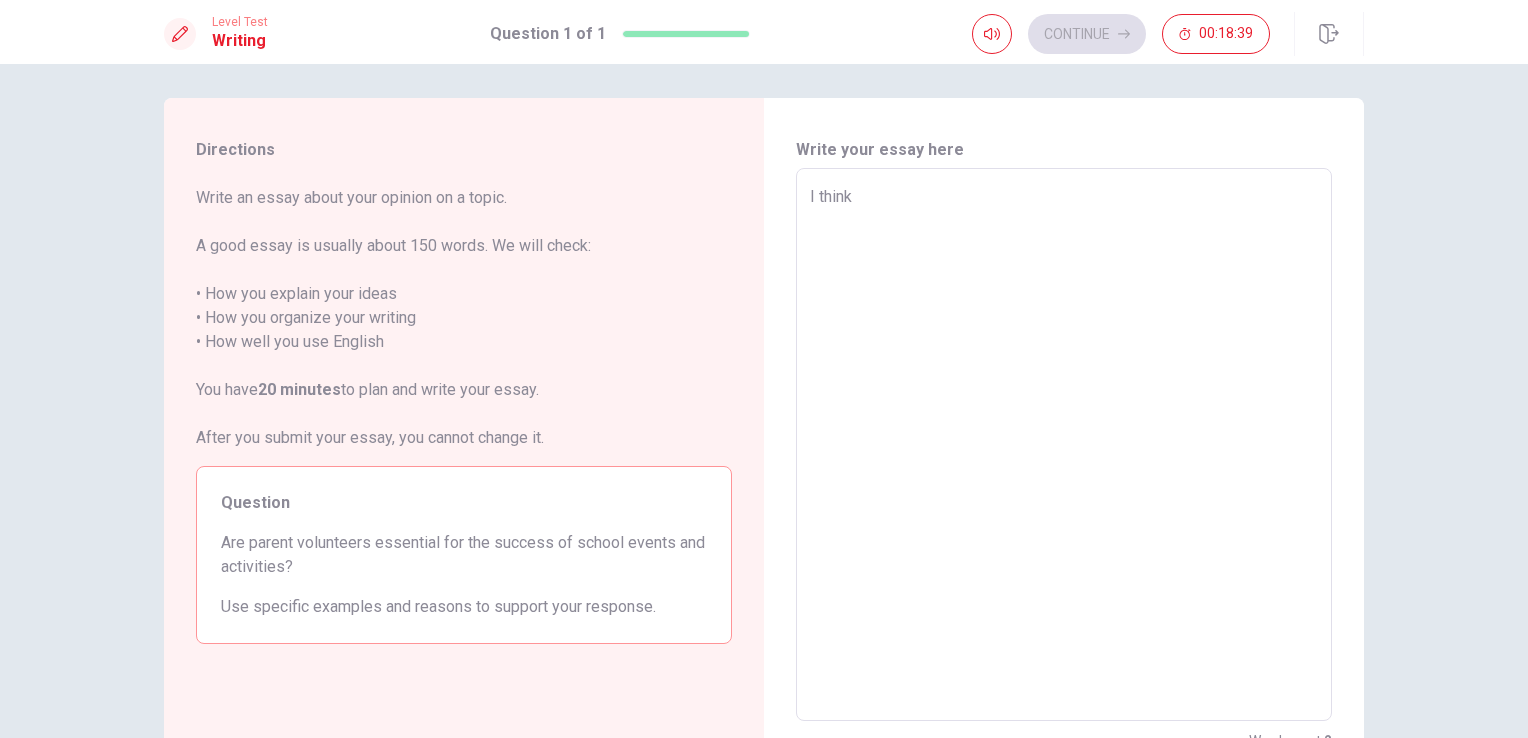 type on "x" 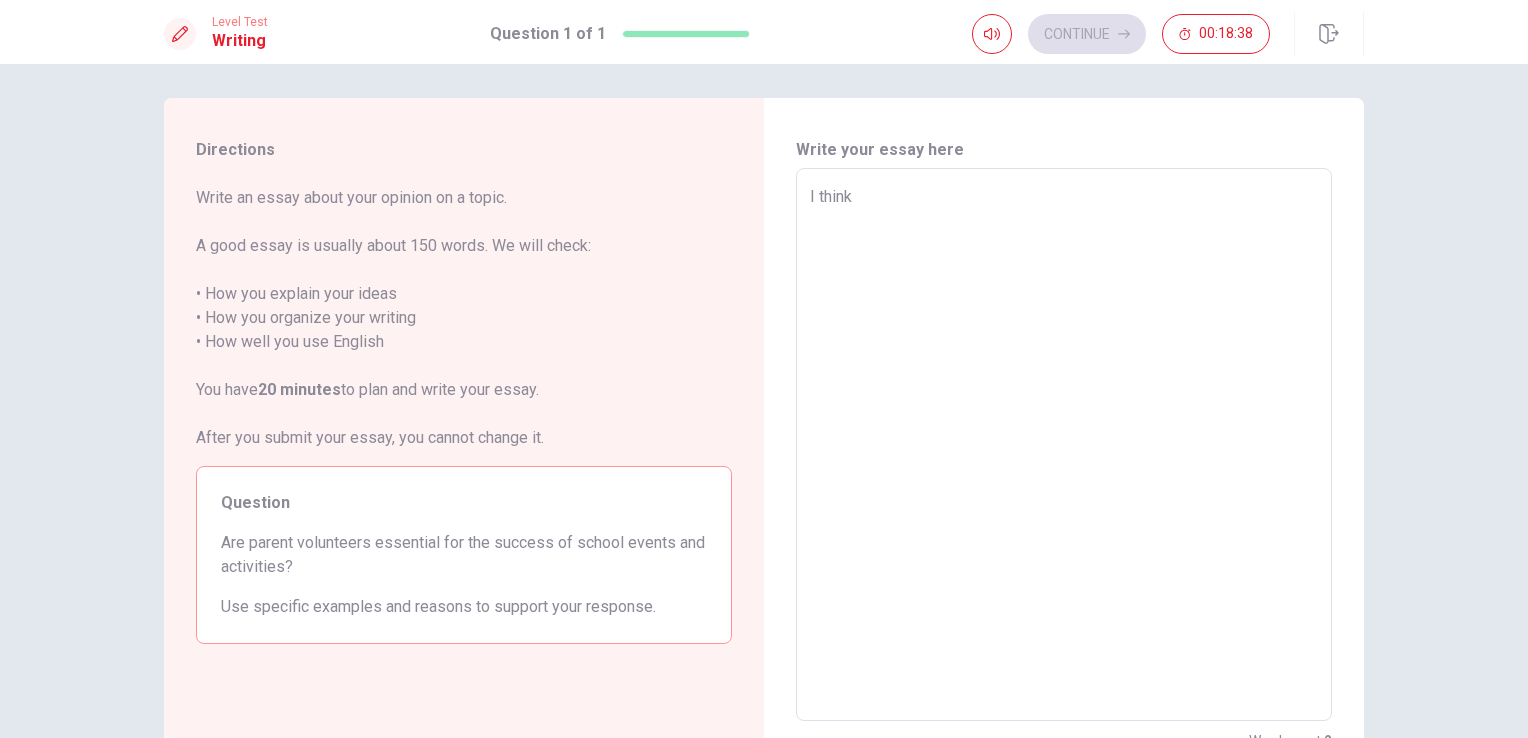 type on "I think t" 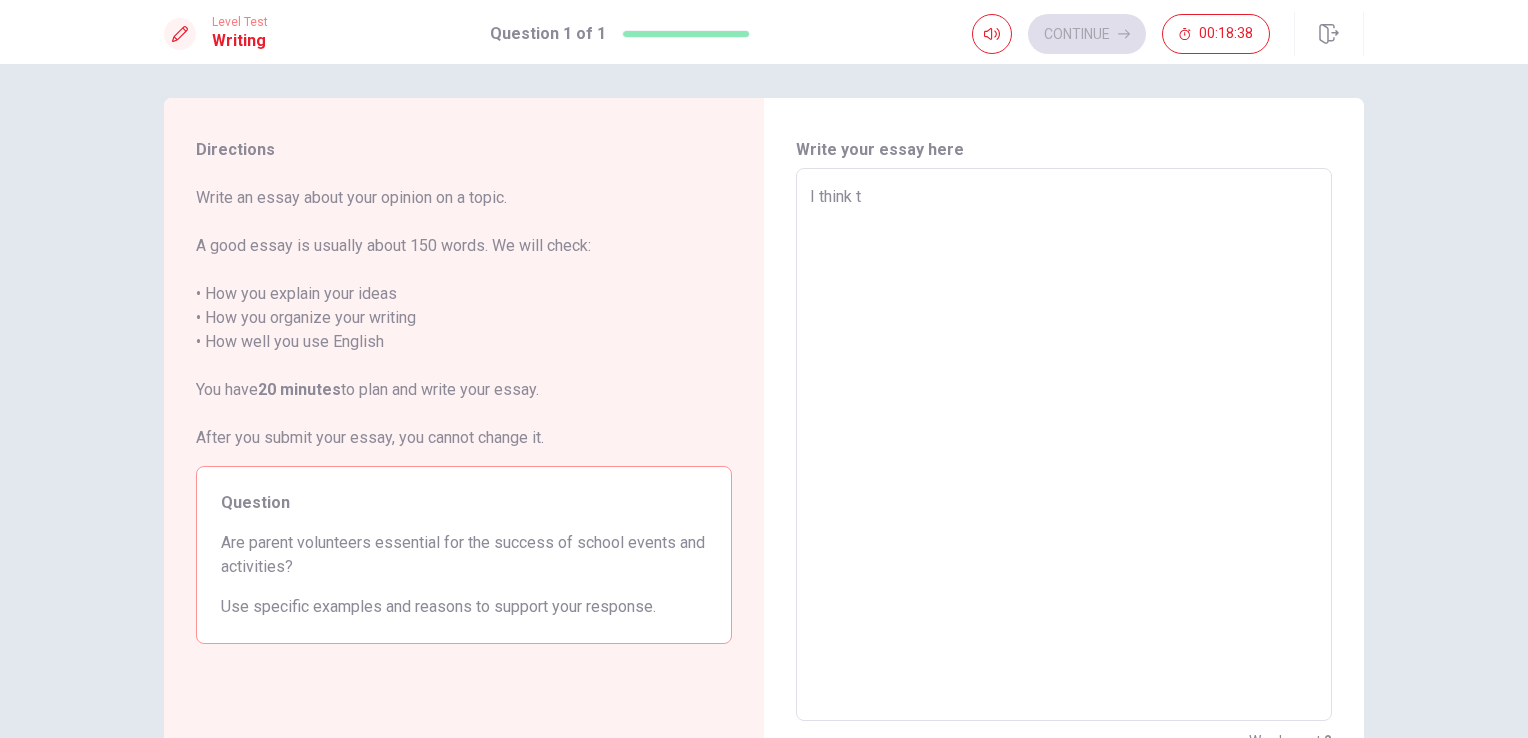 type on "x" 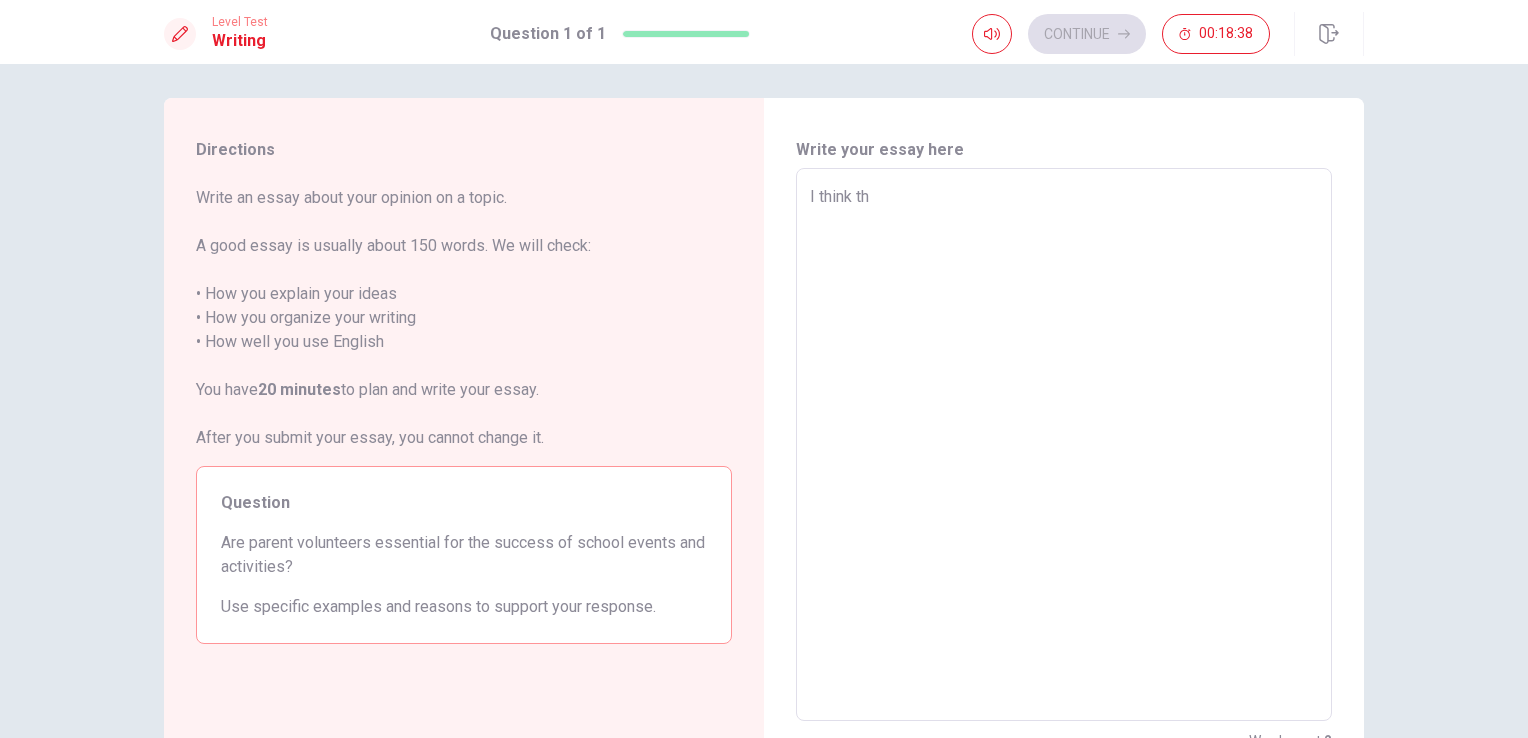 type on "x" 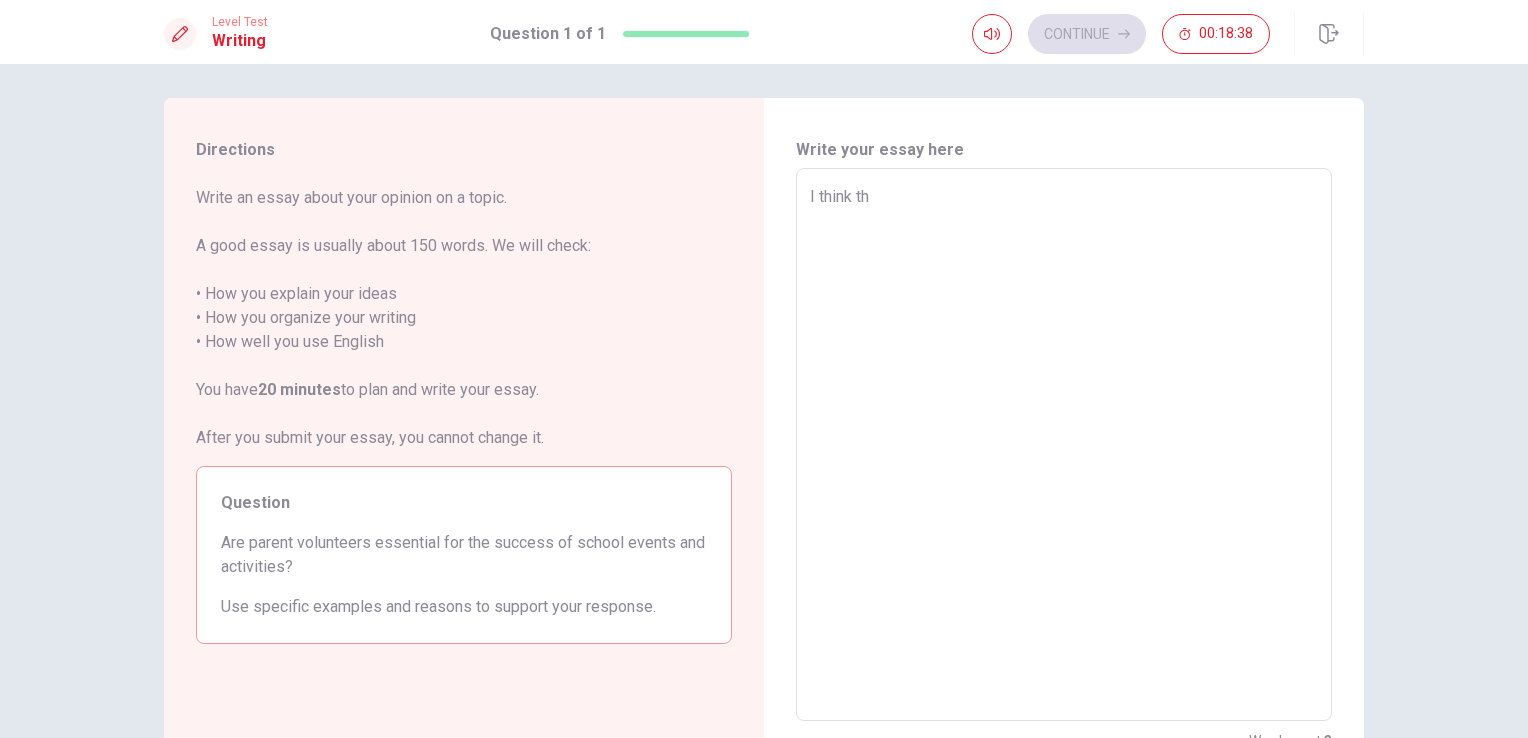 type on "I think tha" 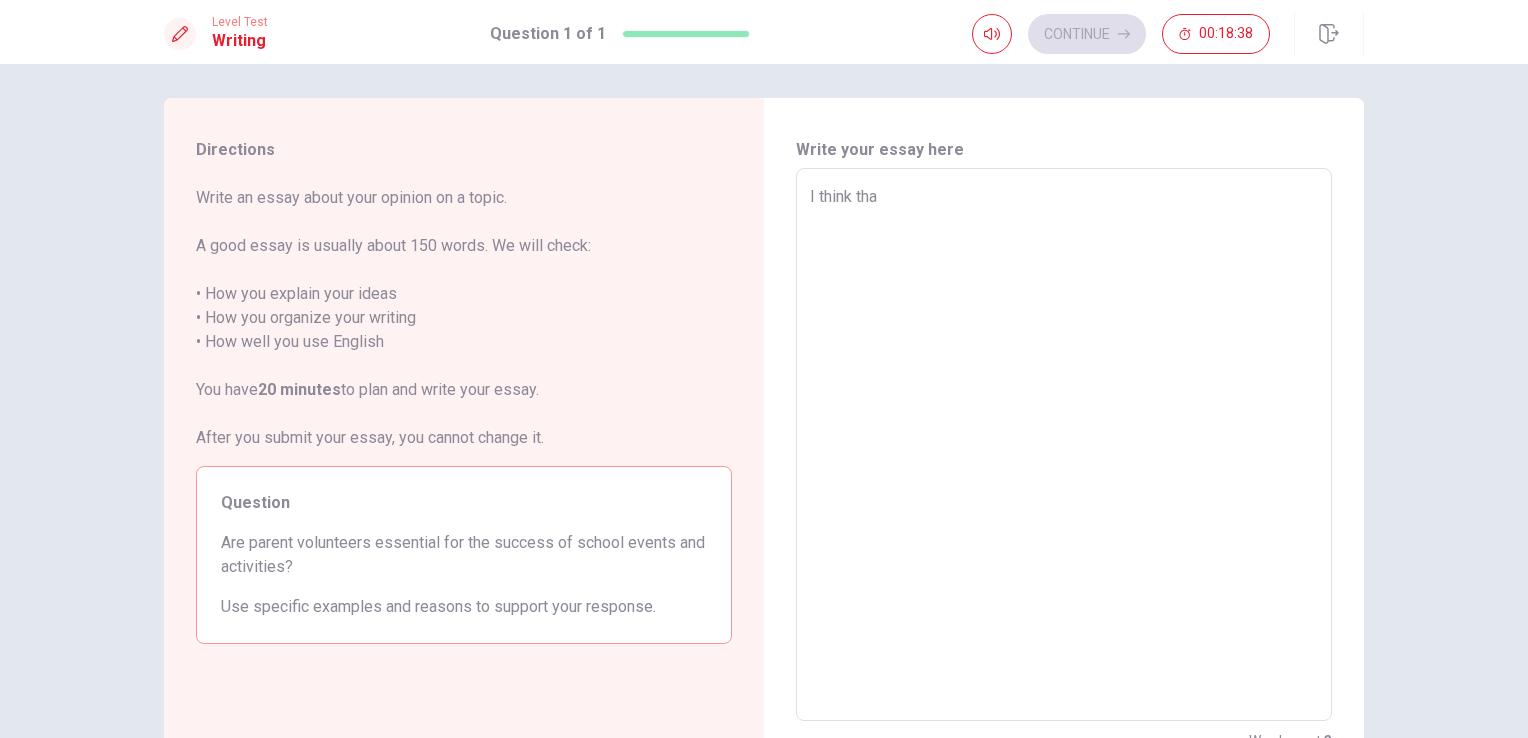 type on "x" 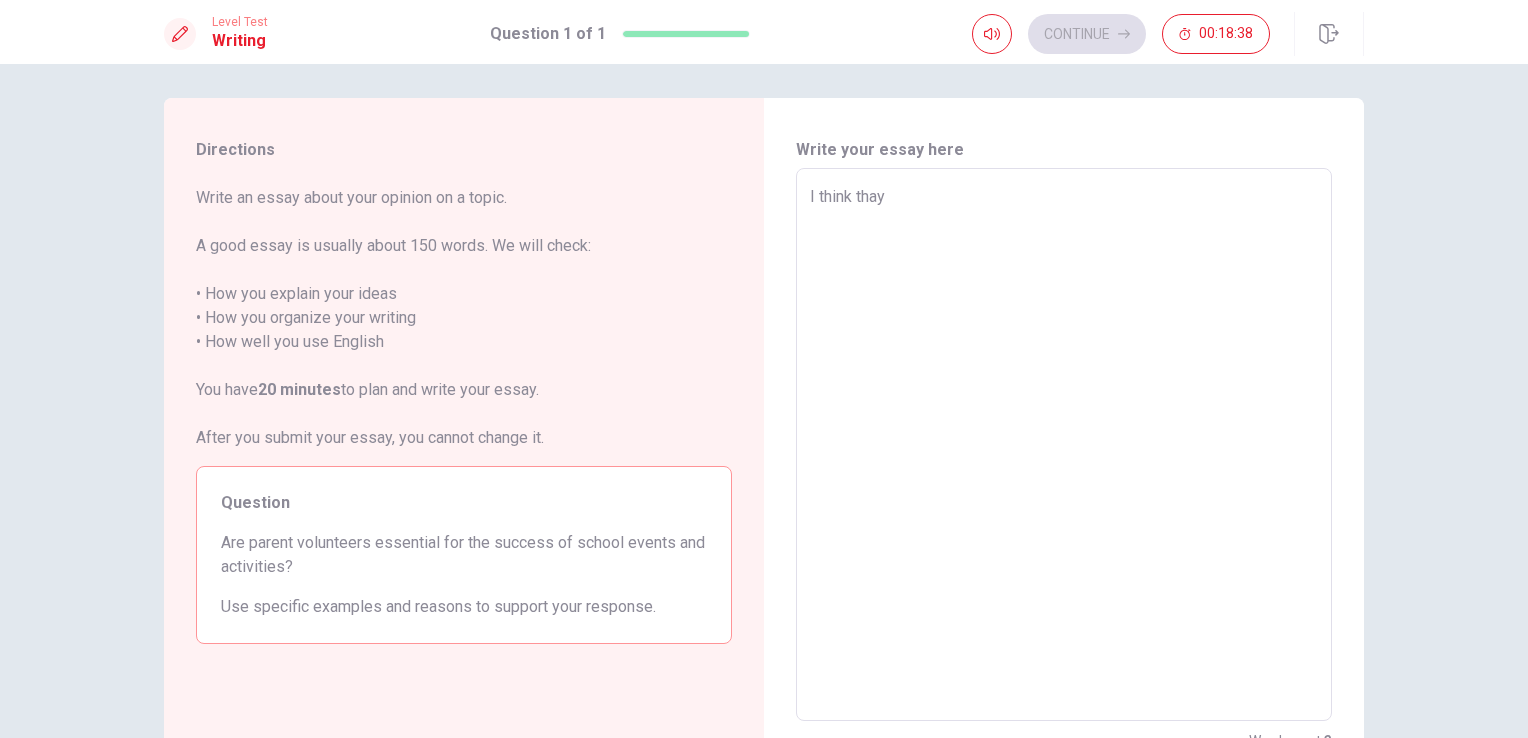 type on "x" 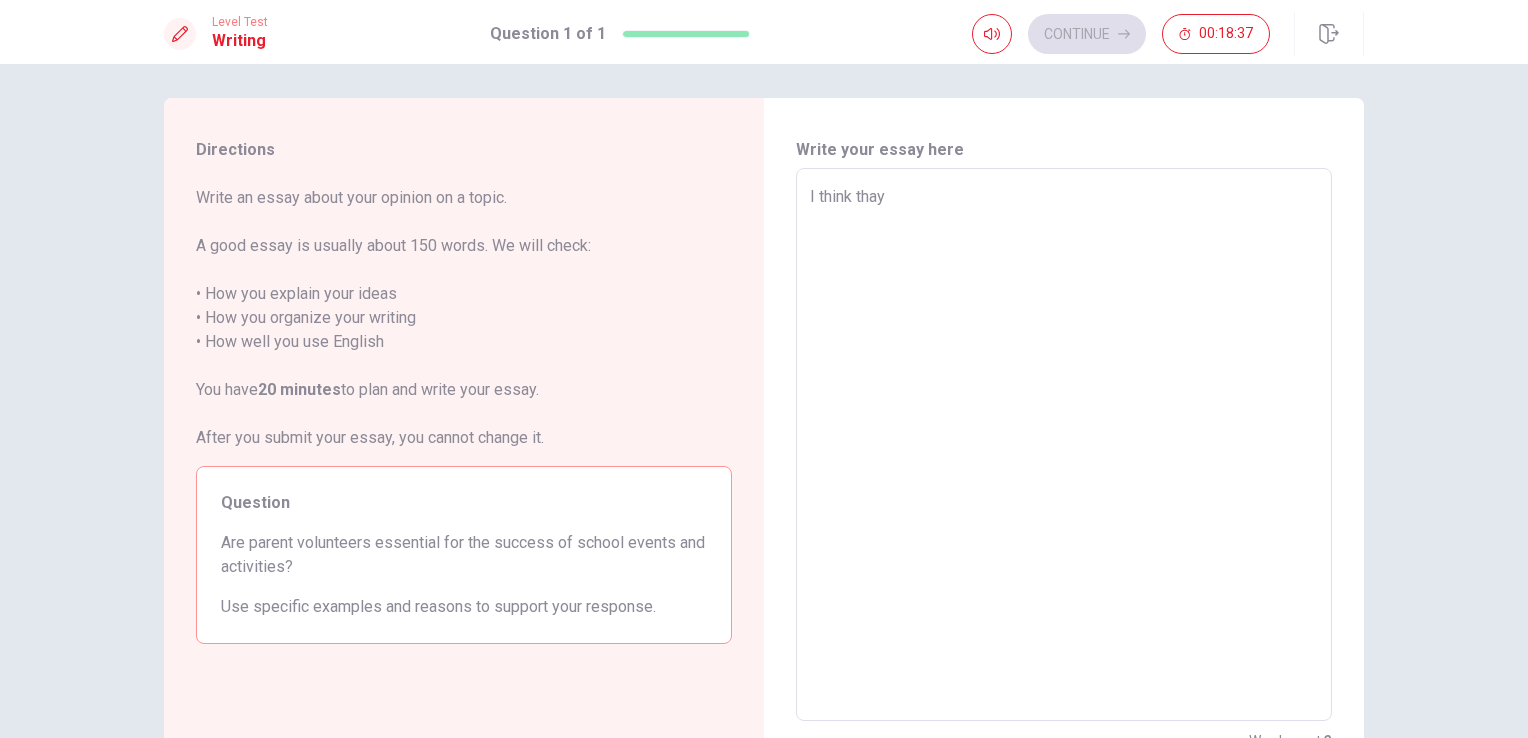 type on "I think tha" 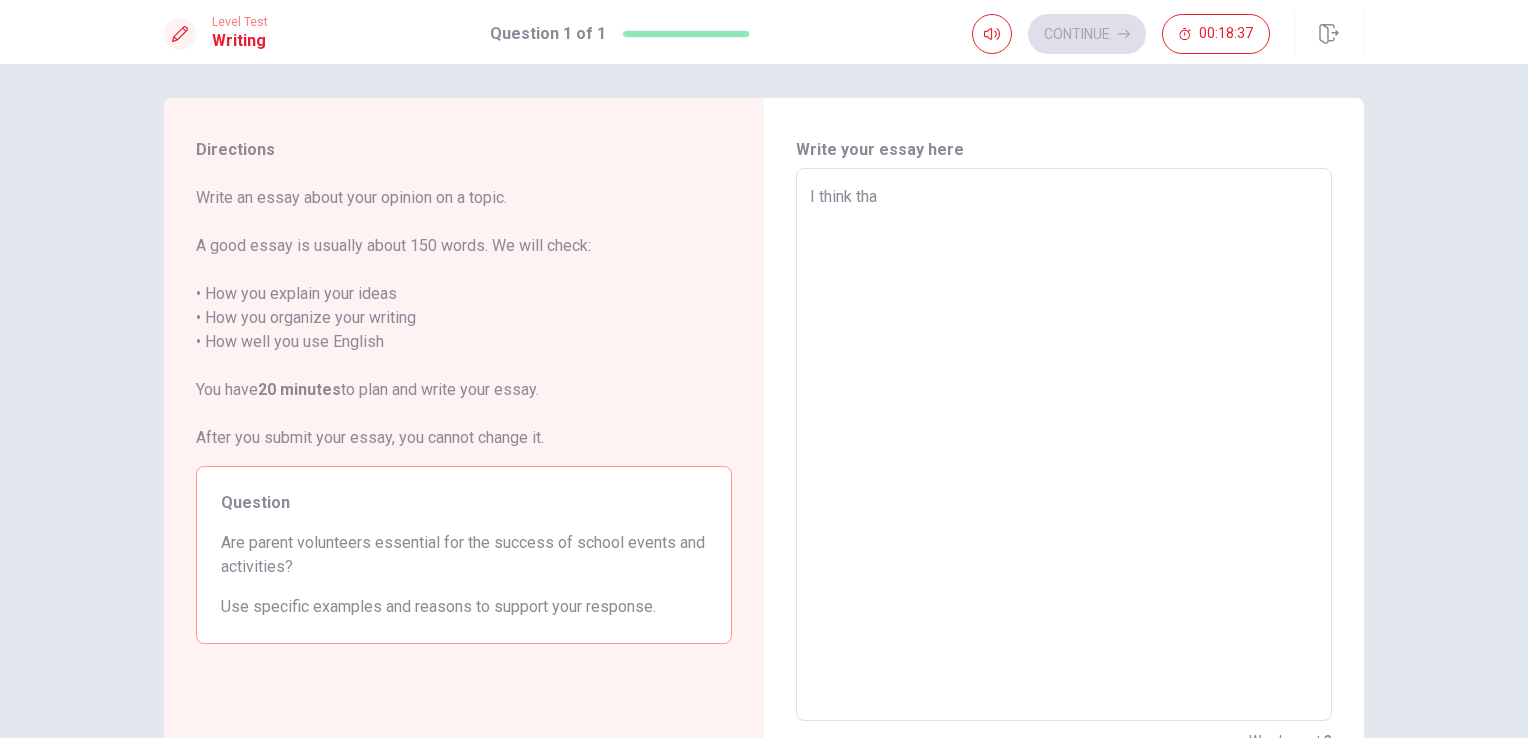 type on "x" 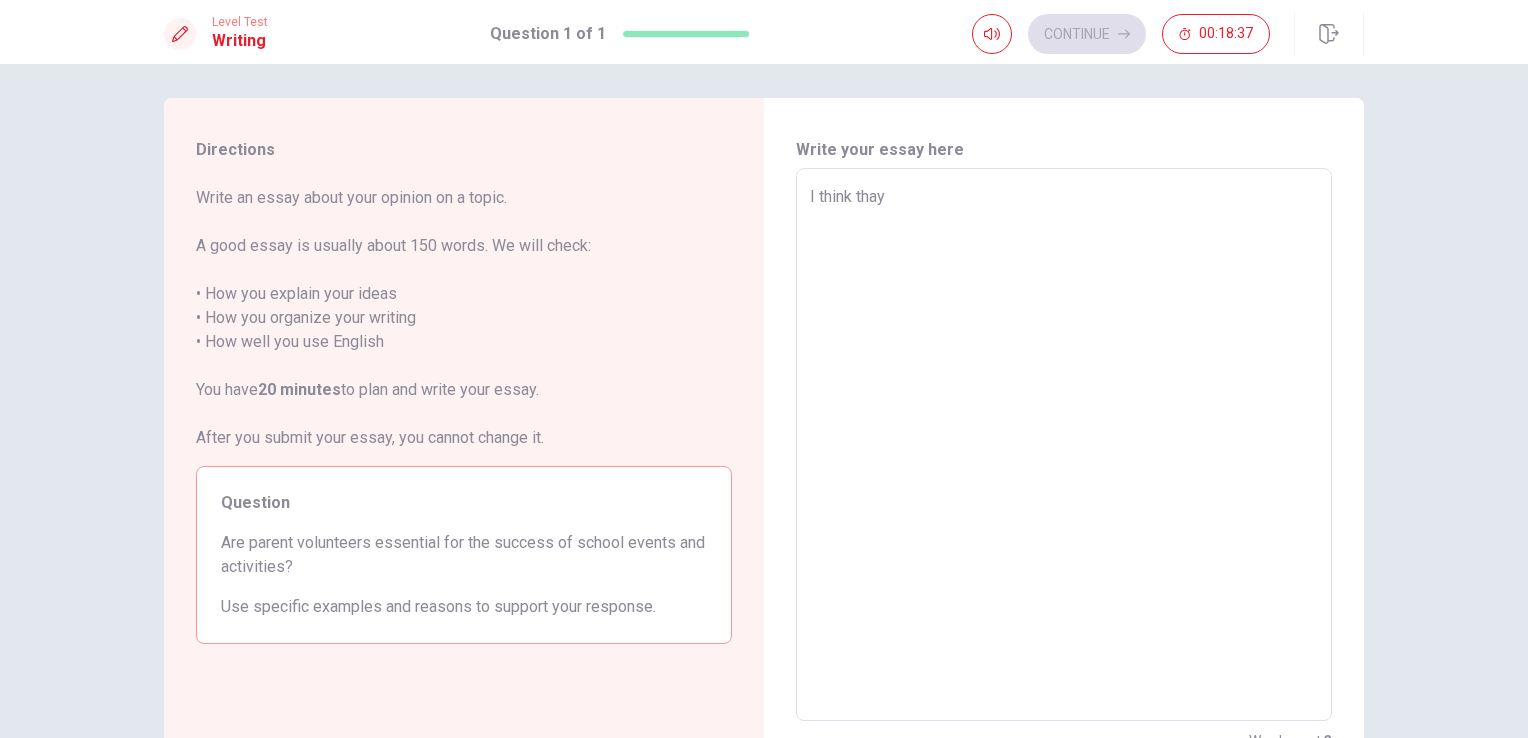 type on "x" 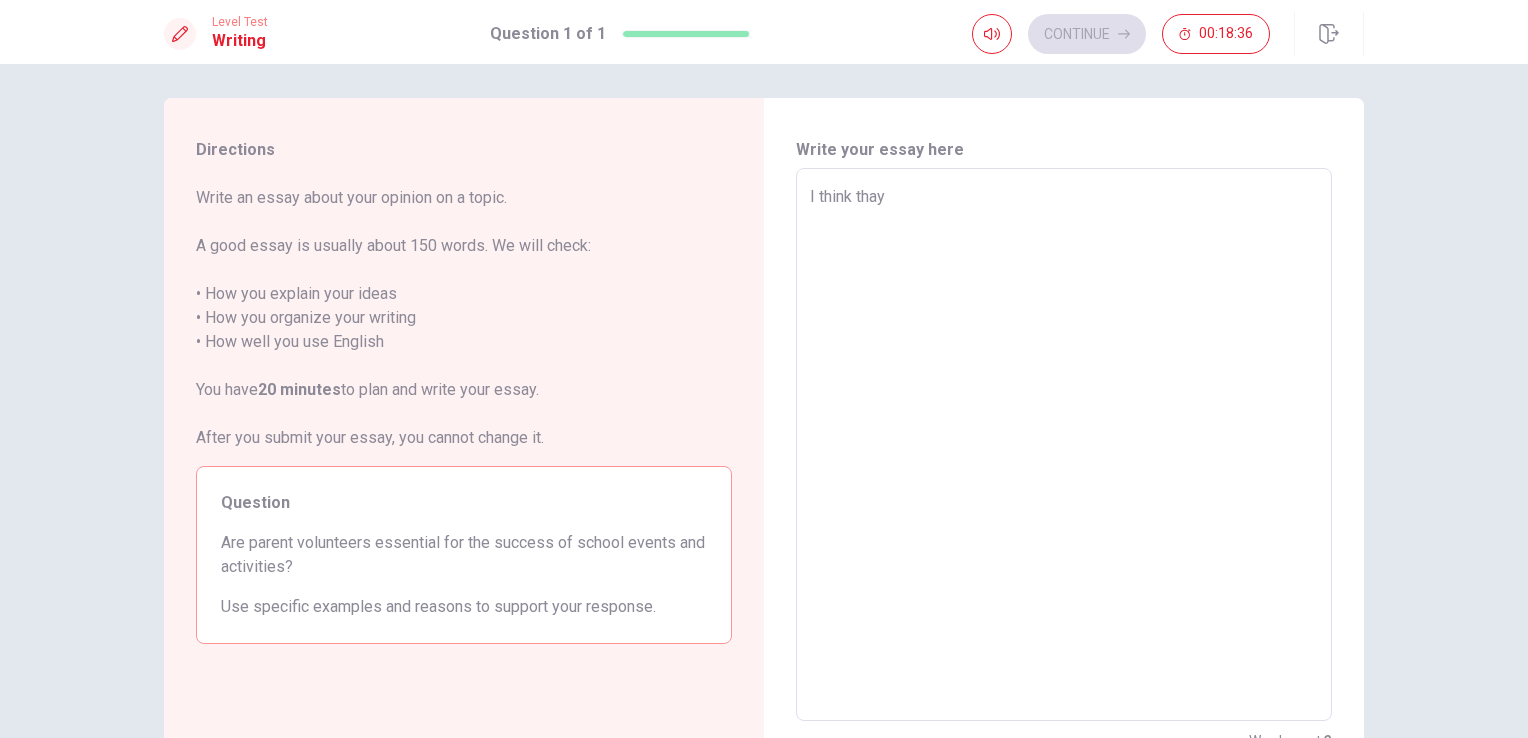 type on "I think tha" 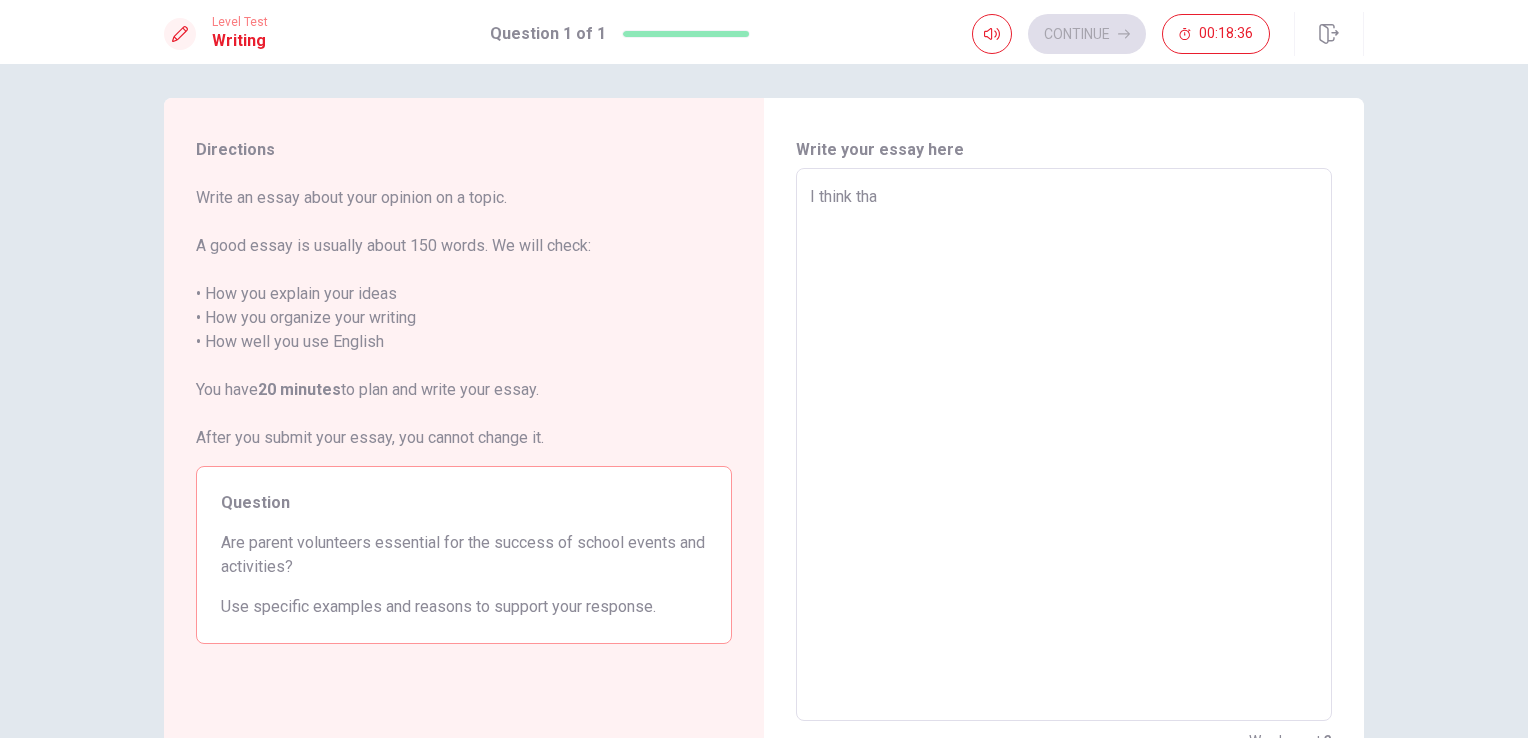 type on "x" 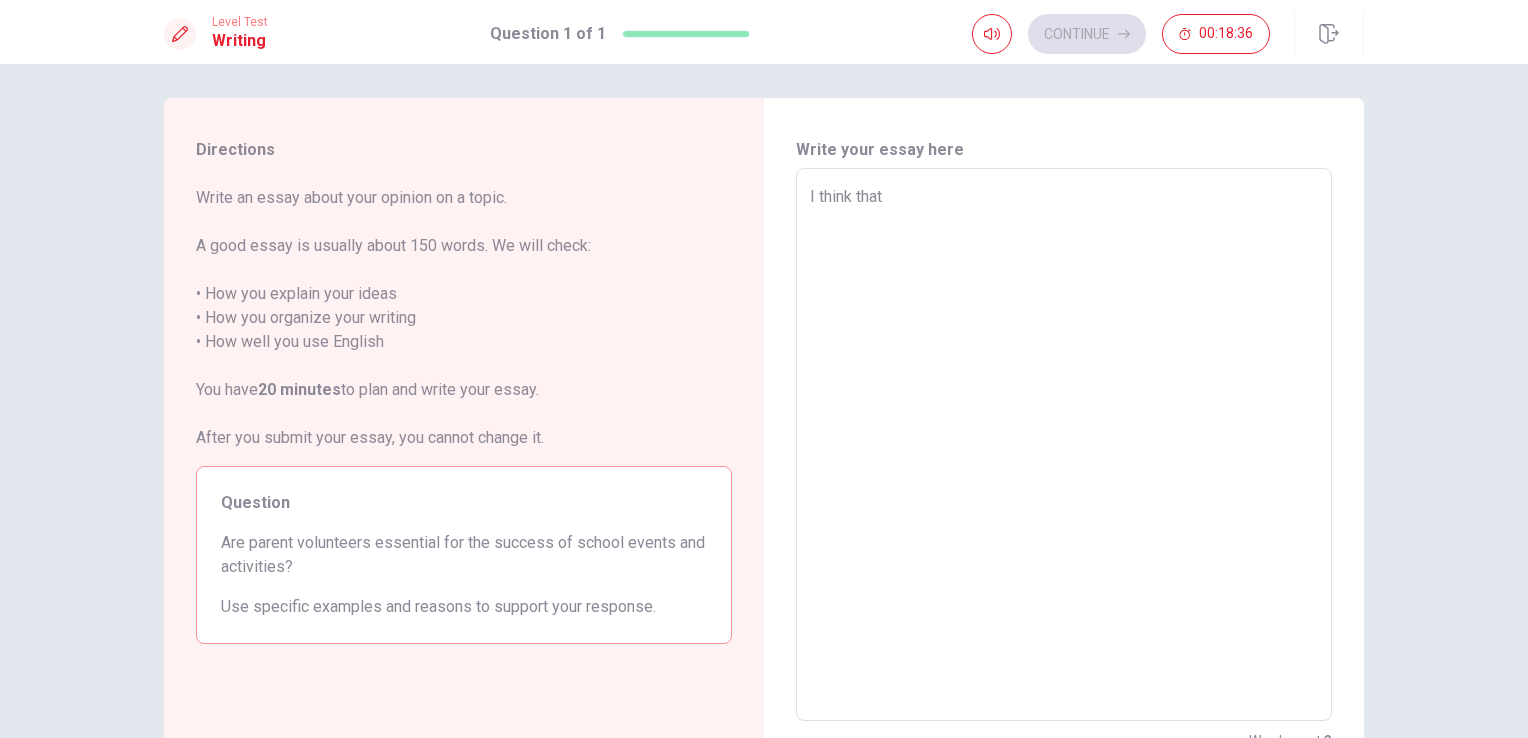 type on "x" 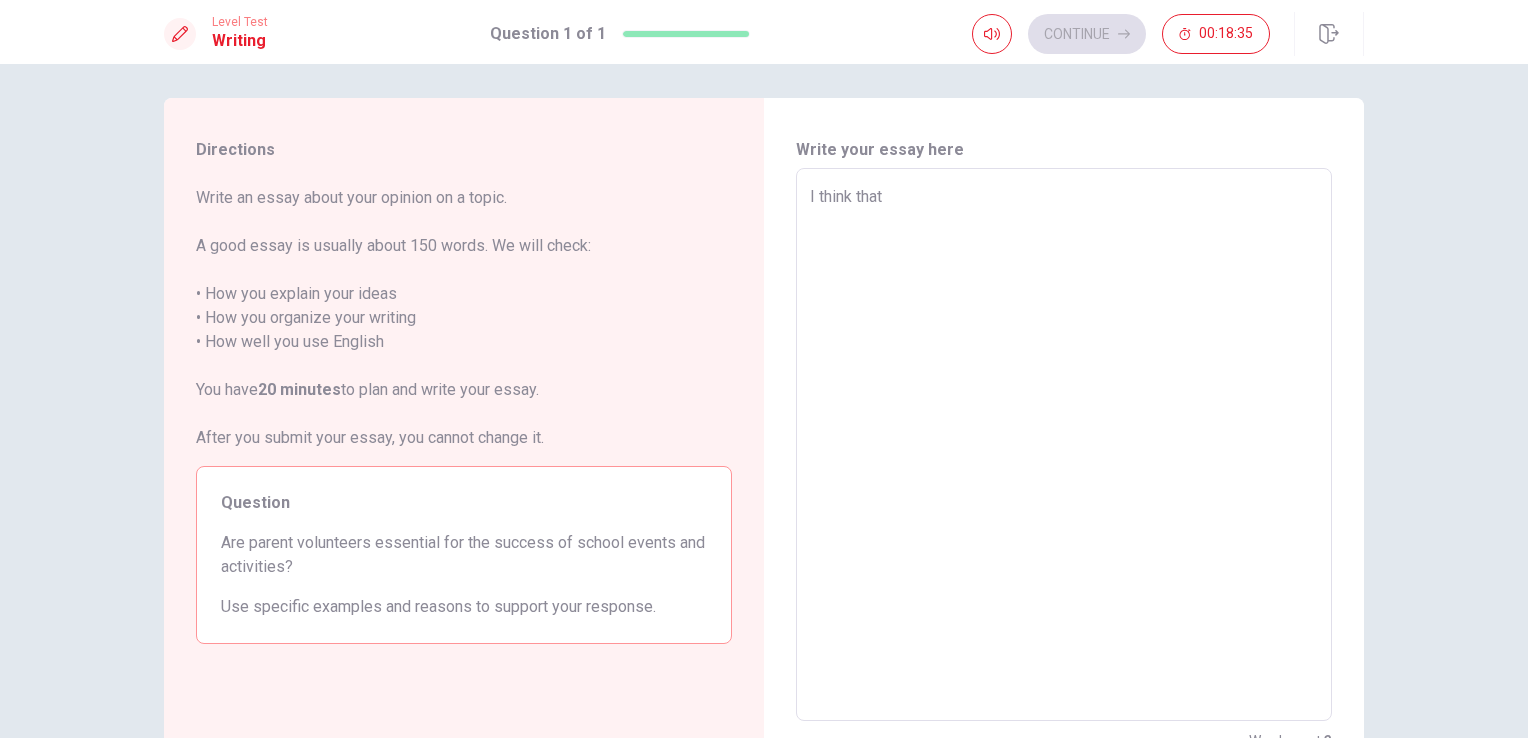 type on "I think that" 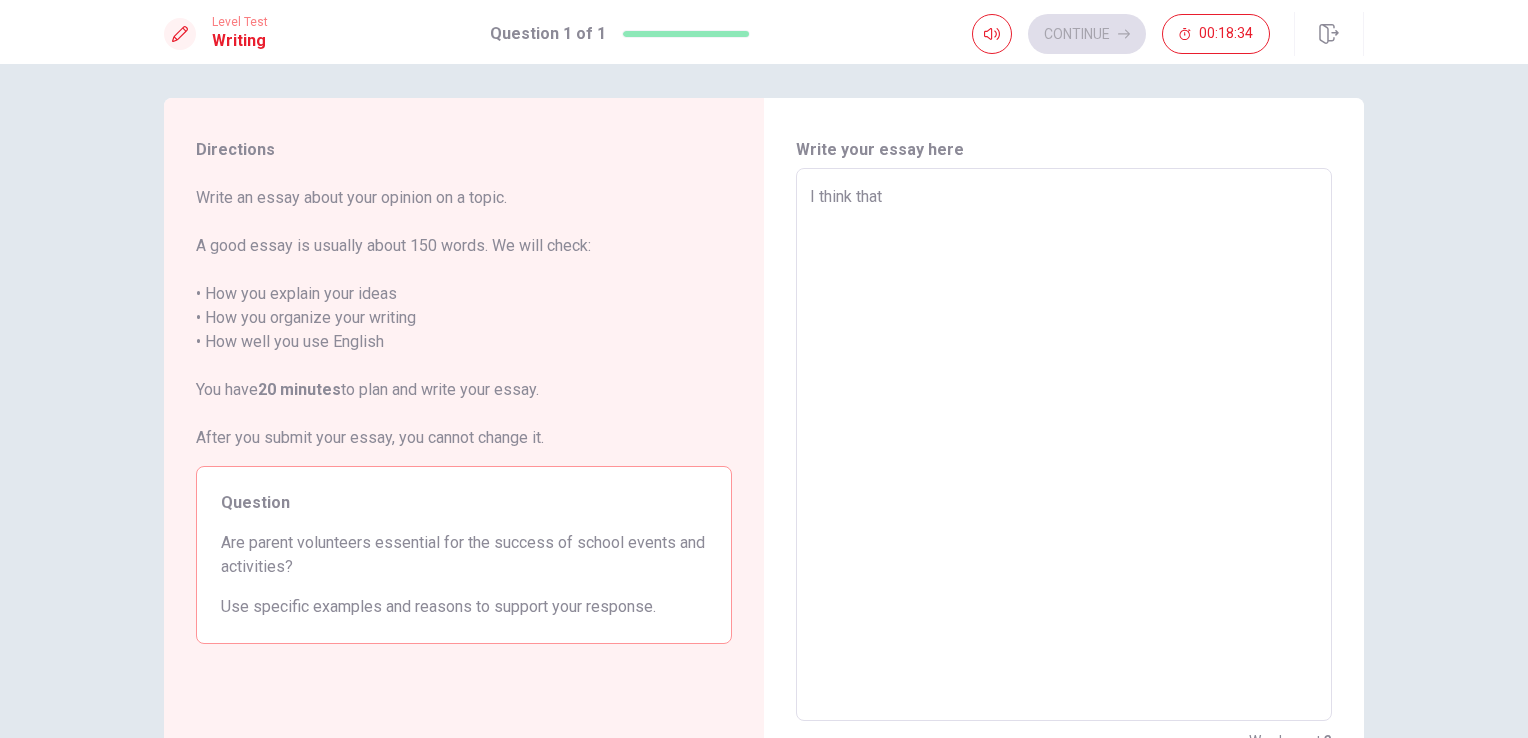 type on "I think that i" 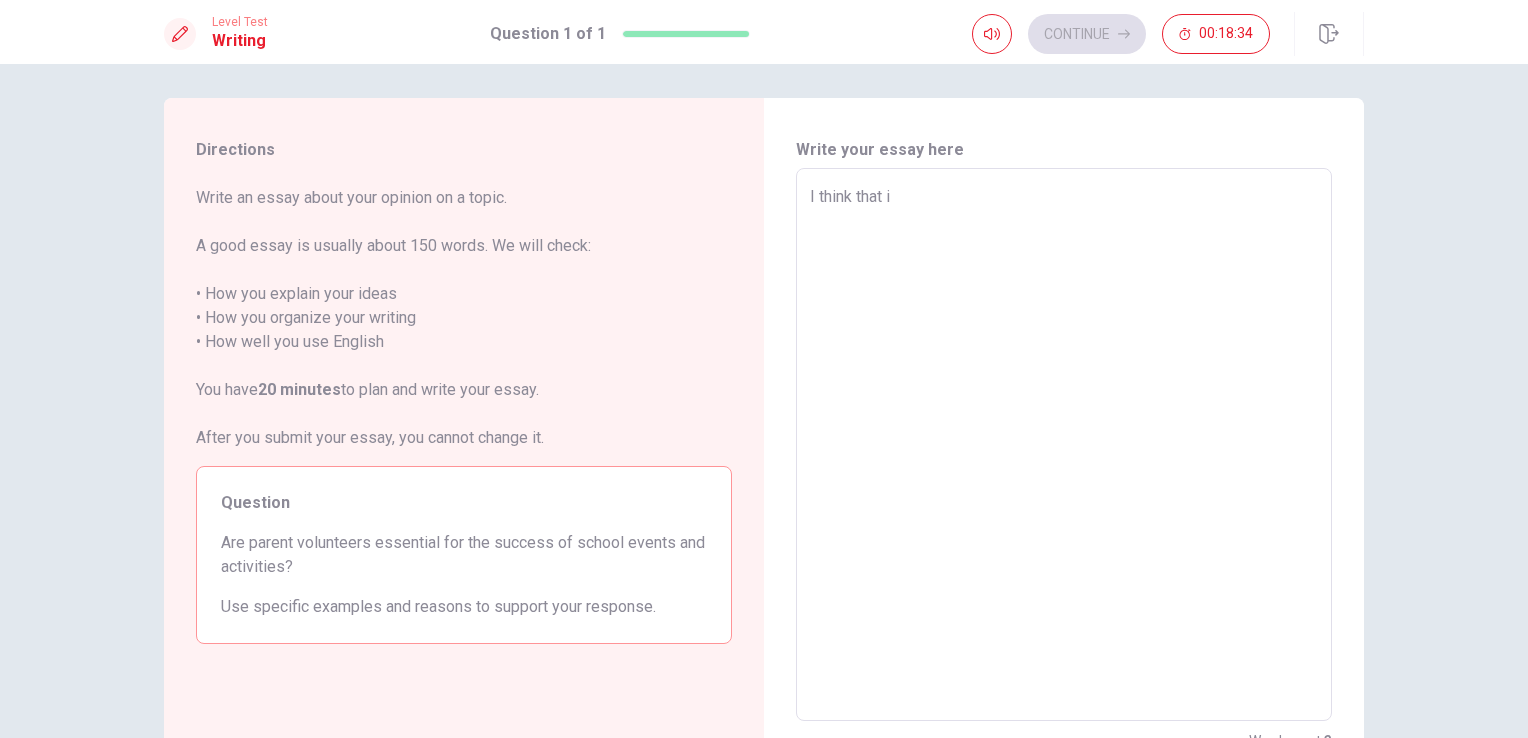 type on "x" 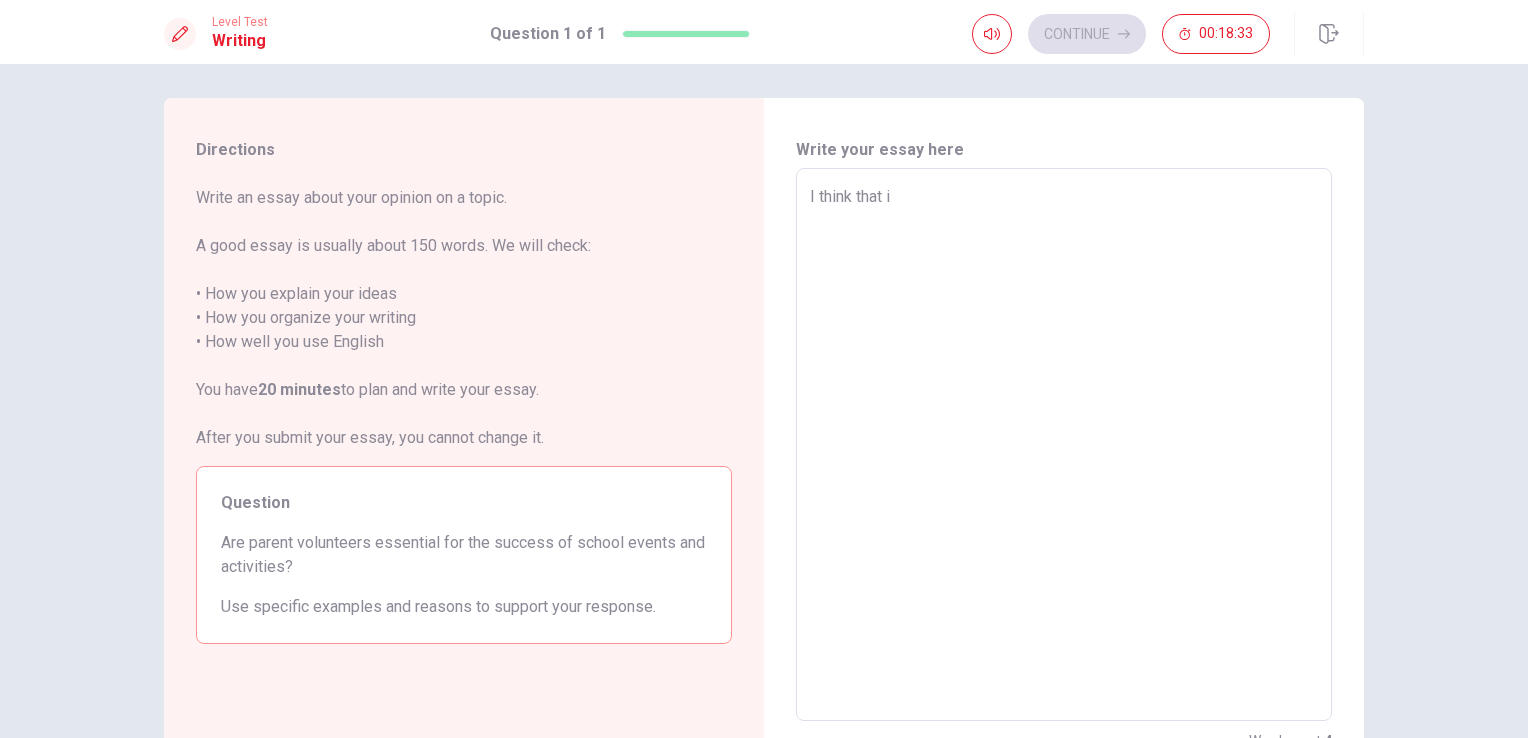 type on "I think that it" 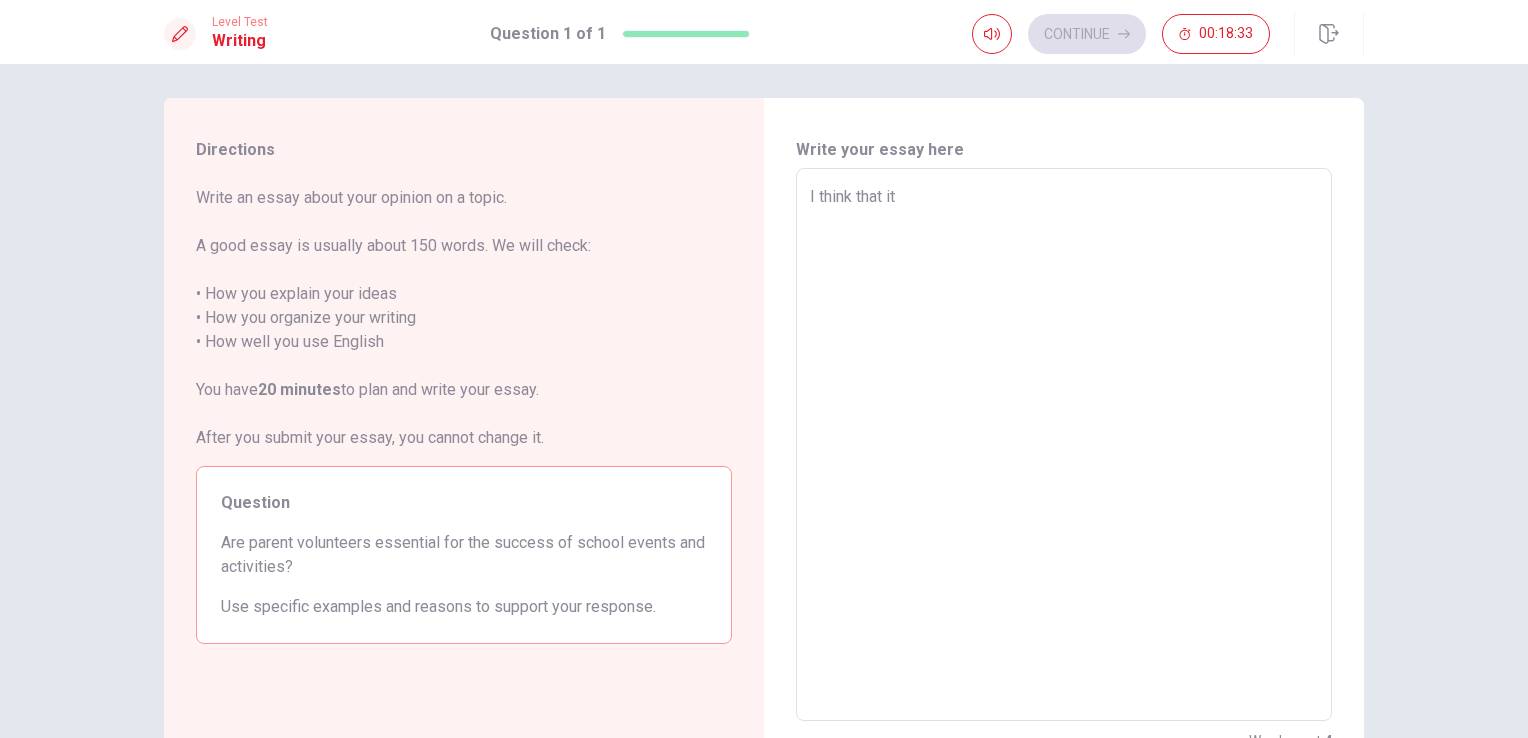 type on "x" 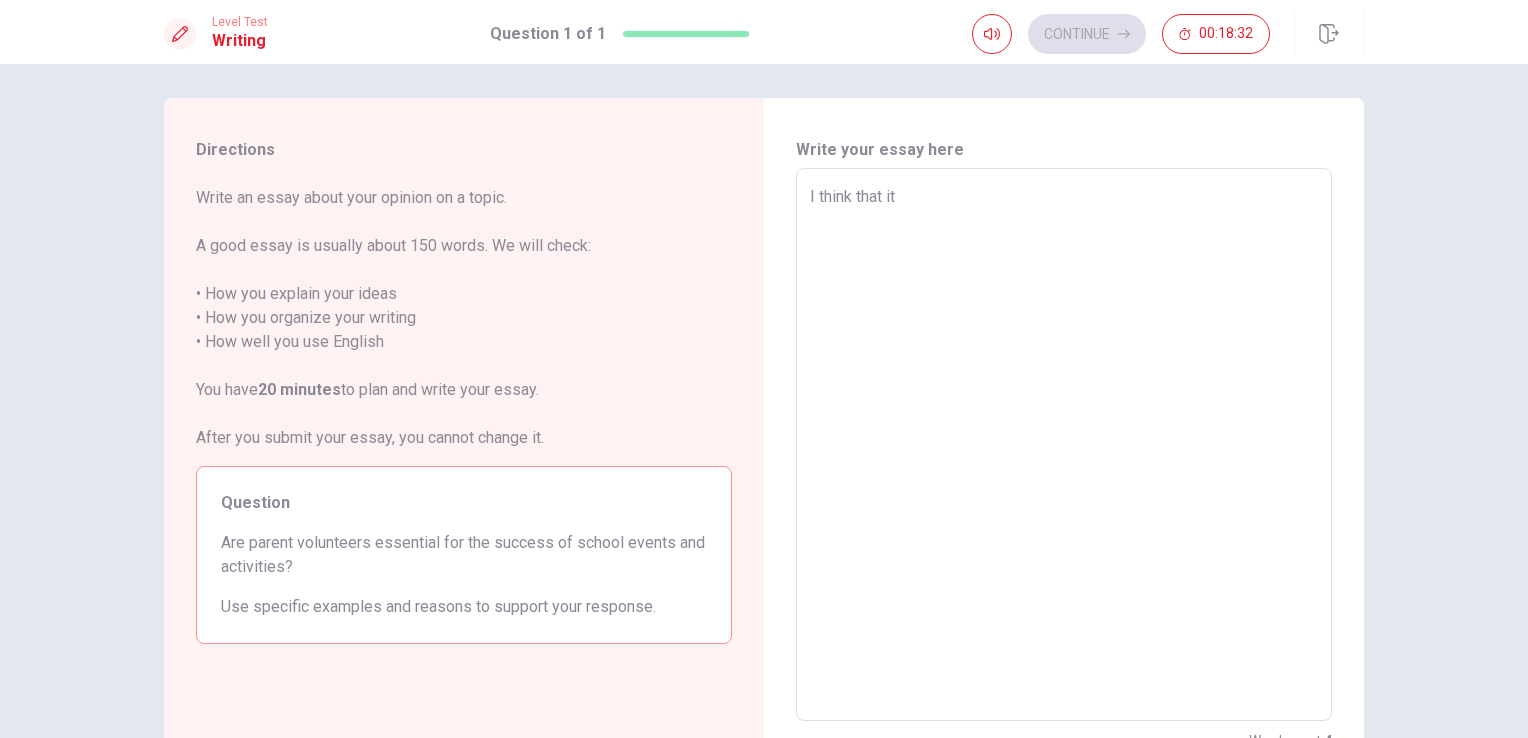 type on "I think that it" 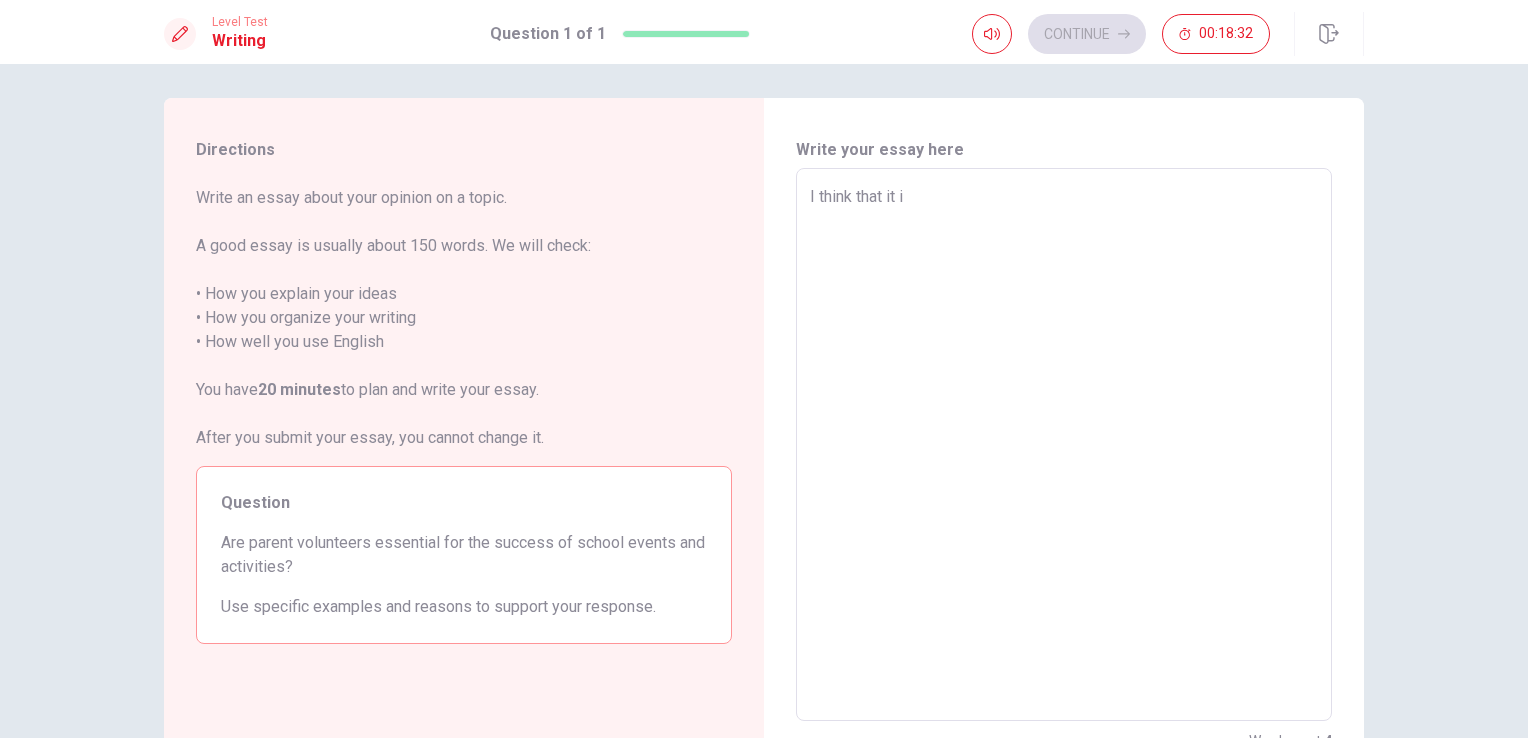 type on "x" 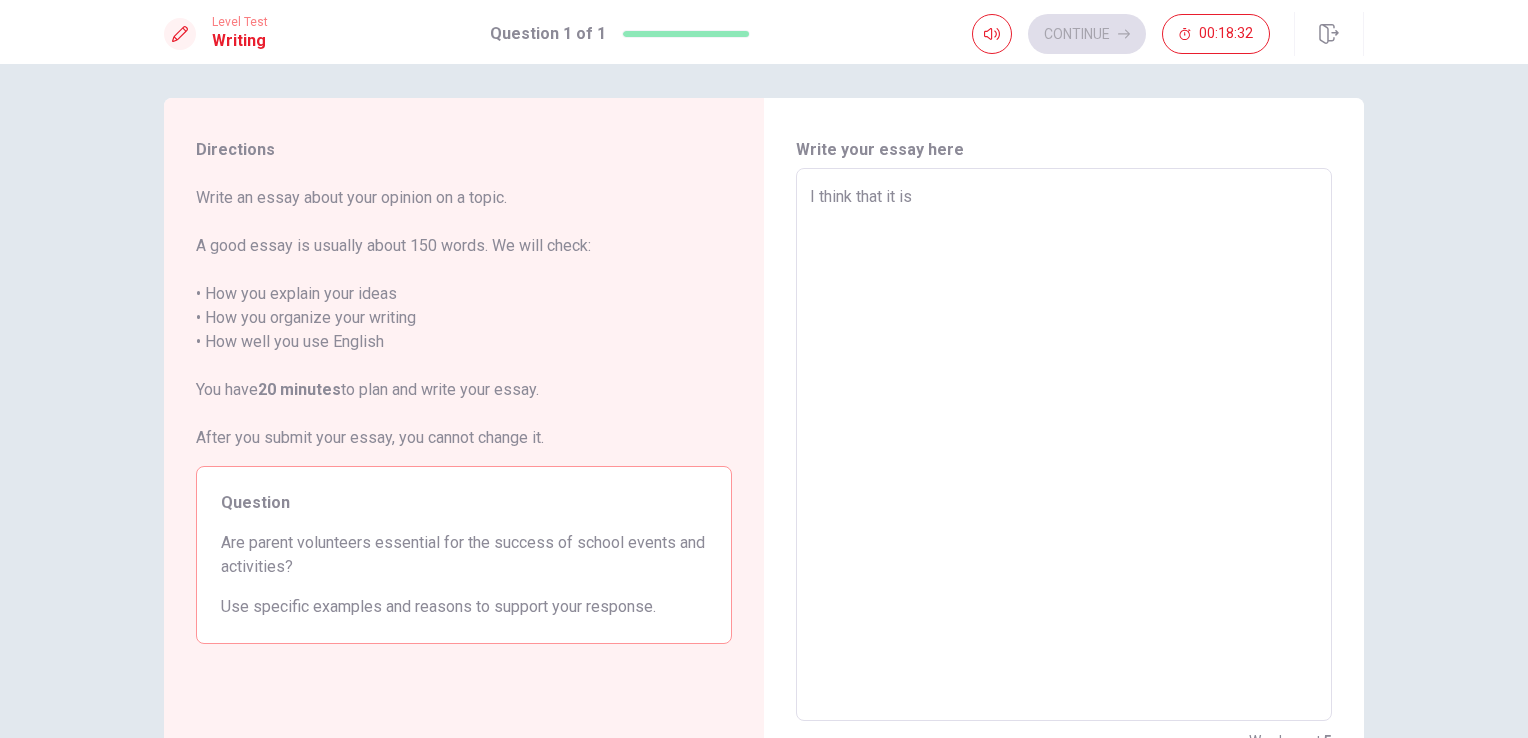 type on "x" 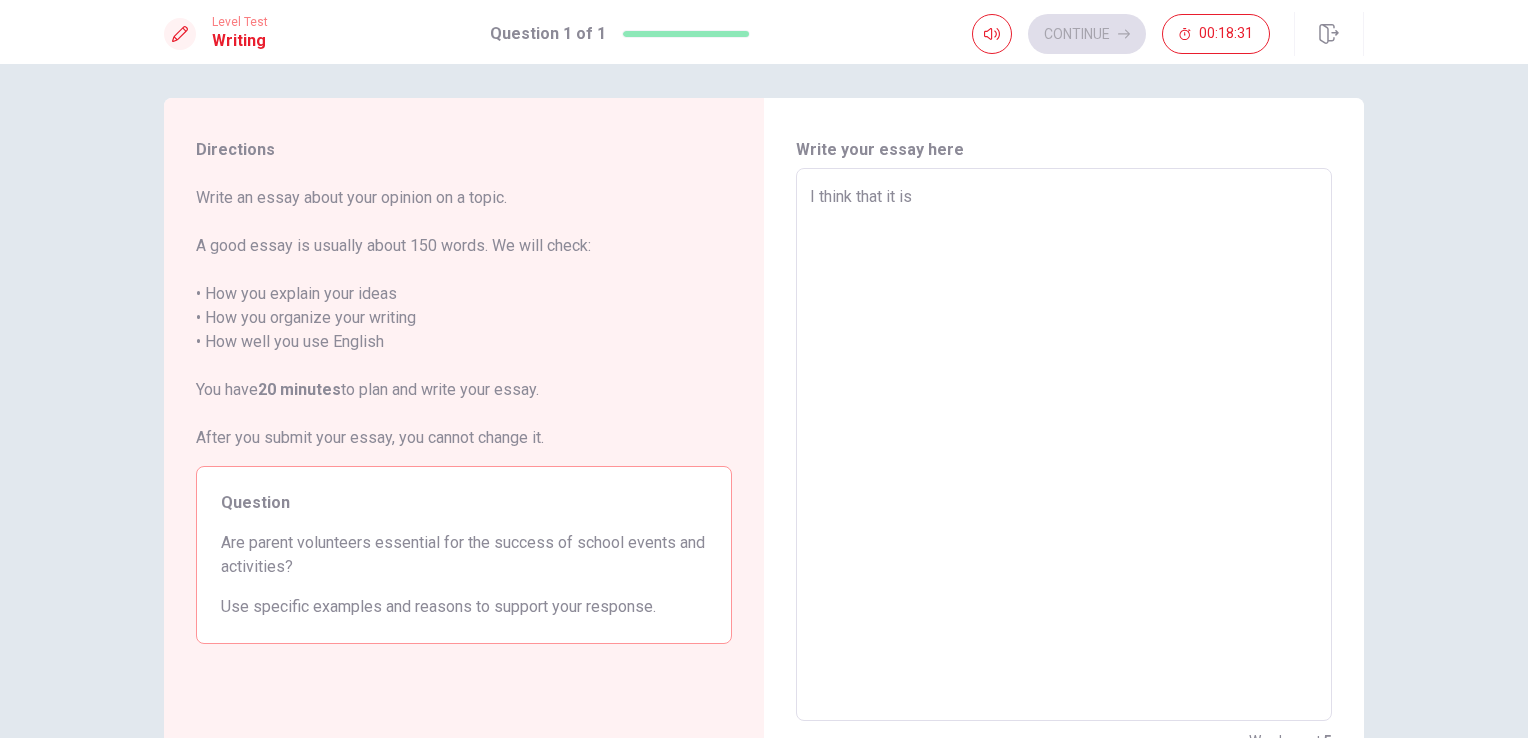 type on "x" 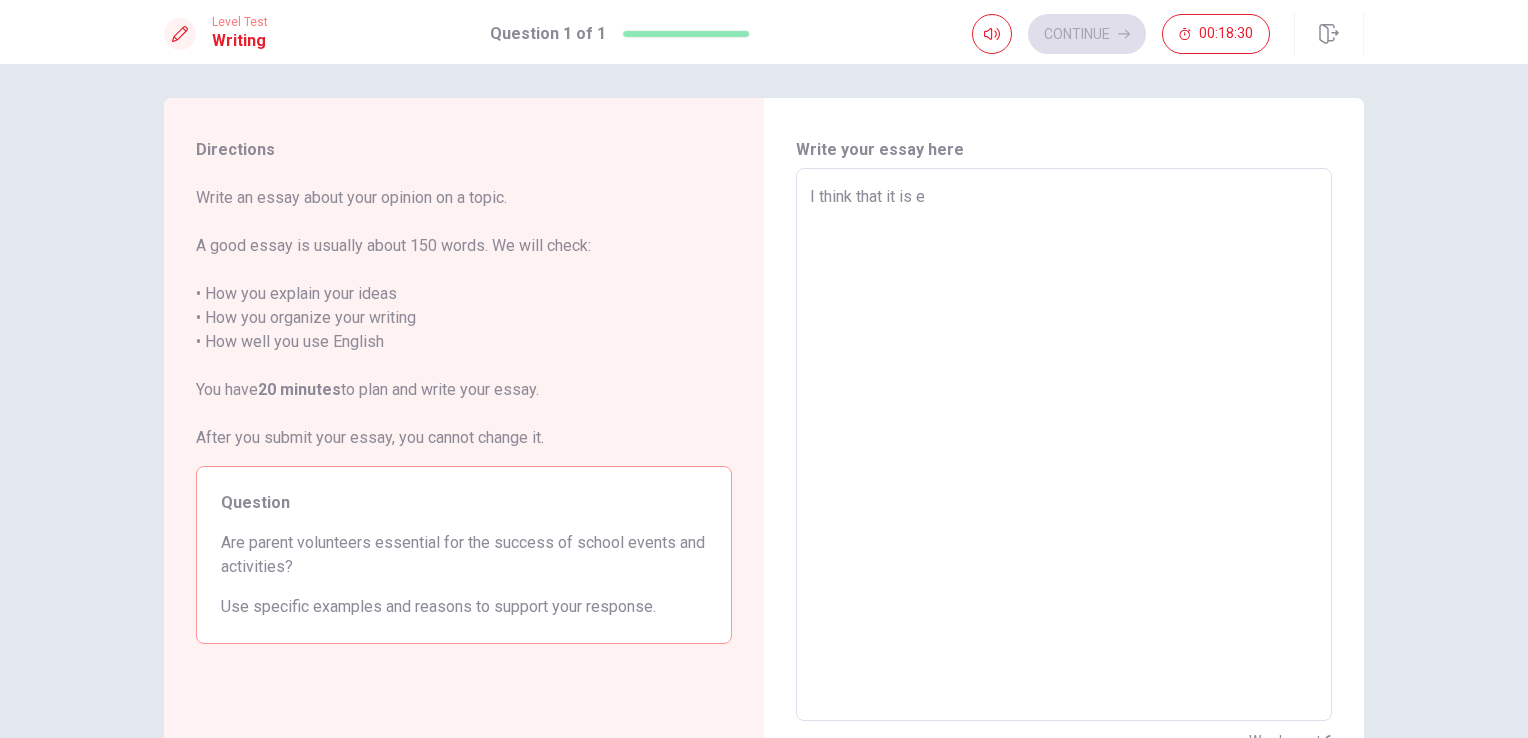 type on "x" 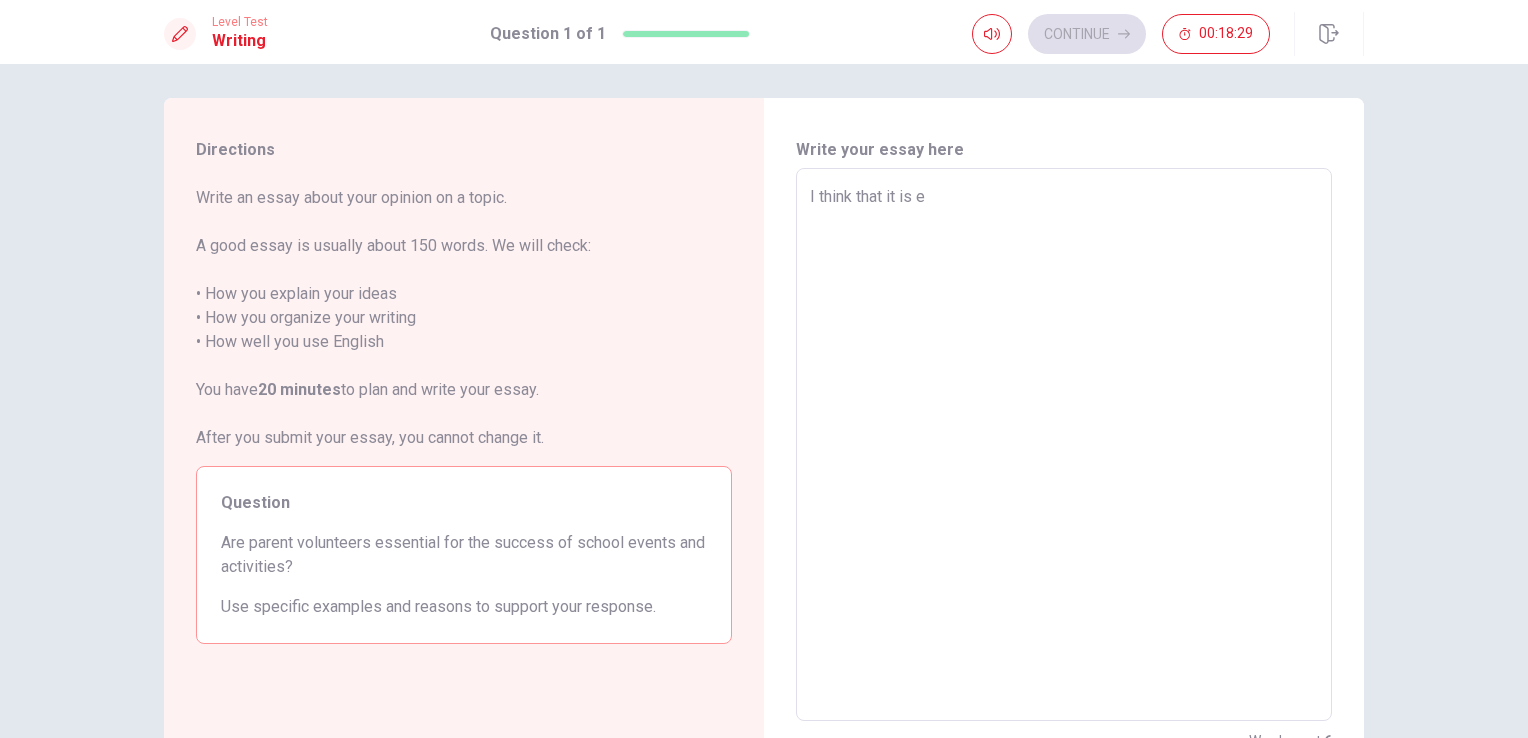 type on "I think that it is es" 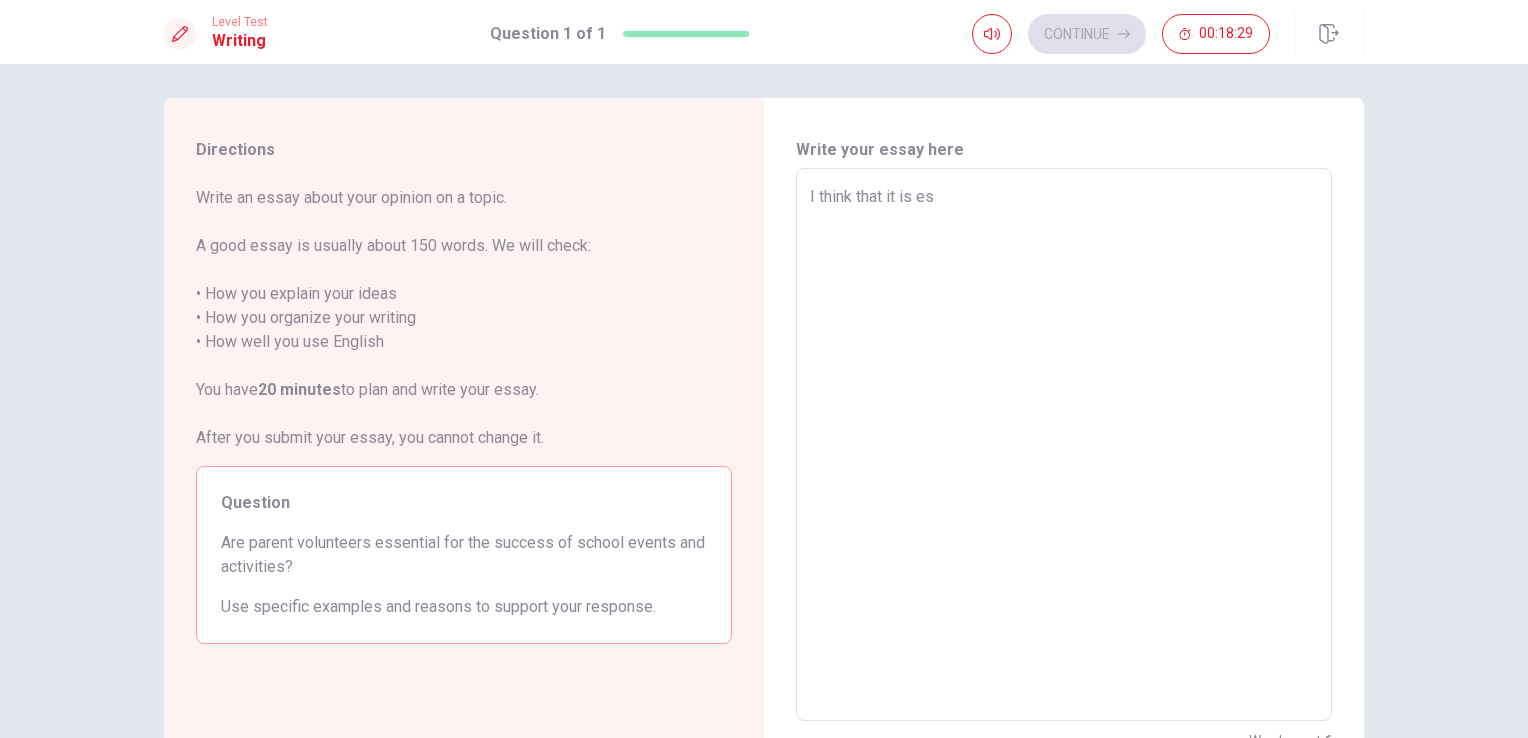 type on "x" 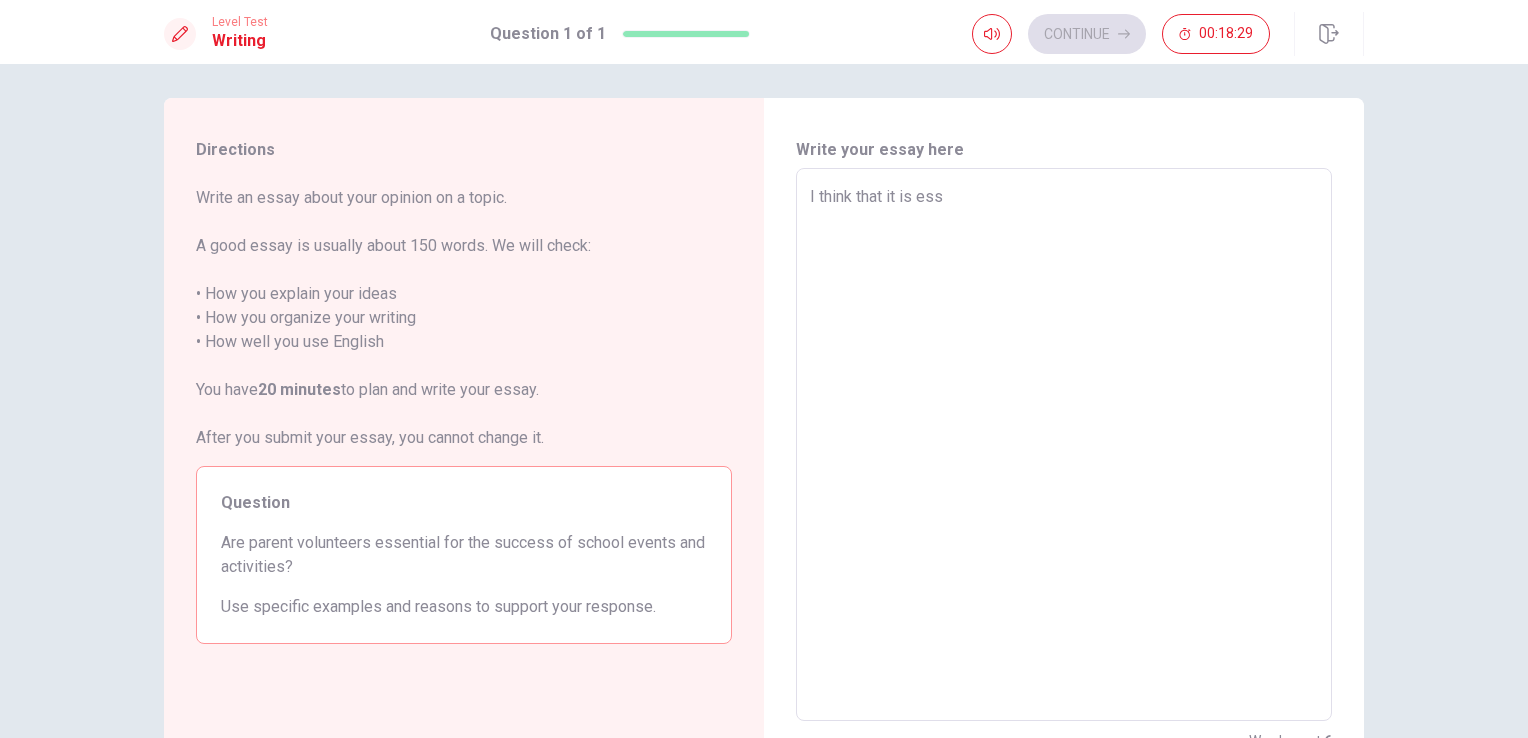 type on "x" 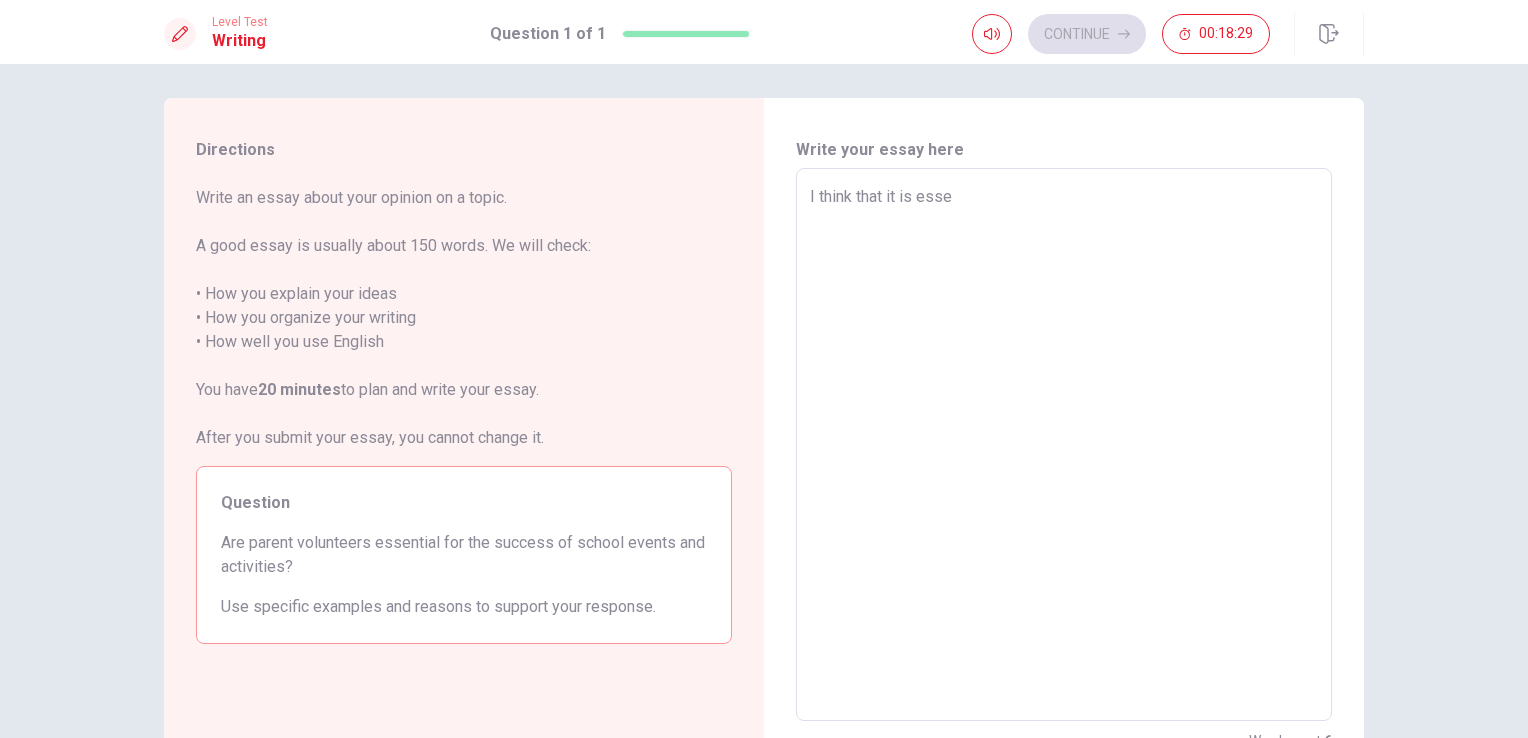 type on "x" 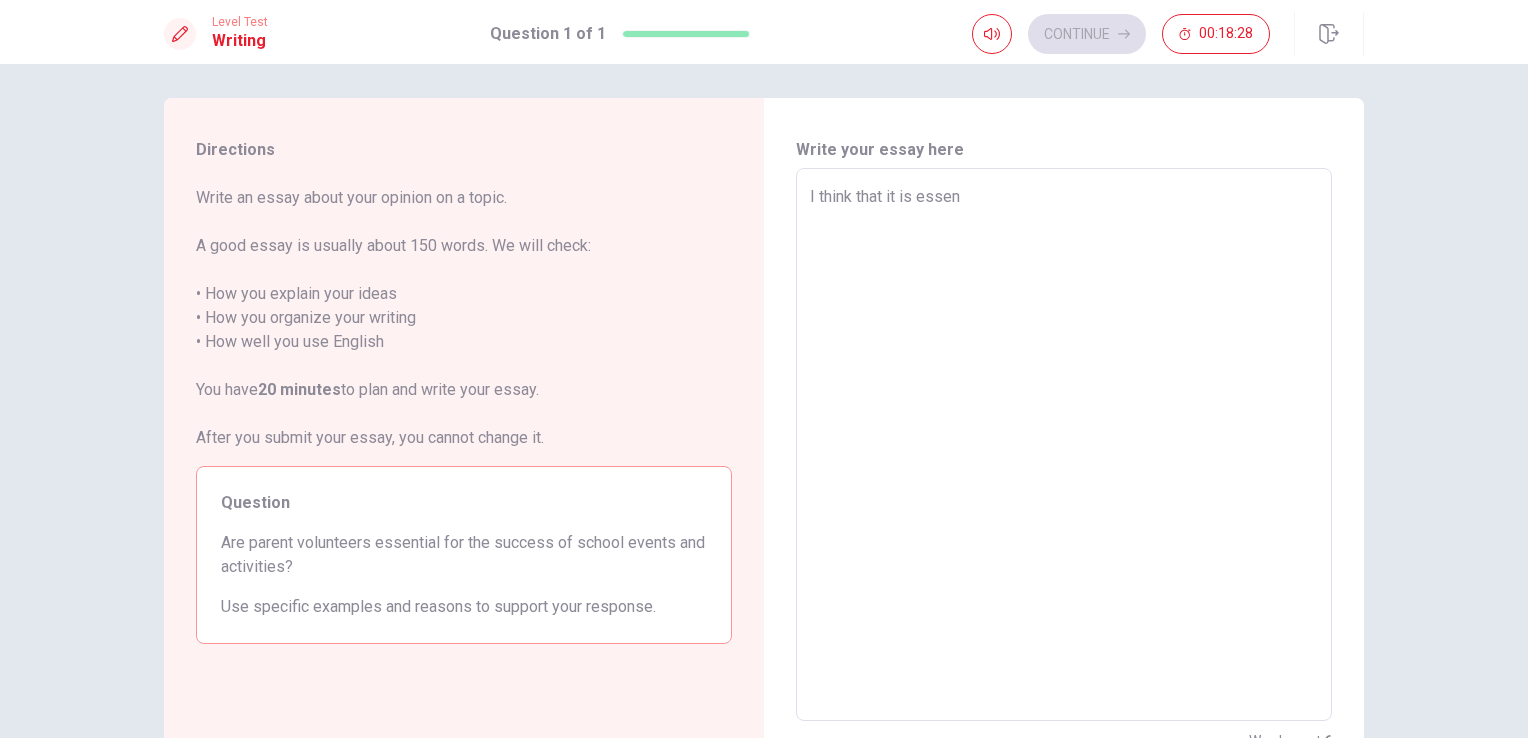 type on "x" 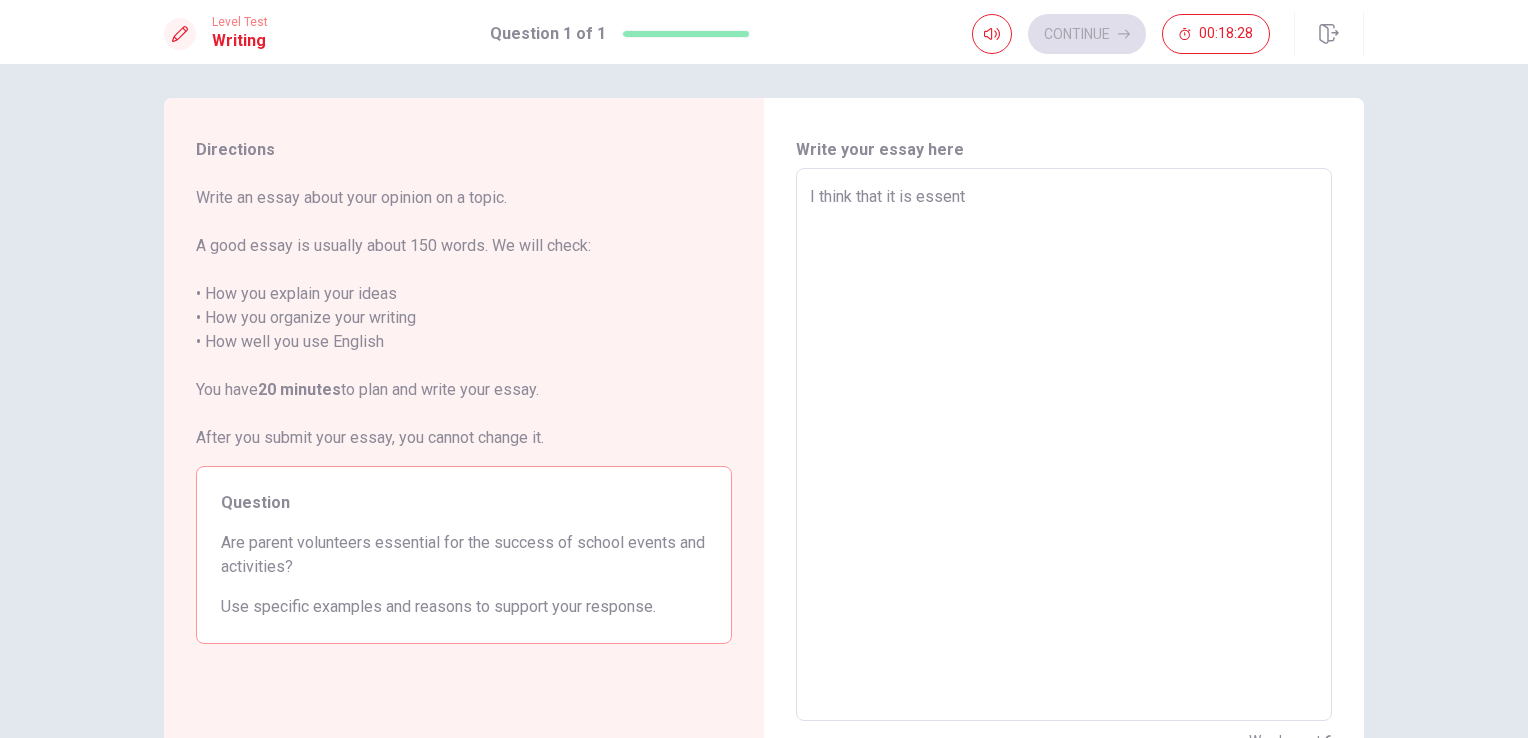 type on "x" 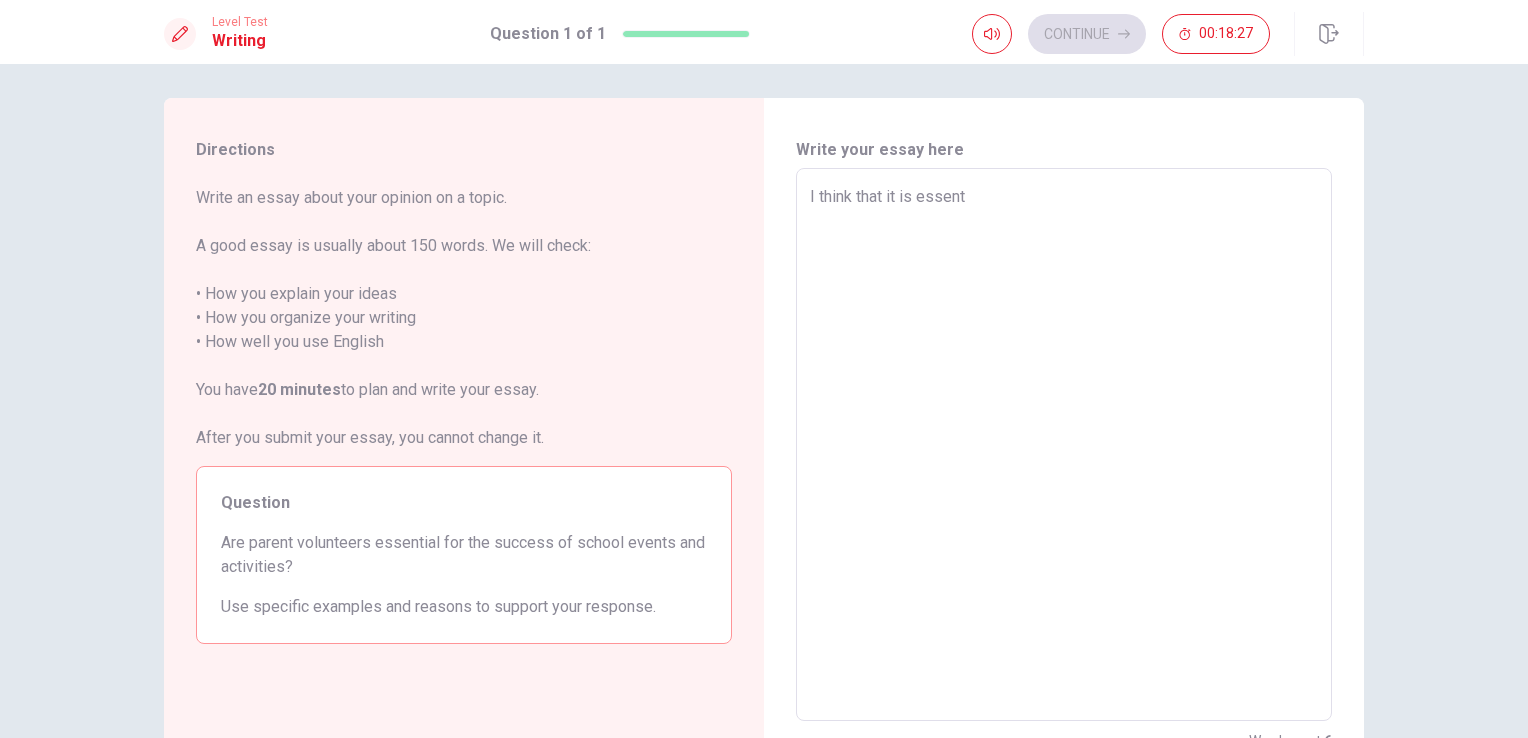 type on "I think that it is essenti" 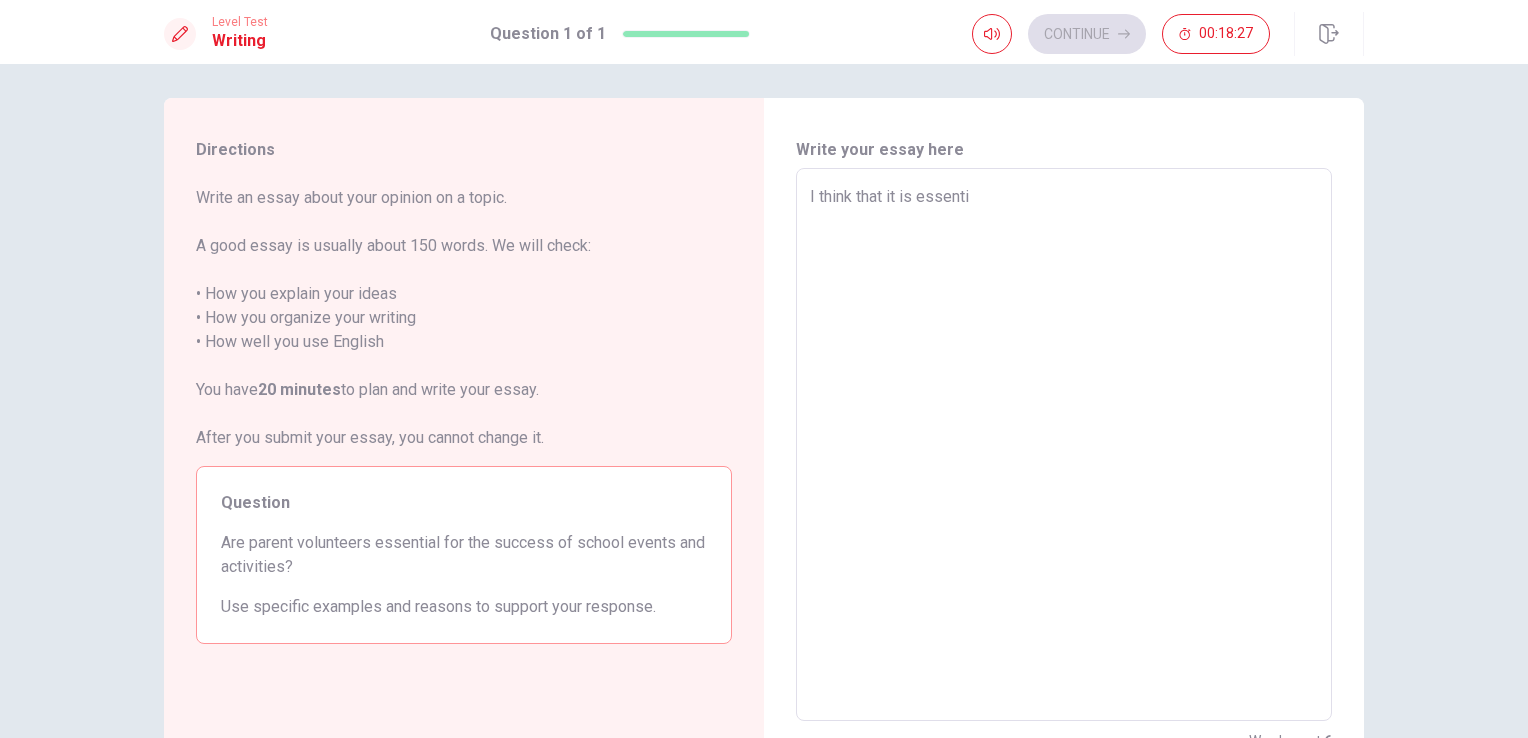 type on "x" 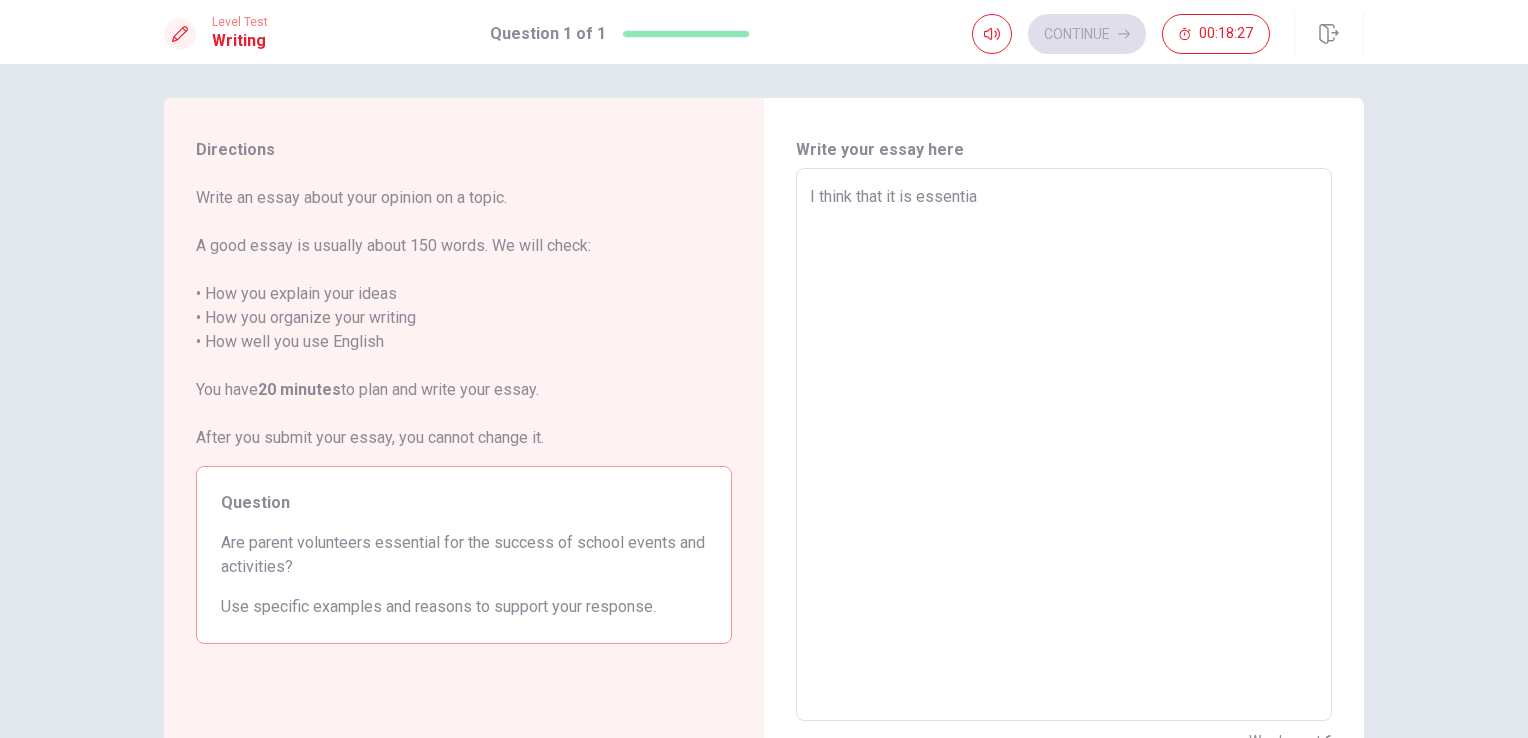 type on "x" 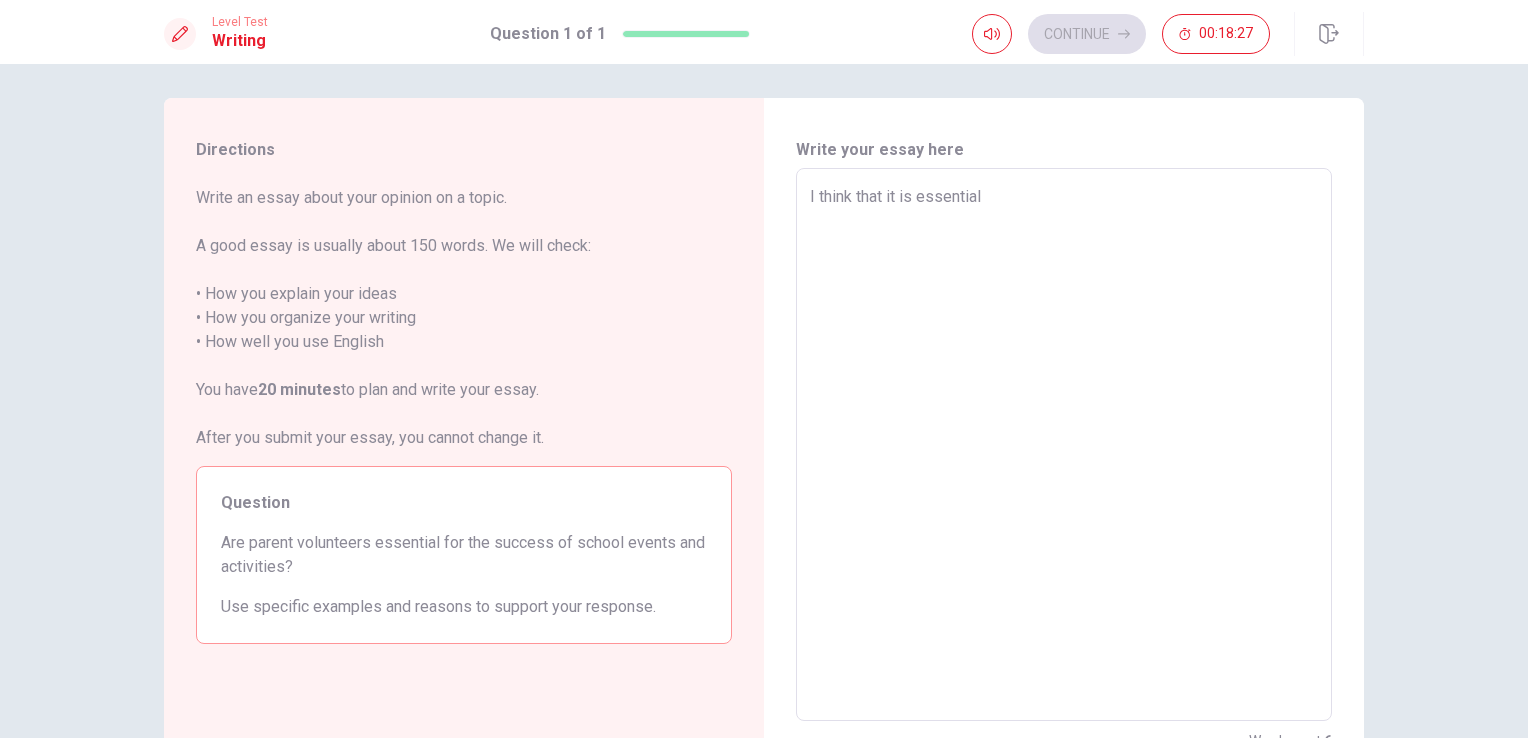 type on "x" 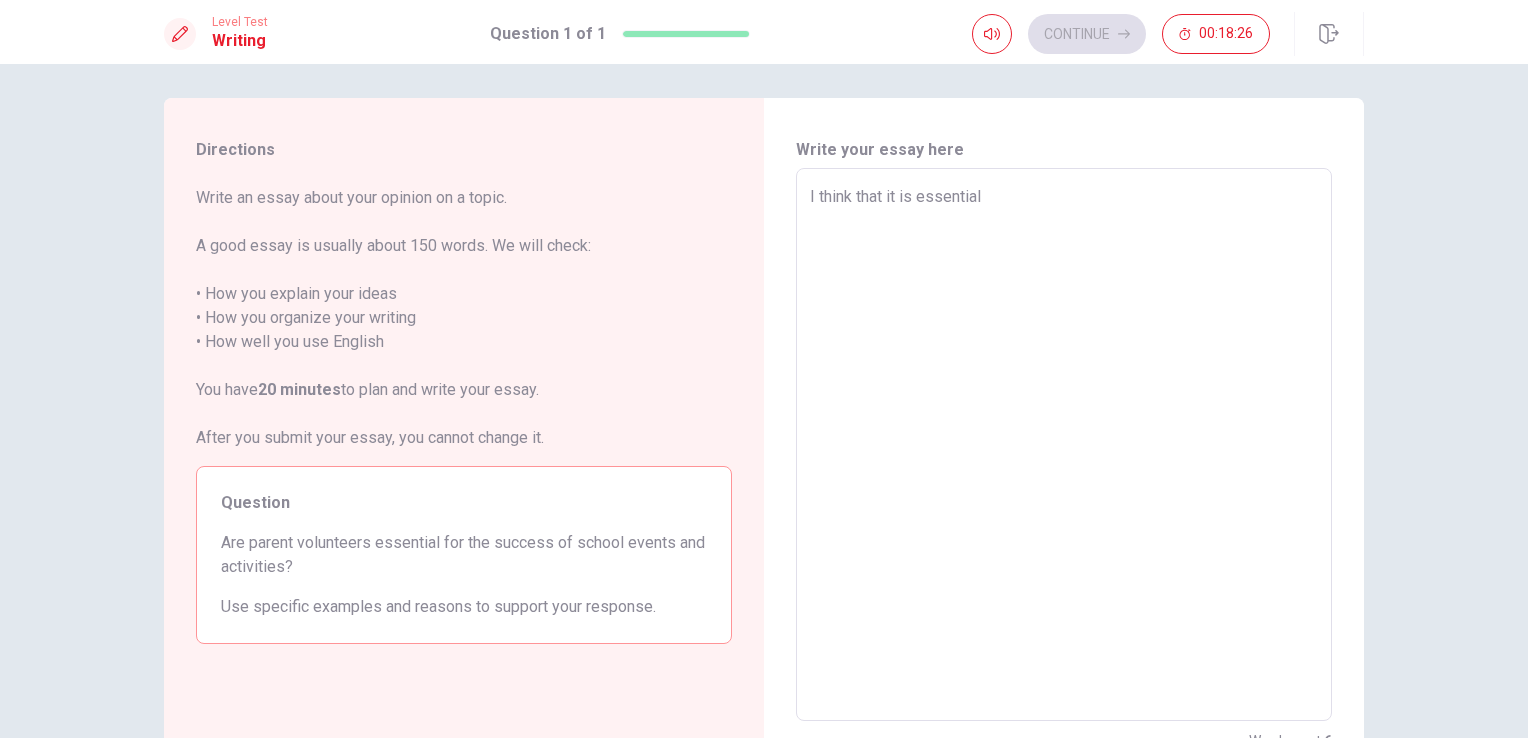 type on "I think that it is essential" 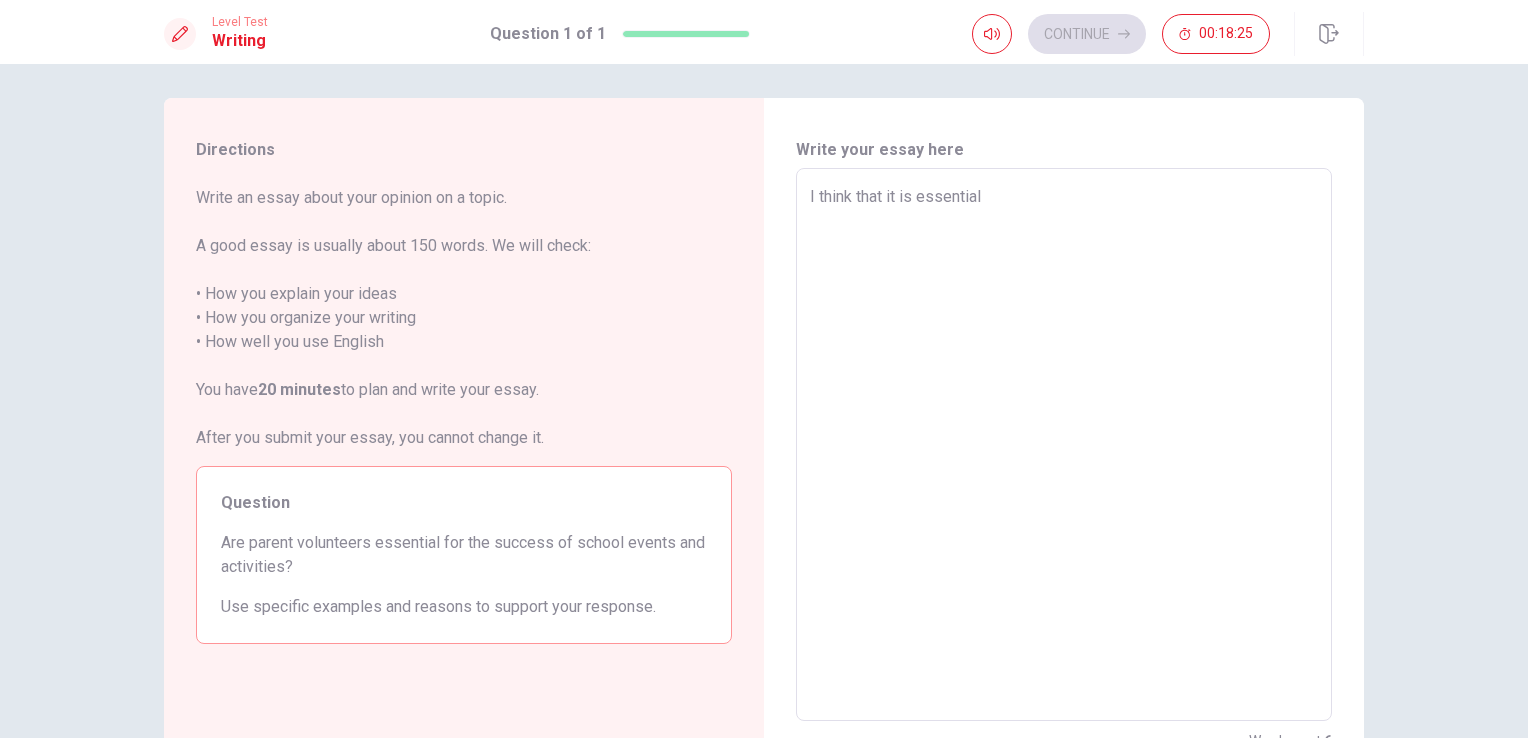 type on "I think that it is essential f" 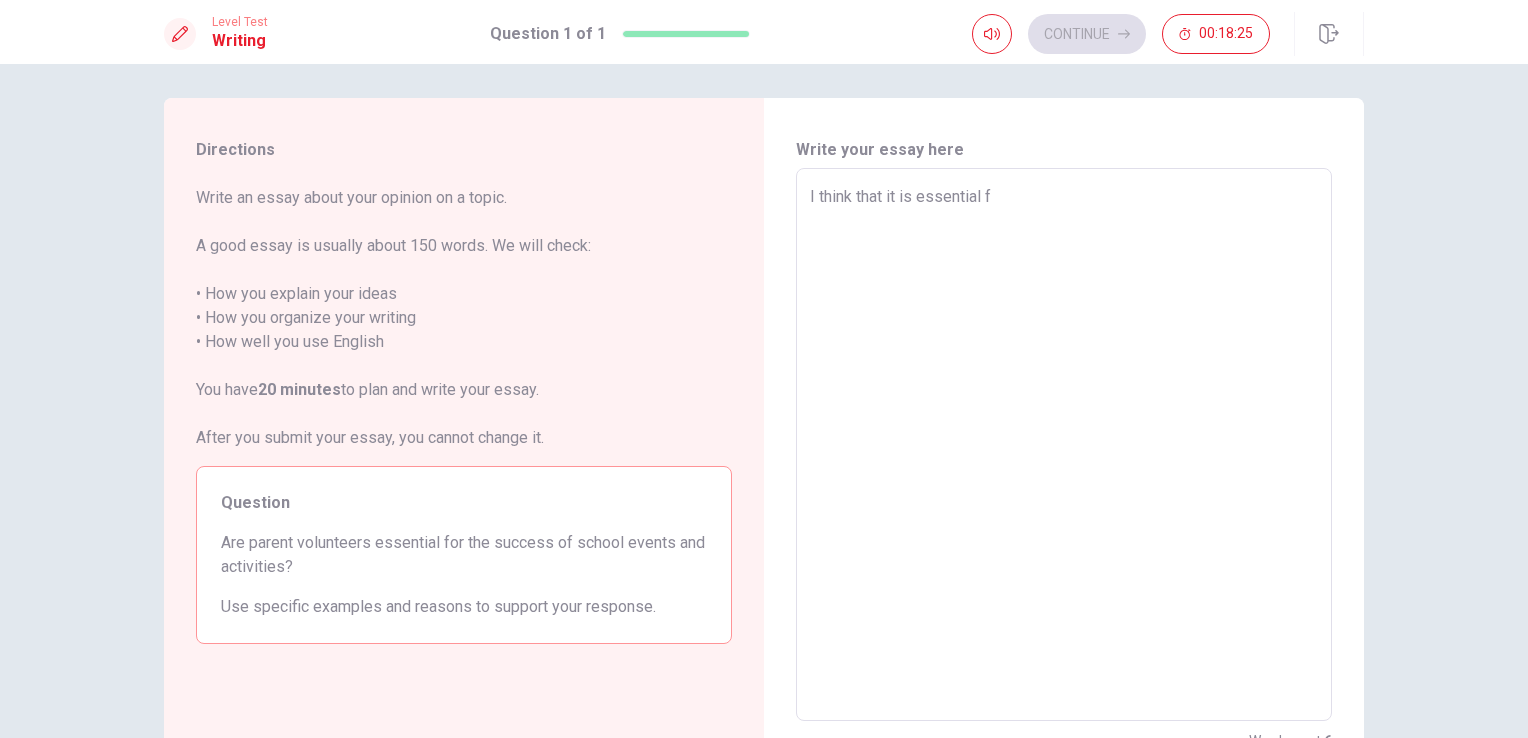 type on "x" 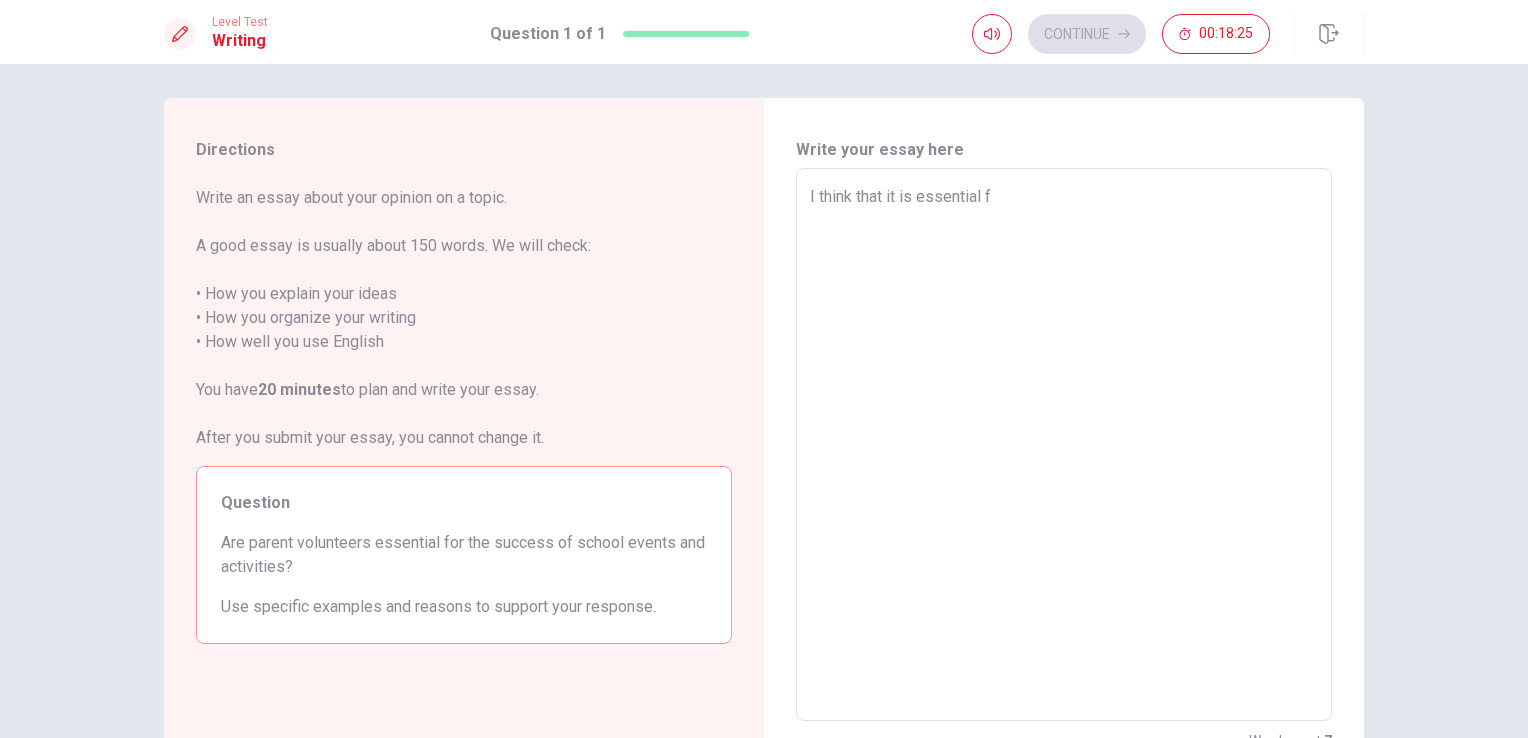 type on "I think that it is essential fo" 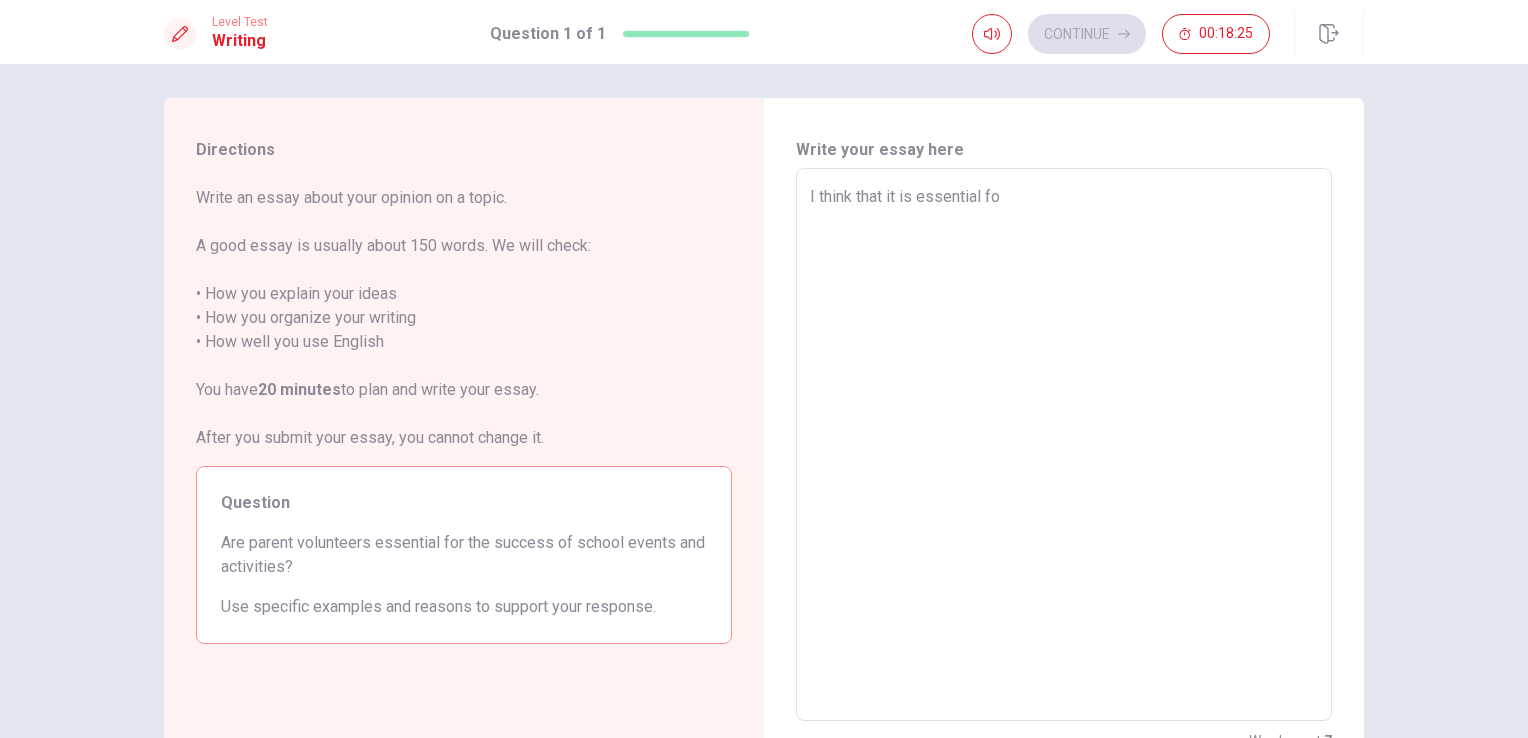 type on "x" 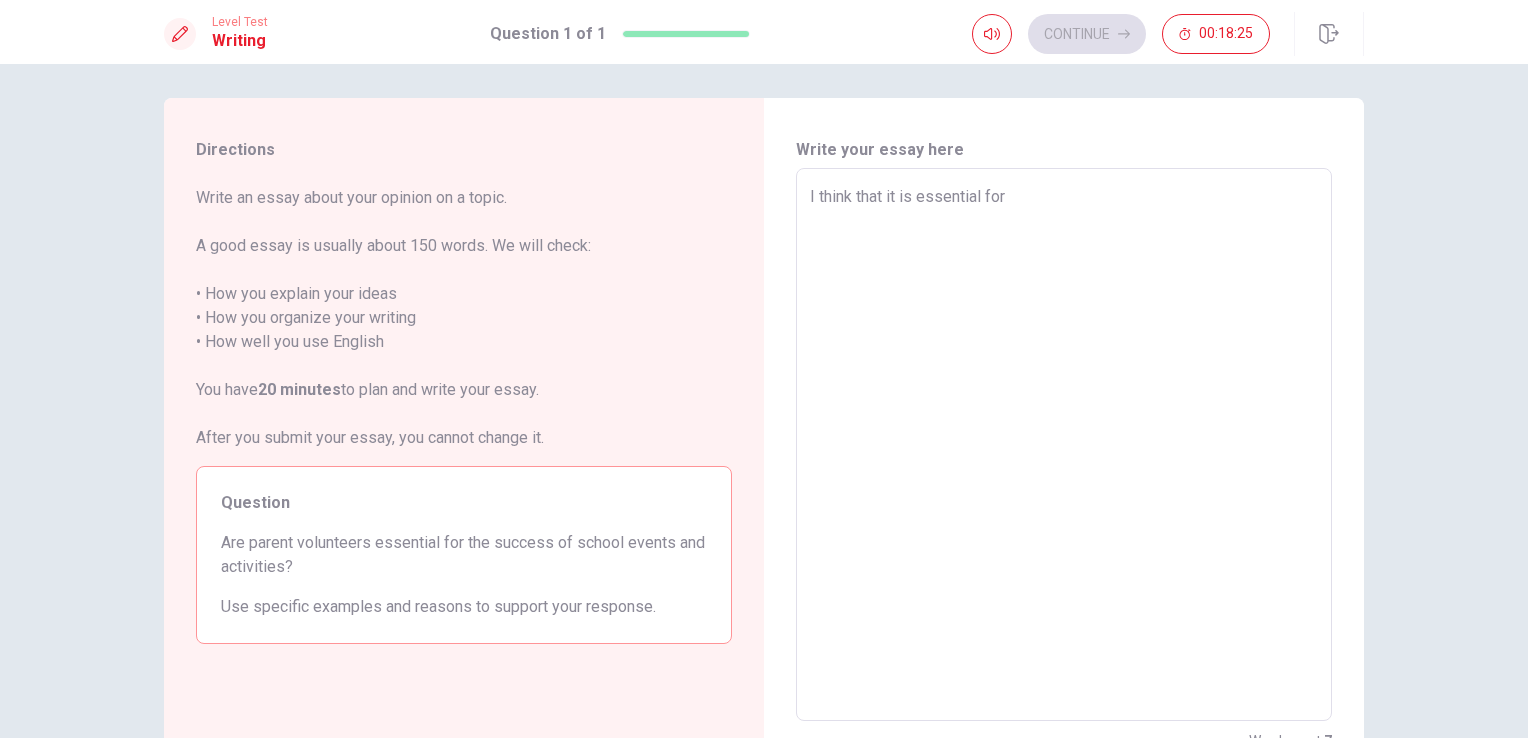 type on "x" 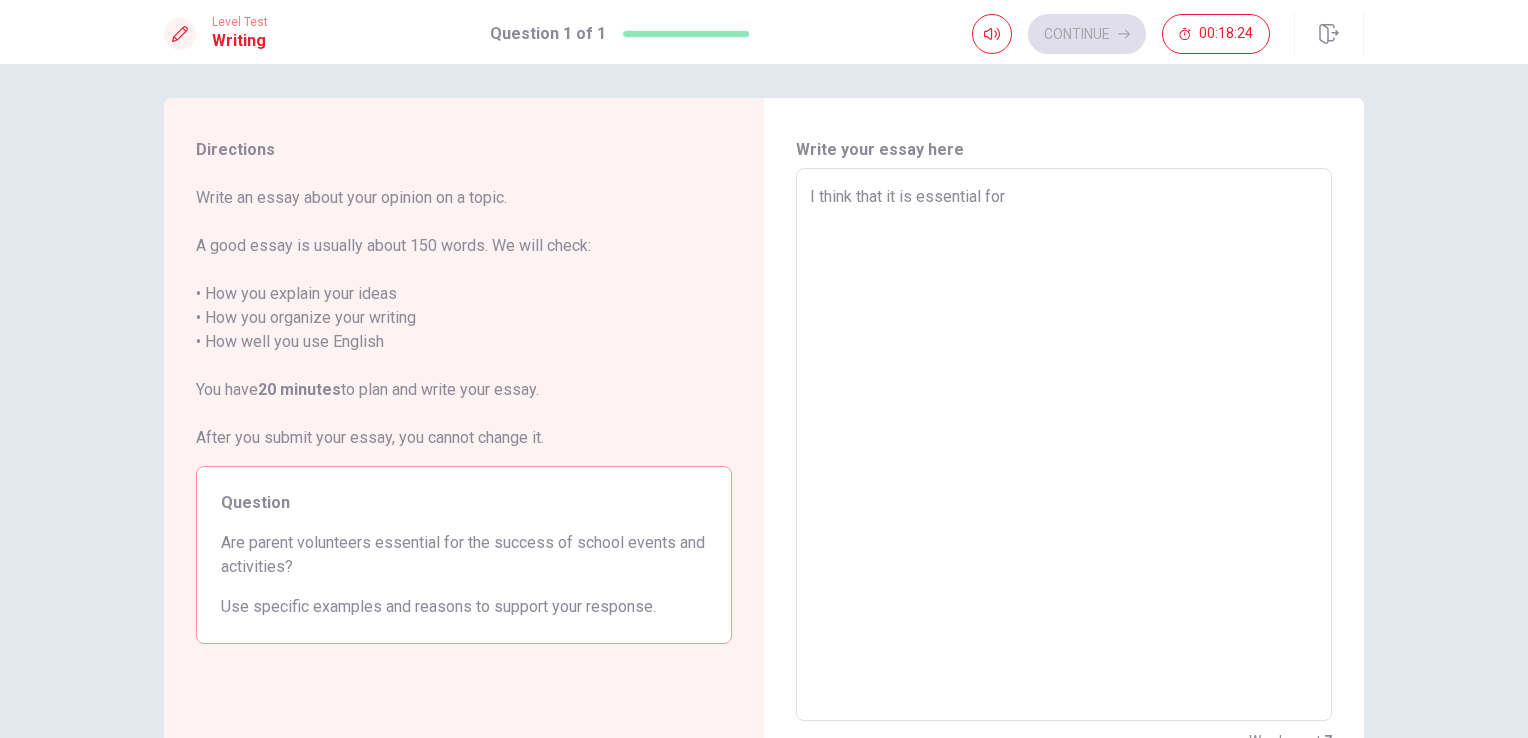 type on "I think that it is essential for t" 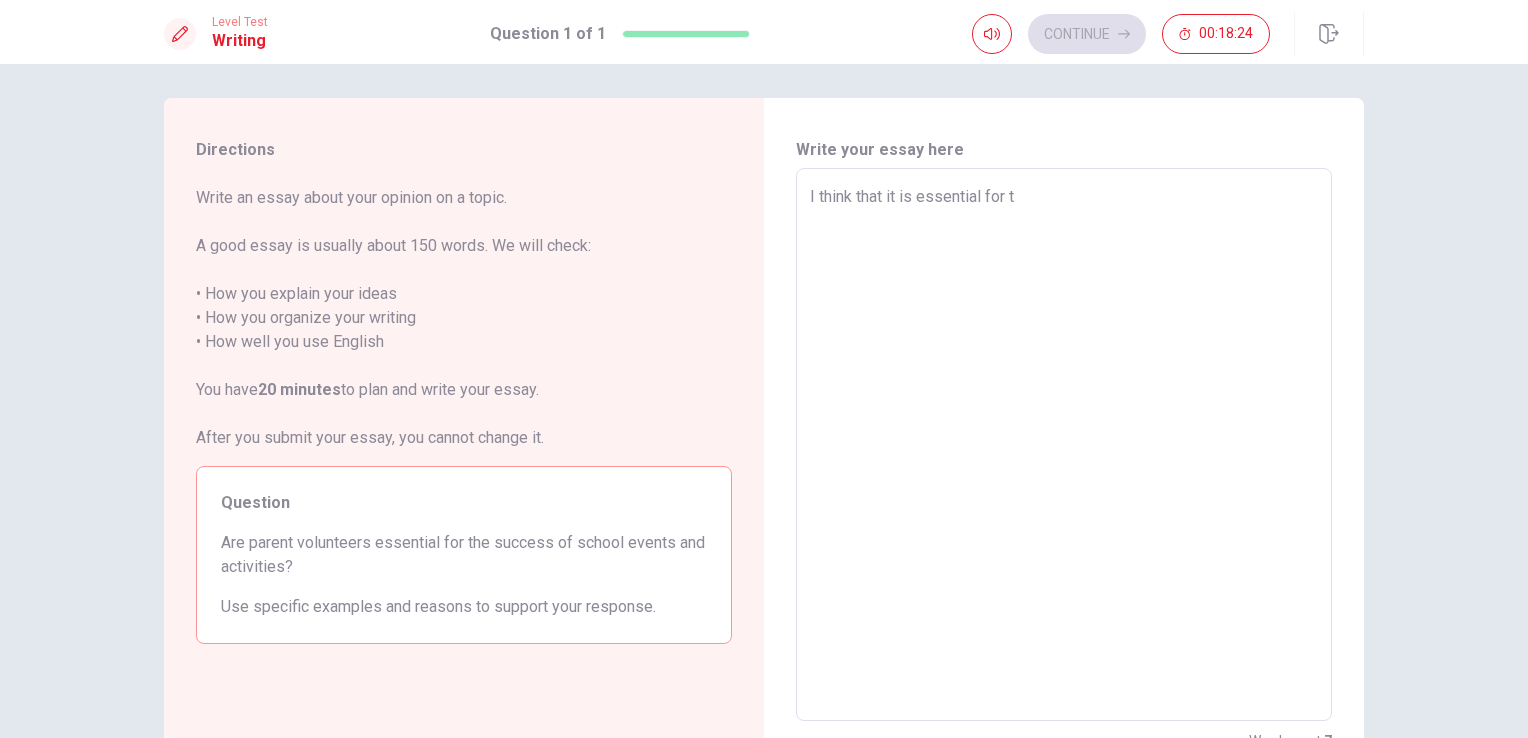 type on "x" 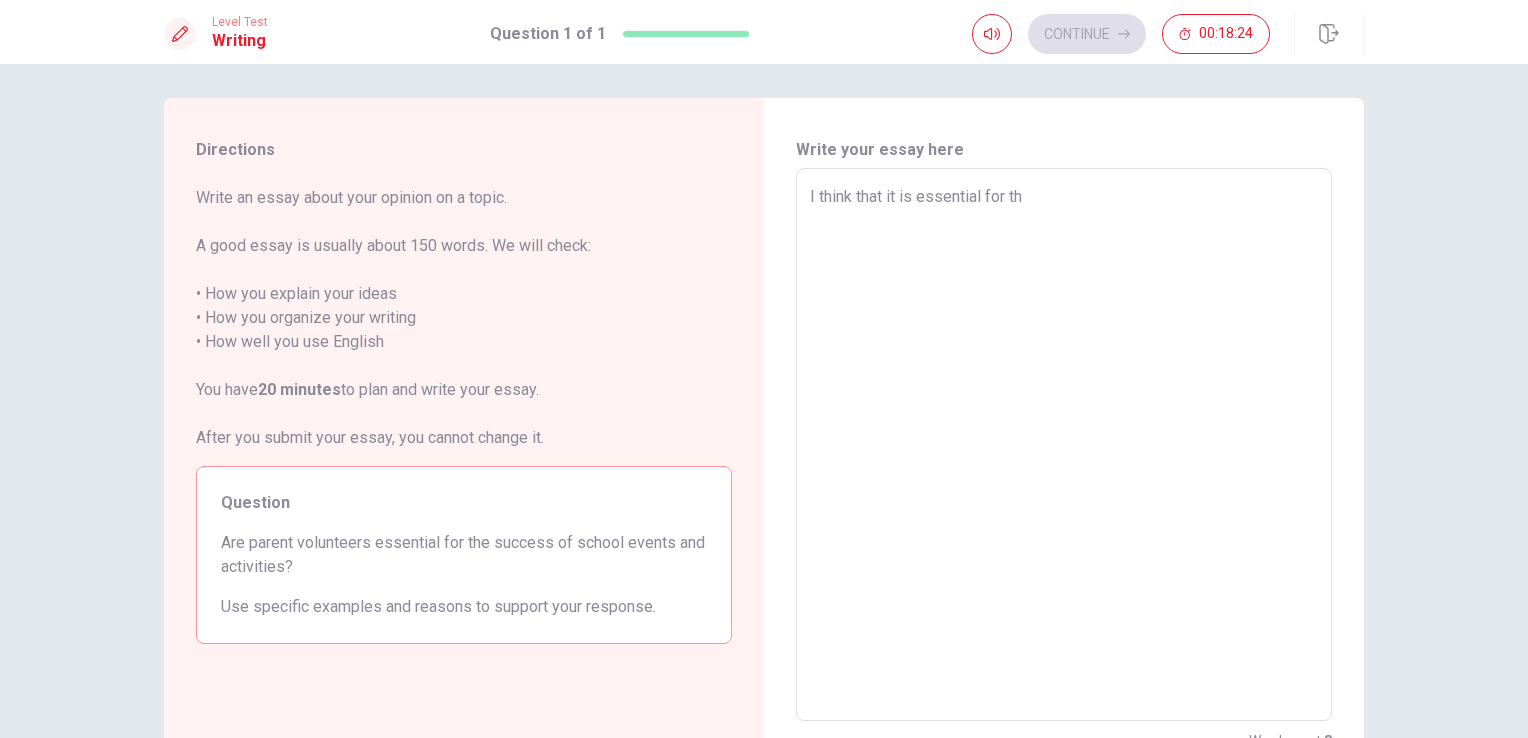 type on "x" 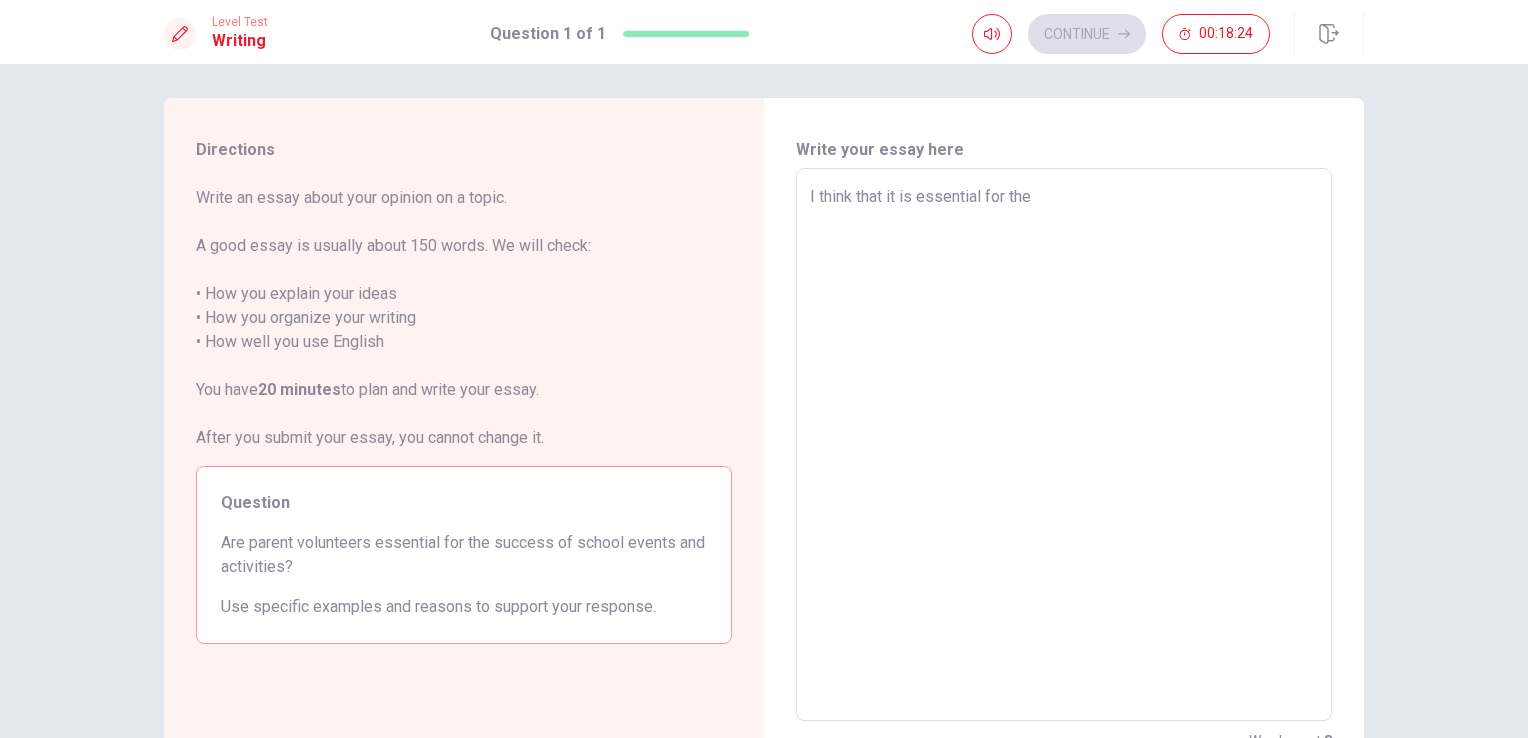 type on "x" 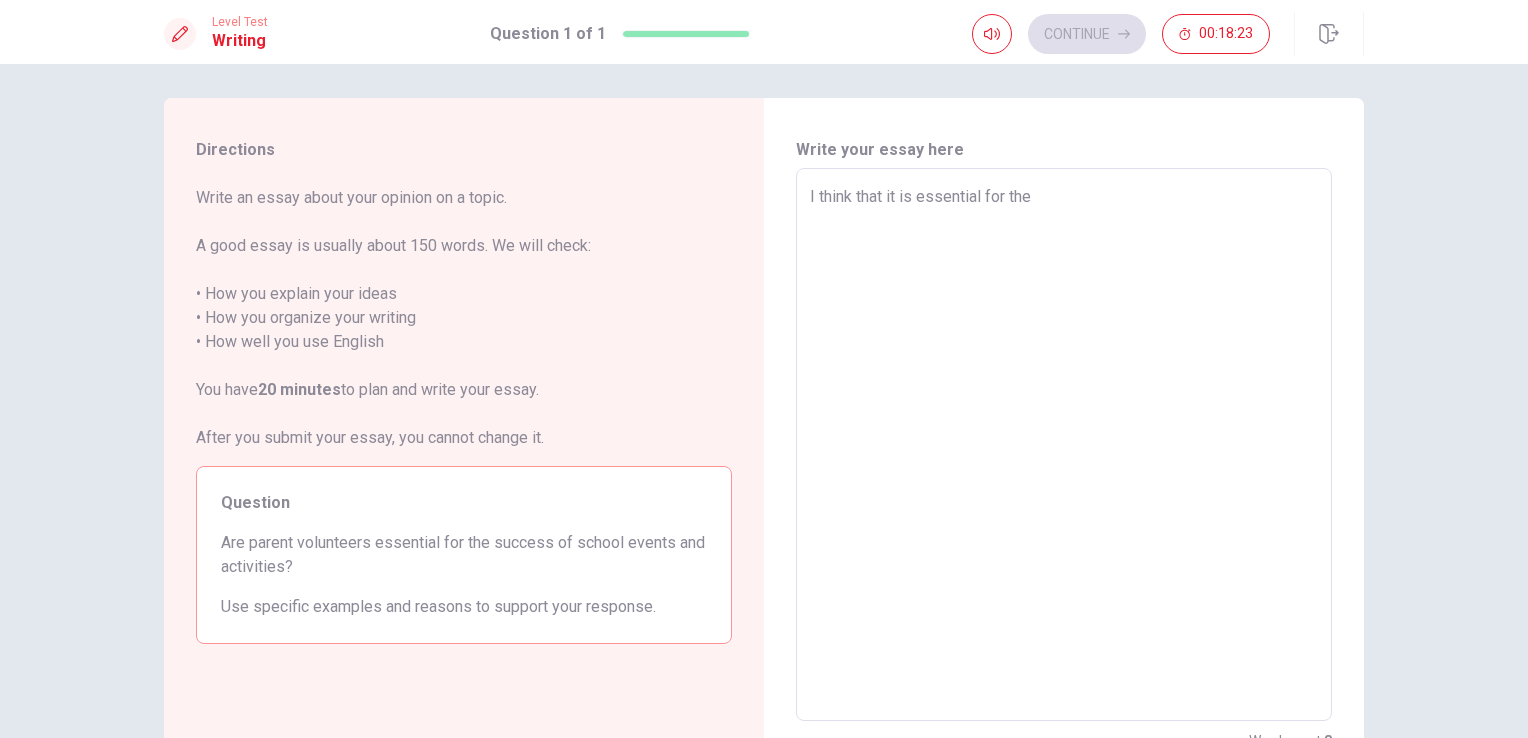 type on "I think that it is essential for the s" 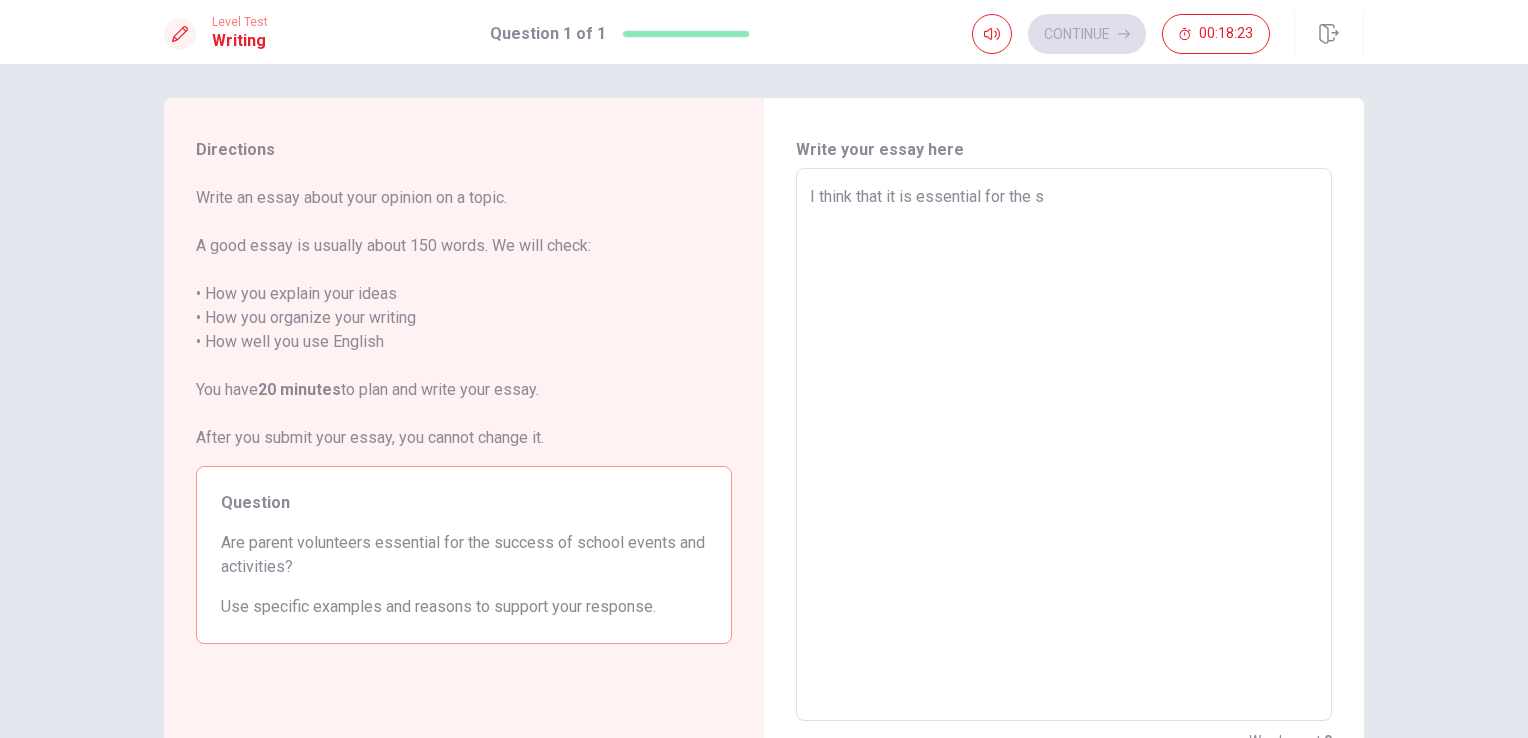 type on "x" 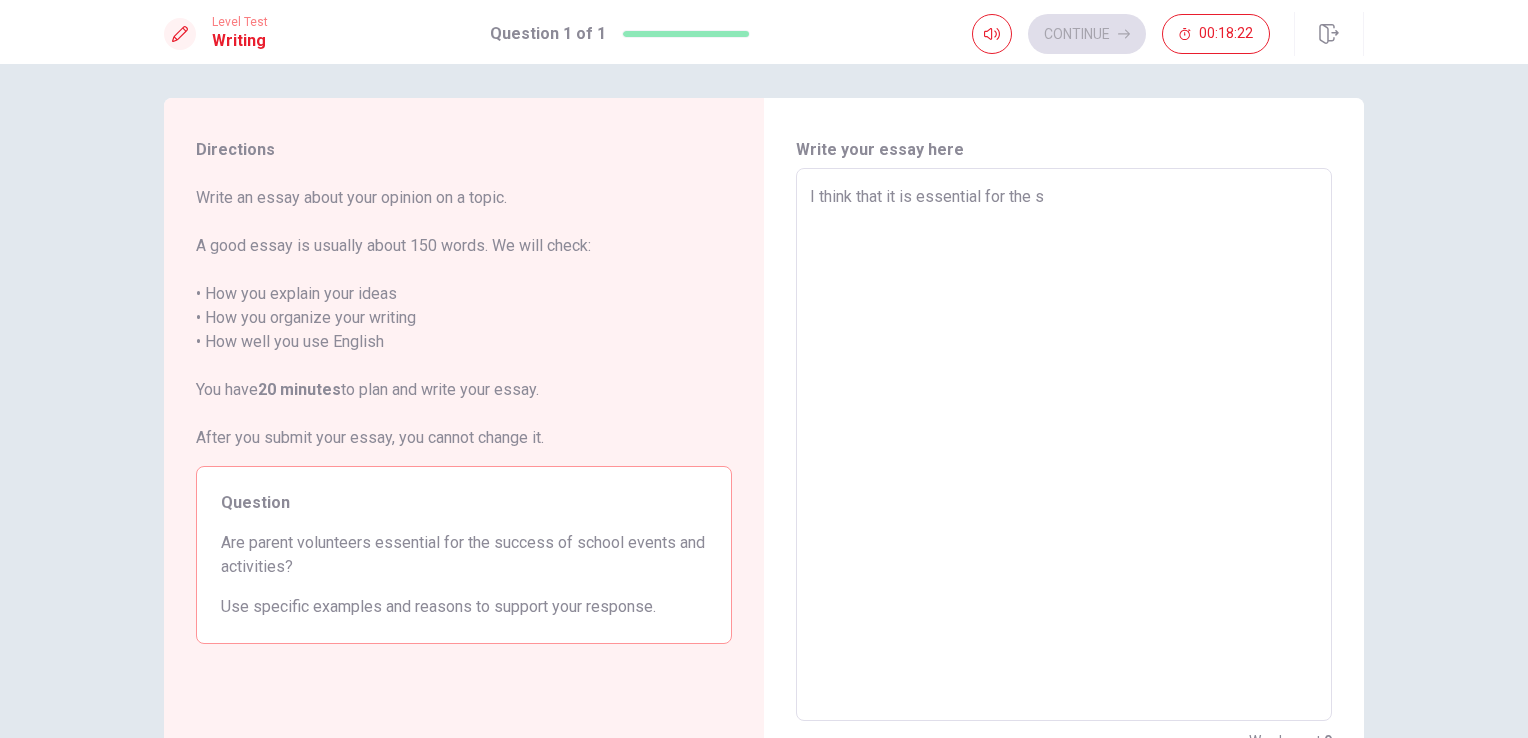 type on "I think that it is essential for the su" 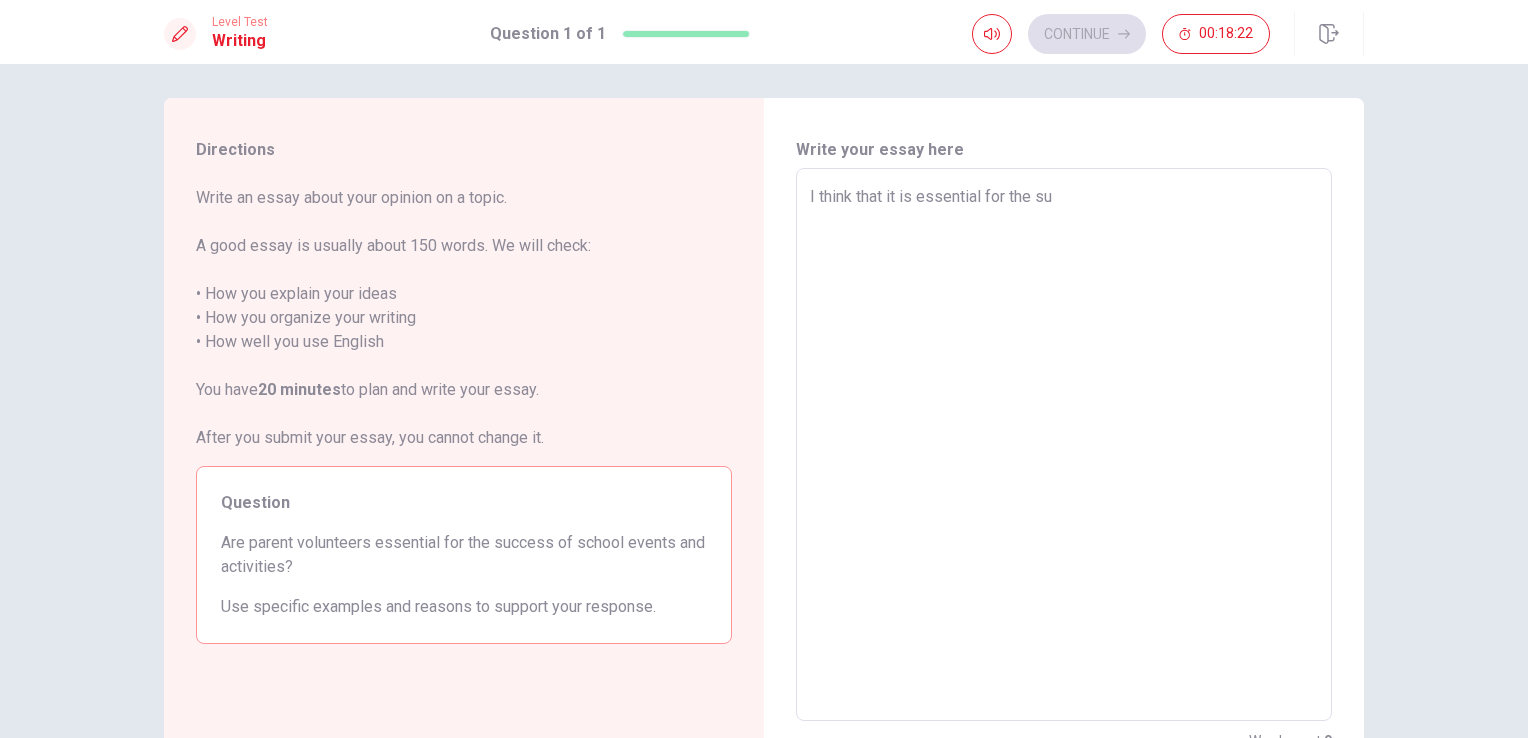 type on "x" 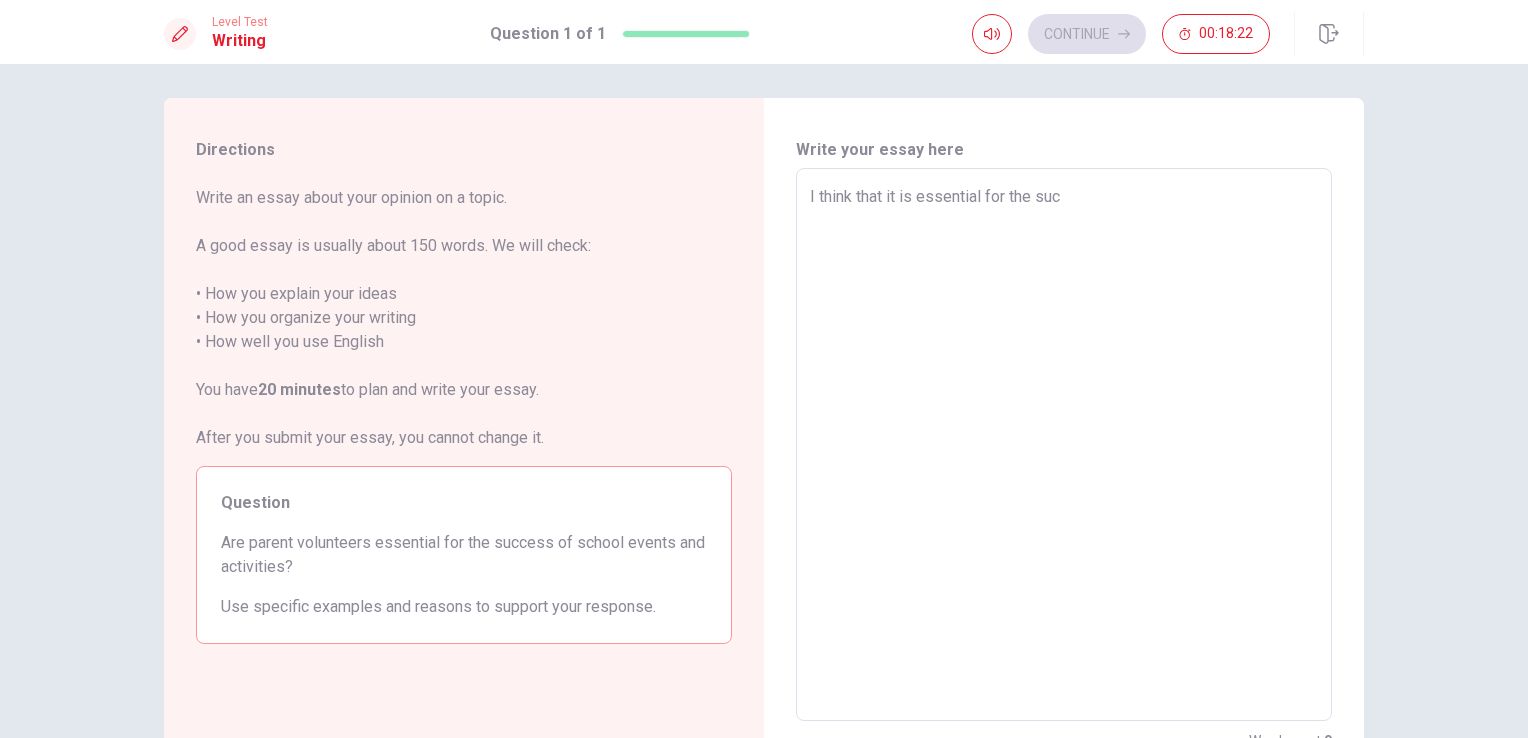 type on "x" 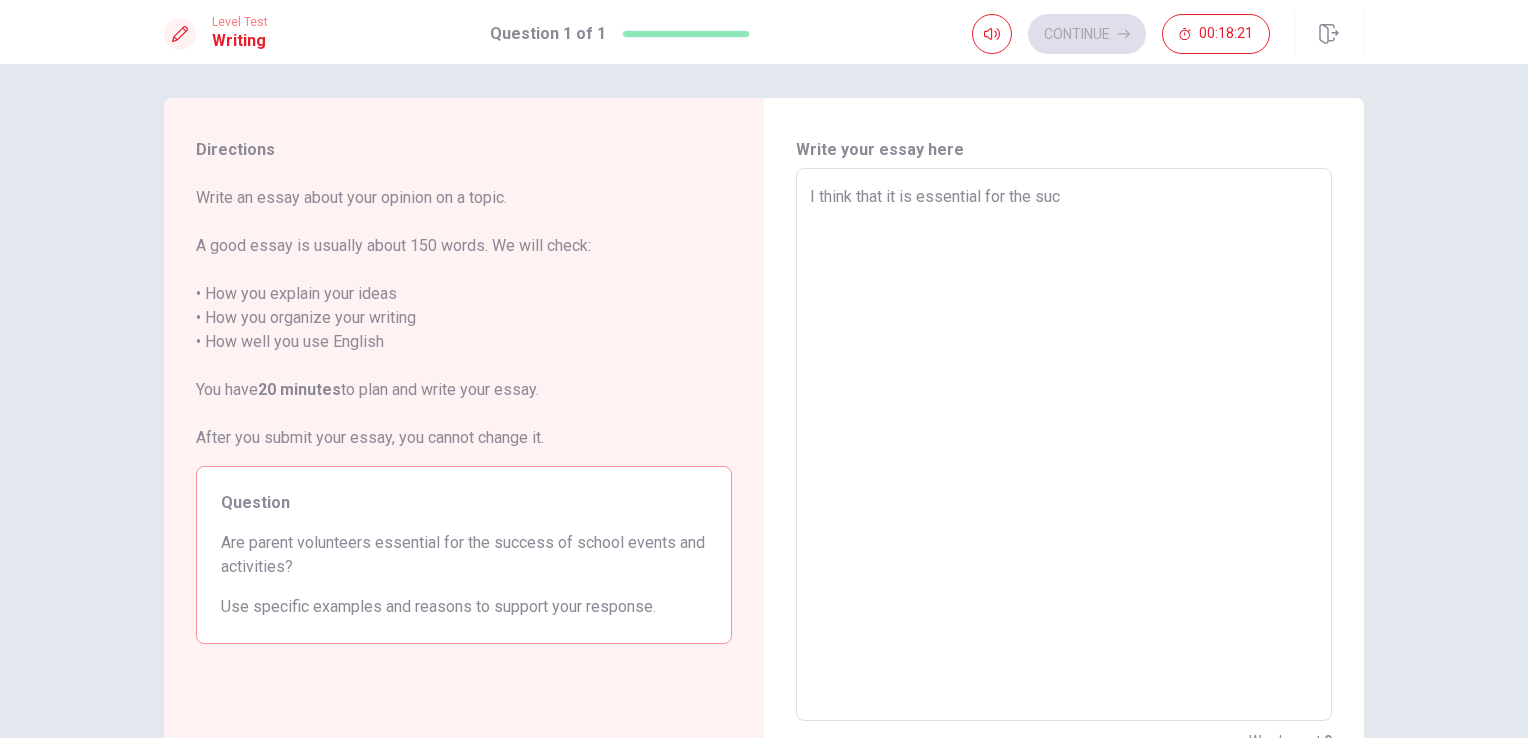 type on "I think that it is essential for the succ" 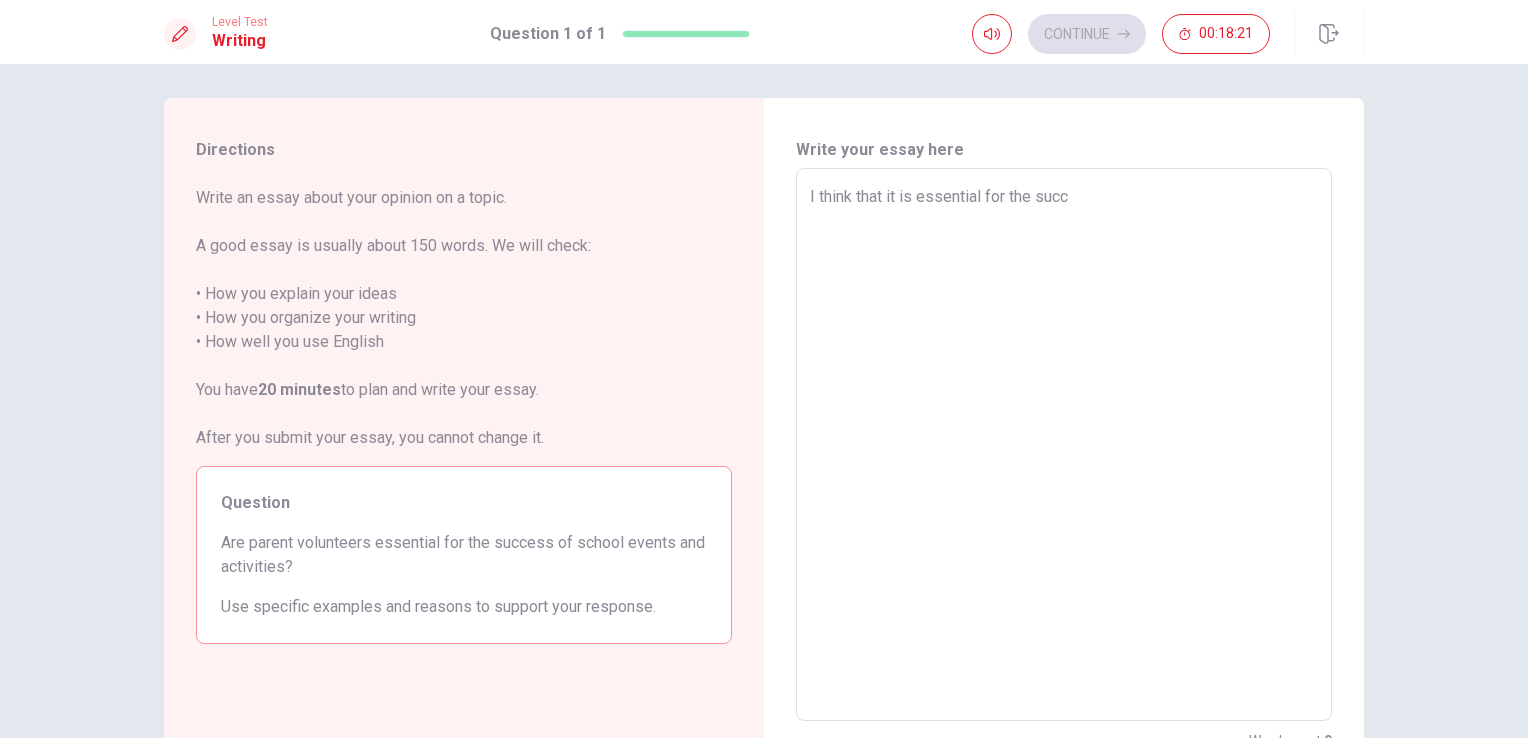type on "x" 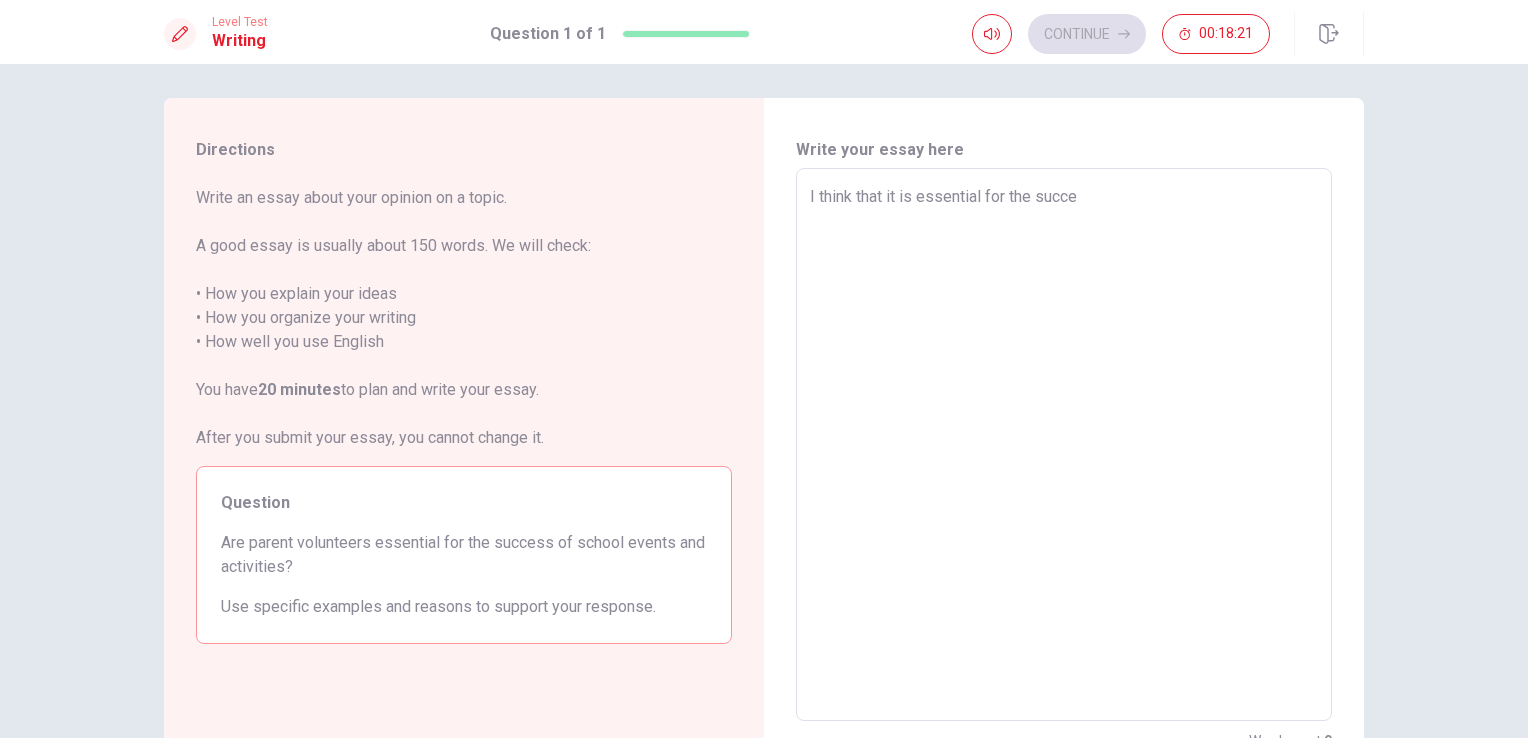 type on "x" 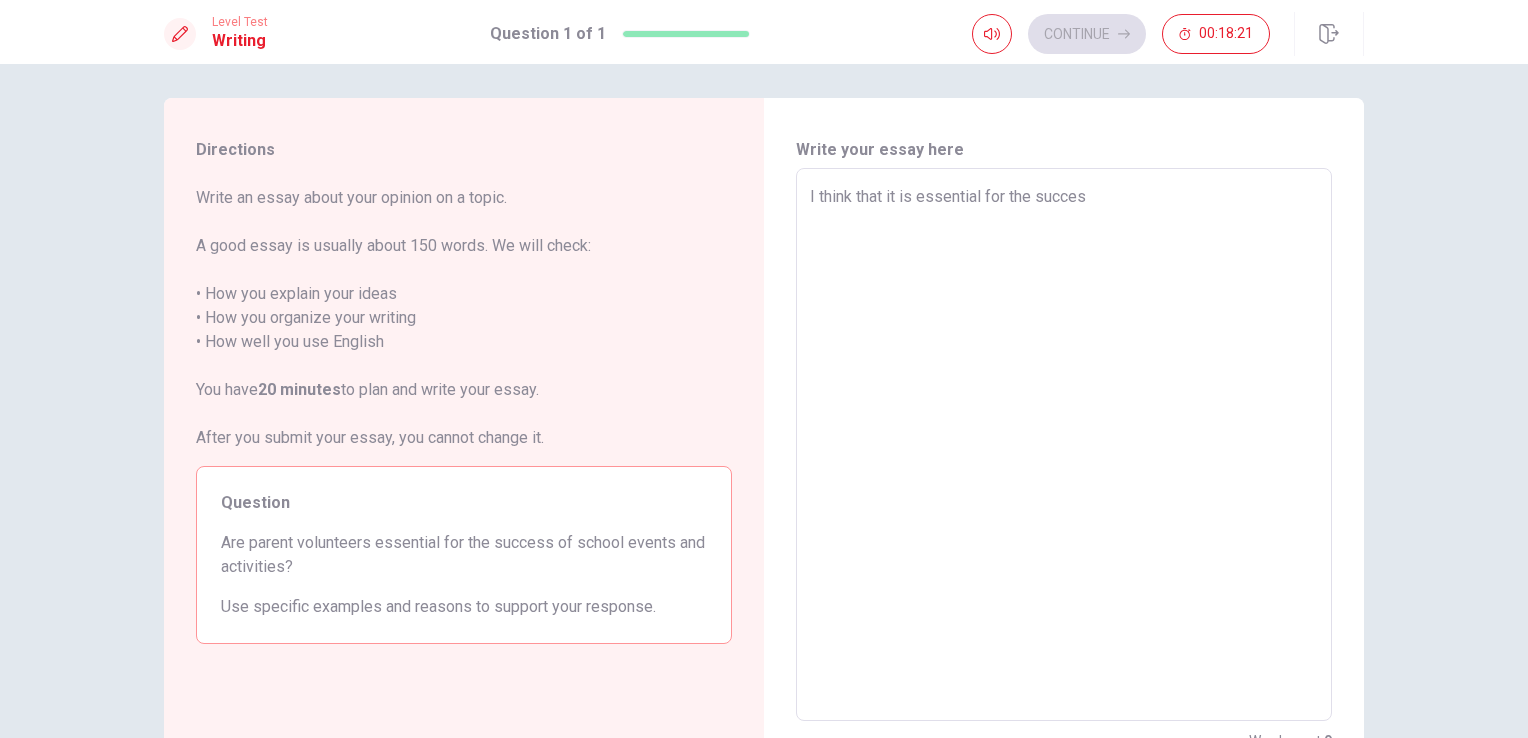 type on "x" 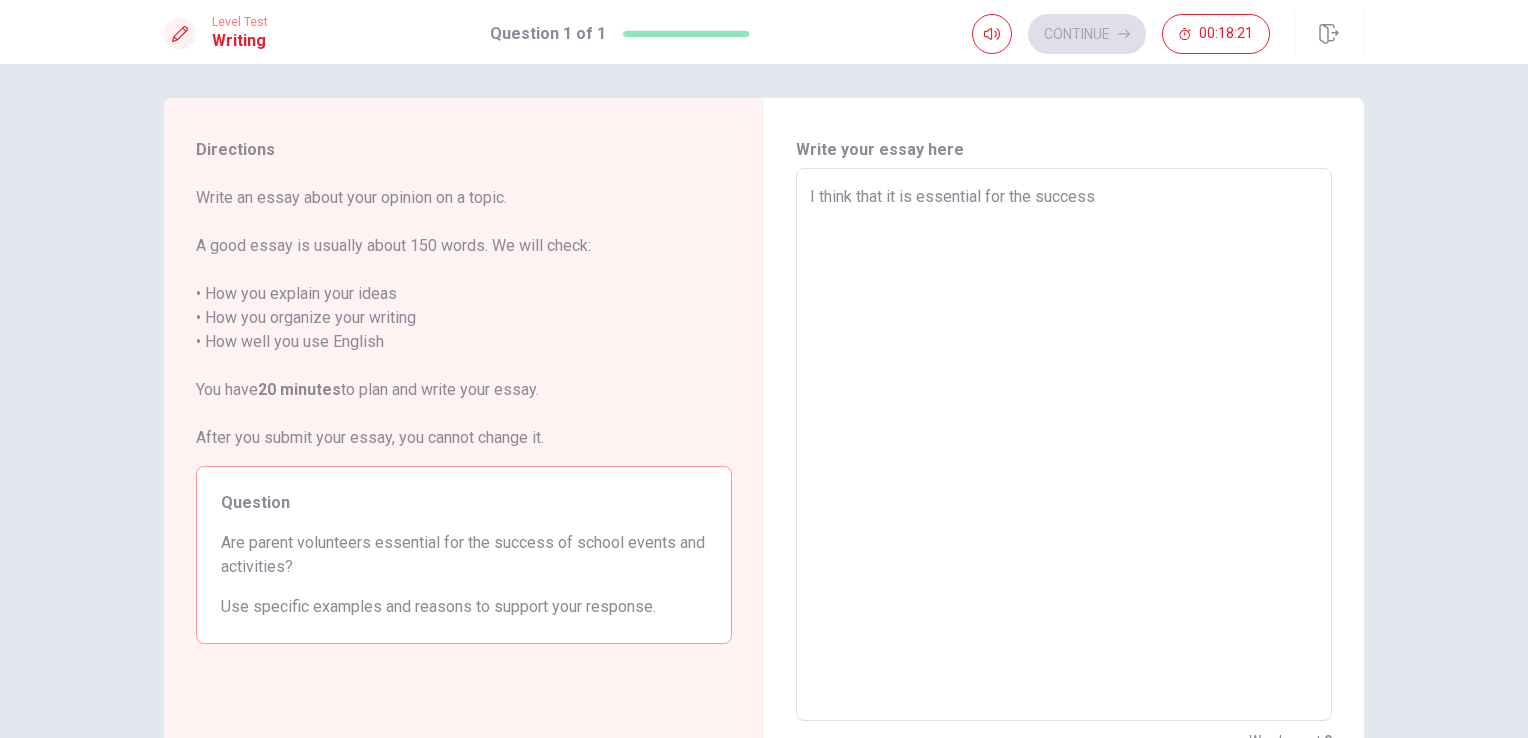 type on "x" 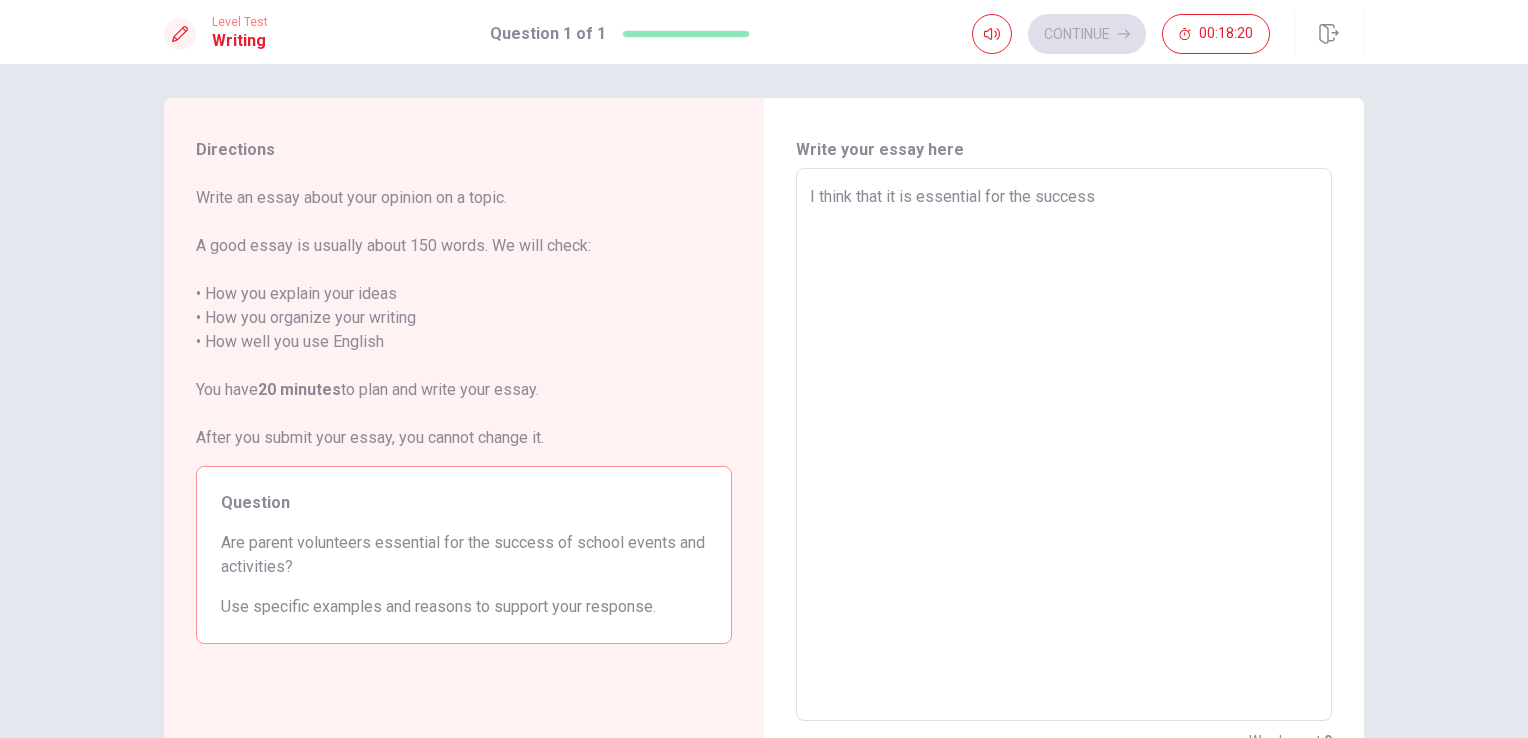 type on "I think that it is essential for the success o" 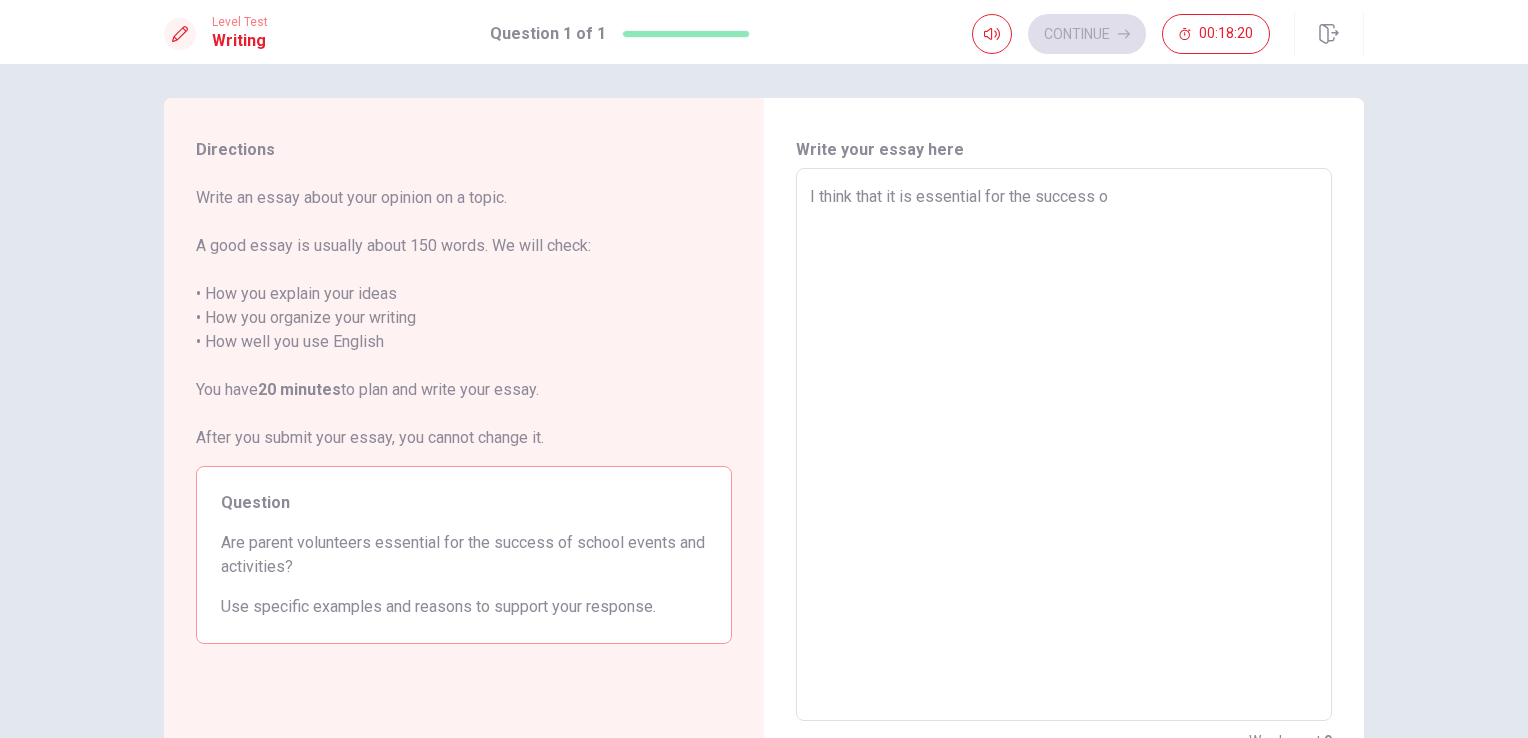type on "x" 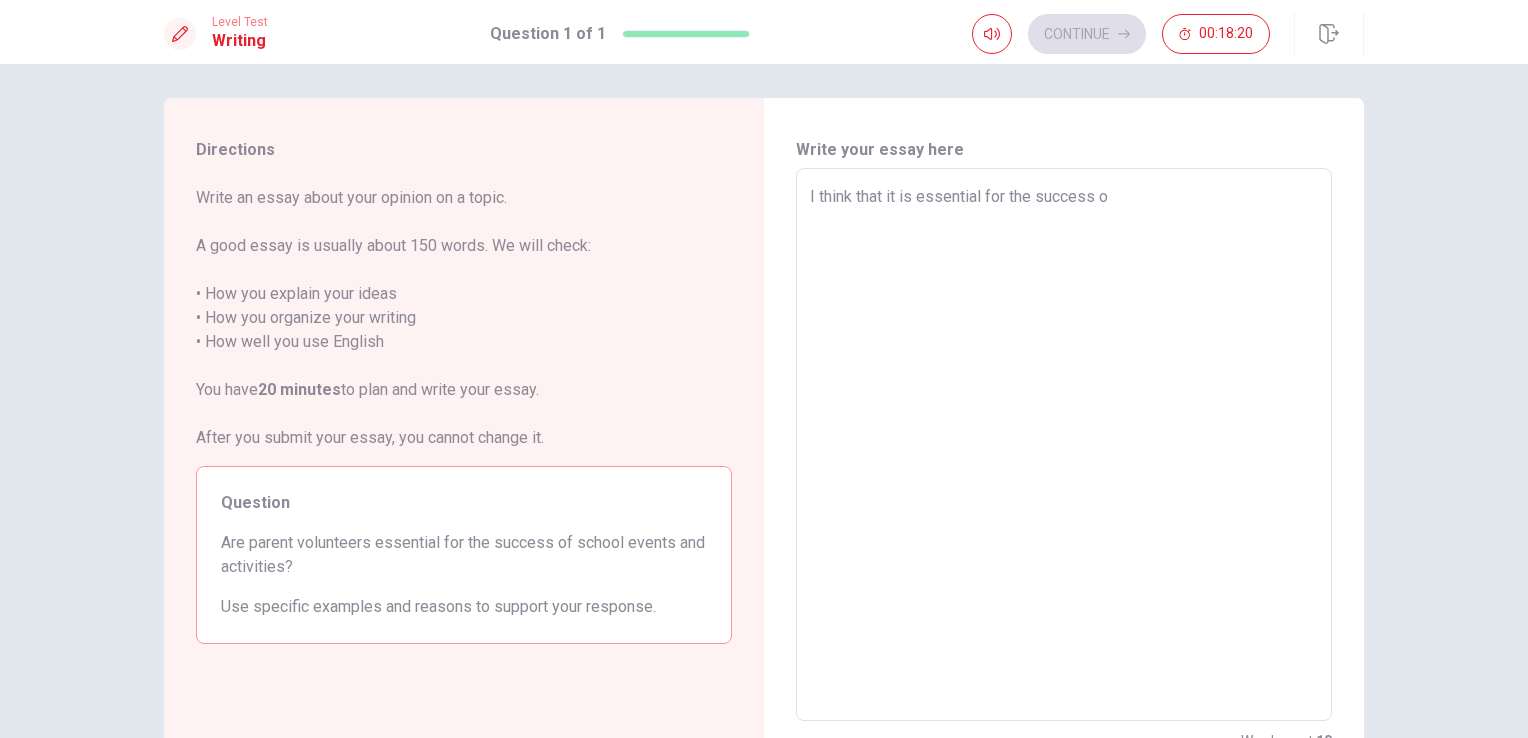 type on "I think that it is essential for the success of" 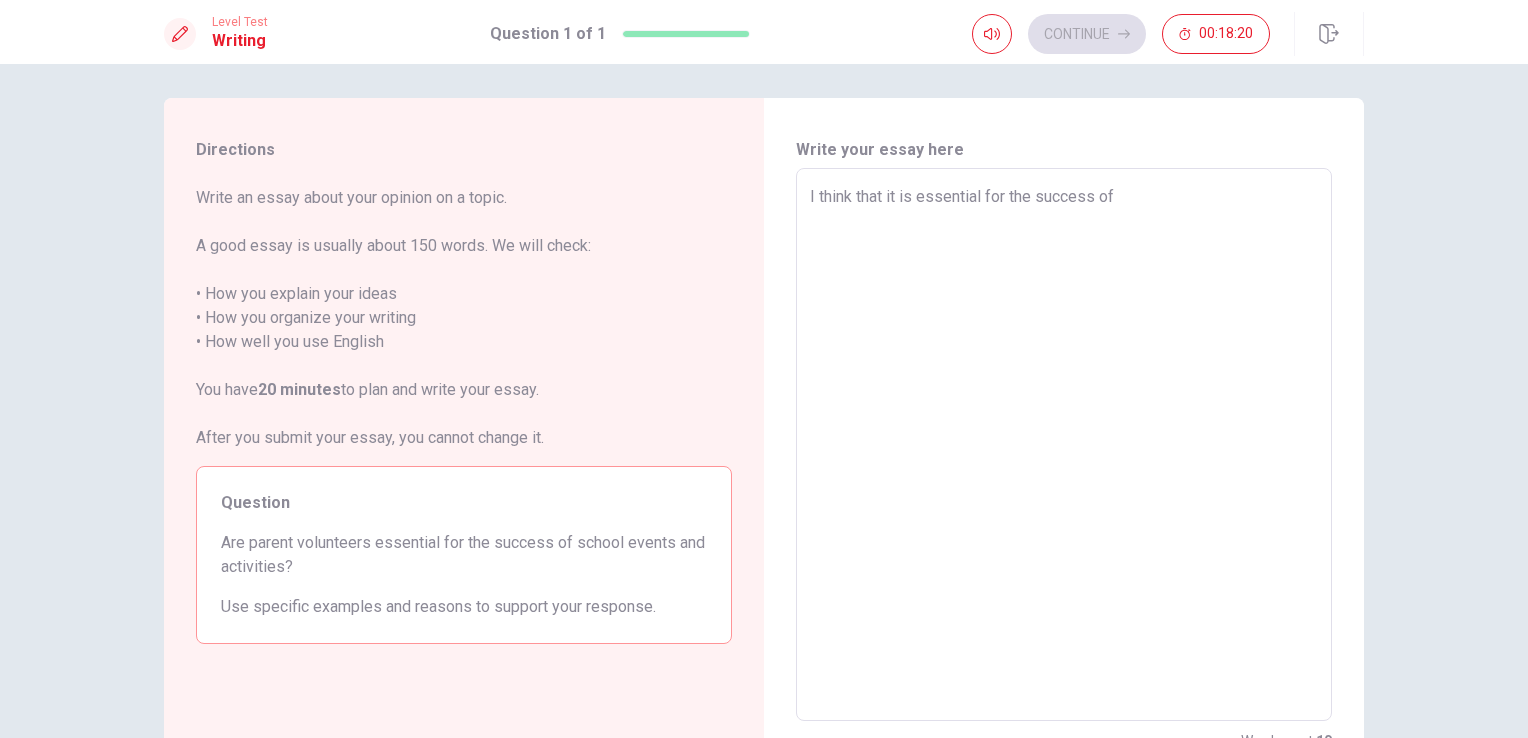 type on "x" 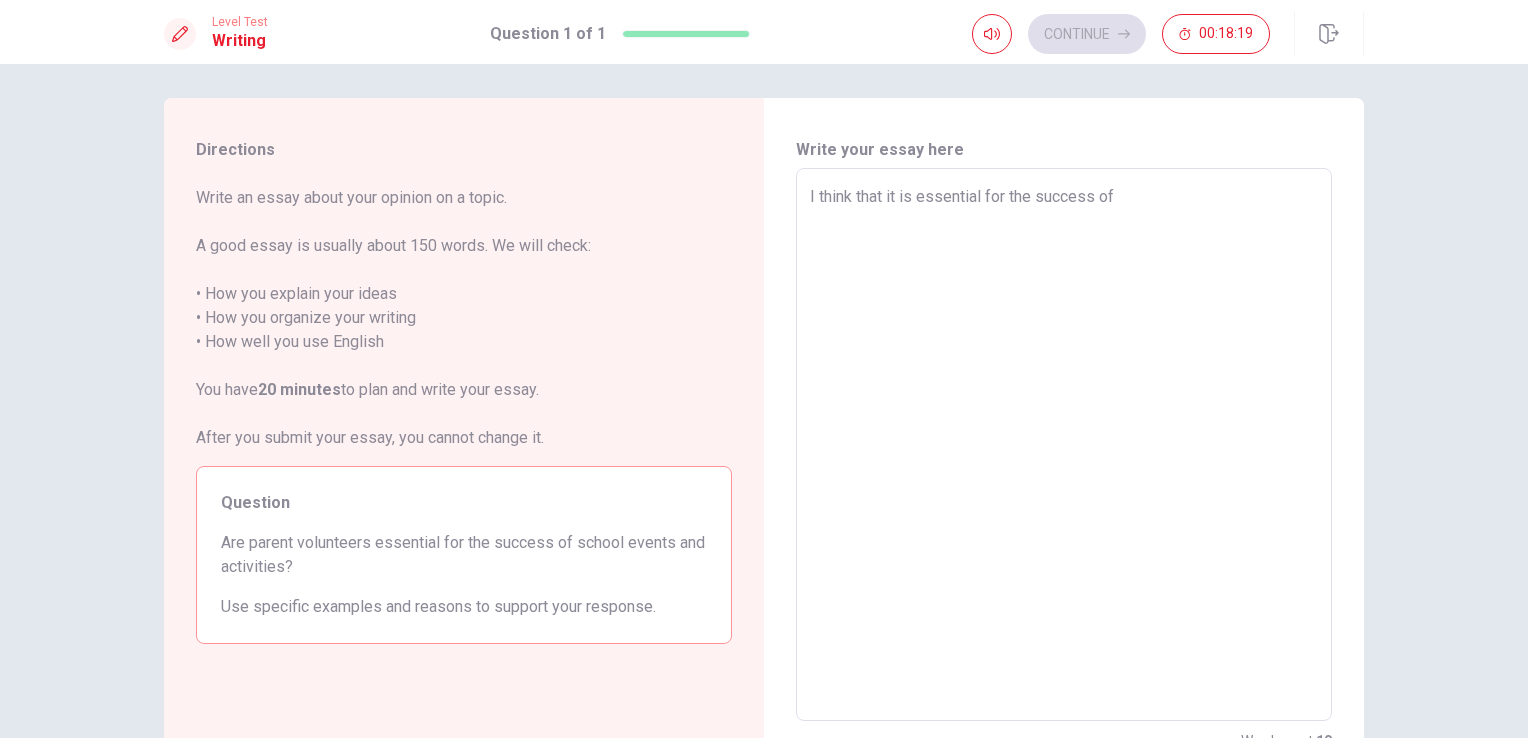 type on "x" 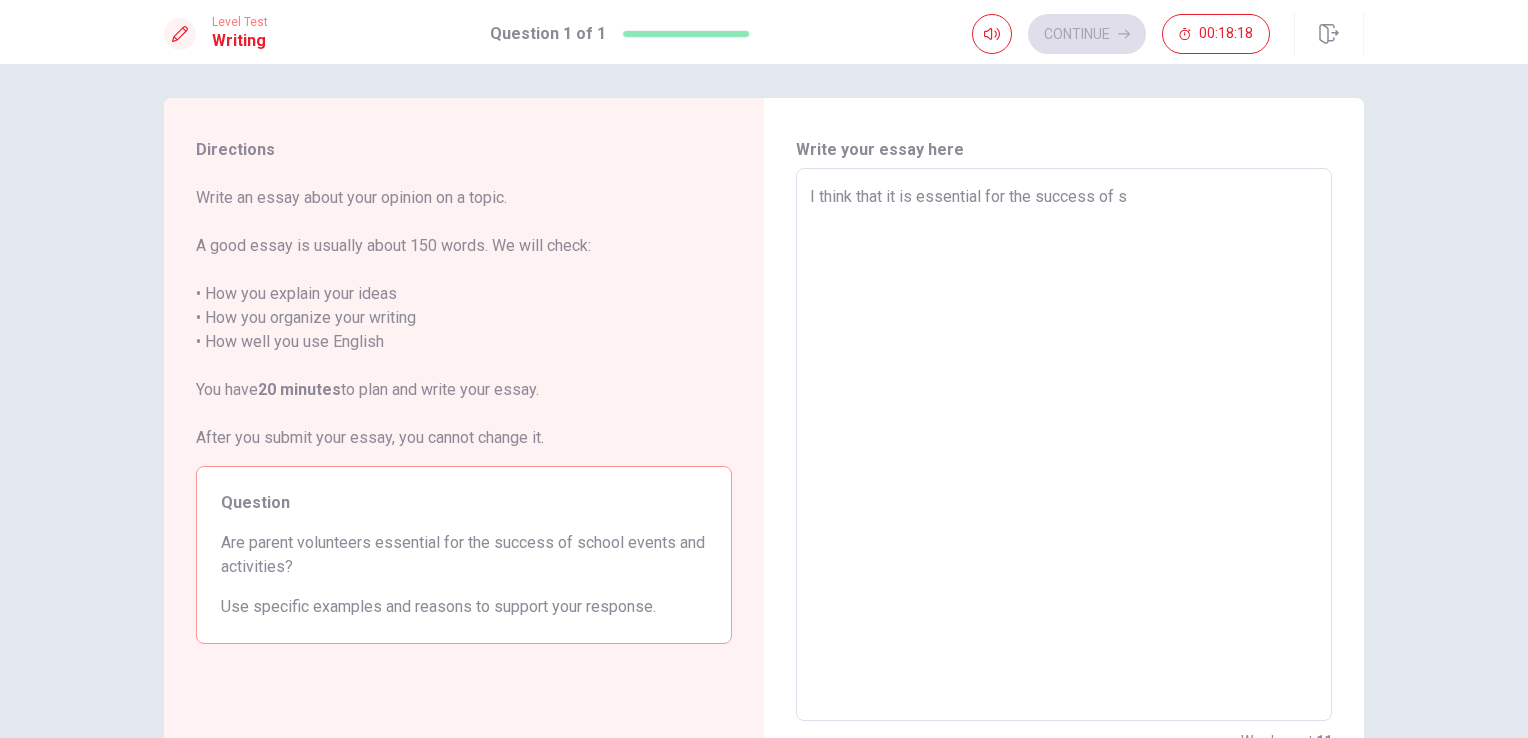 type on "x" 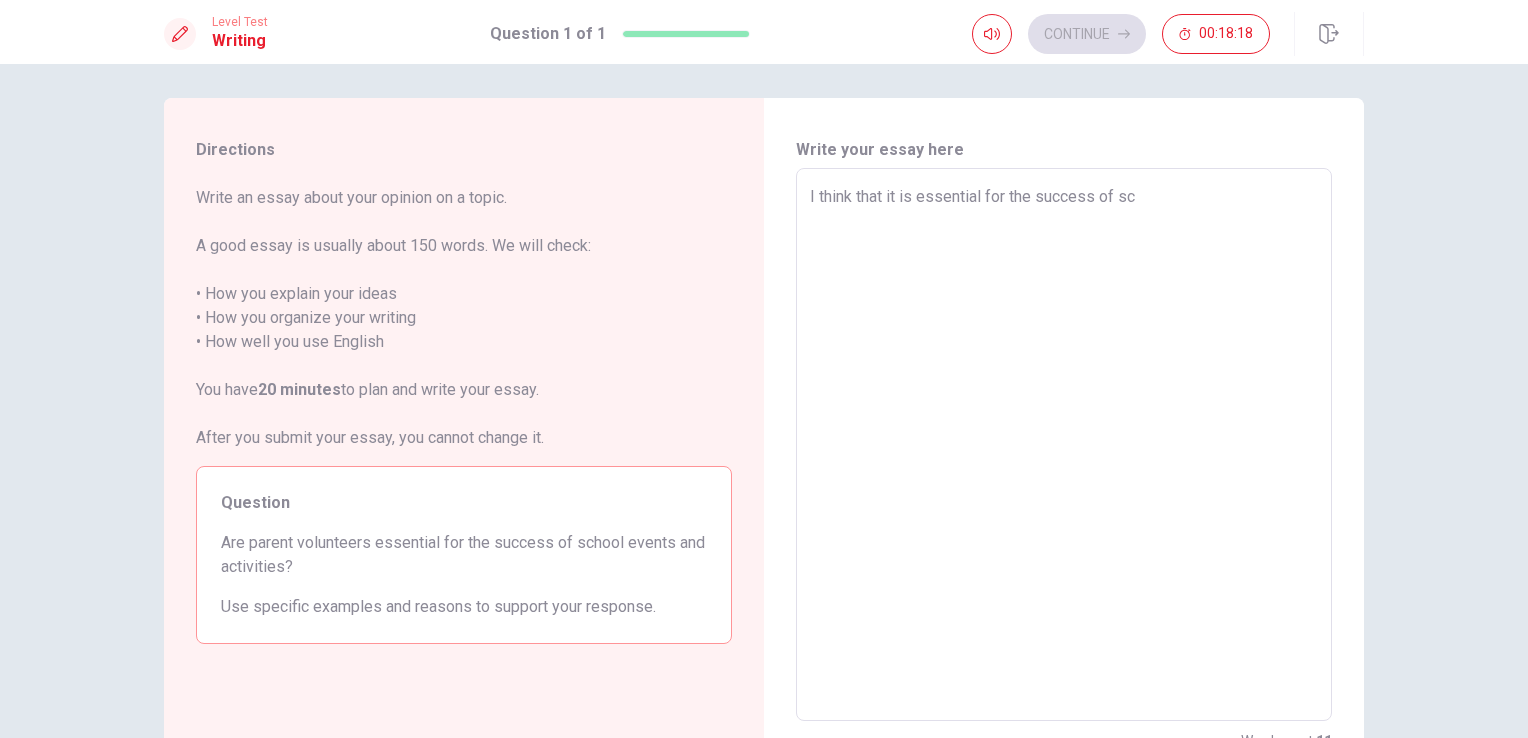 type on "x" 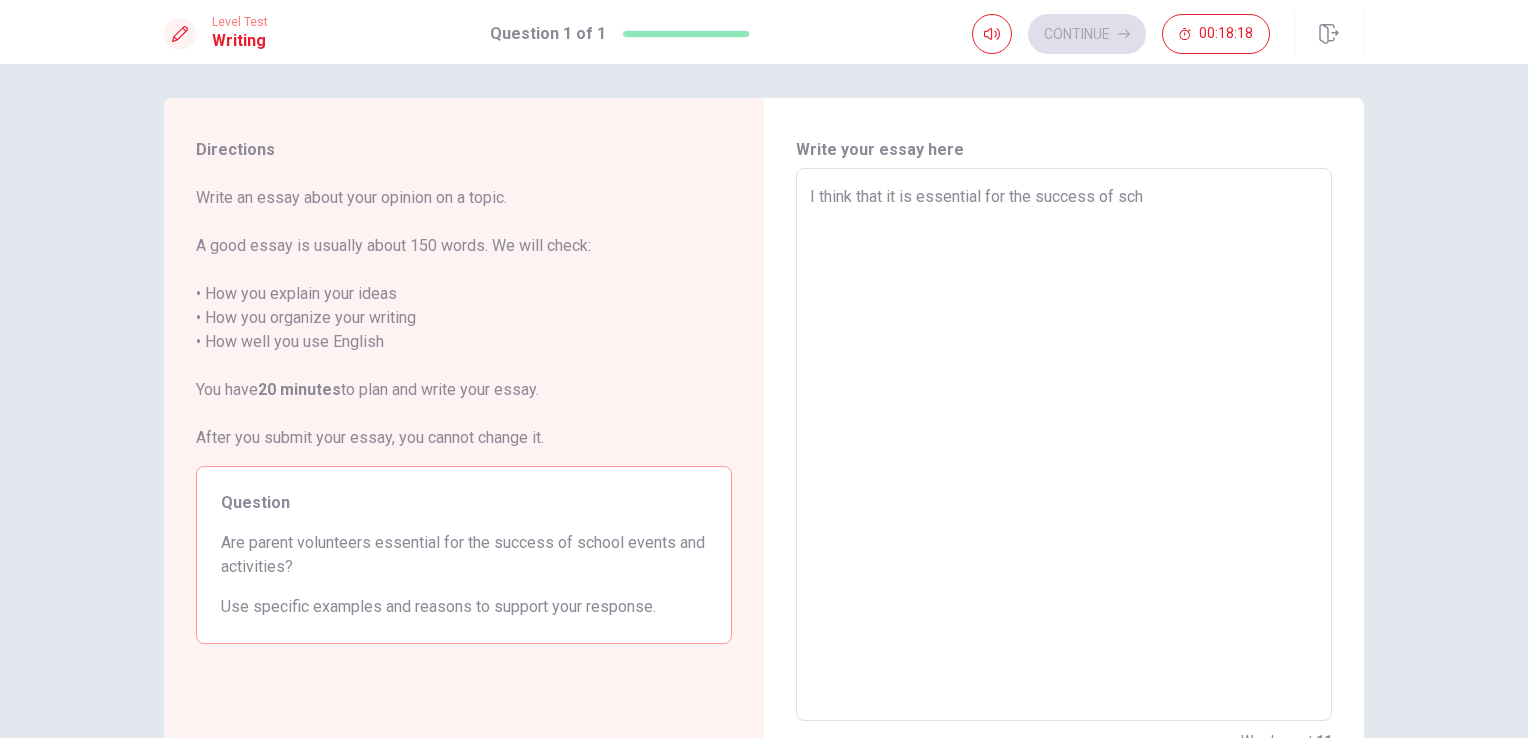type on "x" 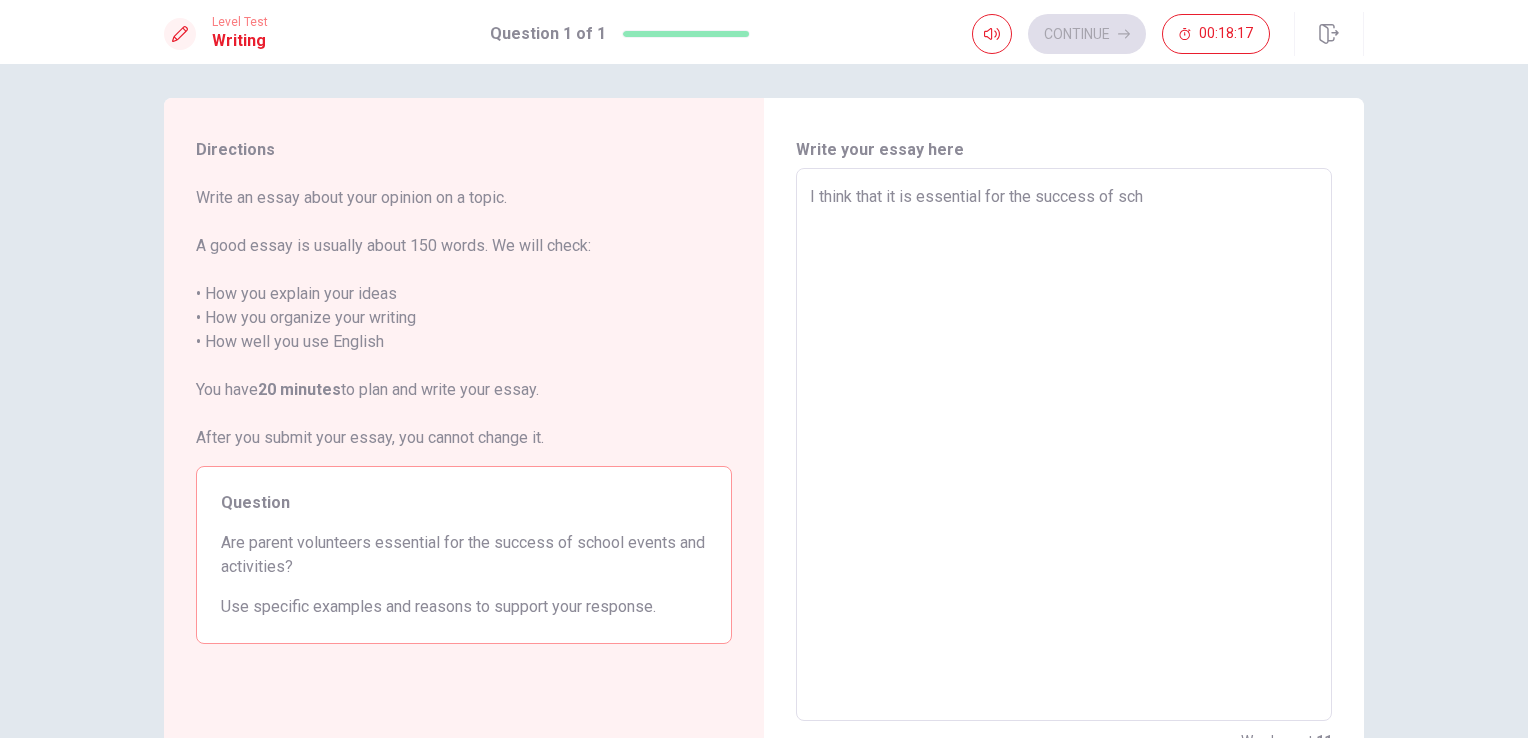 type on "I think that it is essential for the success of scho" 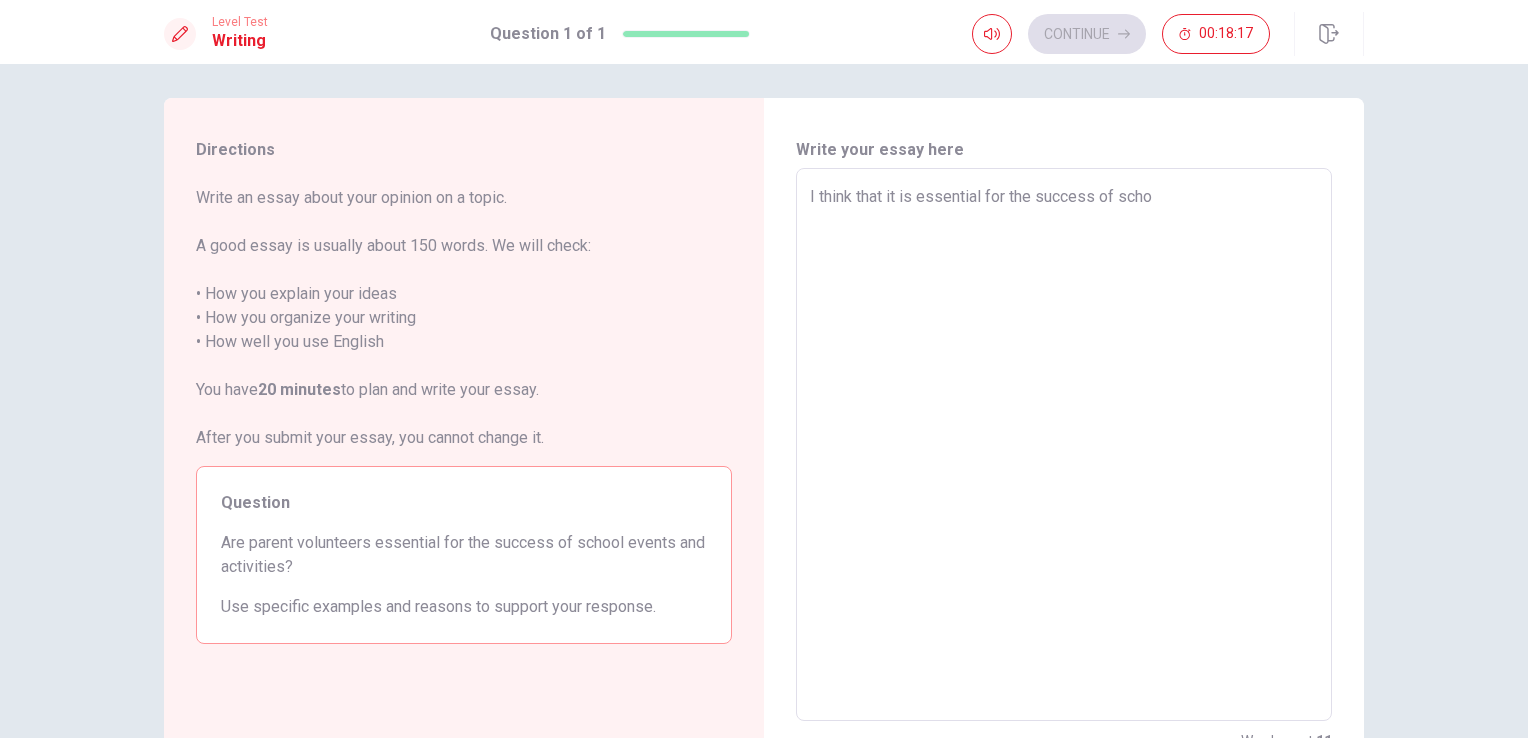 type on "x" 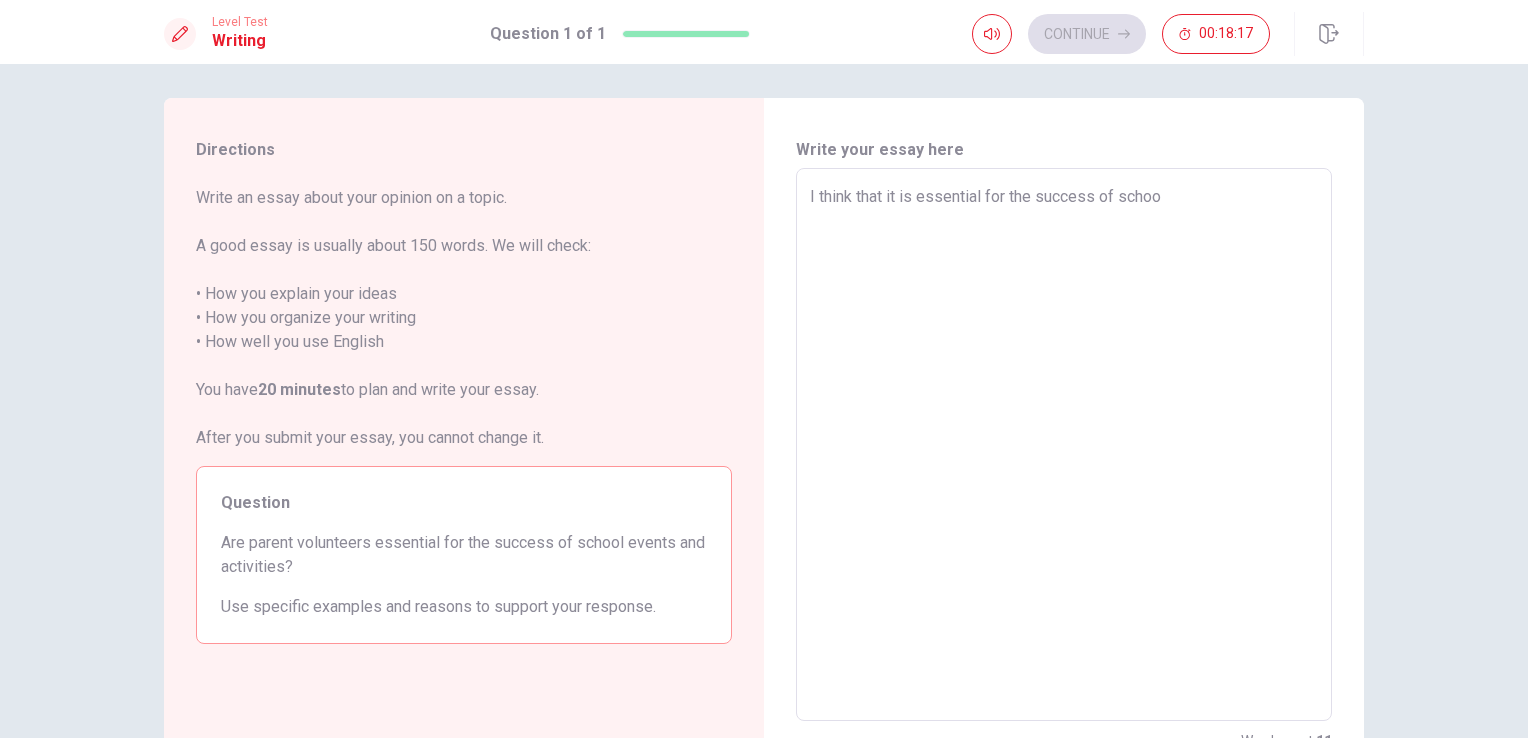 type on "x" 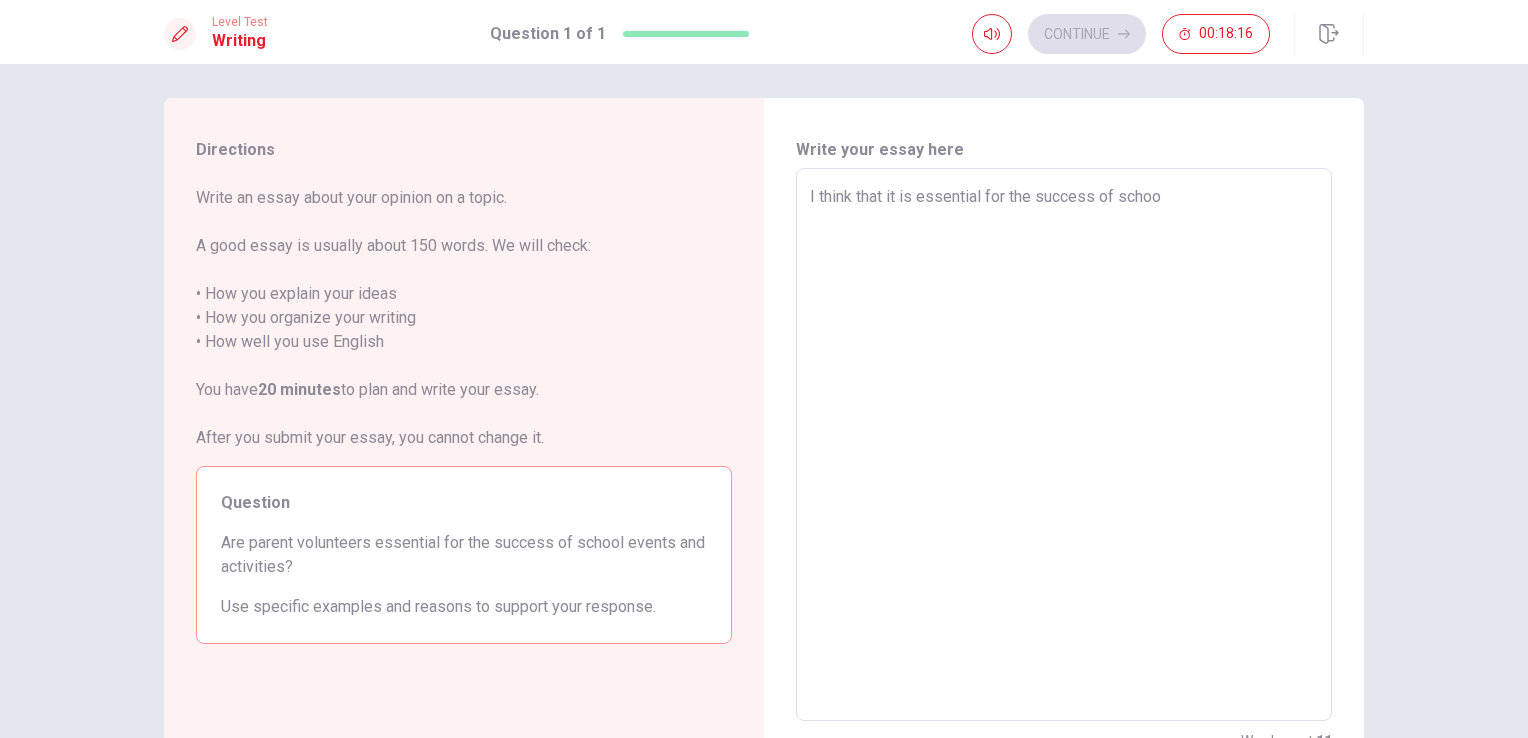 type on "I think that it is essential for the success of schoo;" 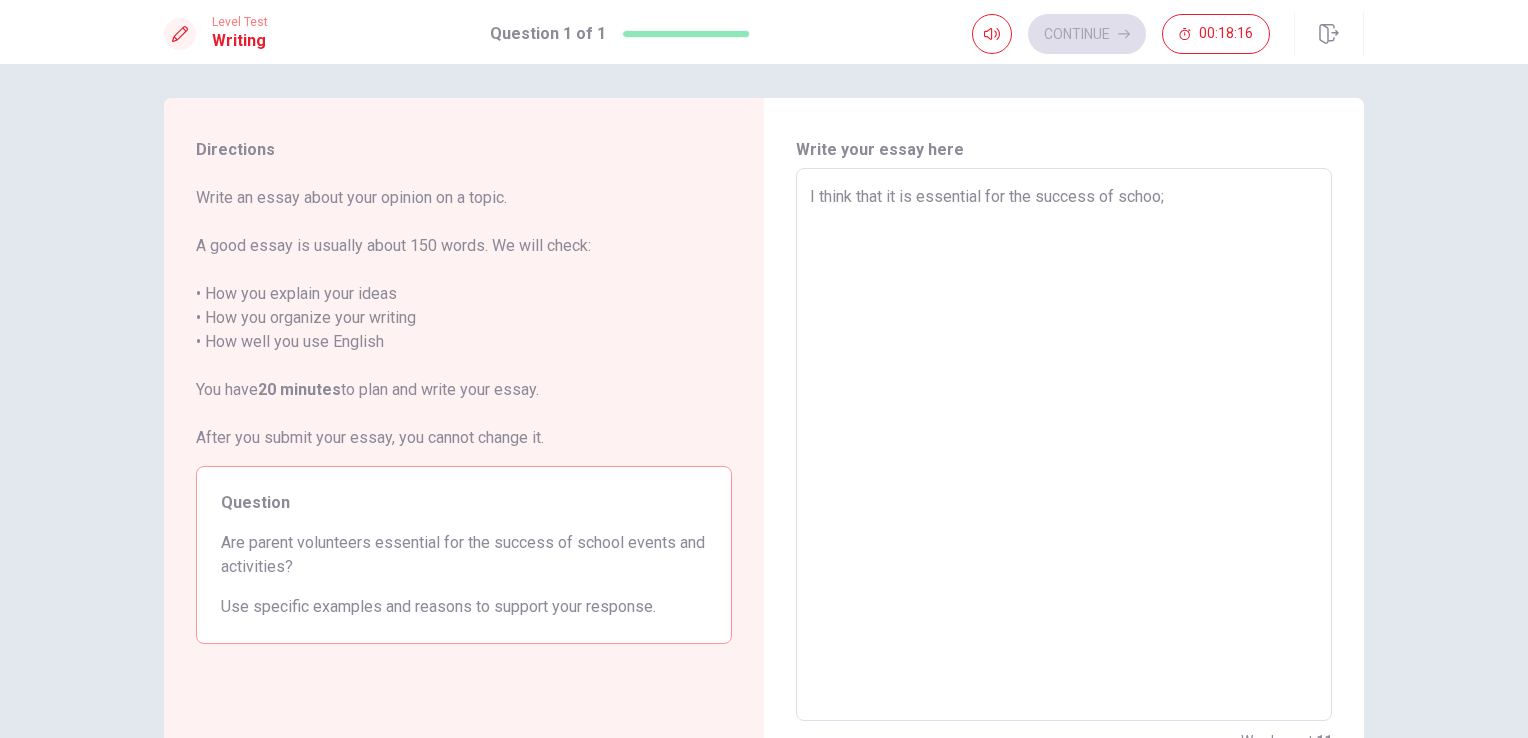 type on "x" 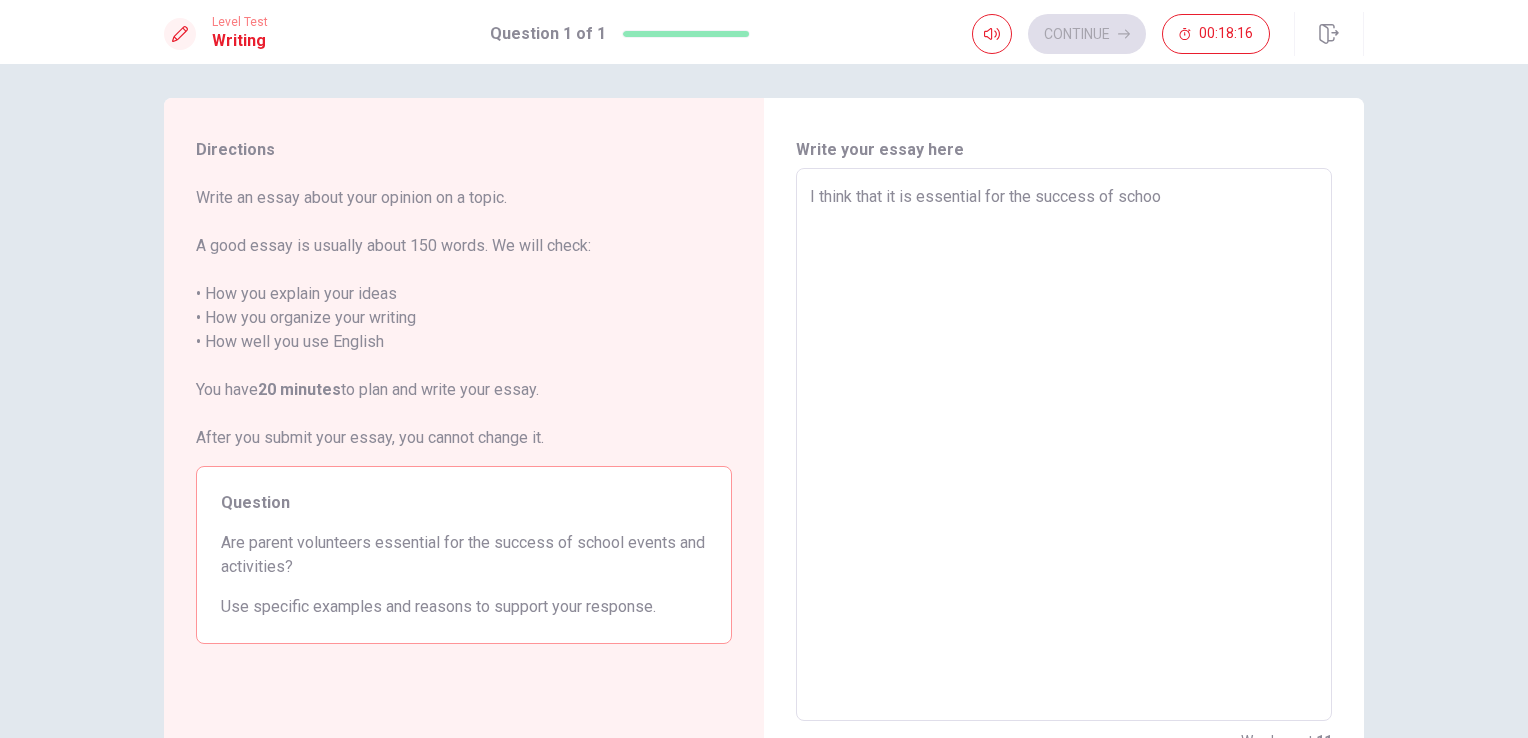 type on "x" 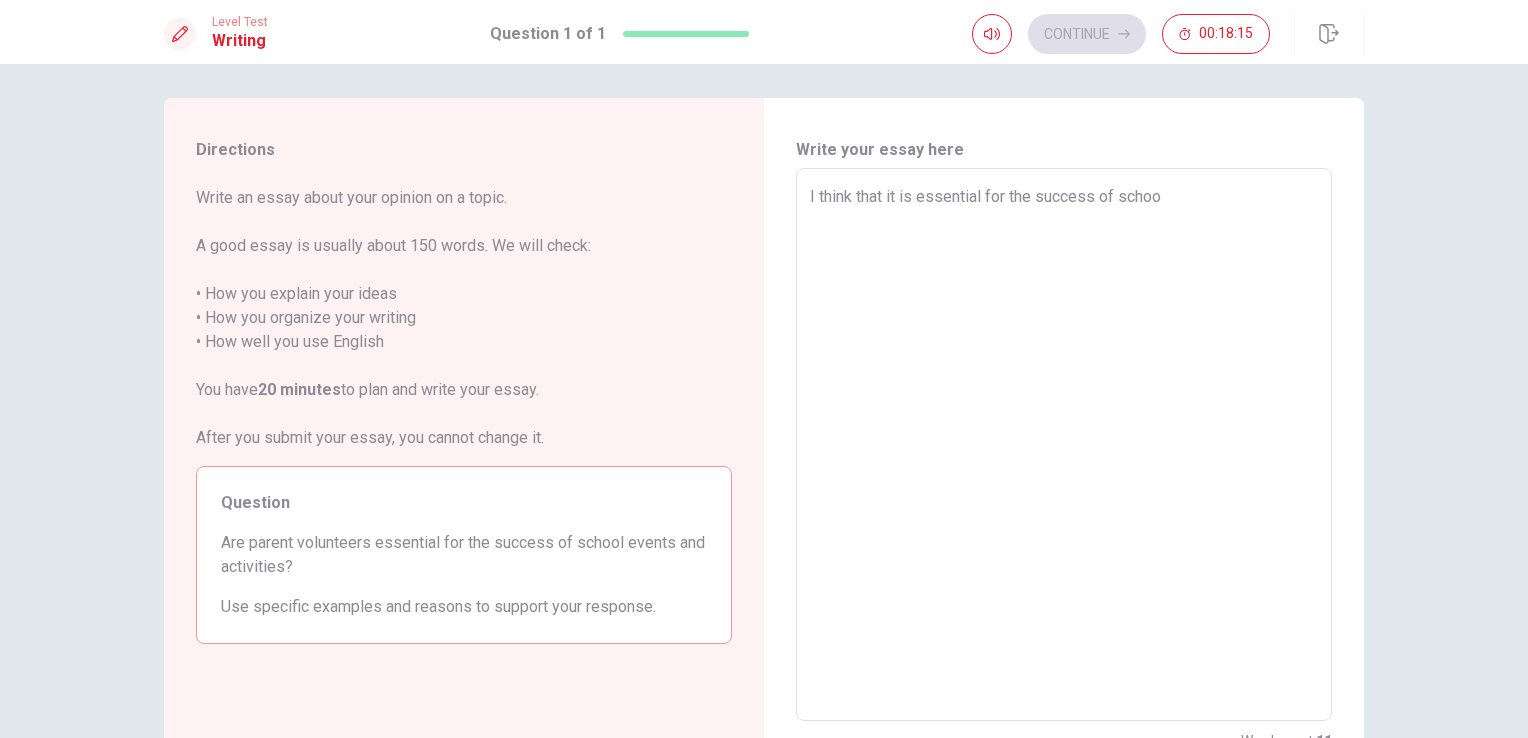 type on "I think that it is essential for the success of school" 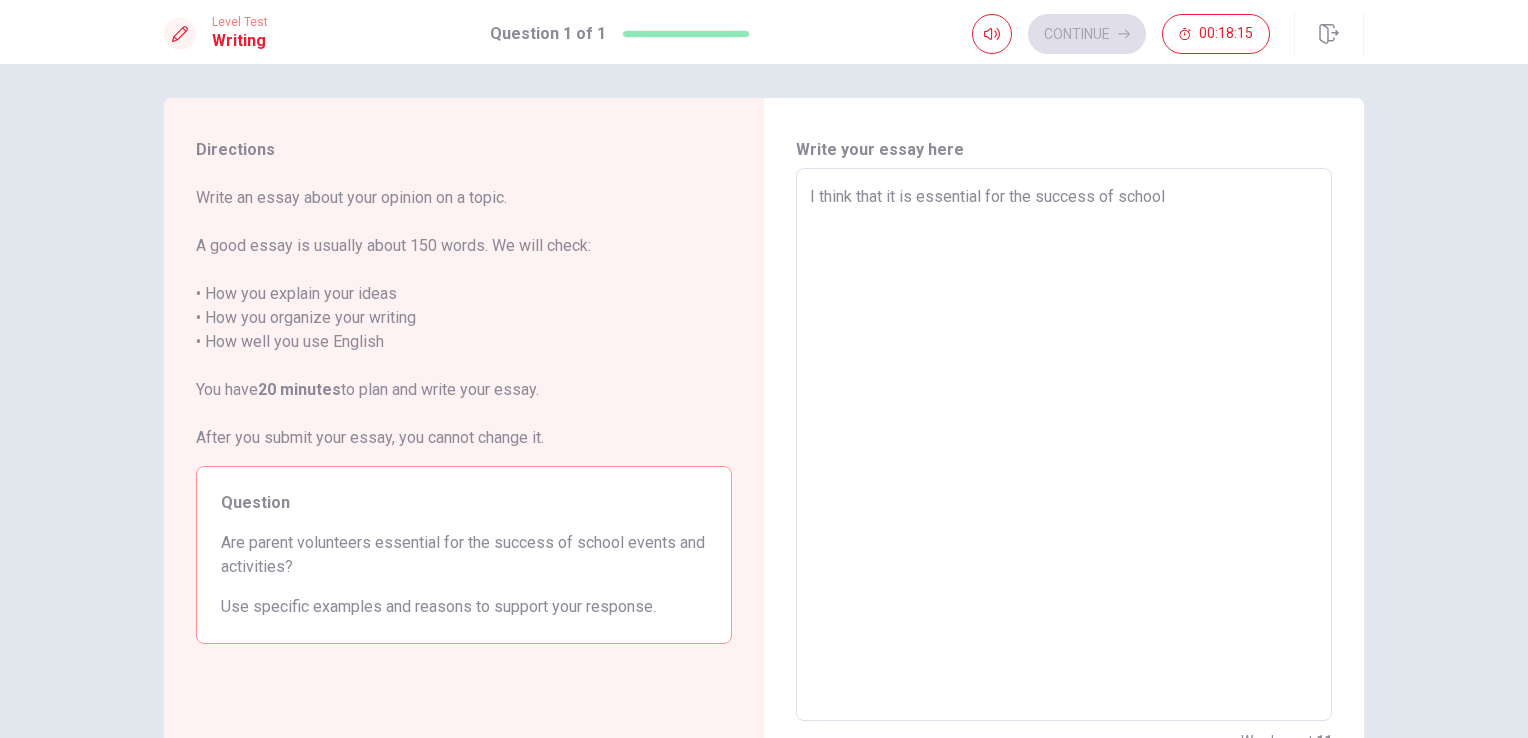 type on "x" 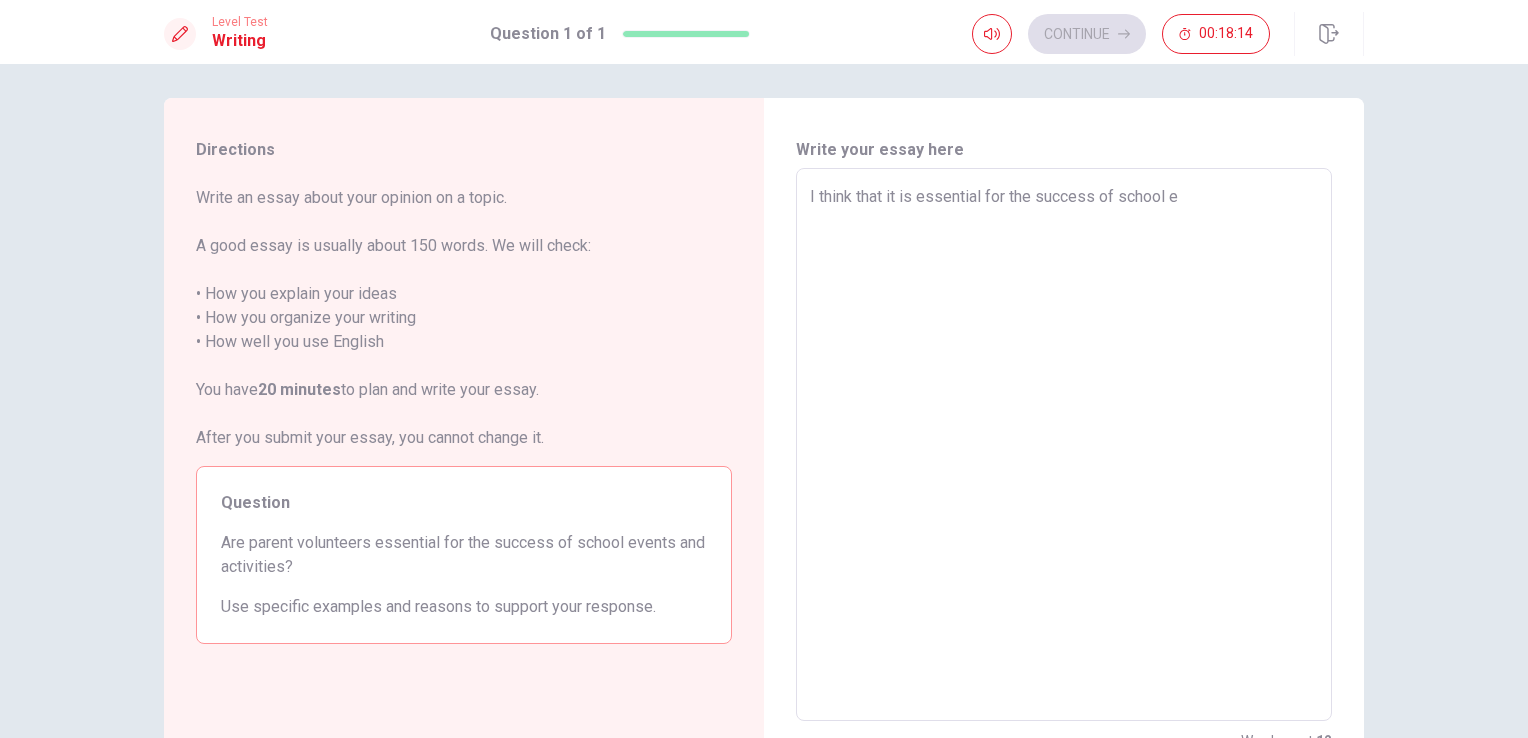 type on "x" 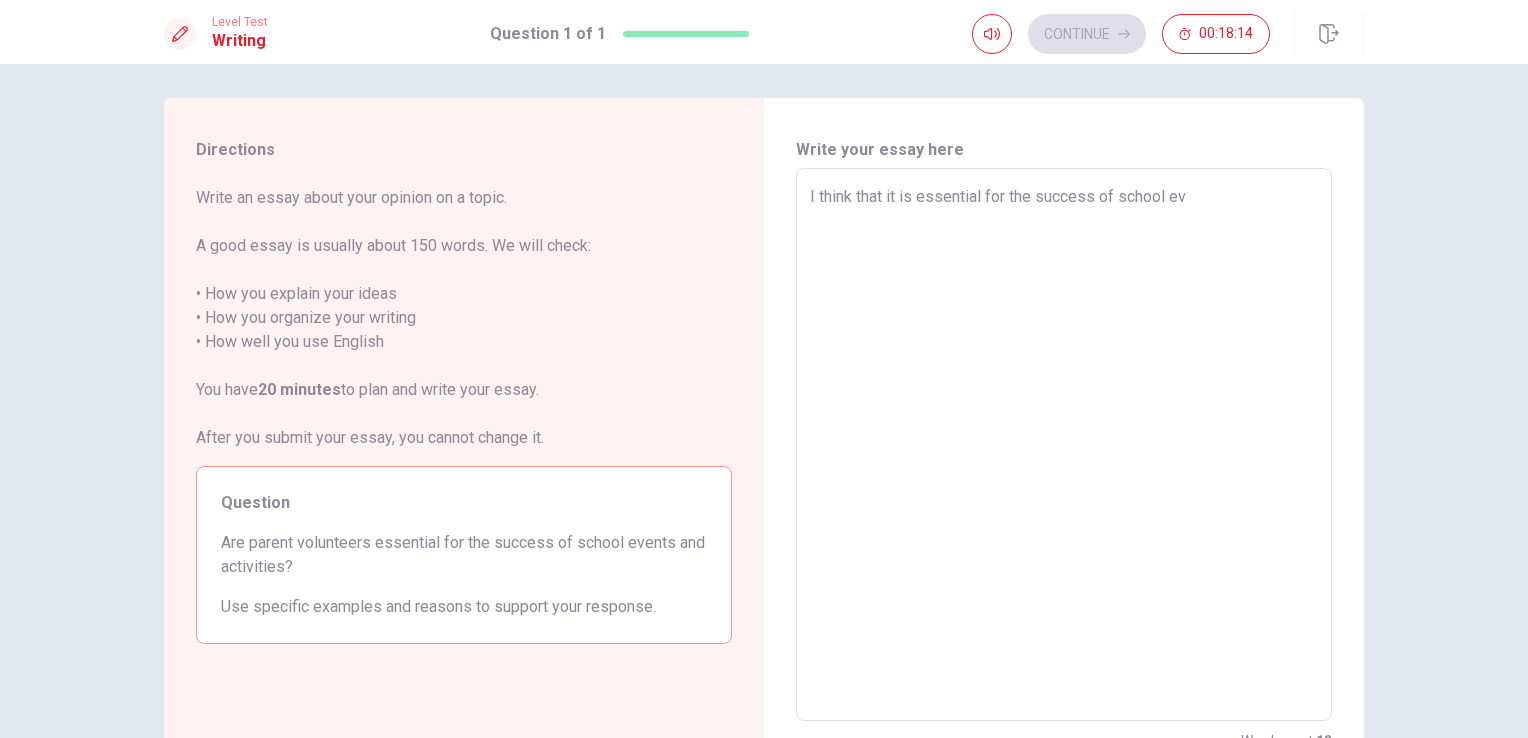 type on "x" 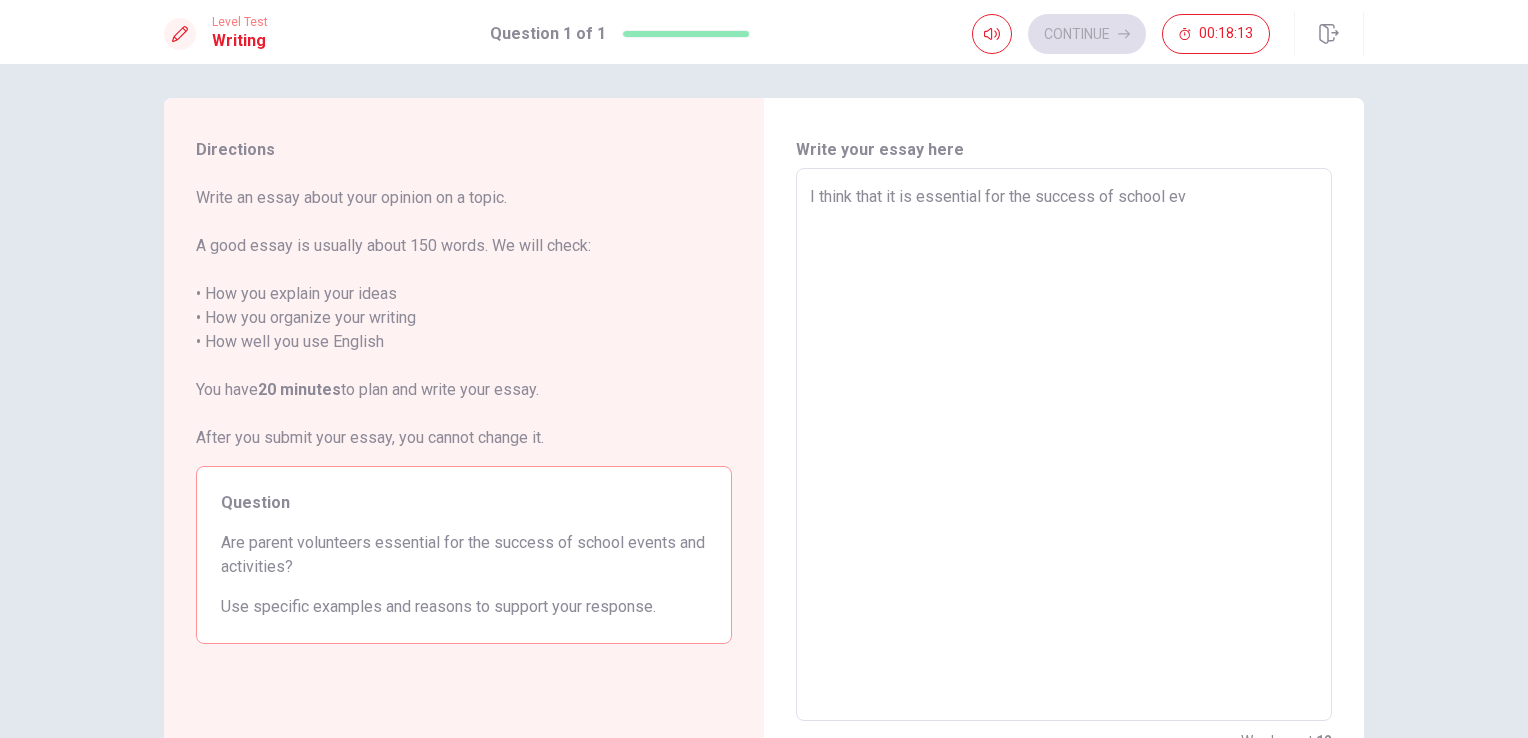 type on "I think that it is essential for the success of school eve" 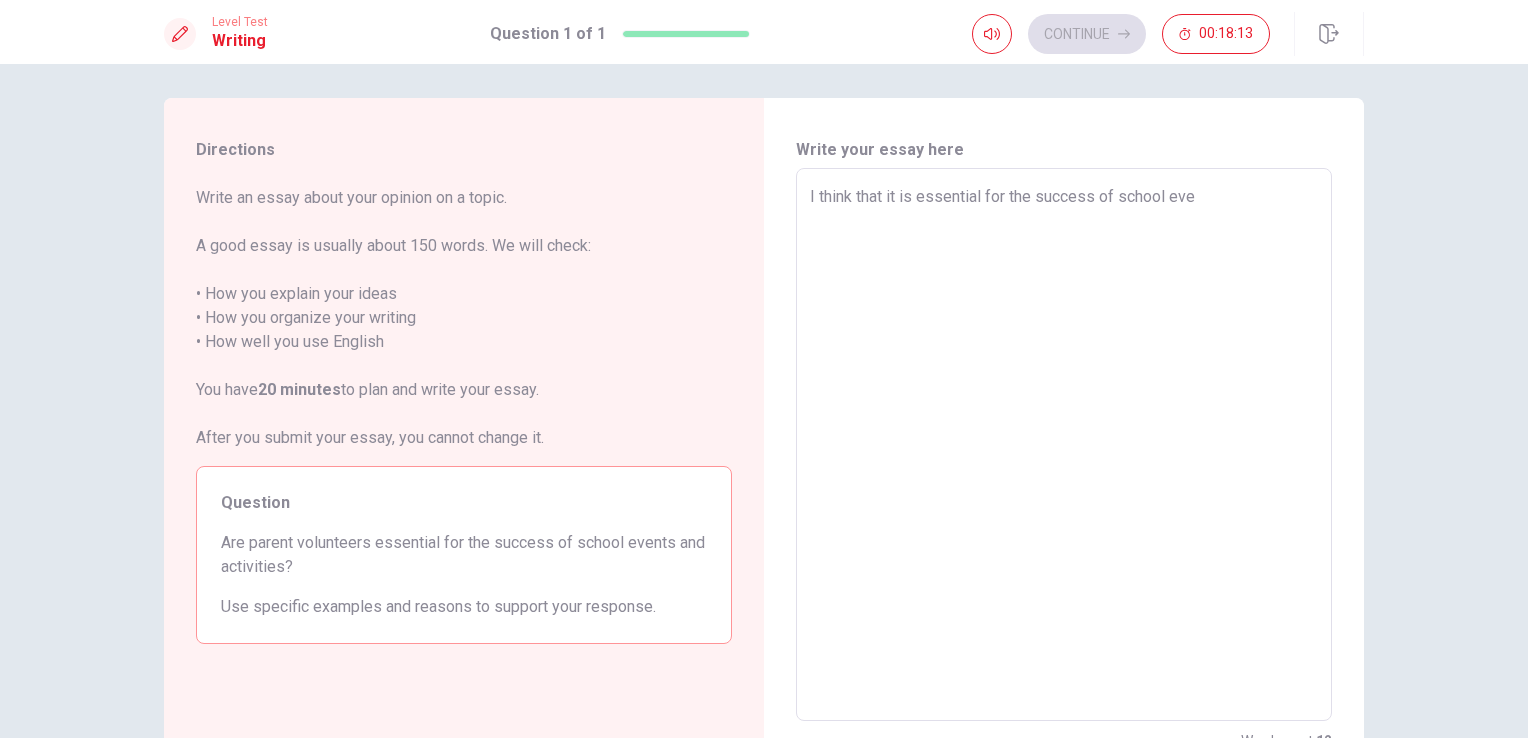 type on "x" 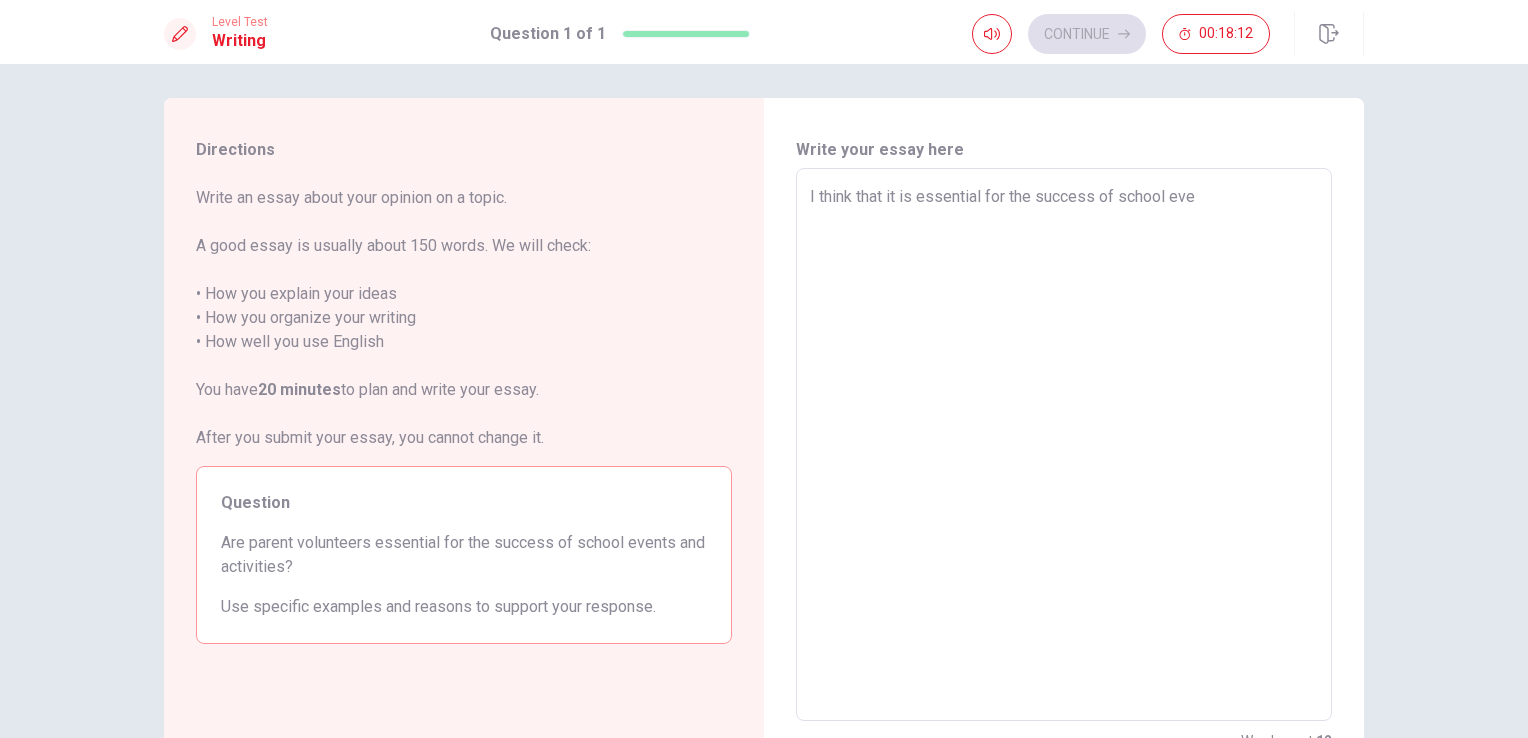 type on "I think that it is essential for the success of school even" 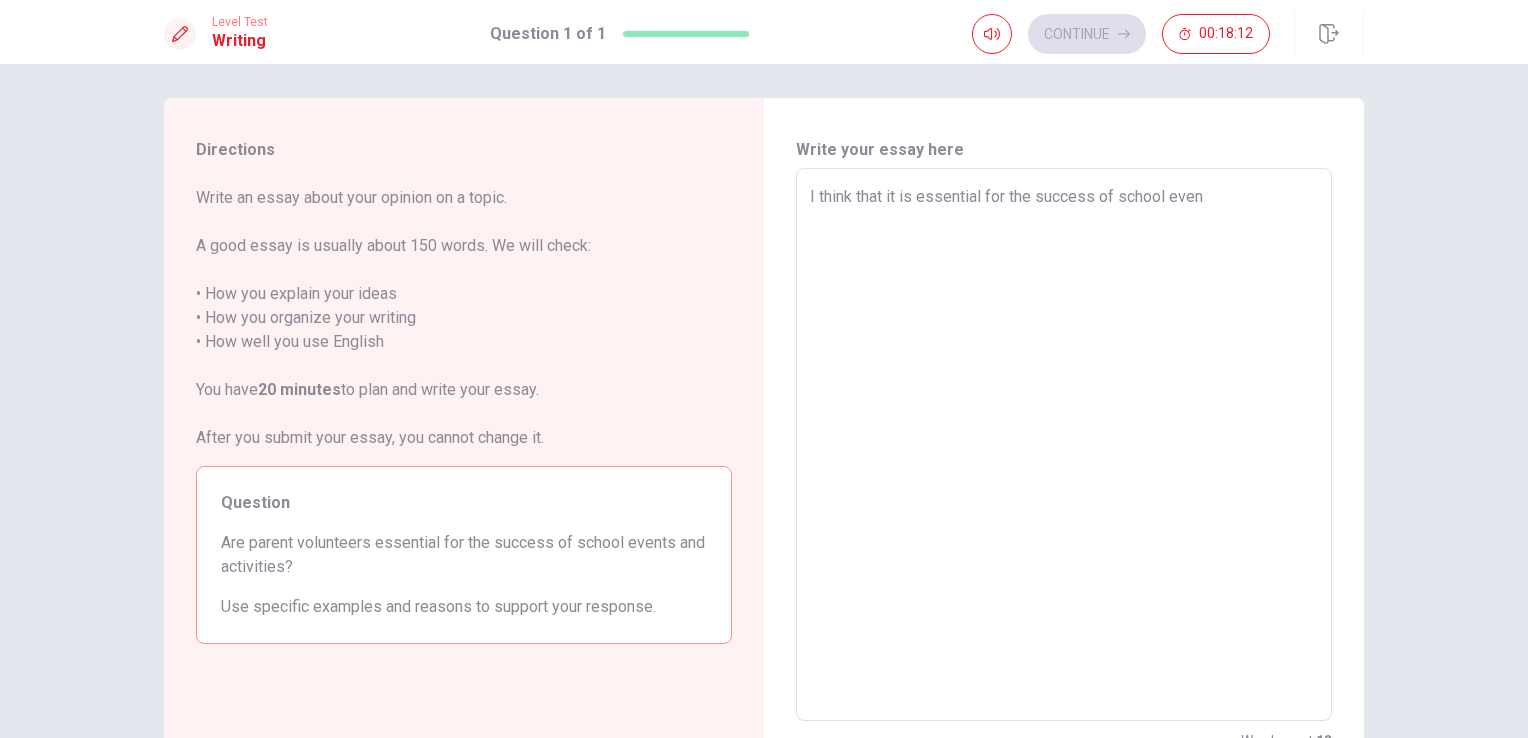 type on "x" 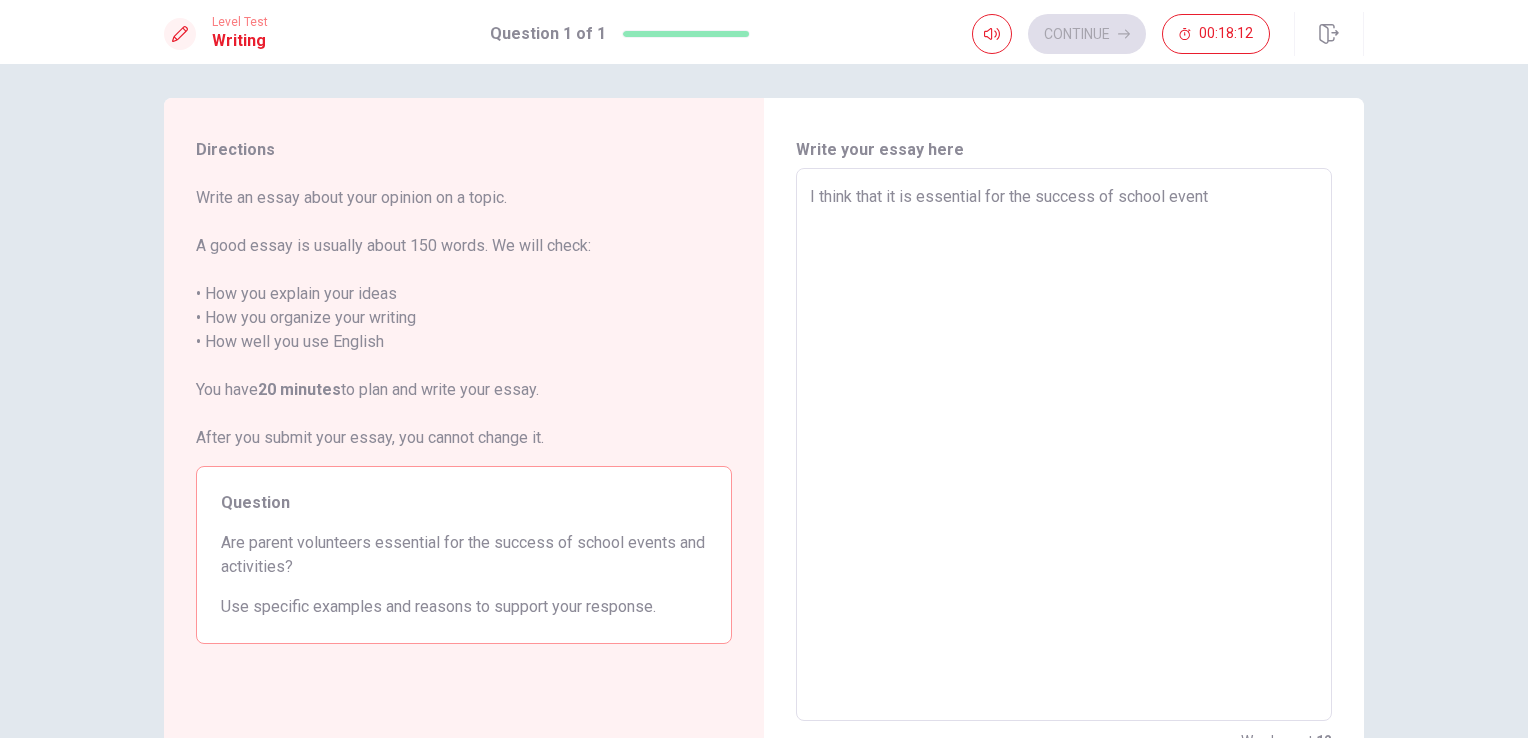 type on "x" 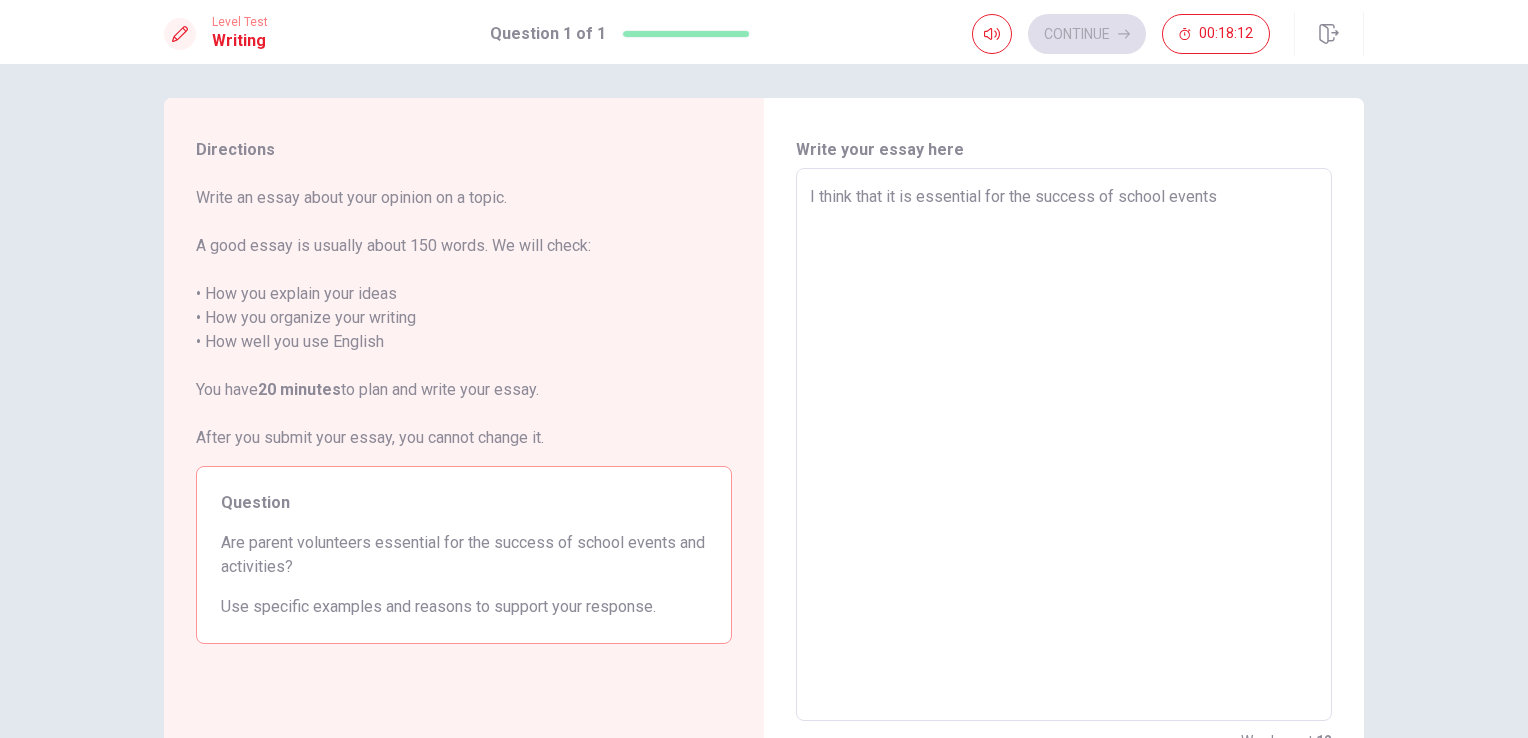 type on "x" 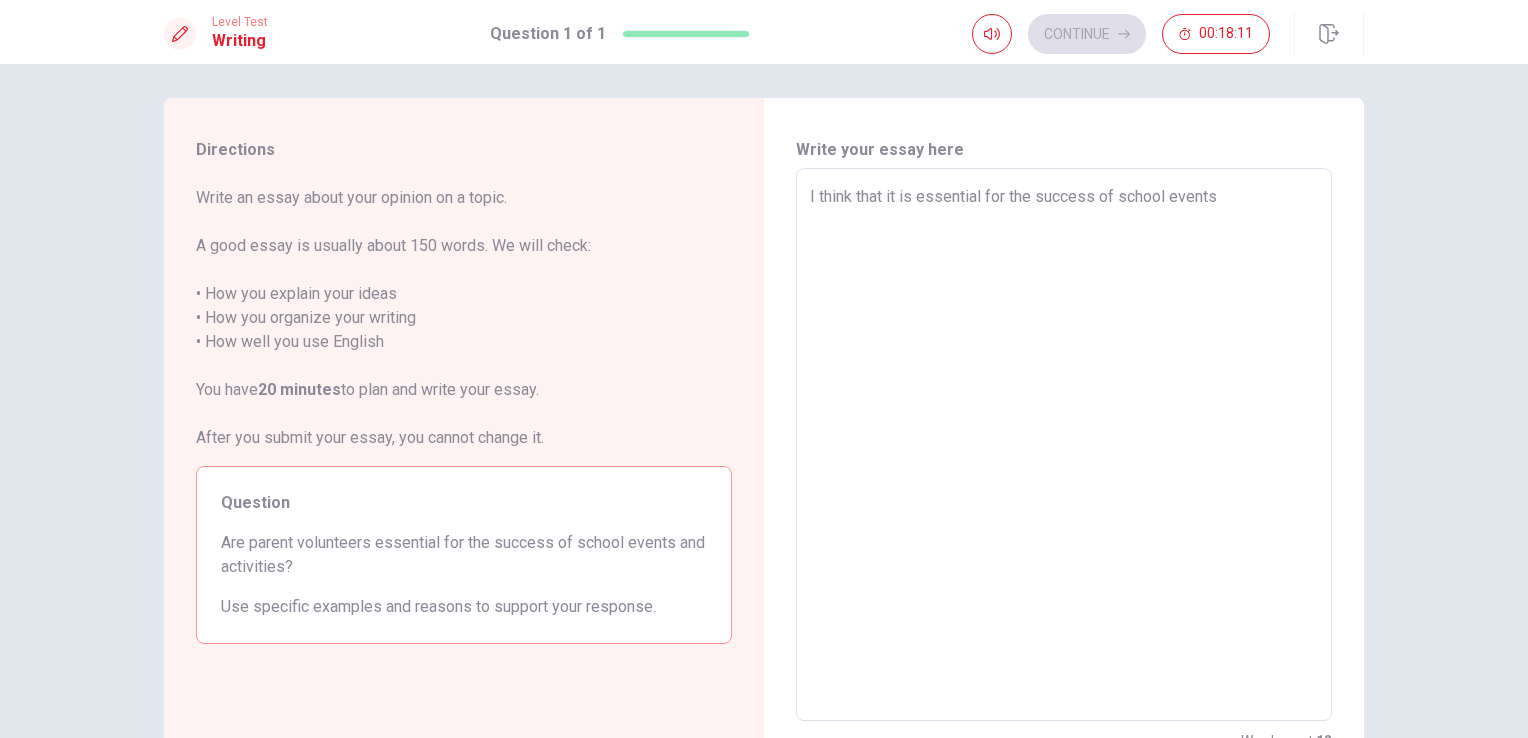 type on "I think that it is essential for the success of school events" 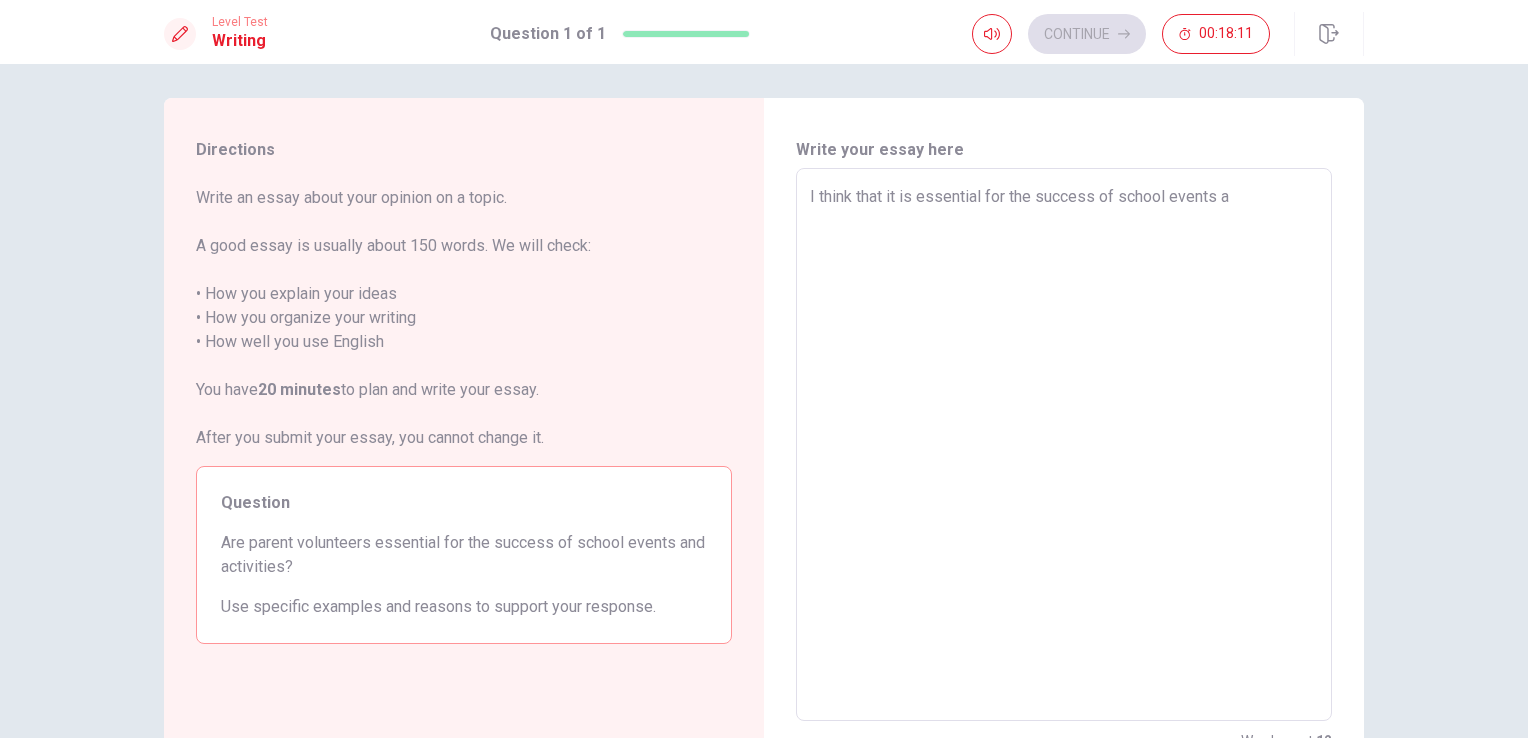 type on "x" 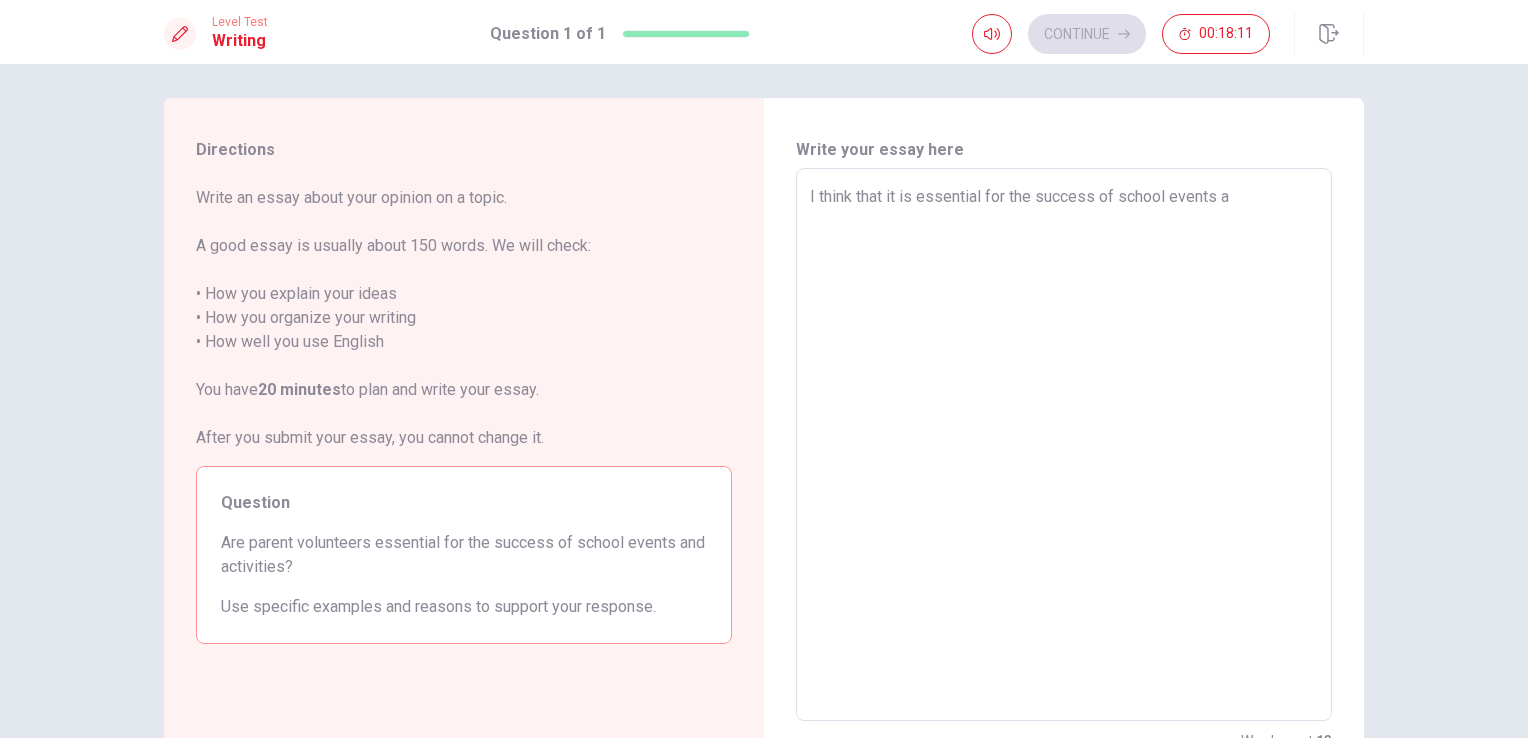 type on "I think that it is essential for the success of school events an" 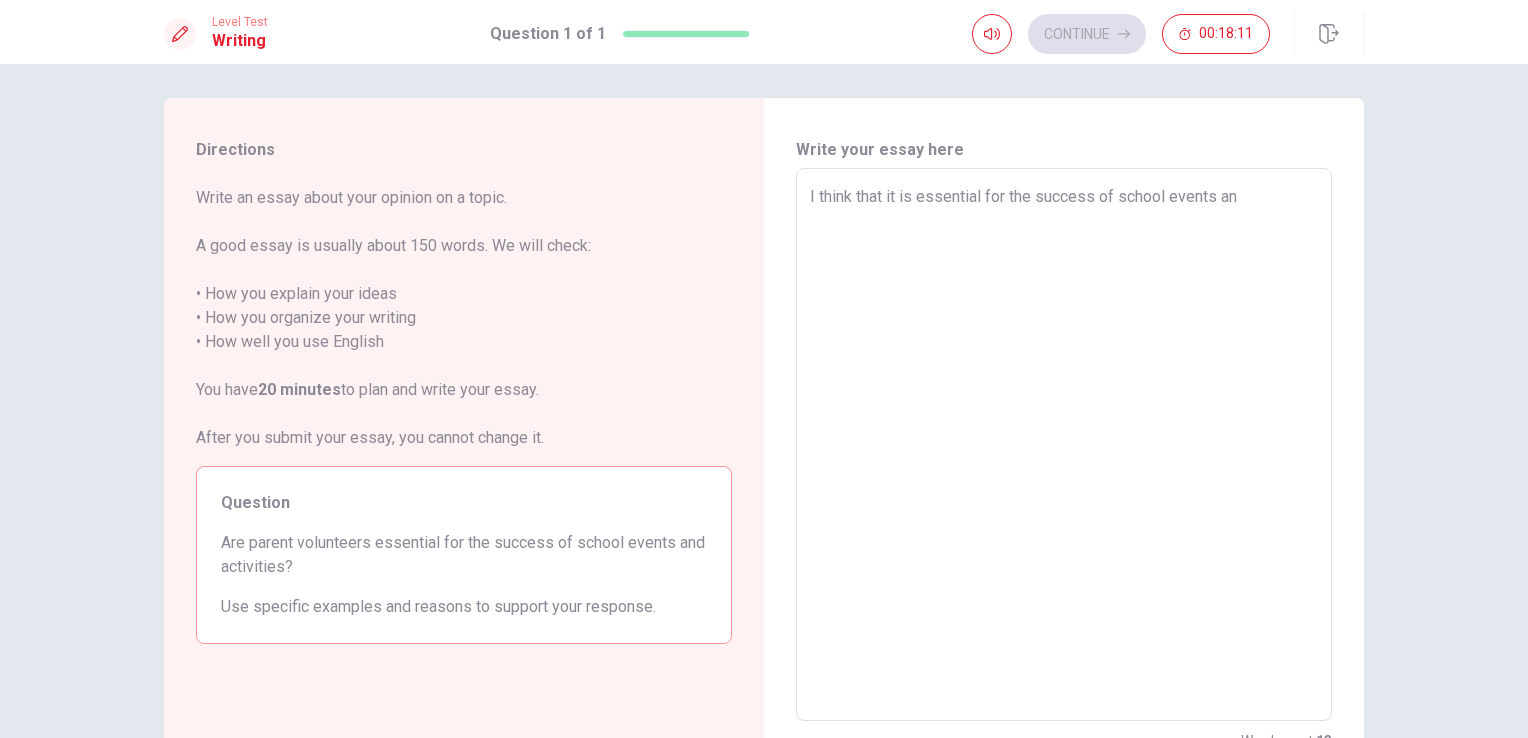 type on "x" 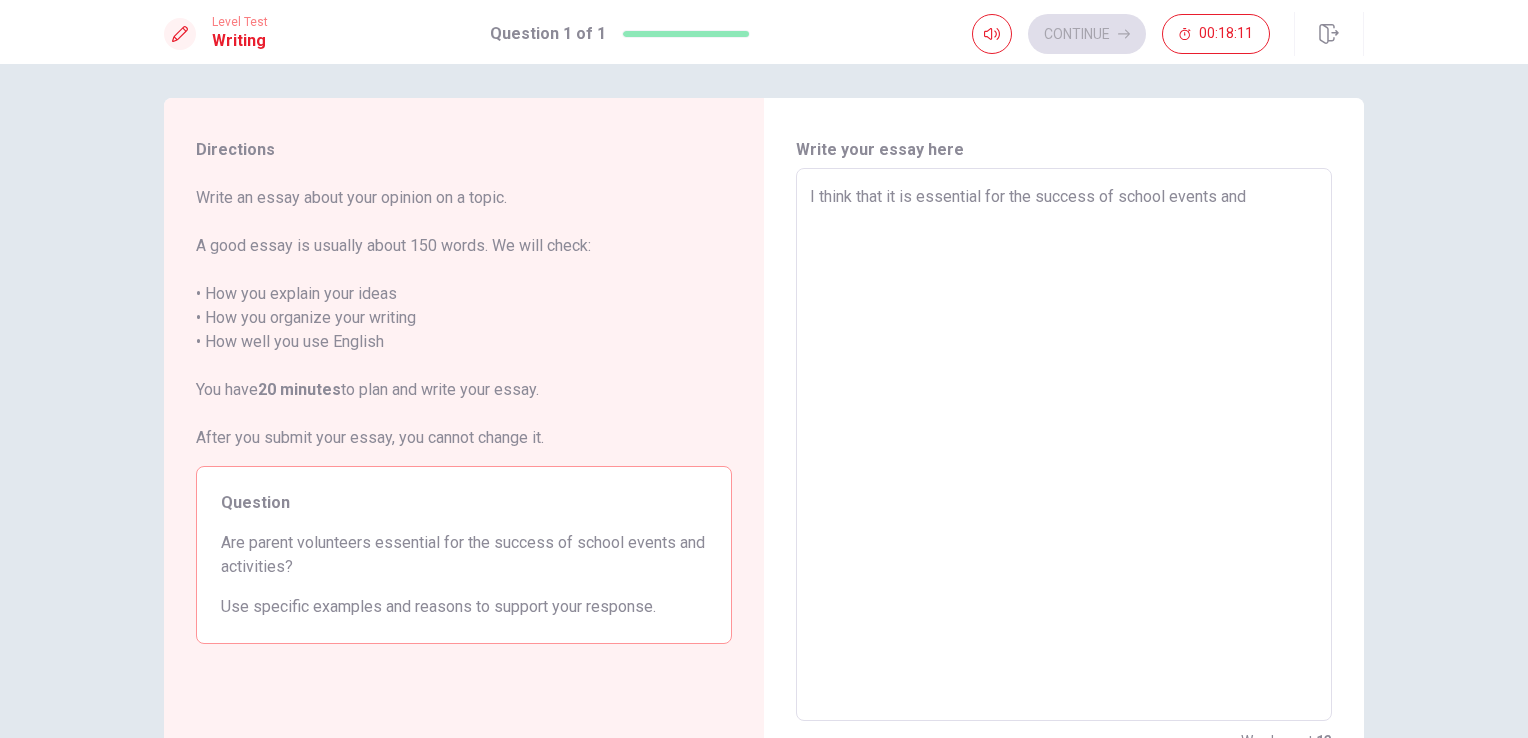 type on "x" 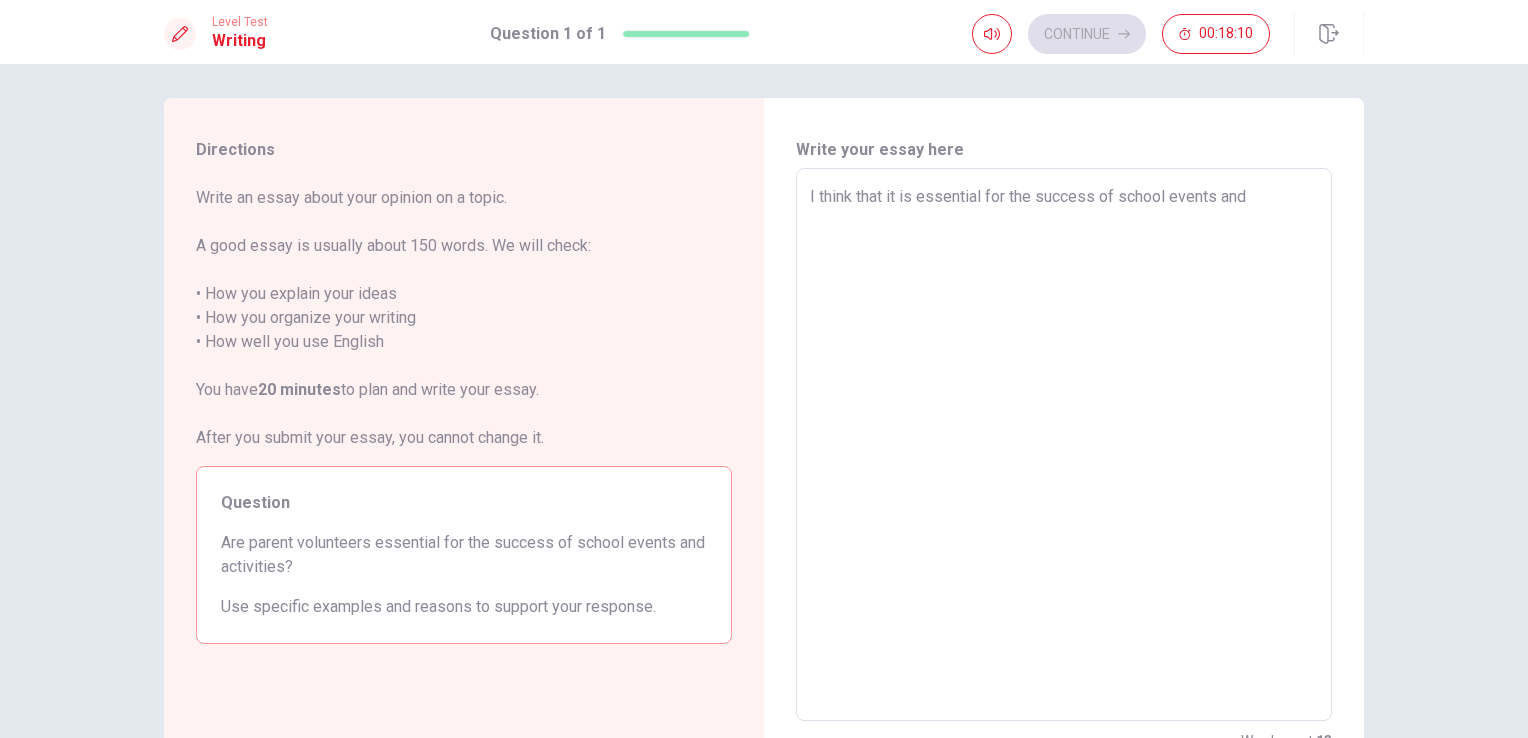 type on "I think that it is essential for the success of school events and a" 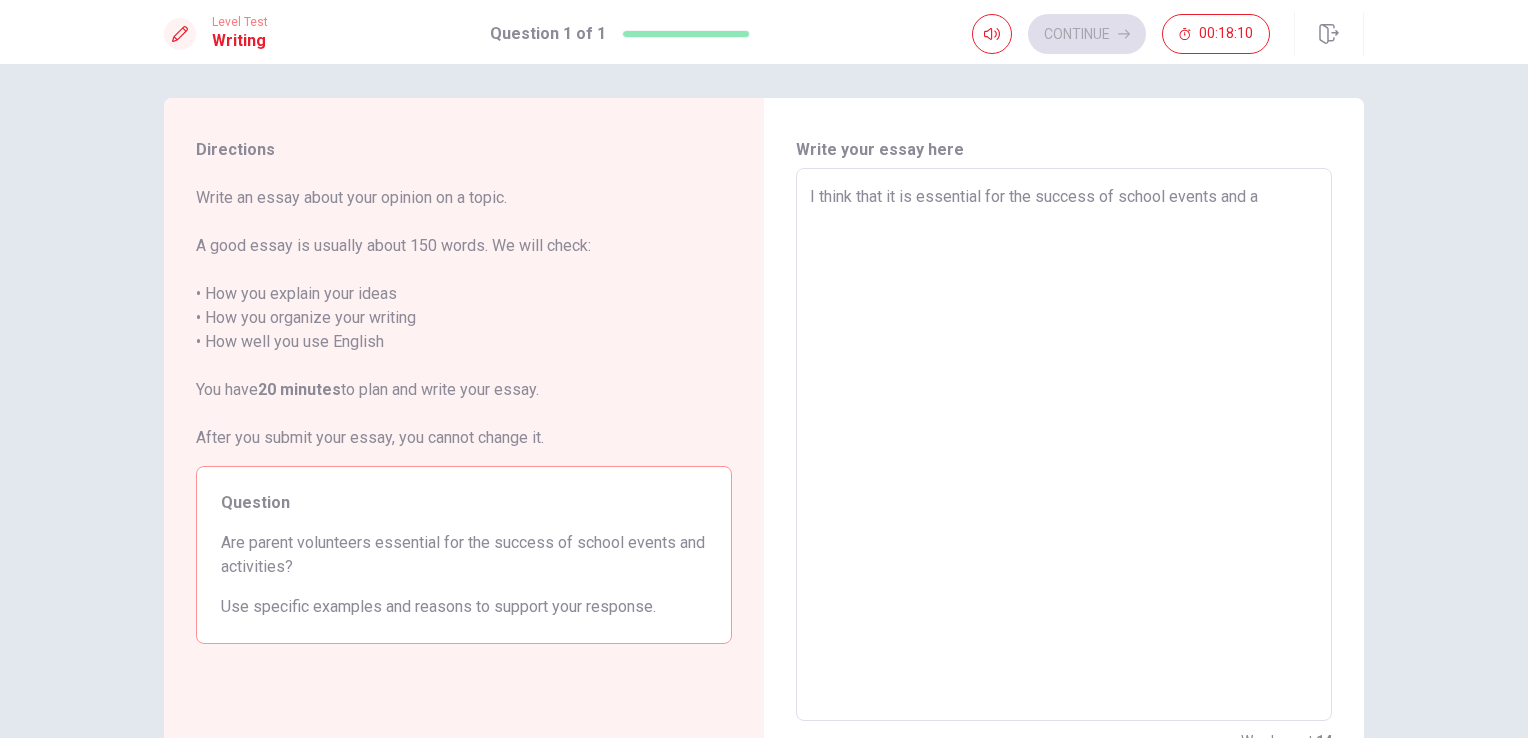 type on "x" 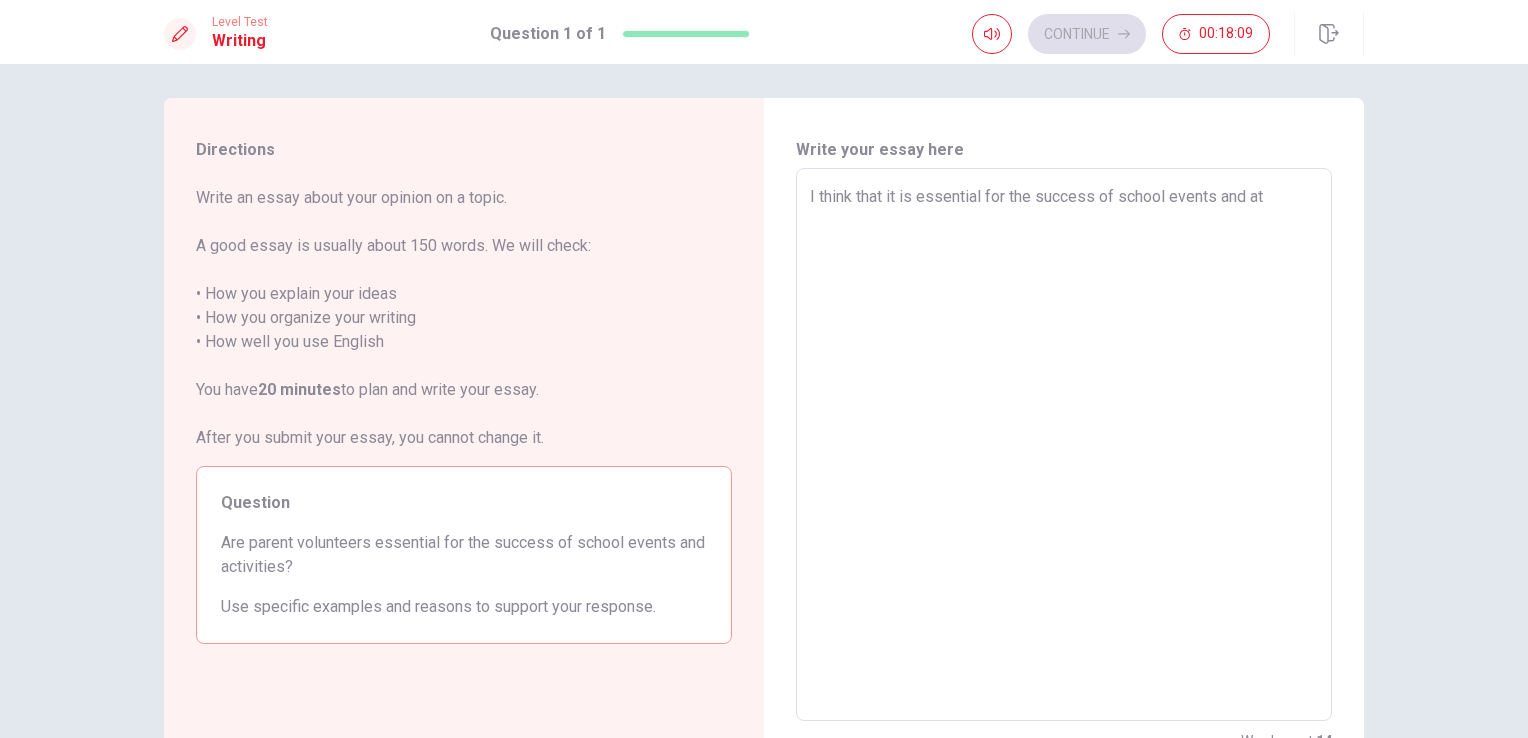 type on "x" 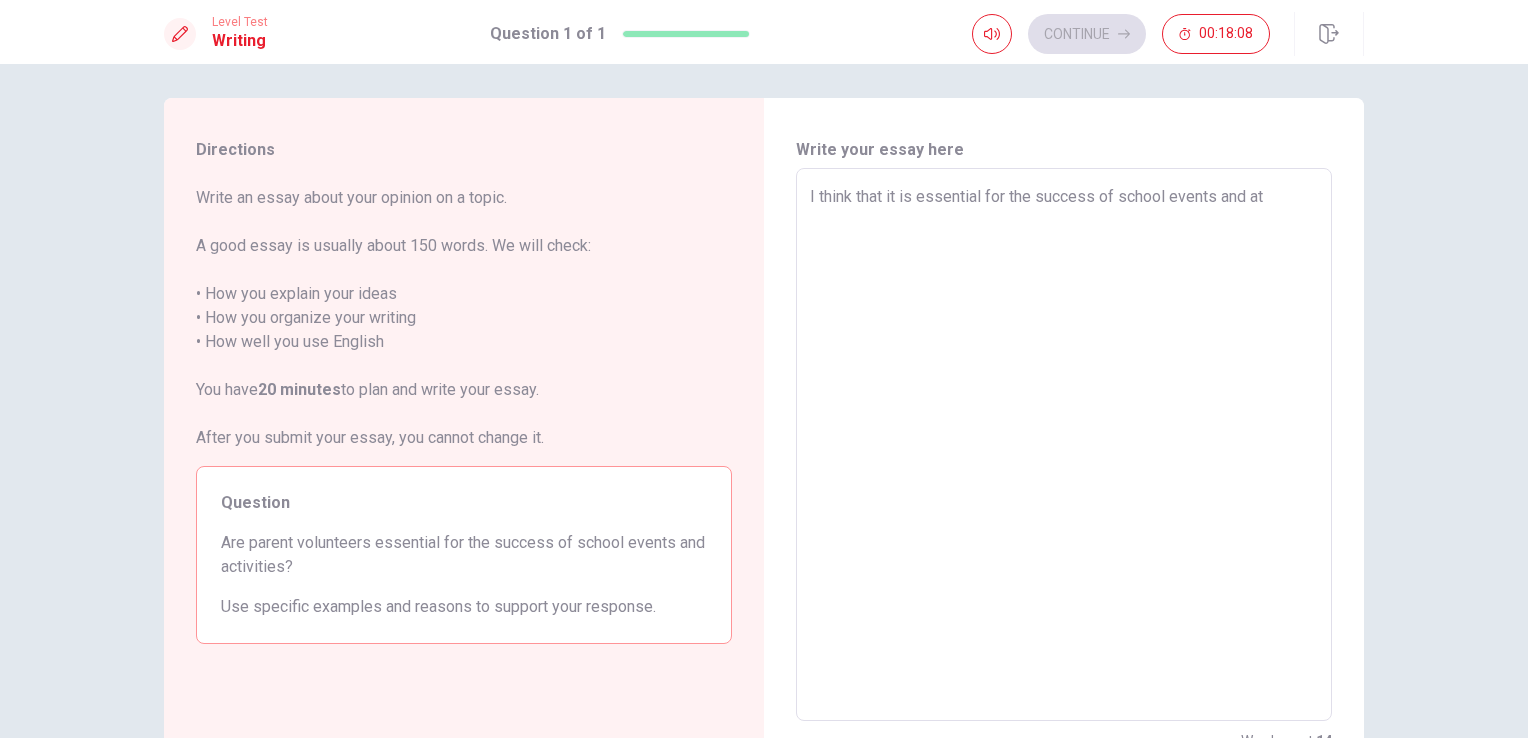 type on "I think that it is essential for the success of school events and a" 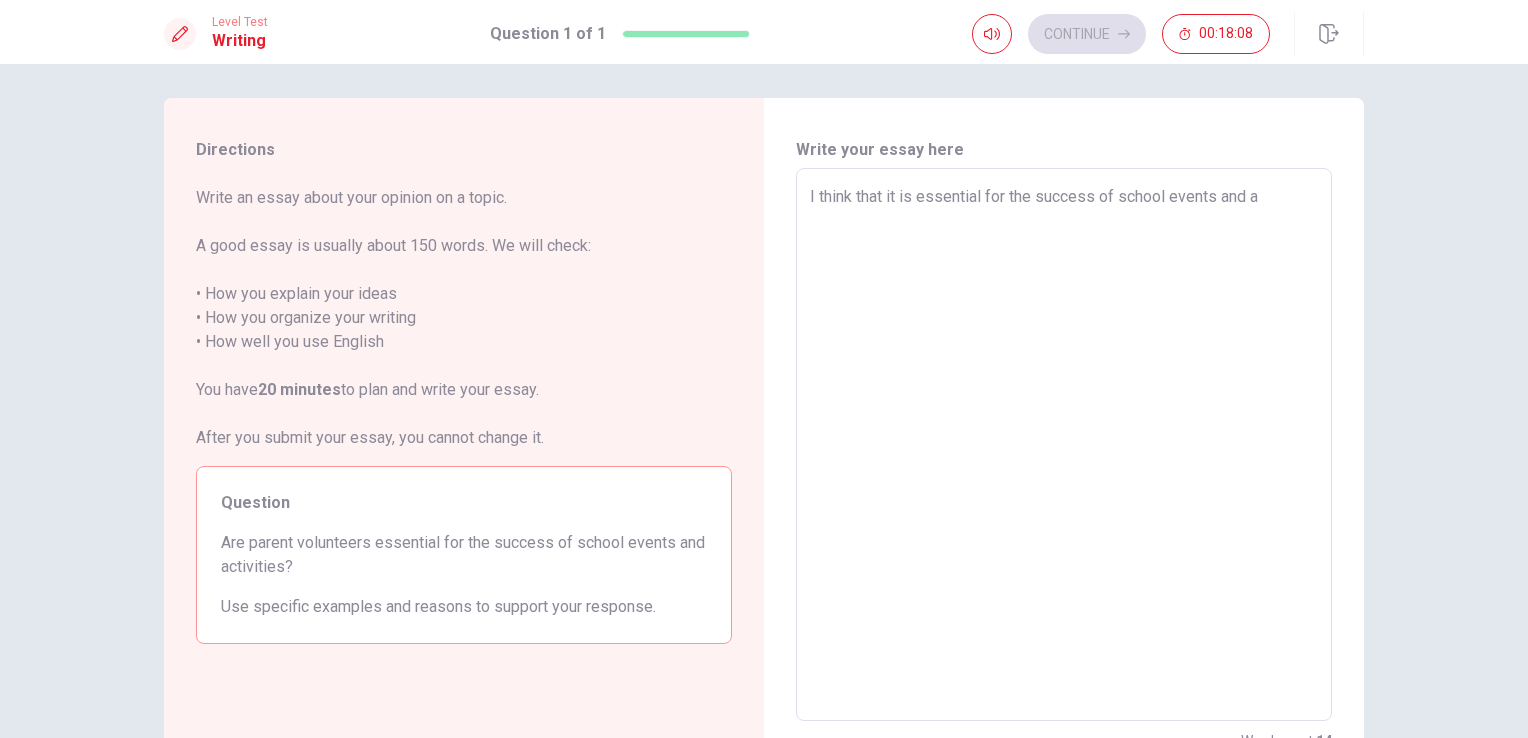 type on "x" 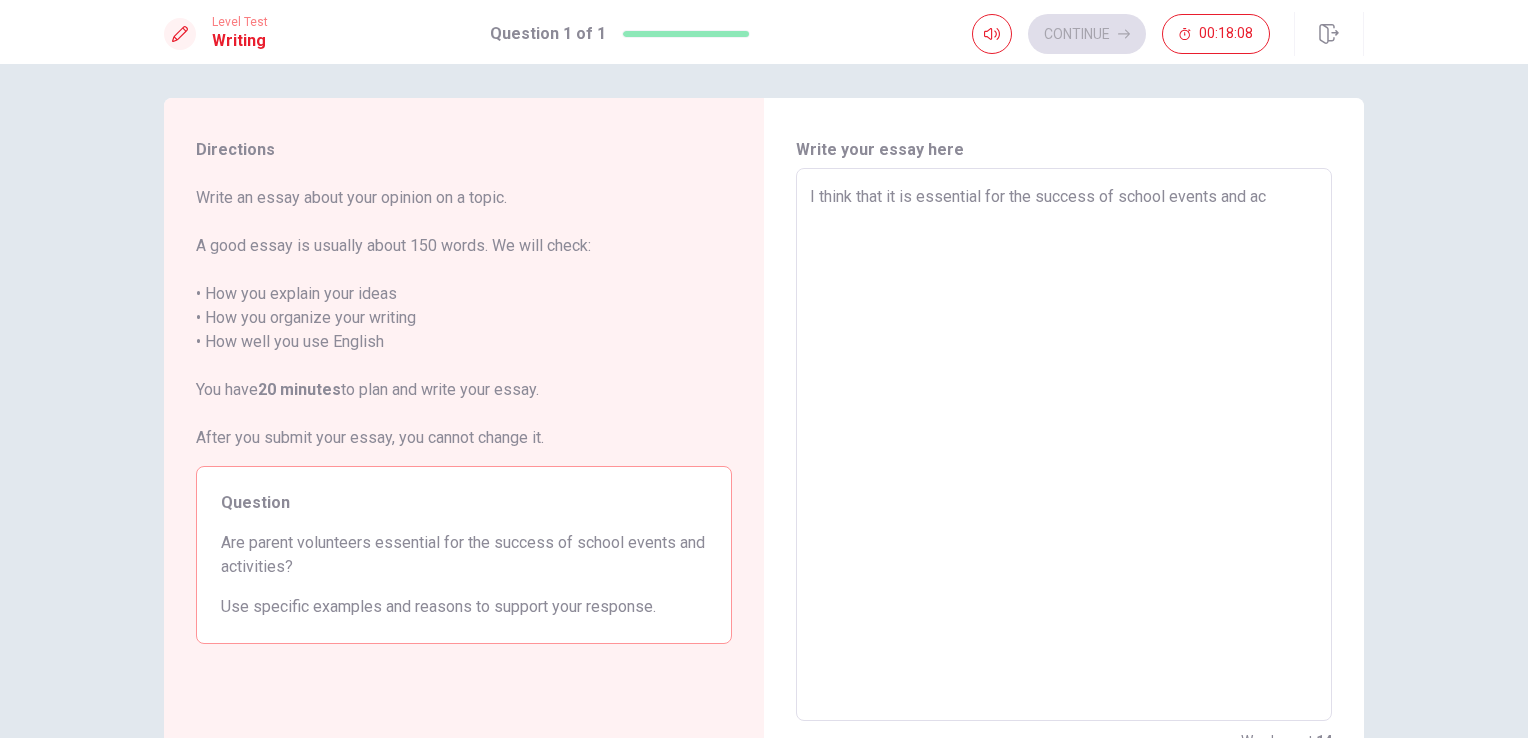 type on "x" 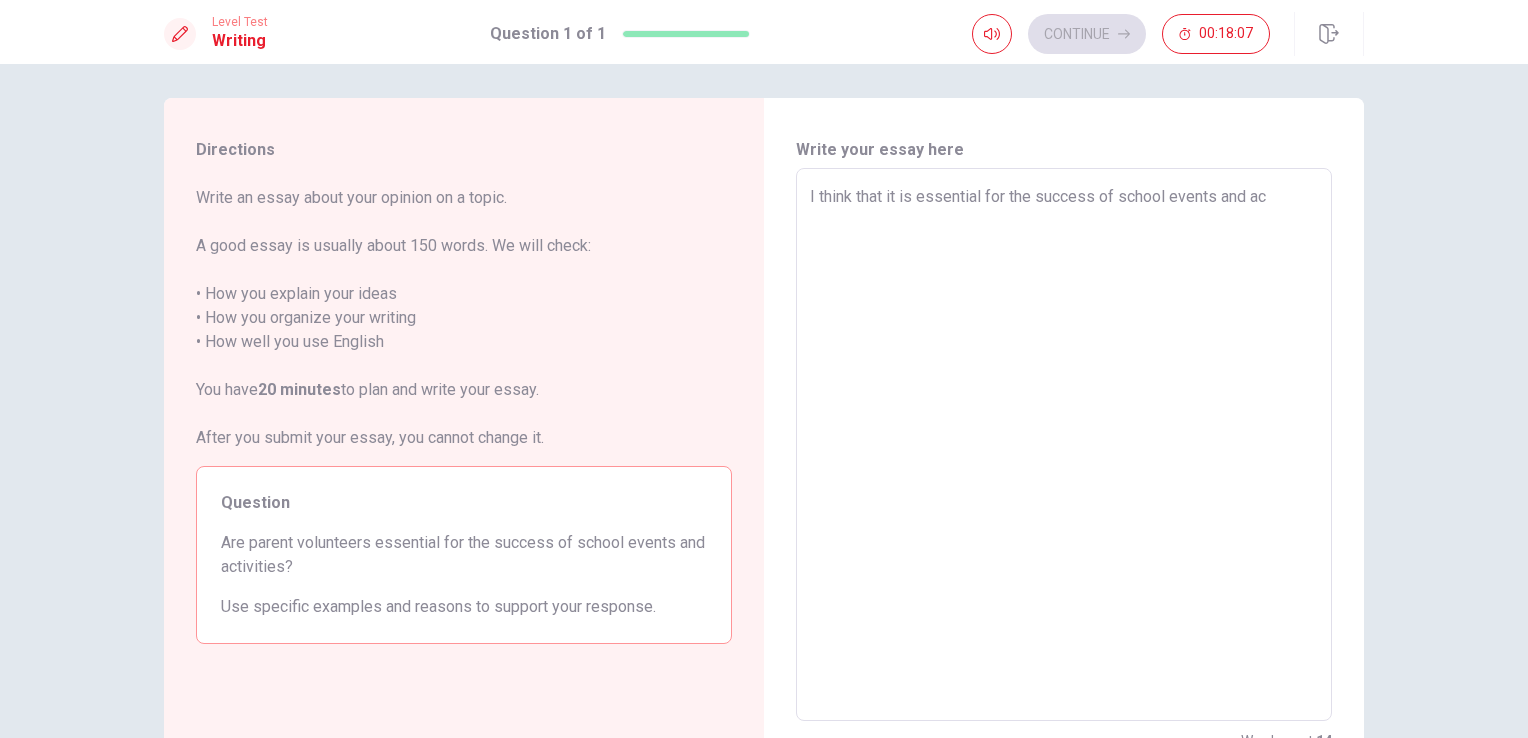 type on "I think that it is essential for the success of school events and act" 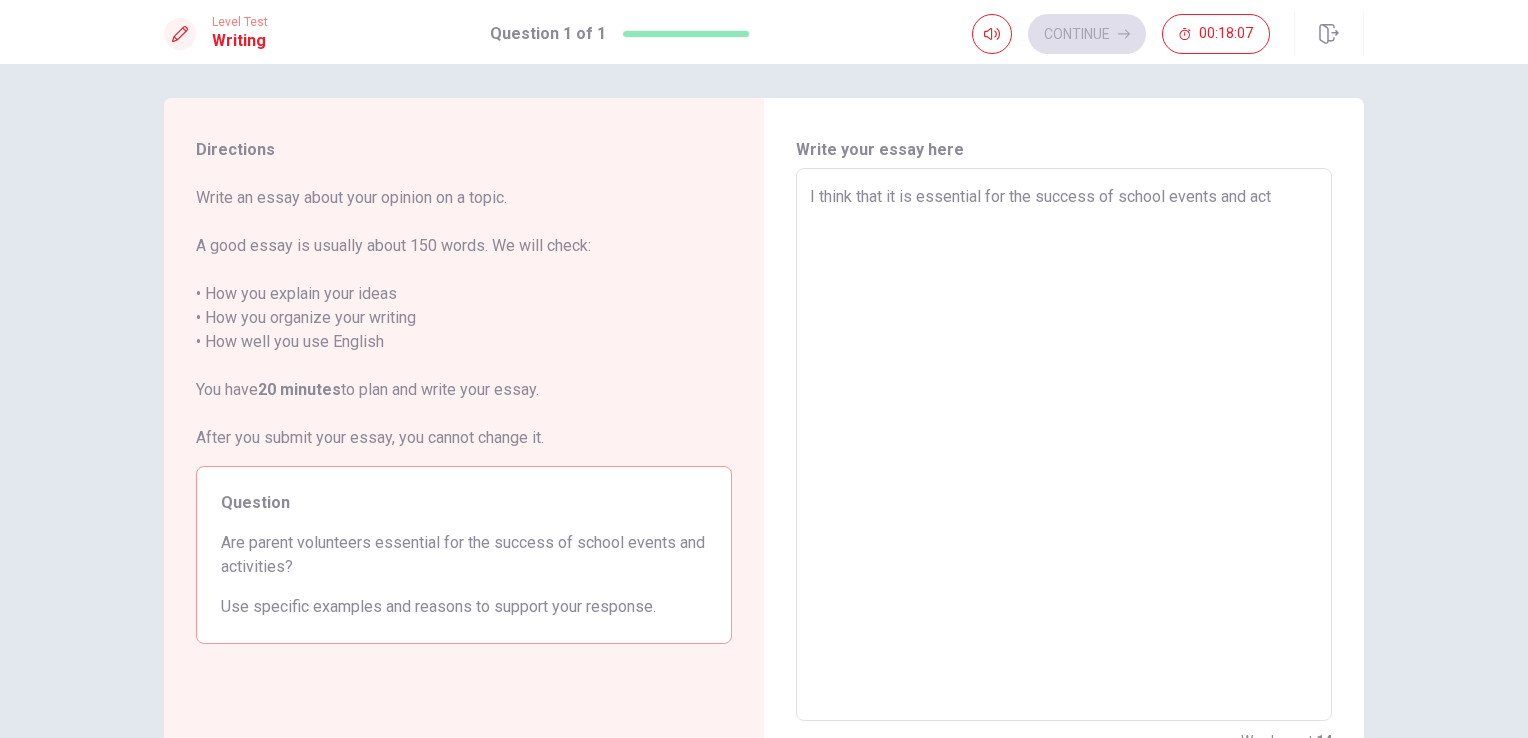 type on "x" 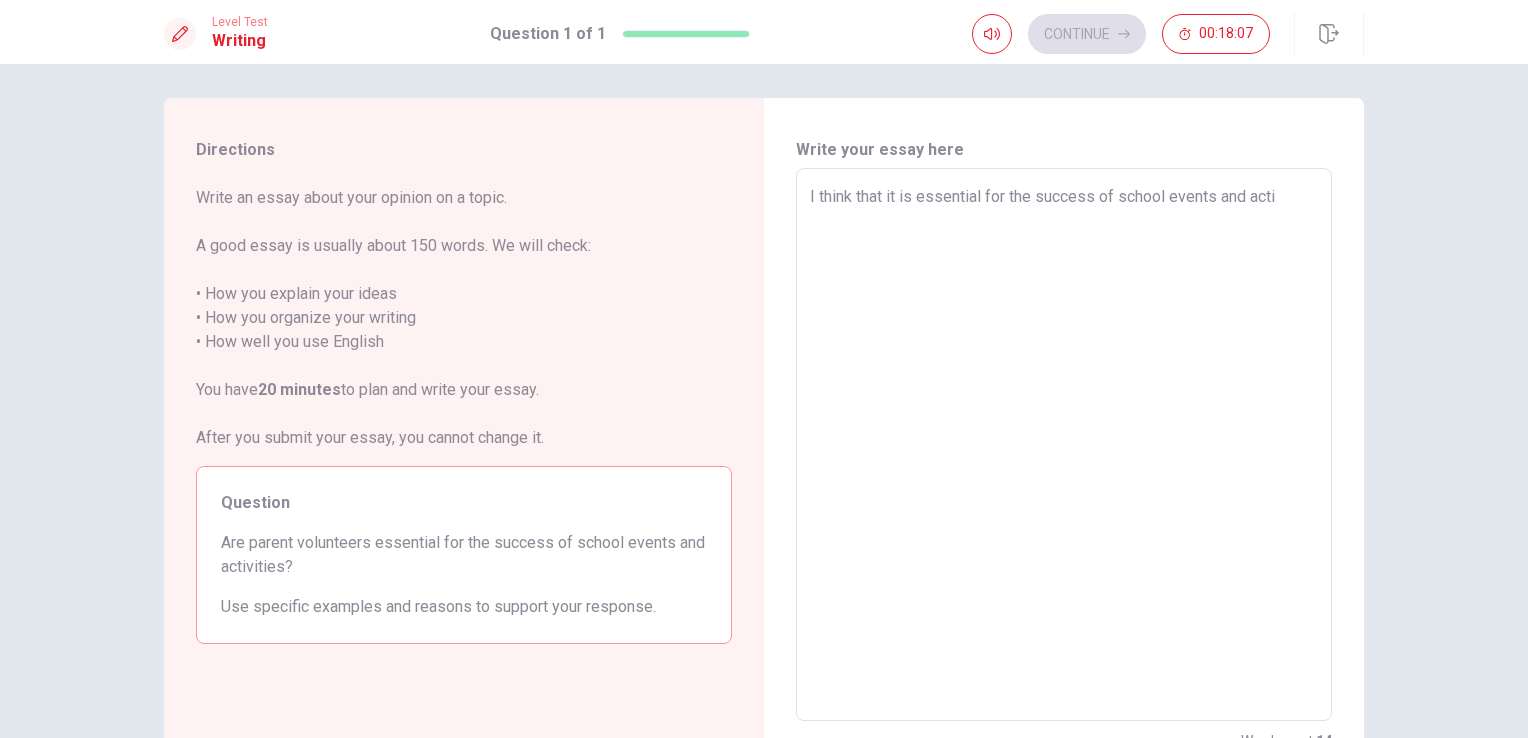 type on "x" 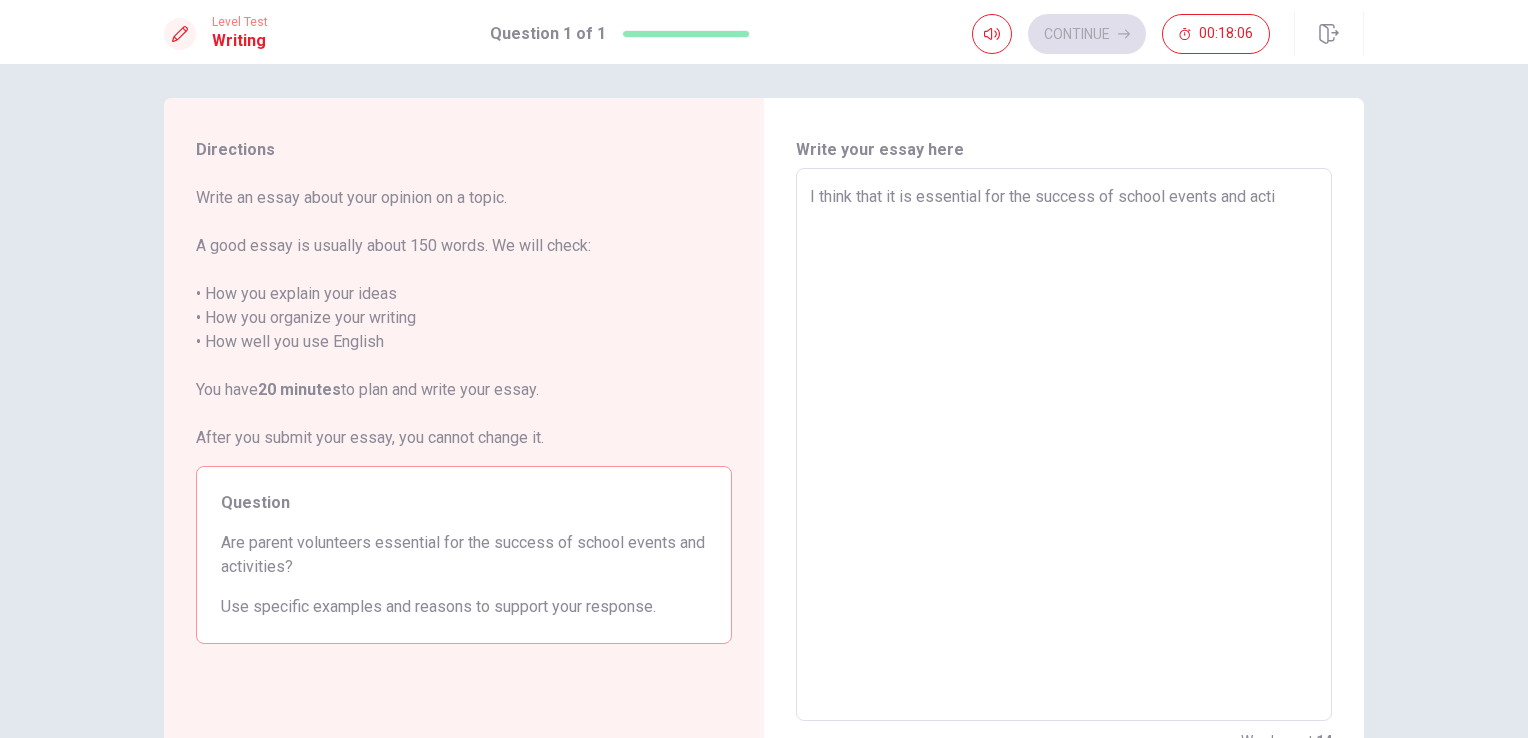 type on "I think that it is essential for the success of school events and activ" 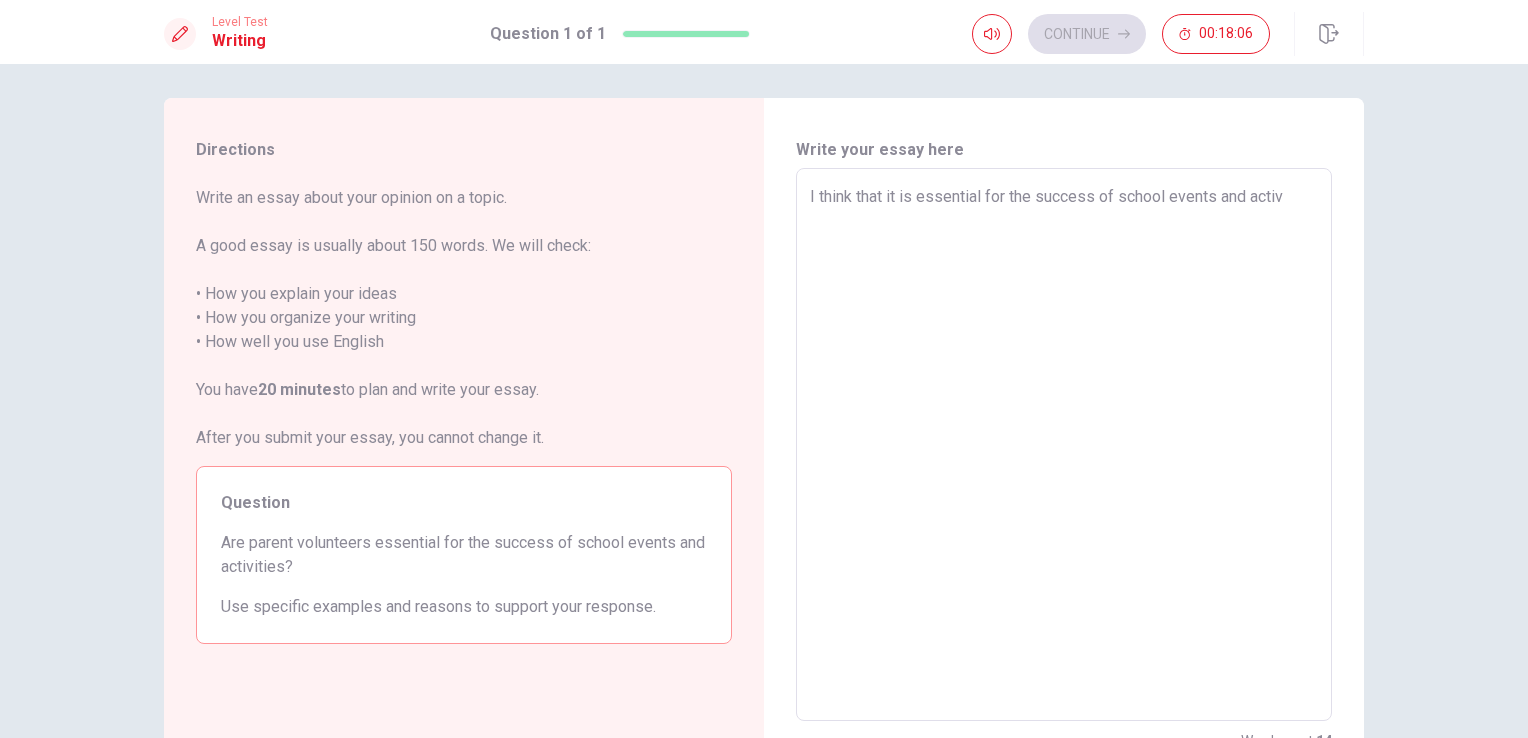 type on "x" 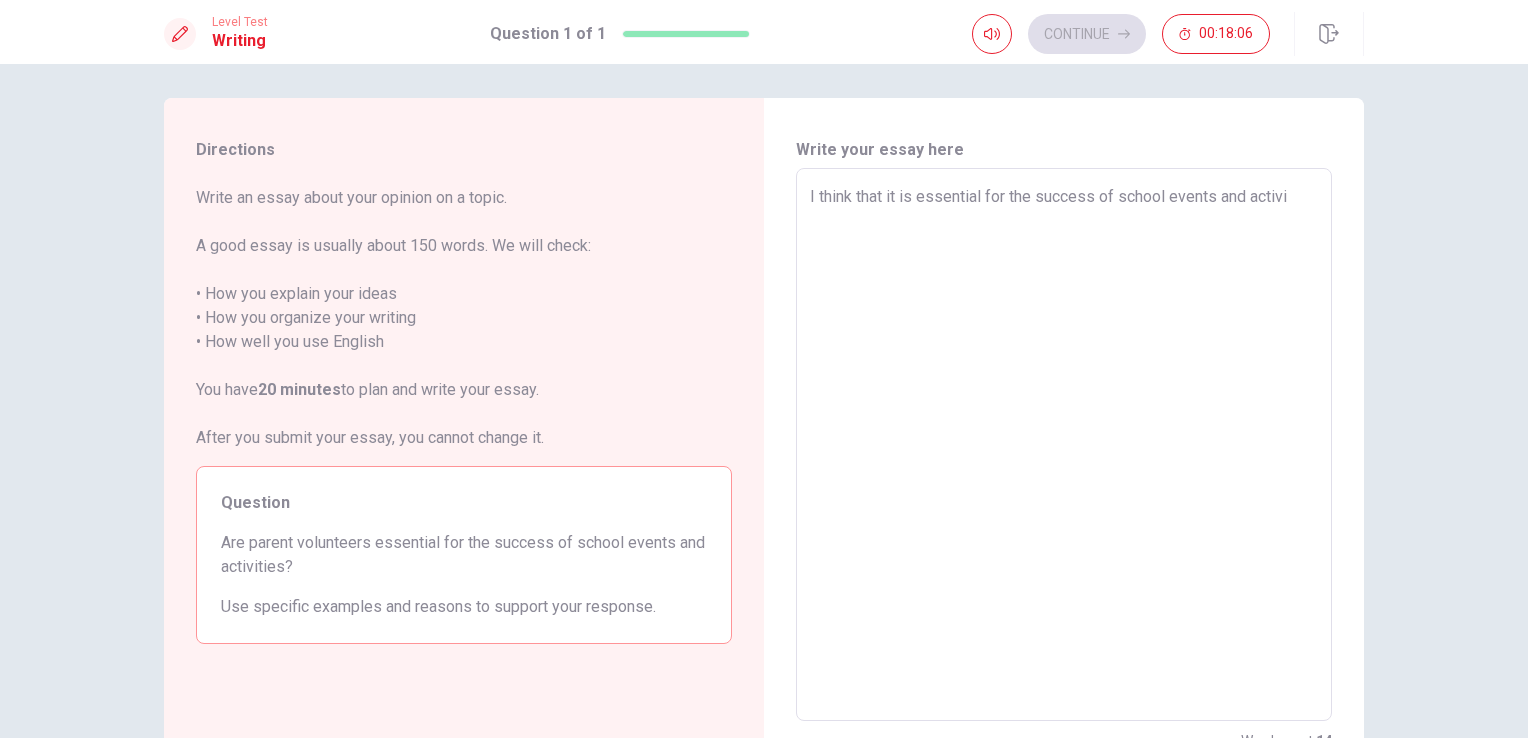 type on "x" 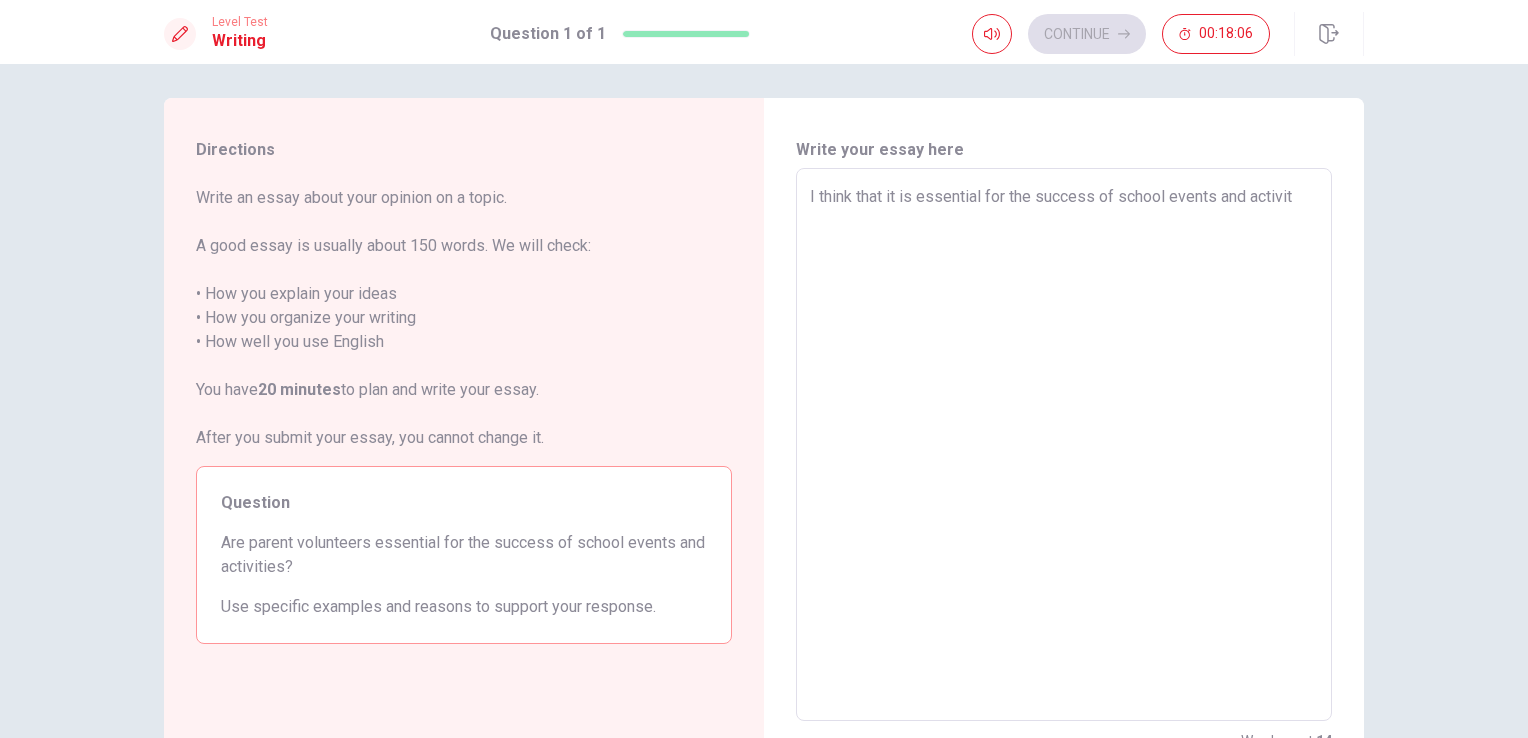 type on "x" 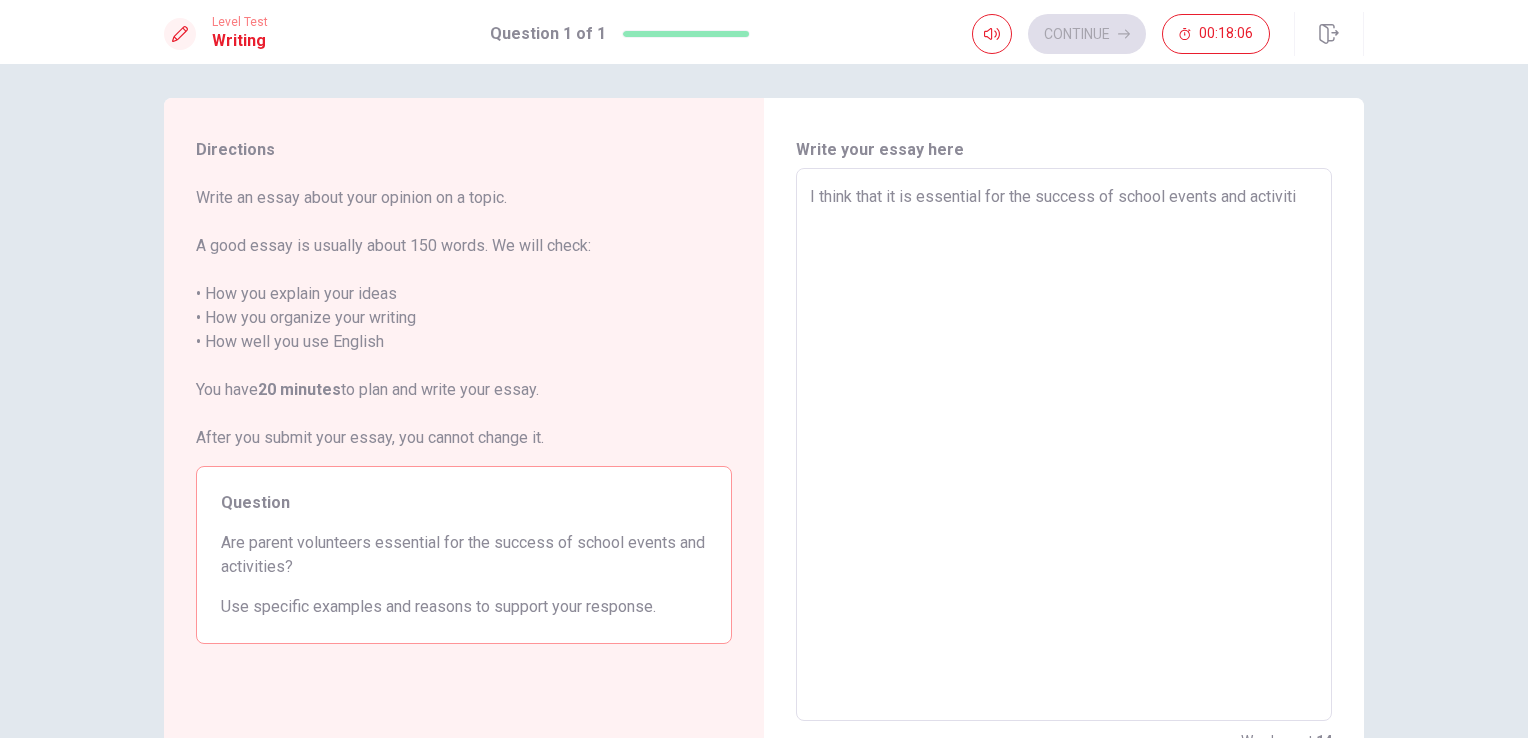 type on "x" 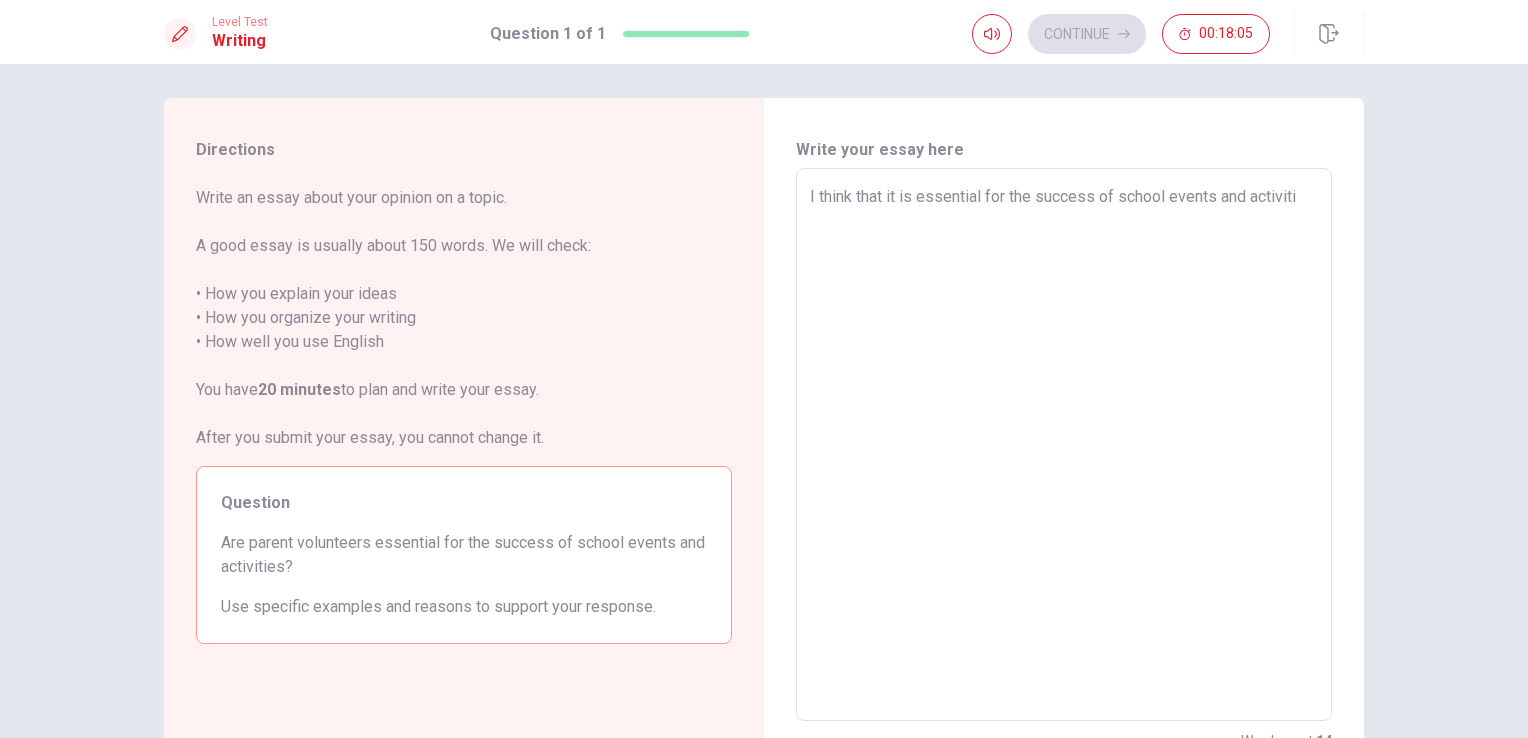 type on "I think that it is essential for the success of school events and activitie" 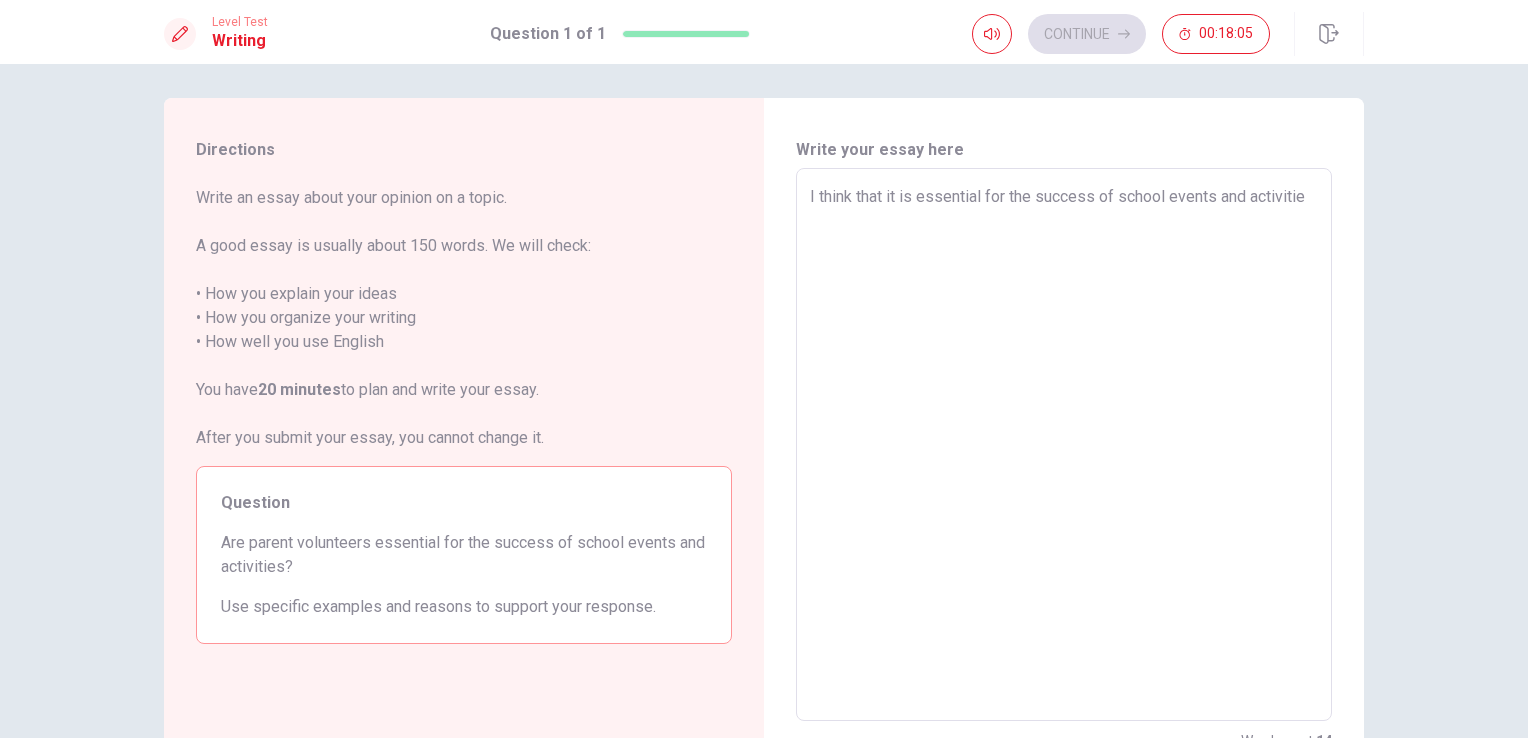type on "x" 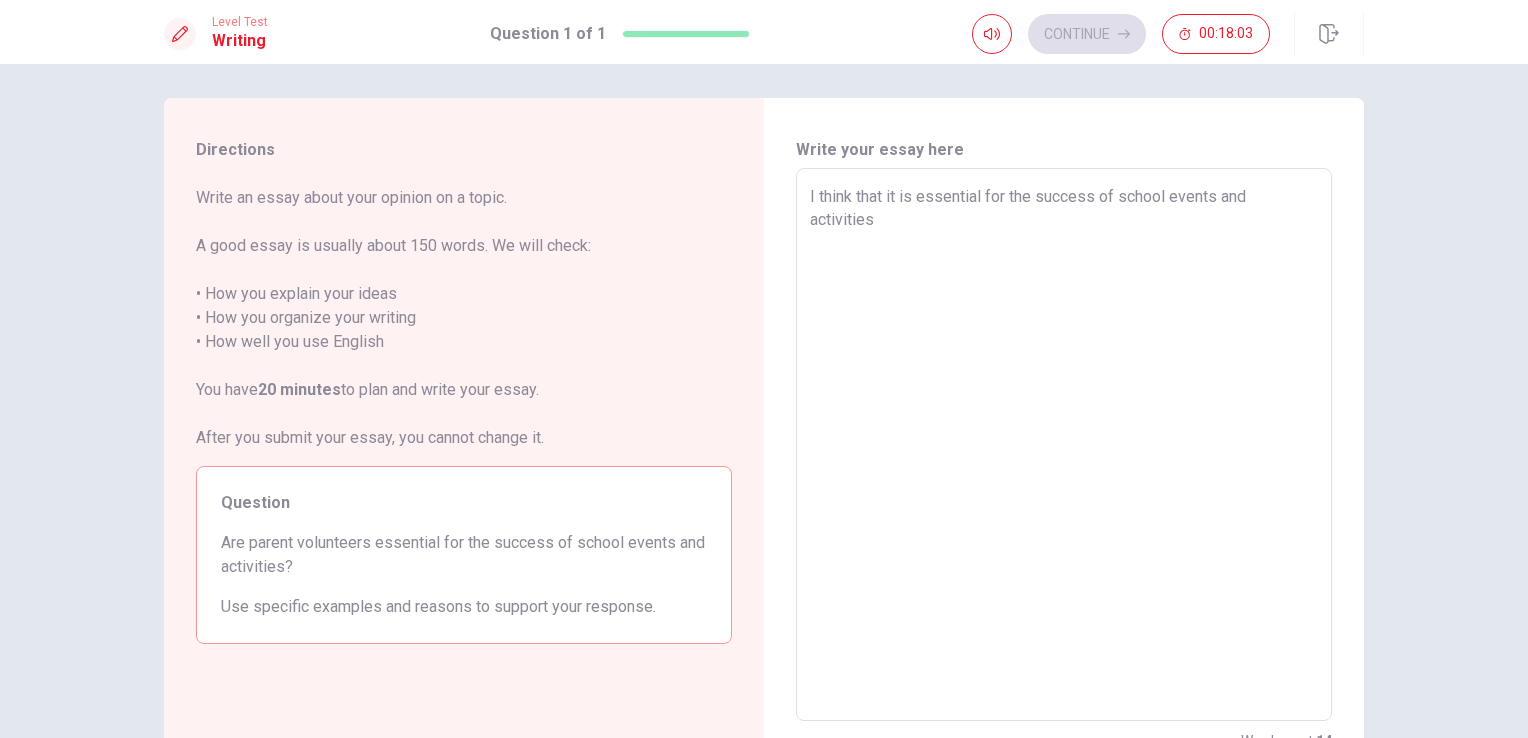 type on "x" 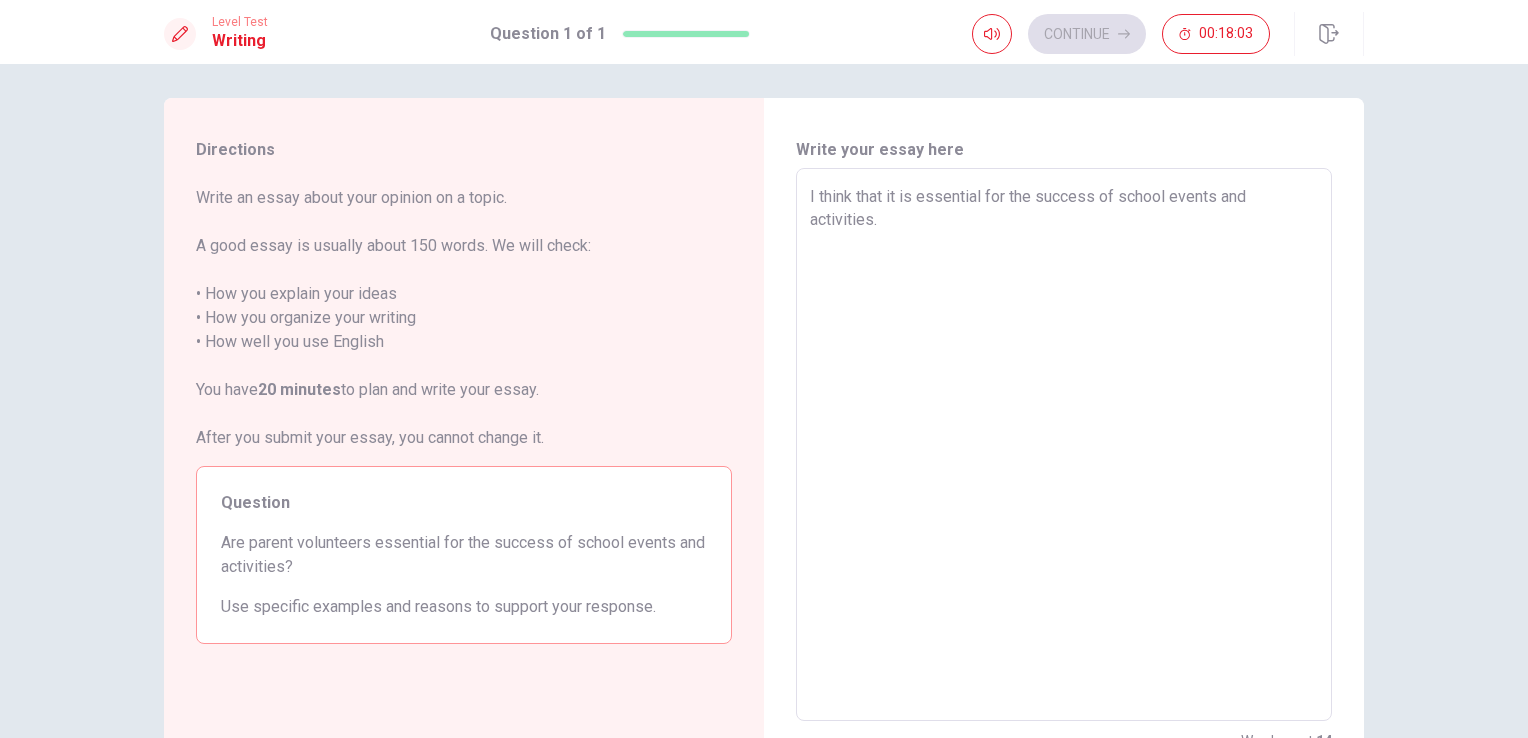 type on "x" 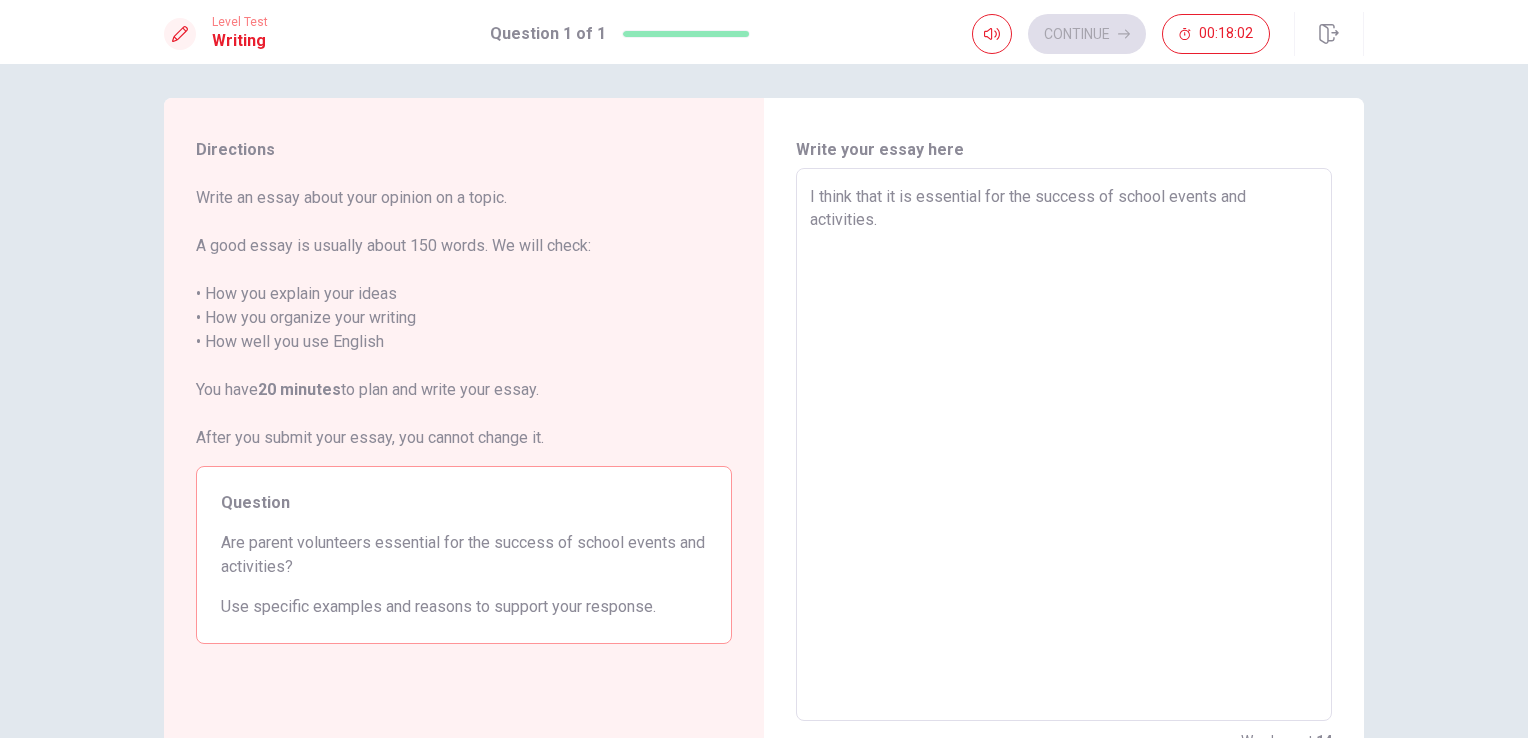 type on "I think that it is essential for the success of school events and activities." 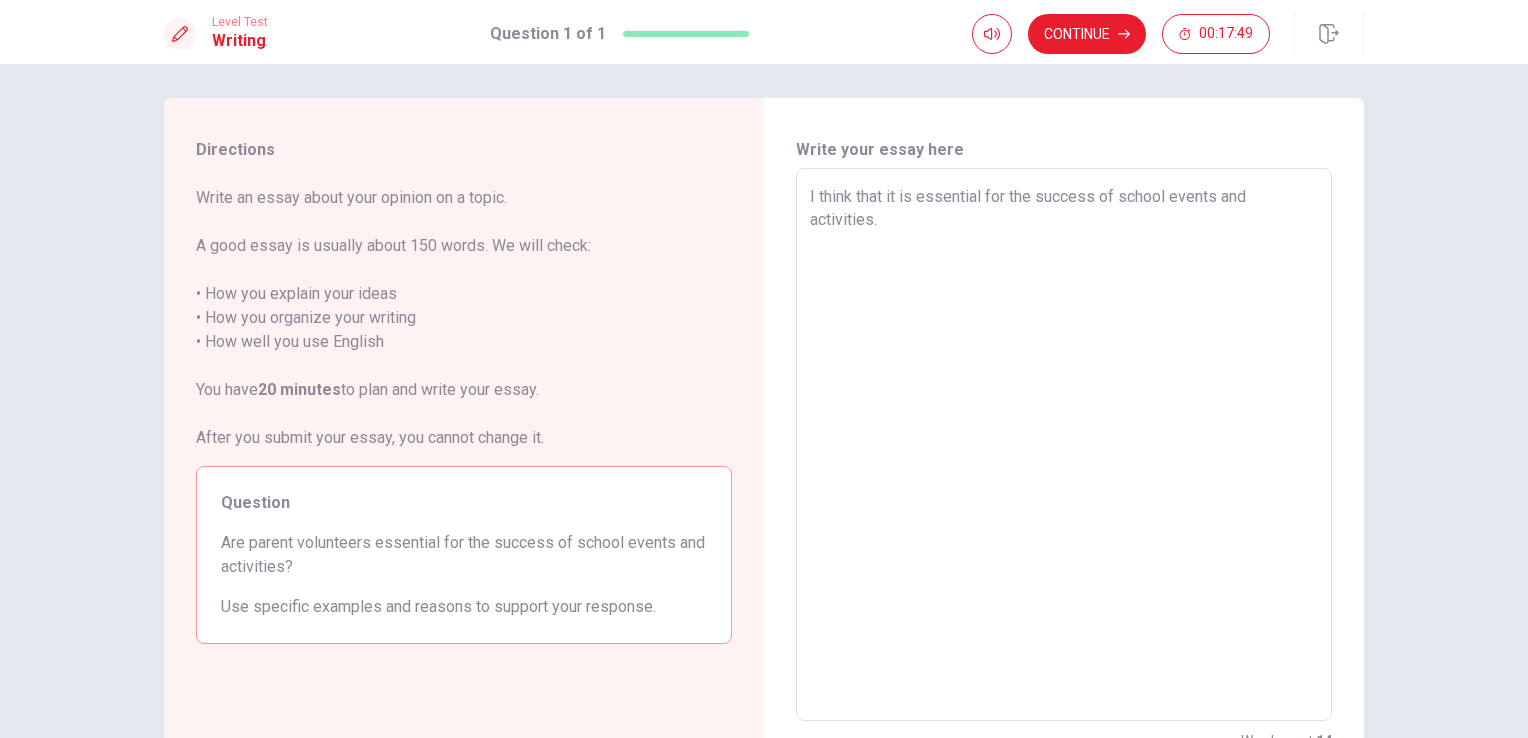 type on "x" 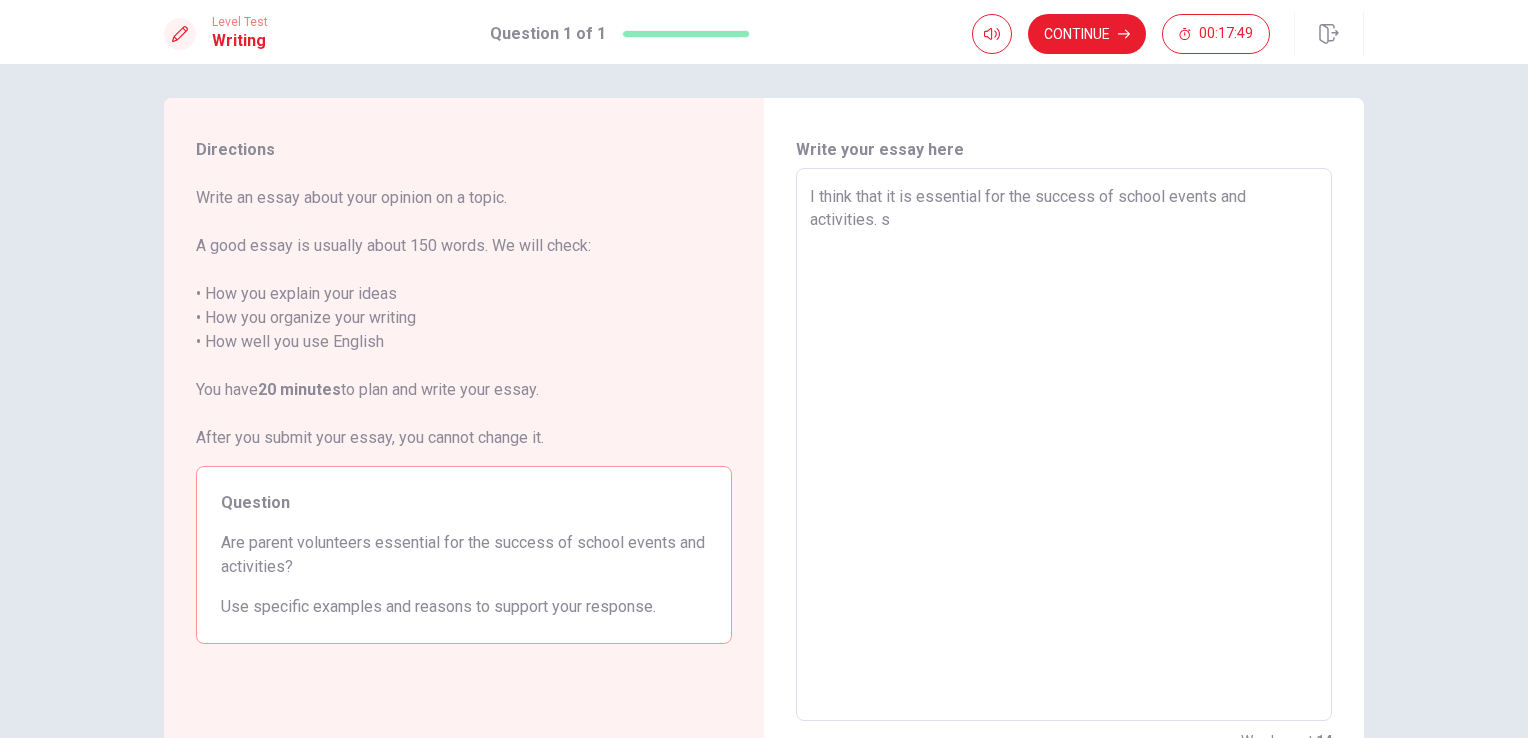 type on "x" 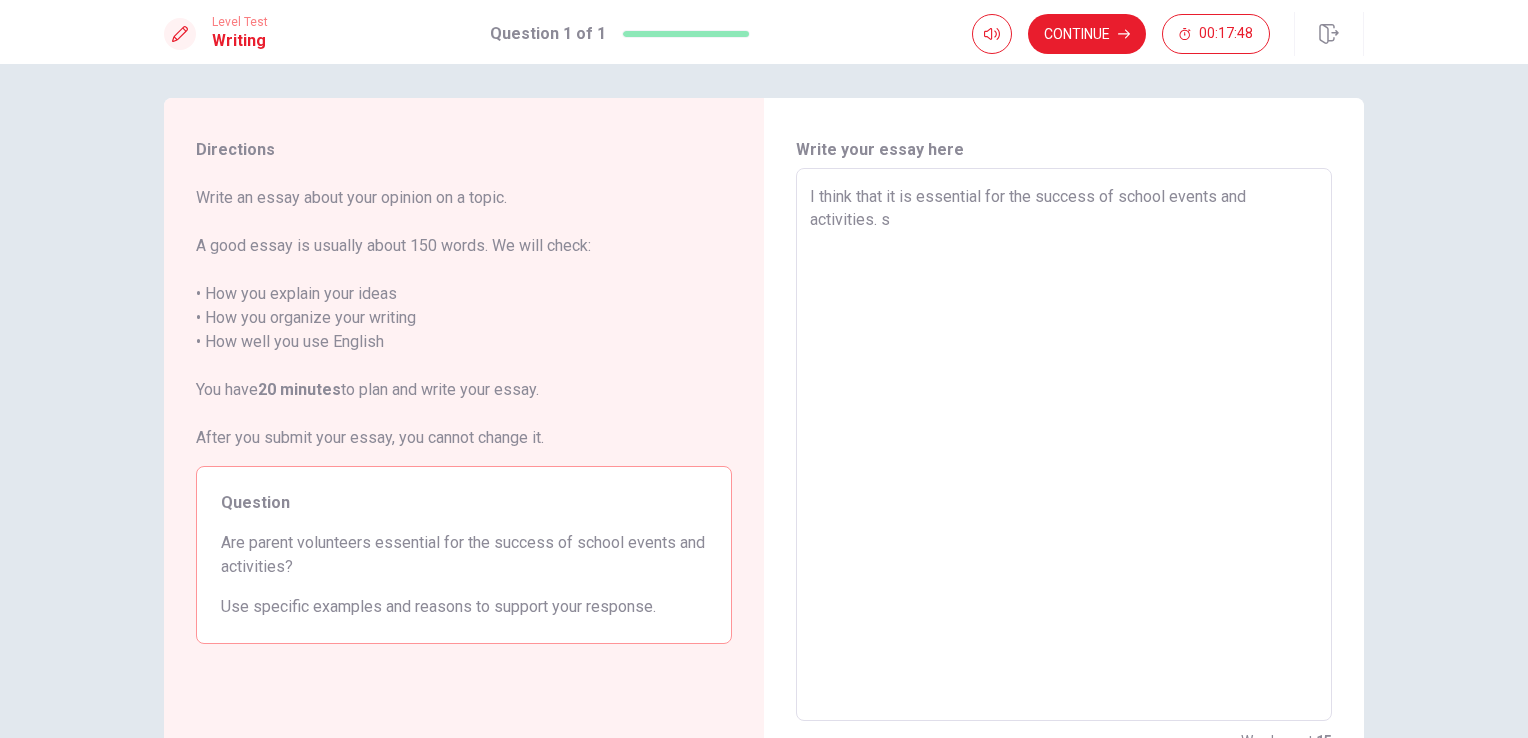 type on "I think that it is essential for the success of school events and activities. sh" 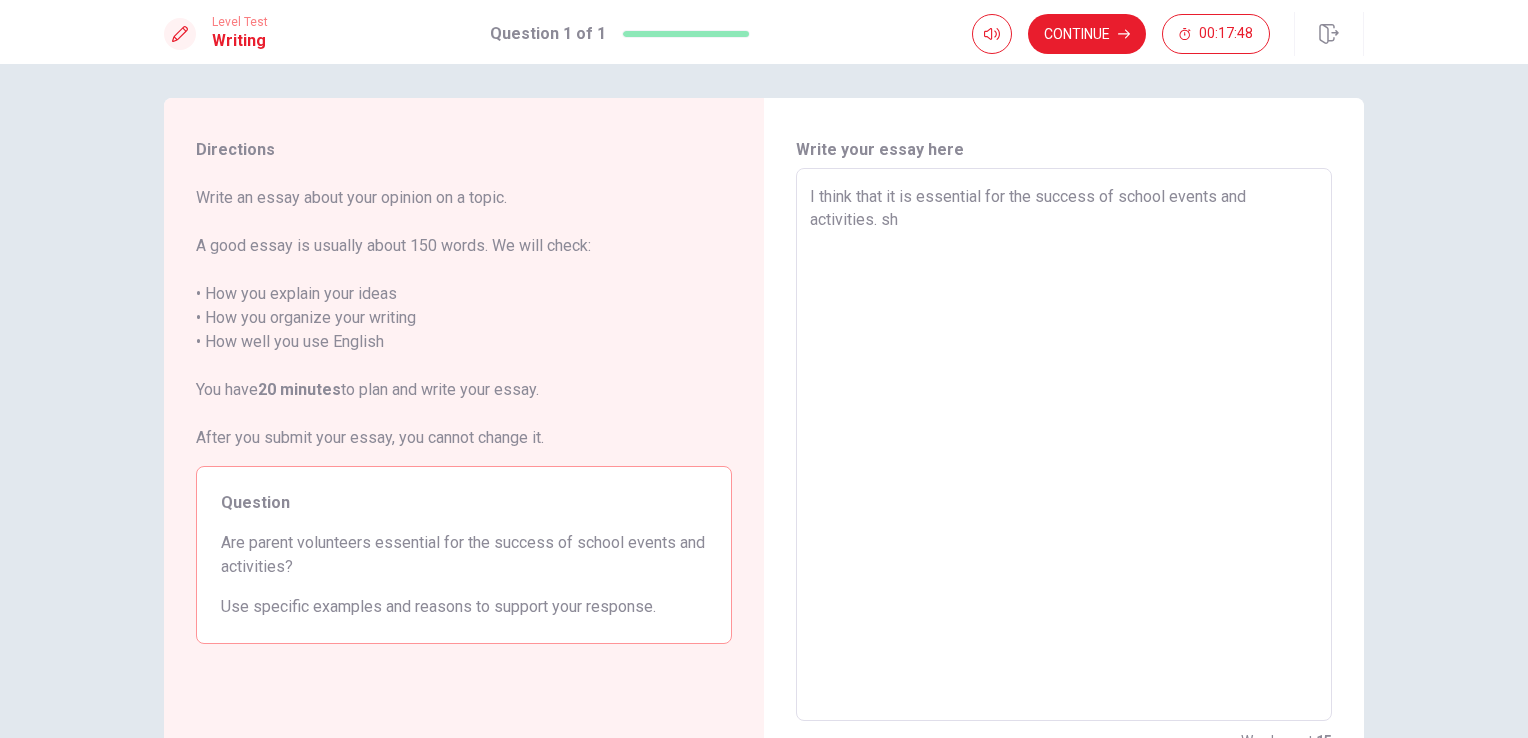 type on "x" 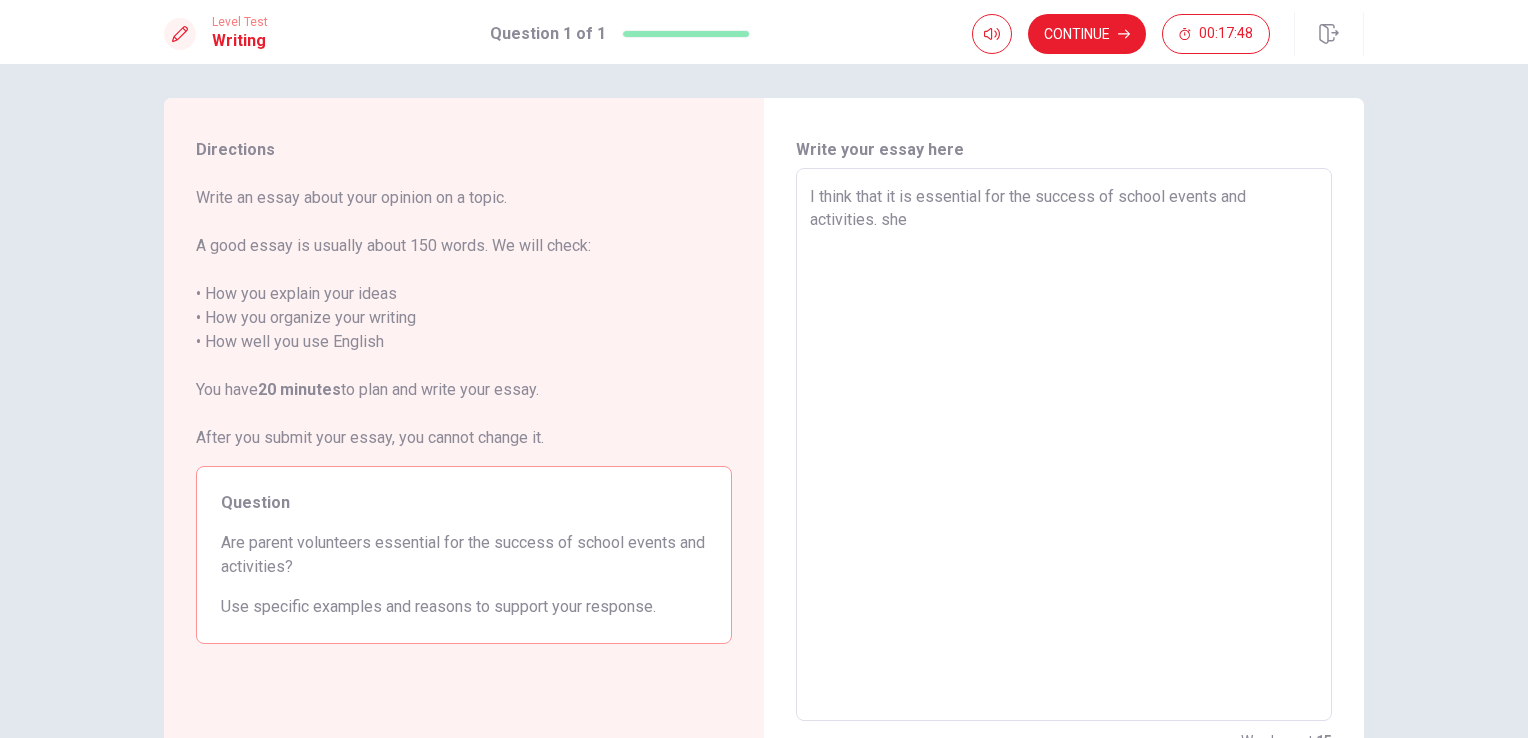 type on "I think that it is essential for the success of school events and activities. sh" 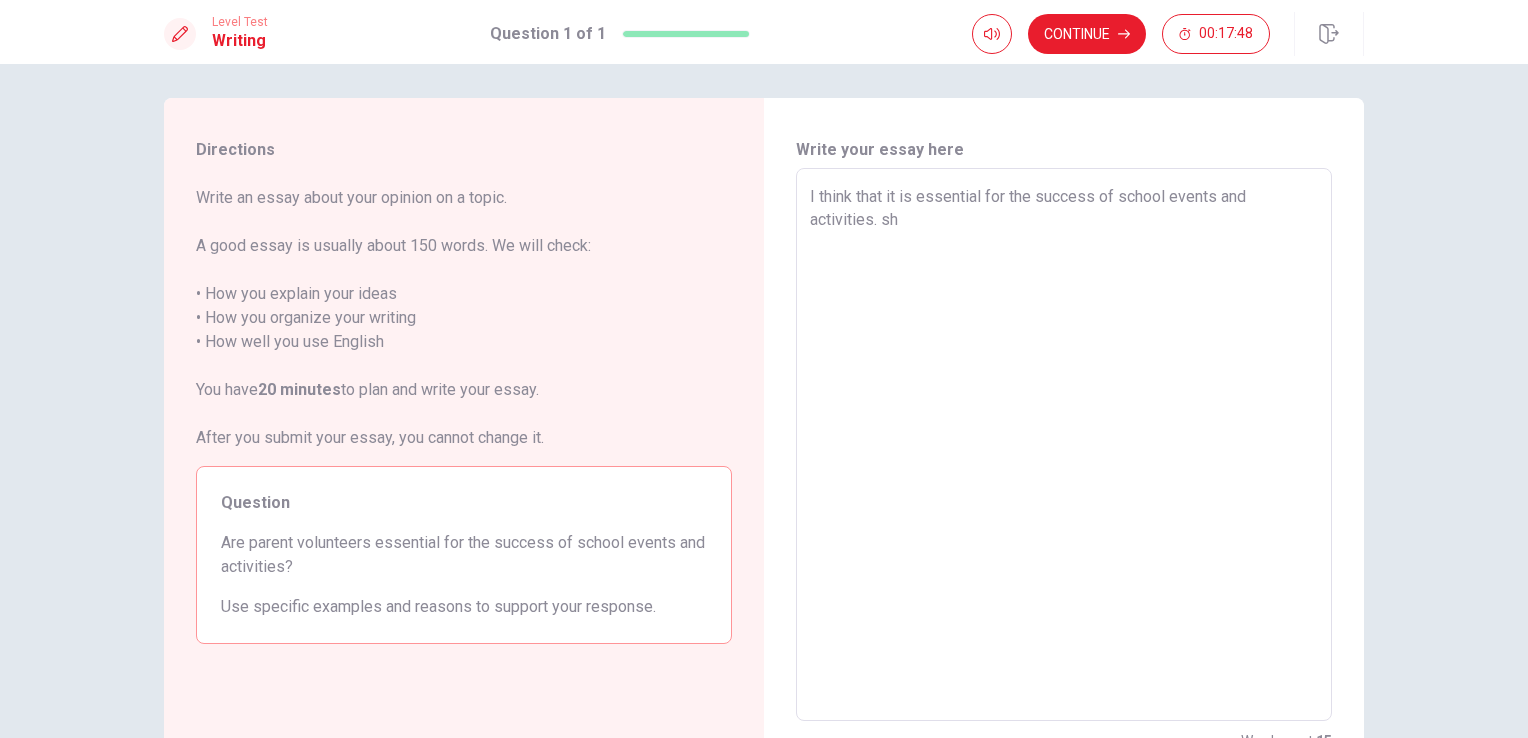 type 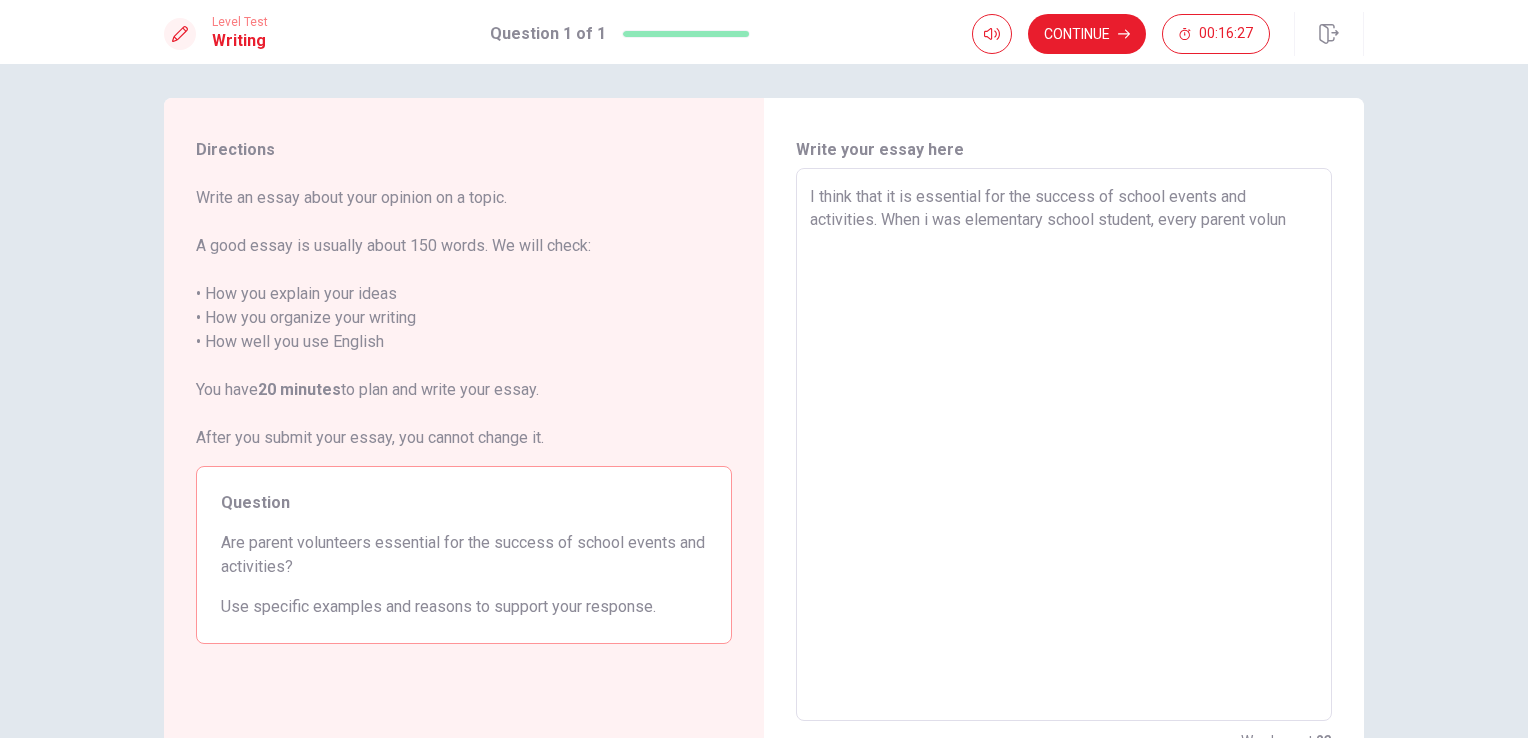 click on "I think that it is essential for the success of school events and activities. When i was elementary school student, every parent volun" at bounding box center [1064, 445] 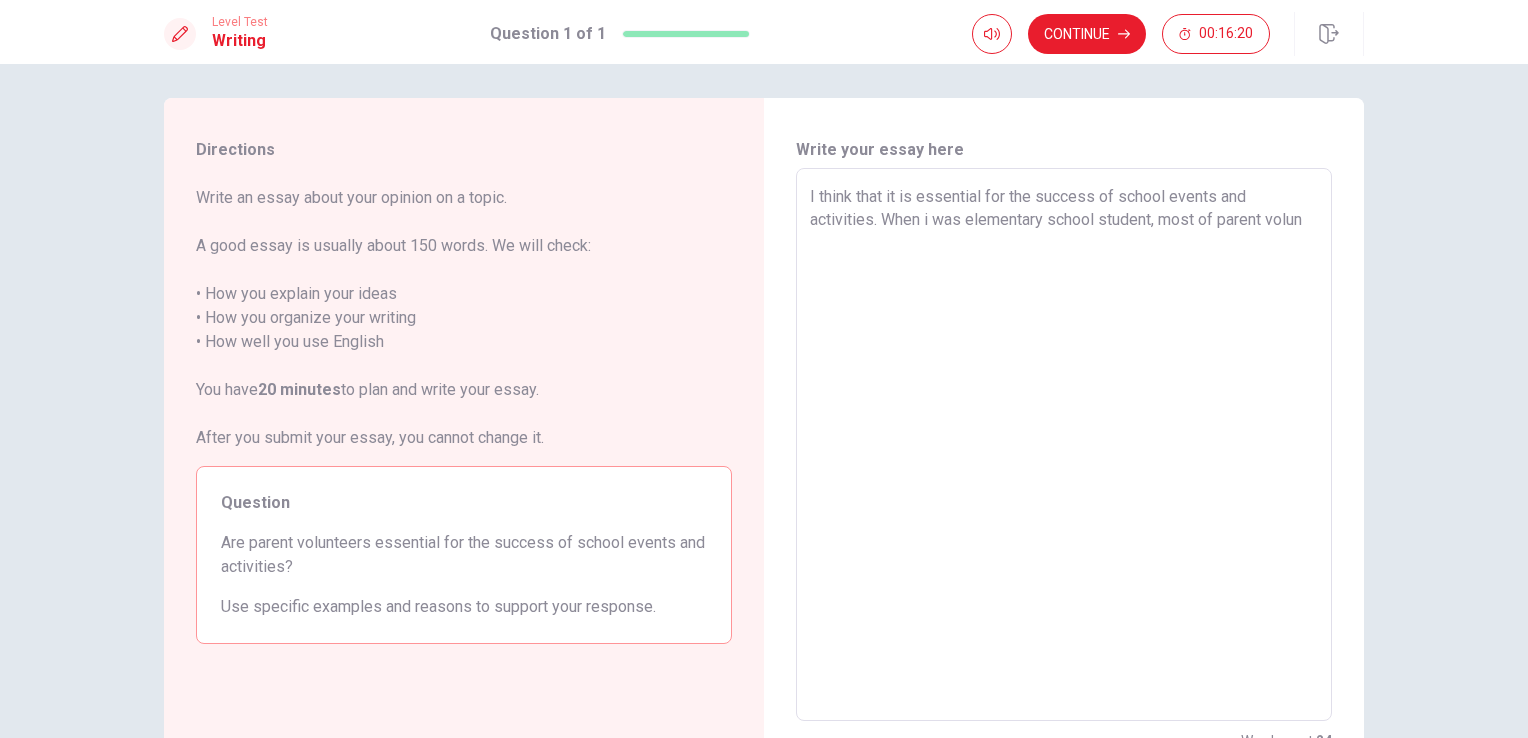 click on "I think that it is essential for the success of school events and activities. When i was elementary school student, most of parent volun" at bounding box center [1064, 445] 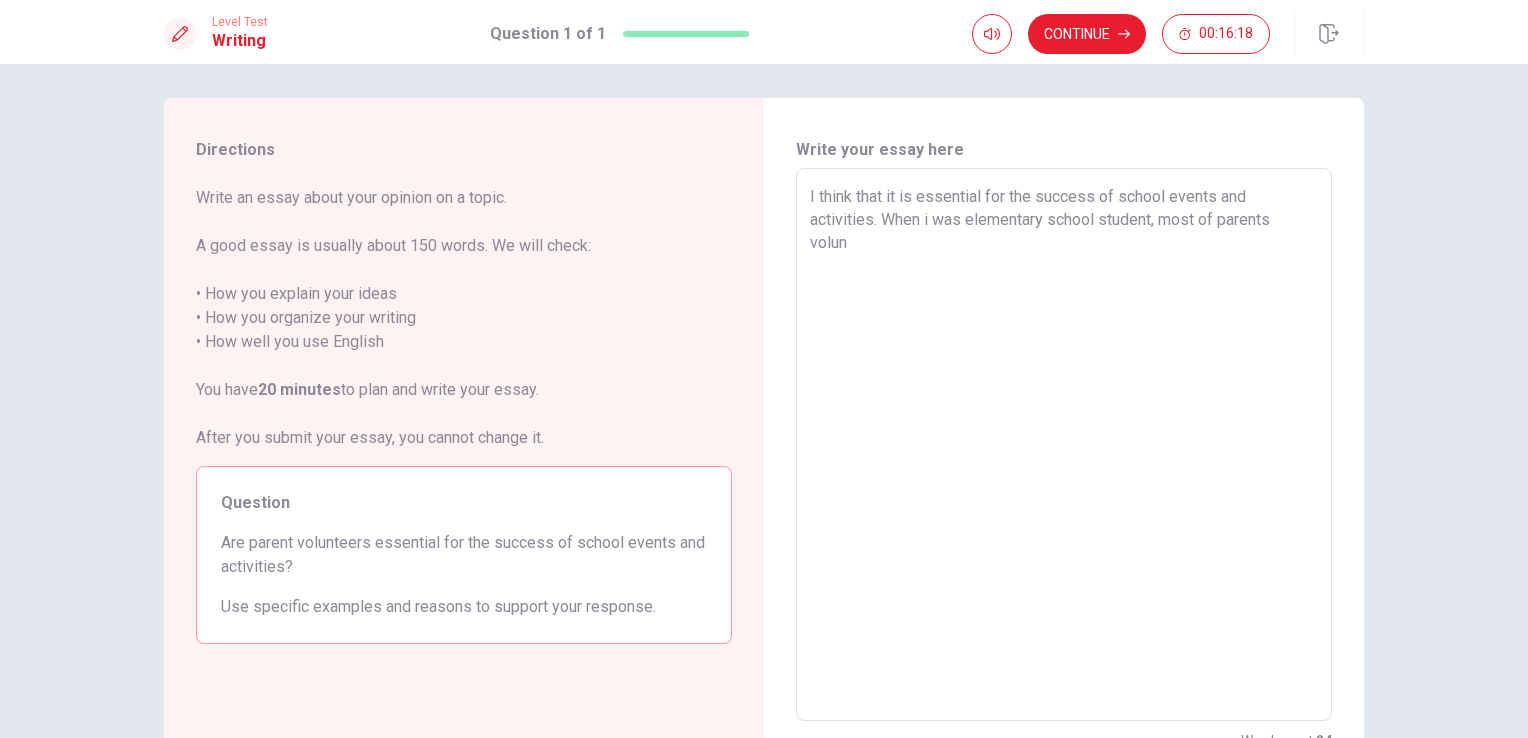 click on "I think that it is essential for the success of school events and activities. When i was elementary school student, most of parents volun" at bounding box center (1064, 445) 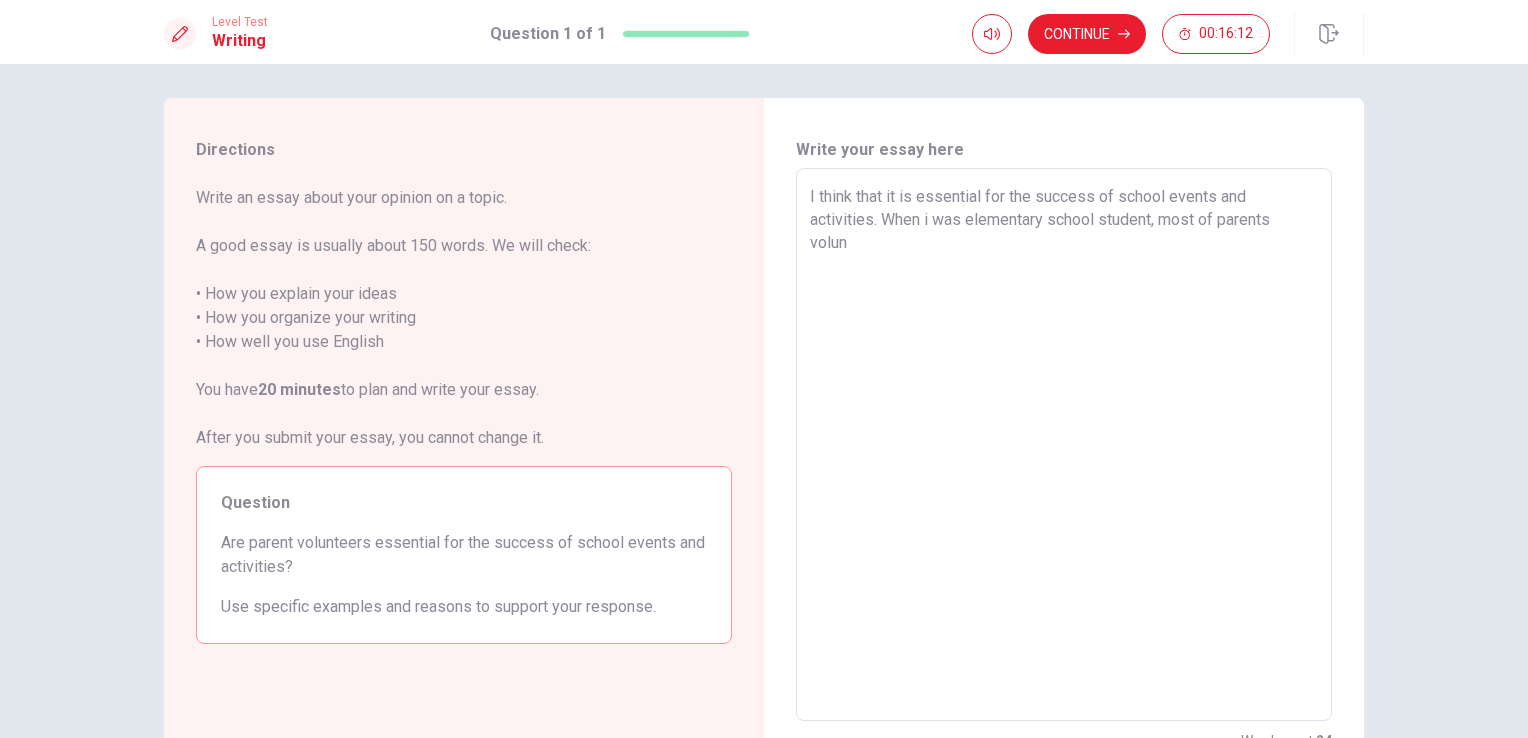 click on "I think that it is essential for the success of school events and activities. When i was elementary school student, most of parents volun" at bounding box center (1064, 445) 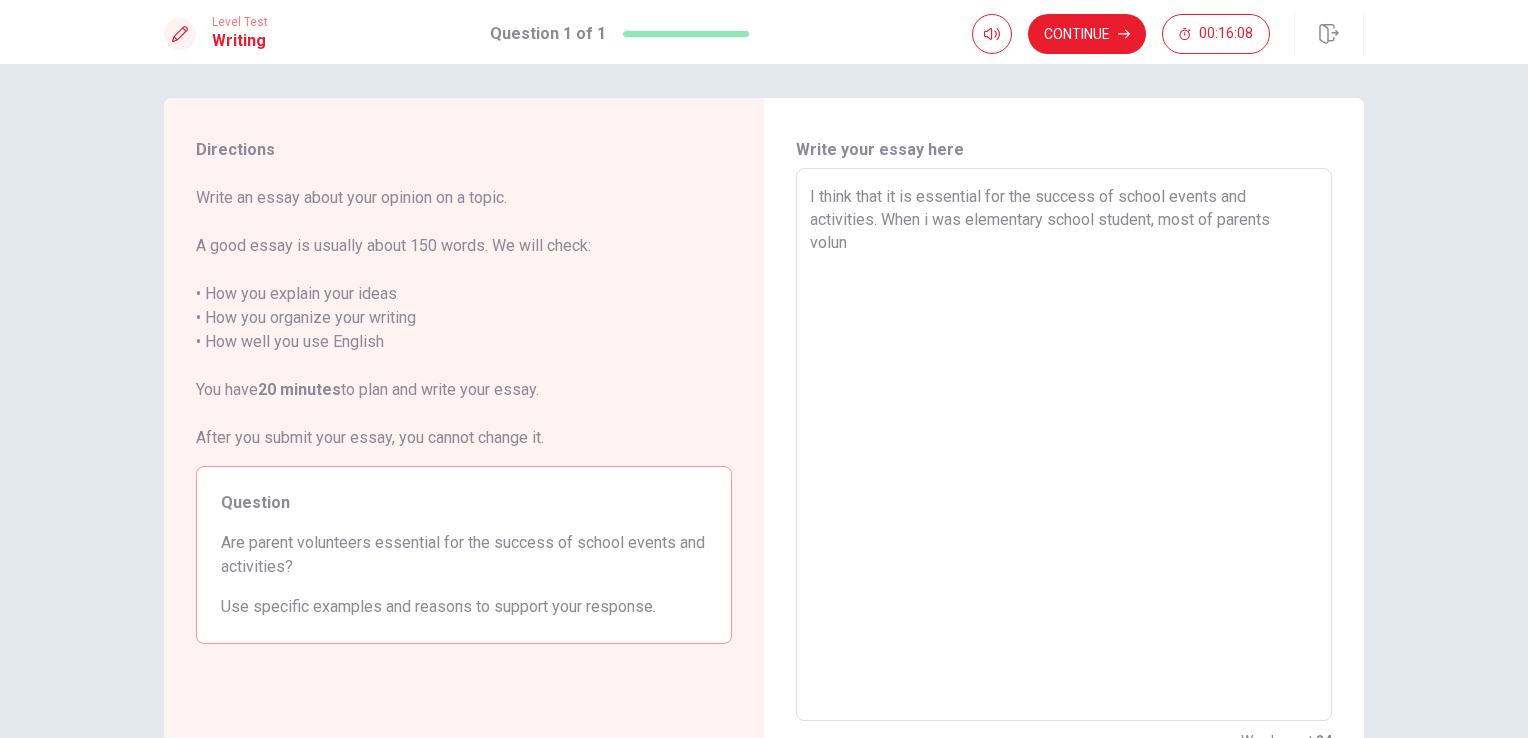 click on "I think that it is essential for the success of school events and activities. When i was elementary school student, most of parents volun" at bounding box center [1064, 445] 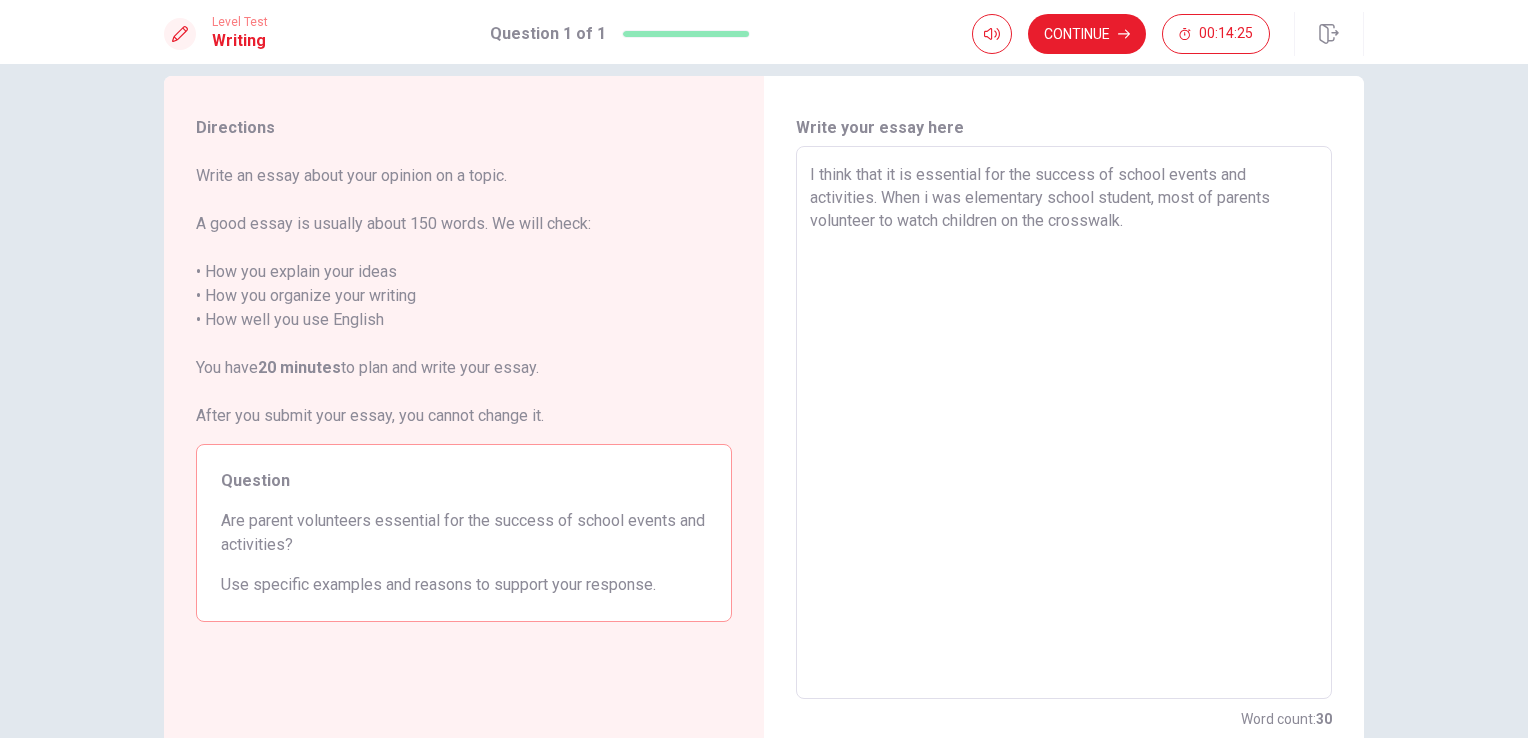 scroll, scrollTop: 28, scrollLeft: 0, axis: vertical 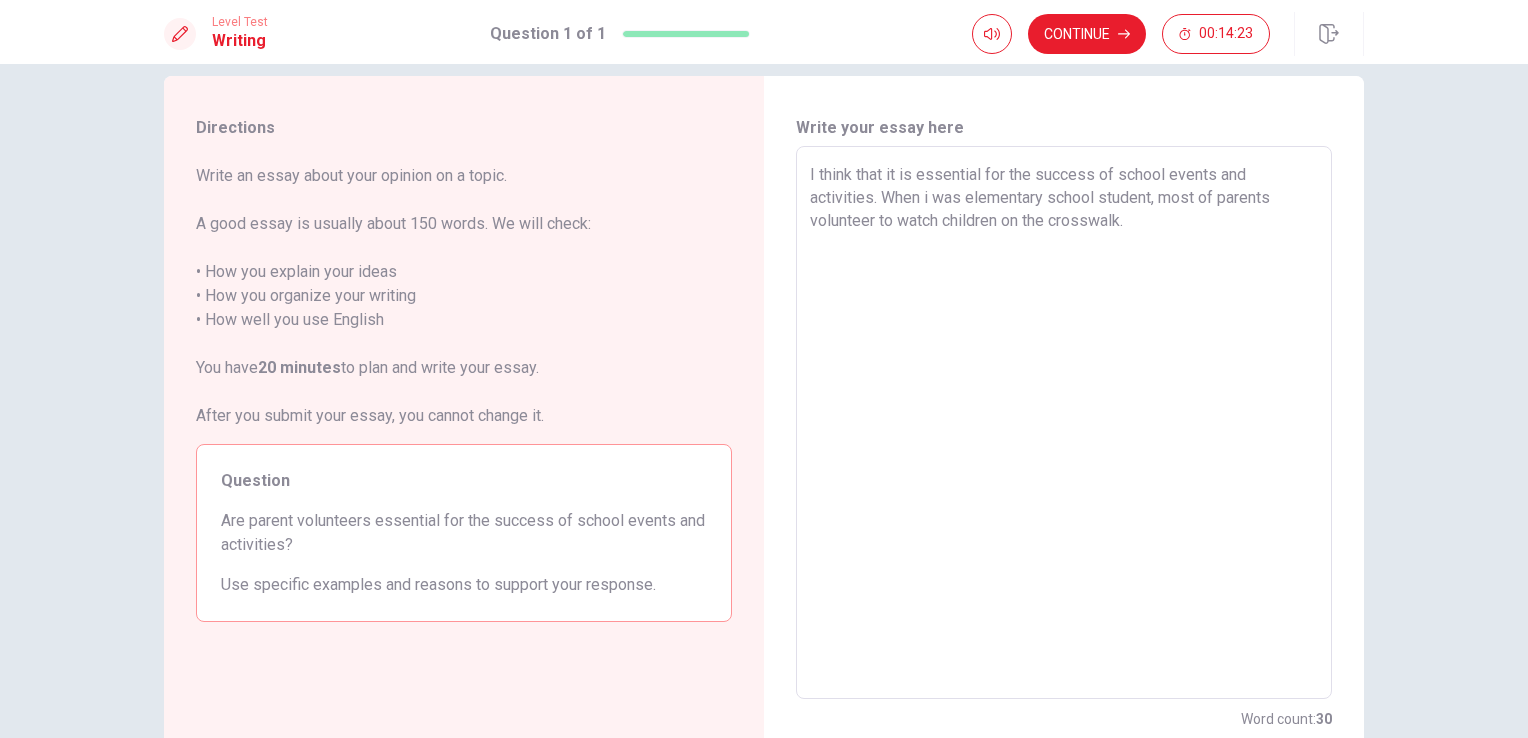 click on "I think that it is essential for the success of school events and activities. When i was elementary school student, most of parents volunteer to watch children on the crosswalk." at bounding box center [1064, 423] 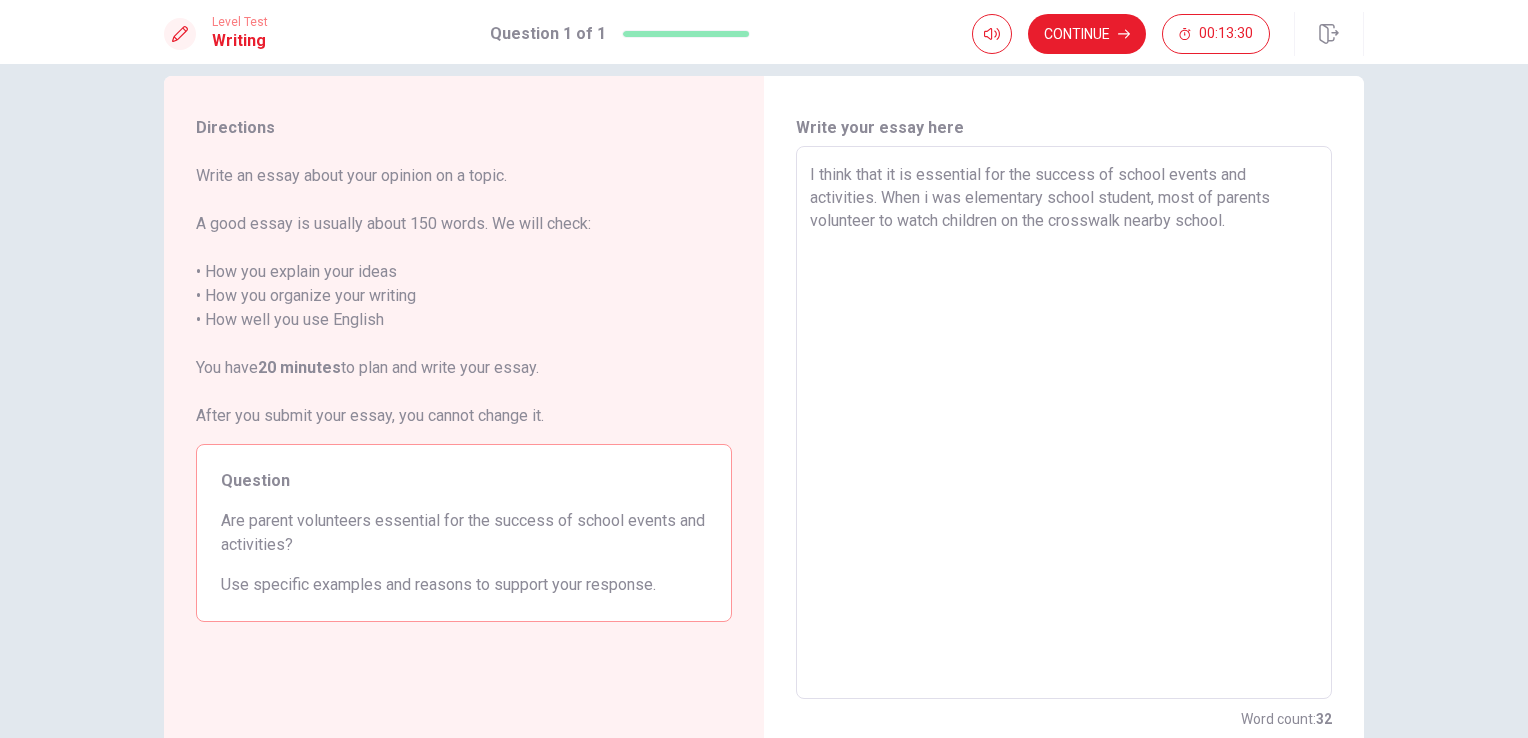 click on "I think that it is essential for the success of school events and activities. When i was elementary school student, most of parents volunteer to watch children on the crosswalk nearby school." at bounding box center (1064, 423) 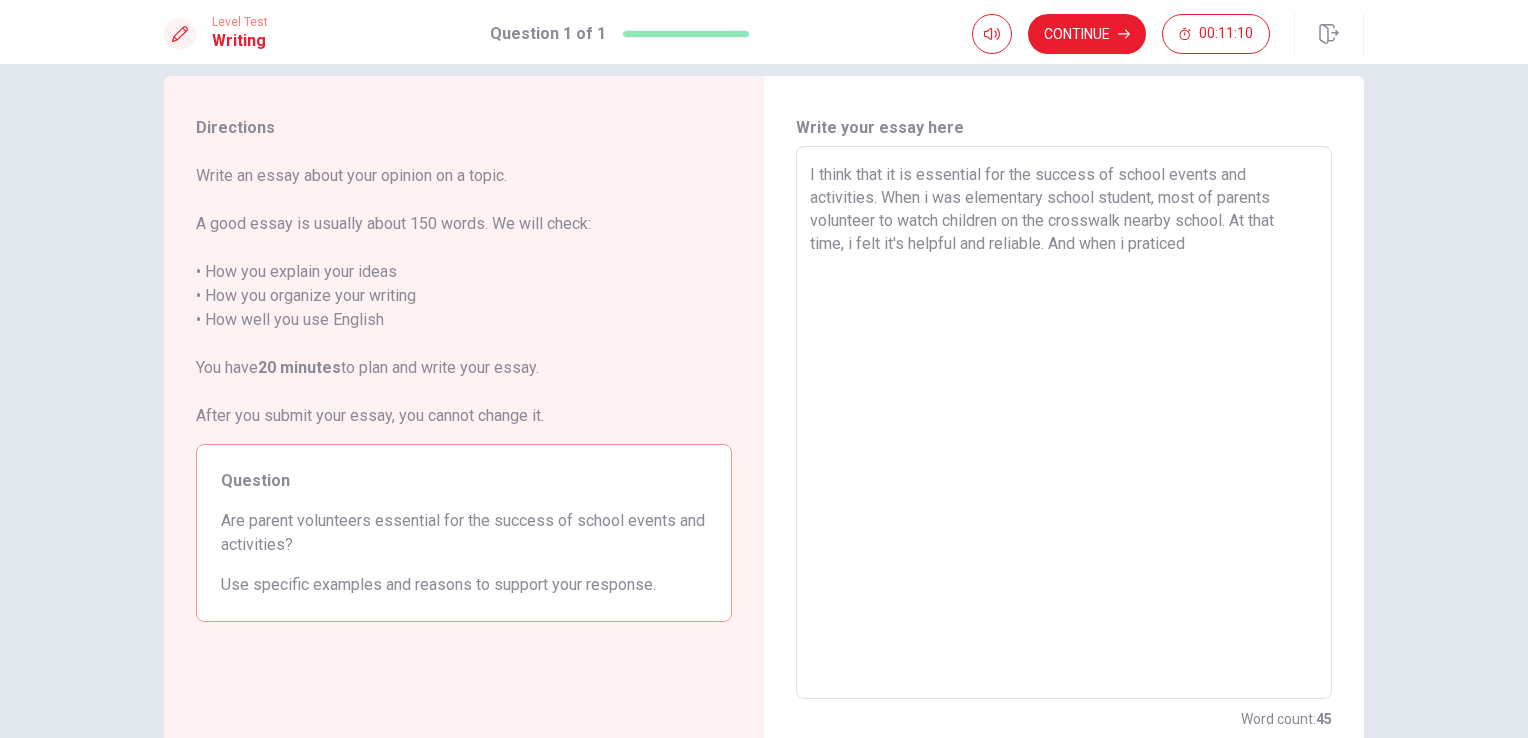click on "I think that it is essential for the success of school events and activities. When i was elementary school student, most of parents volunteer to watch children on the crosswalk nearby school. At that time, i felt it's helpful and reliable. And when i praticed" at bounding box center (1064, 423) 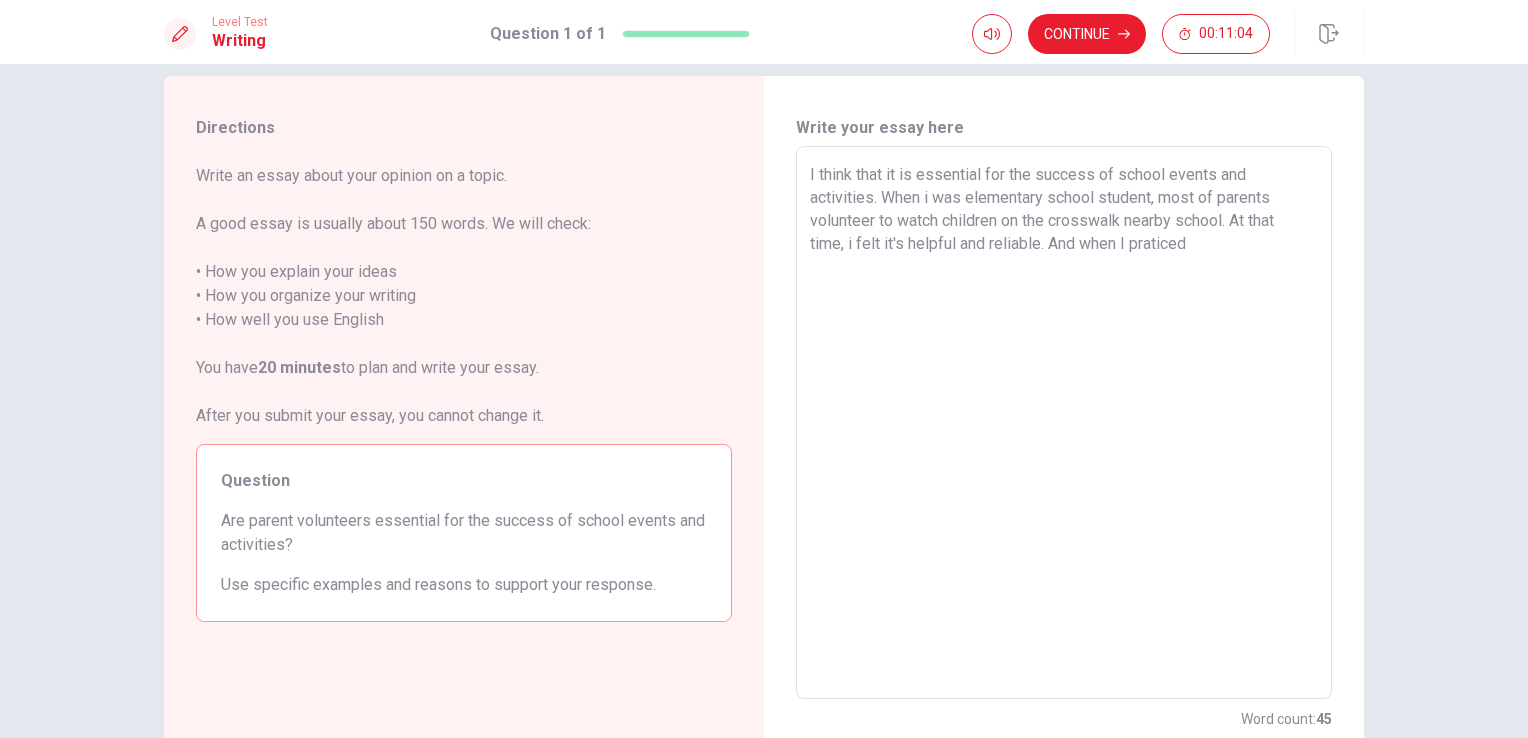click on "I think that it is essential for the success of school events and activities. When i was elementary school student, most of parents volunteer to watch children on the crosswalk nearby school. At that time, i felt it's helpful and reliable. And when I praticed" at bounding box center (1064, 423) 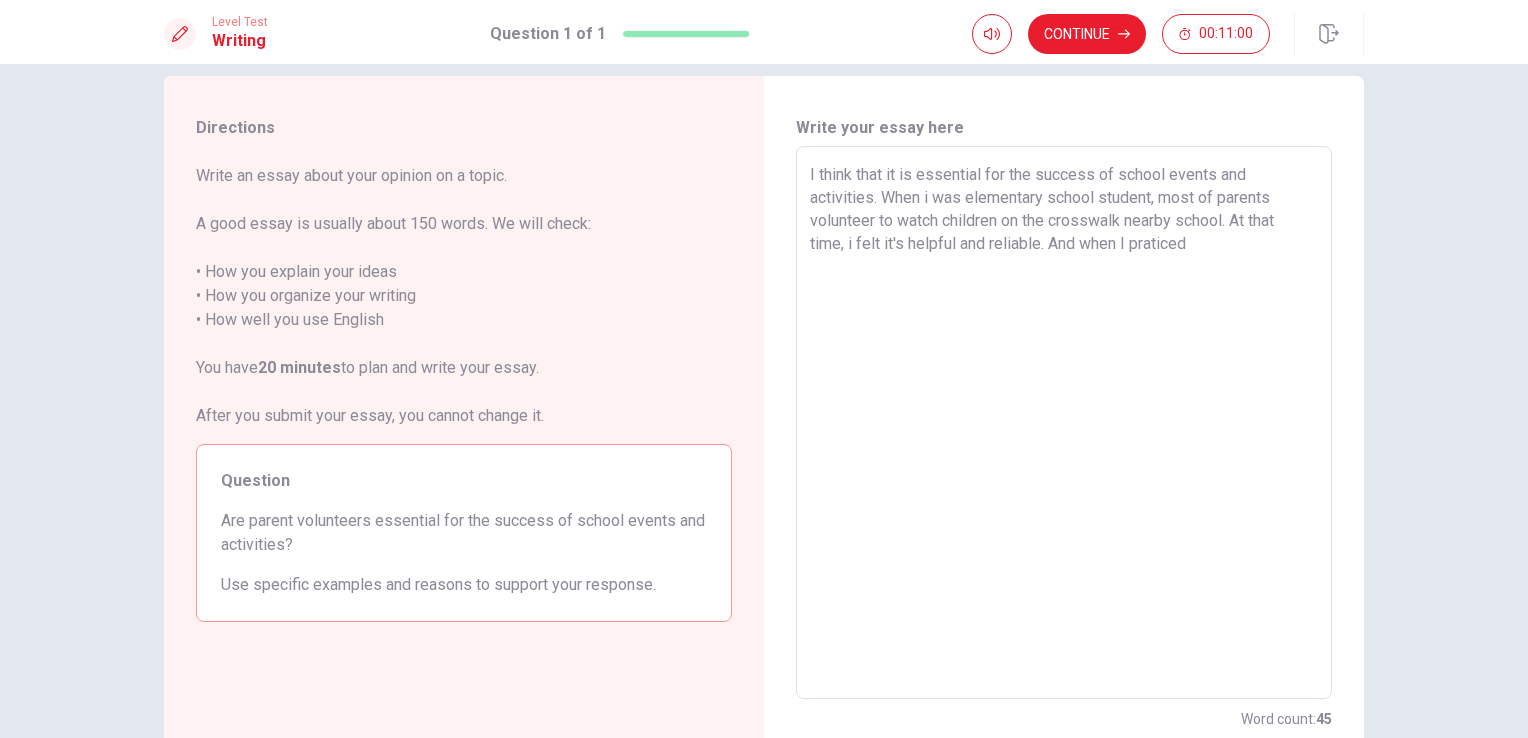 click on "I think that it is essential for the success of school events and activities. When i was elementary school student, most of parents volunteer to watch children on the crosswalk nearby school. At that time, i felt it's helpful and reliable. And when I praticed" at bounding box center (1064, 423) 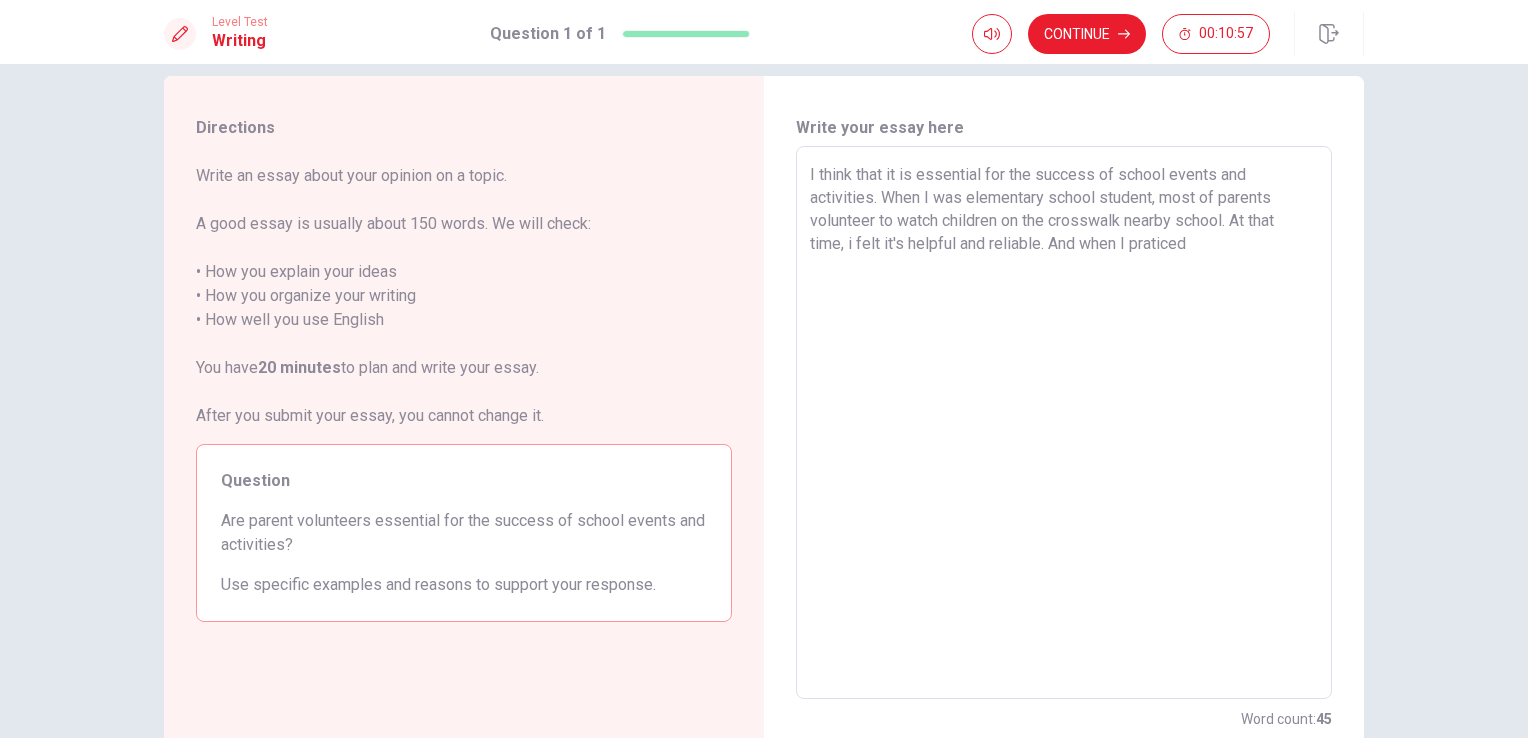 click on "I think that it is essential for the success of school events and activities. When I was elementary school student, most of parents volunteer to watch children on the crosswalk nearby school. At that time, i felt it's helpful and reliable. And when I praticed" at bounding box center [1064, 423] 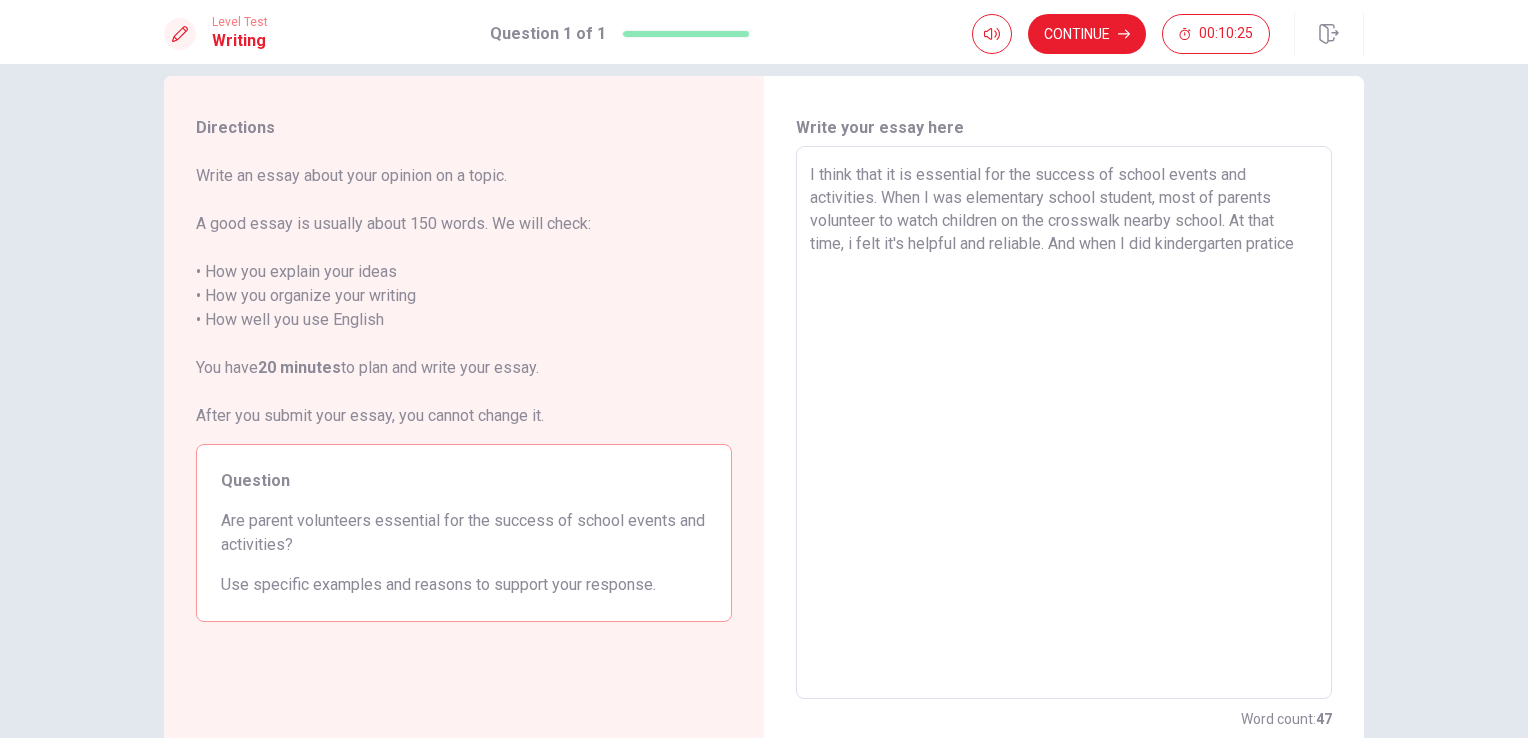 click on "I think that it is essential for the success of school events and activities. When I was elementary school student, most of parents volunteer to watch children on the crosswalk nearby school. At that time, i felt it's helpful and reliable. And when I did kindergarten pratice" at bounding box center (1064, 423) 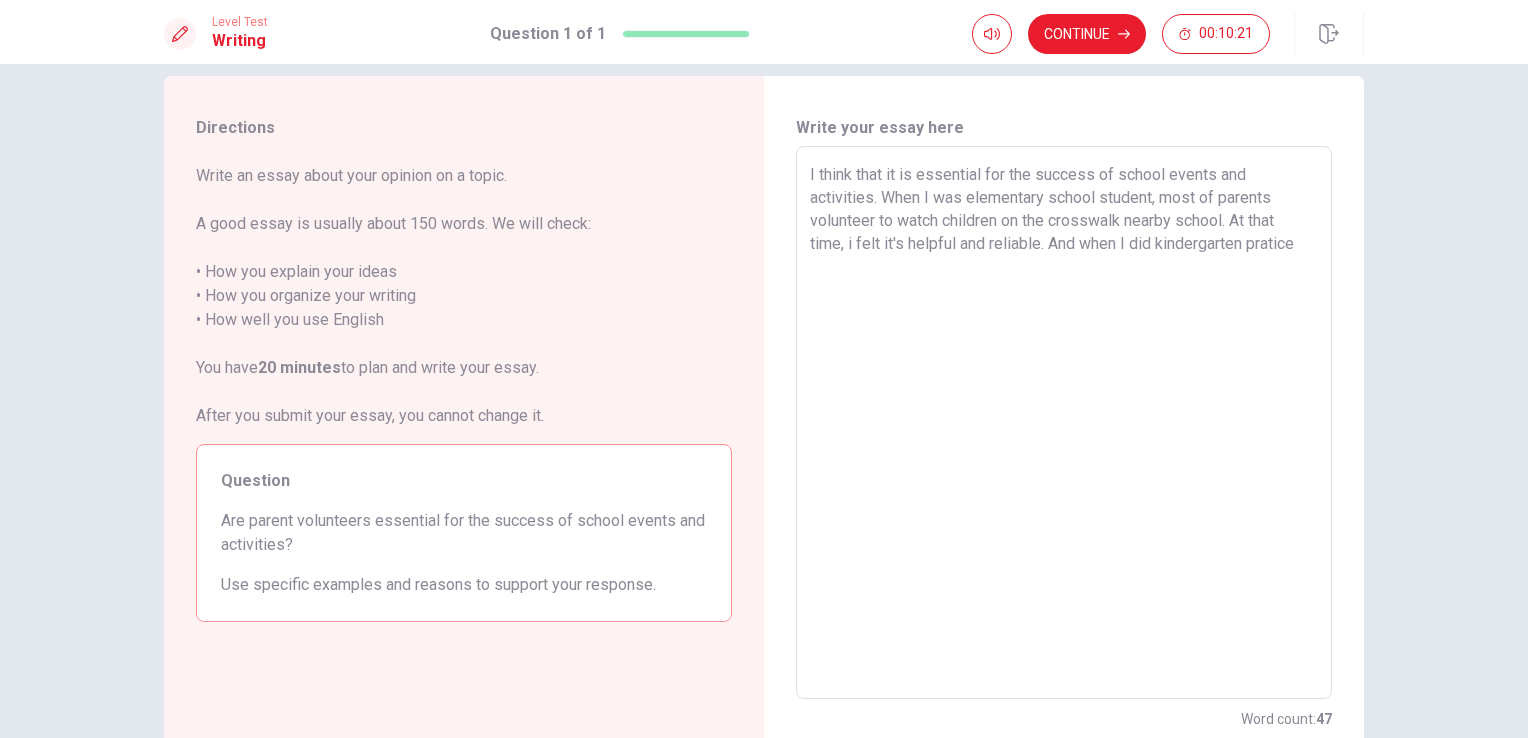 click on "I think that it is essential for the success of school events and activities. When I was elementary school student, most of parents volunteer to watch children on the crosswalk nearby school. At that time, i felt it's helpful and reliable. And when I did kindergarten pratice" at bounding box center (1064, 423) 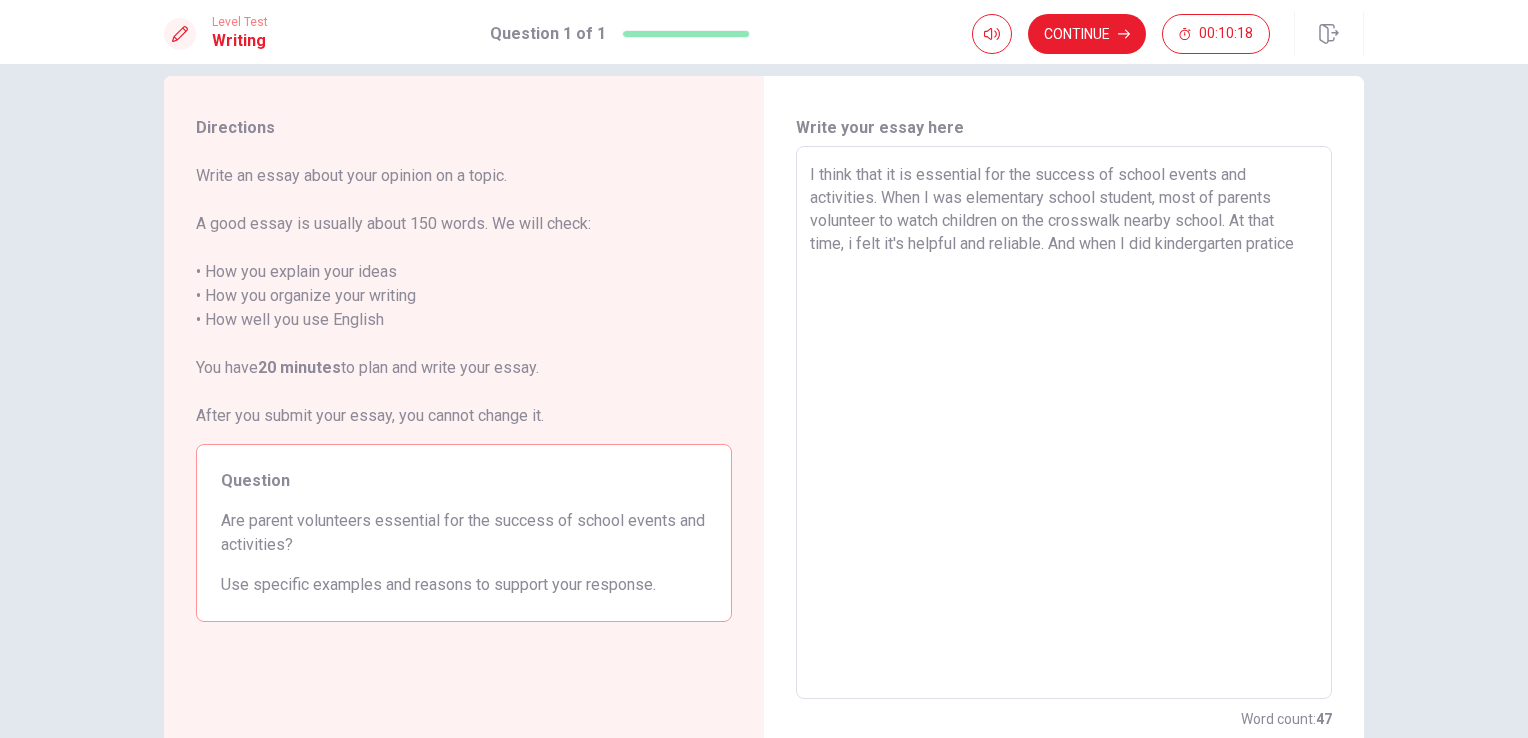 drag, startPoint x: 1219, startPoint y: 274, endPoint x: 1289, endPoint y: 264, distance: 70.71068 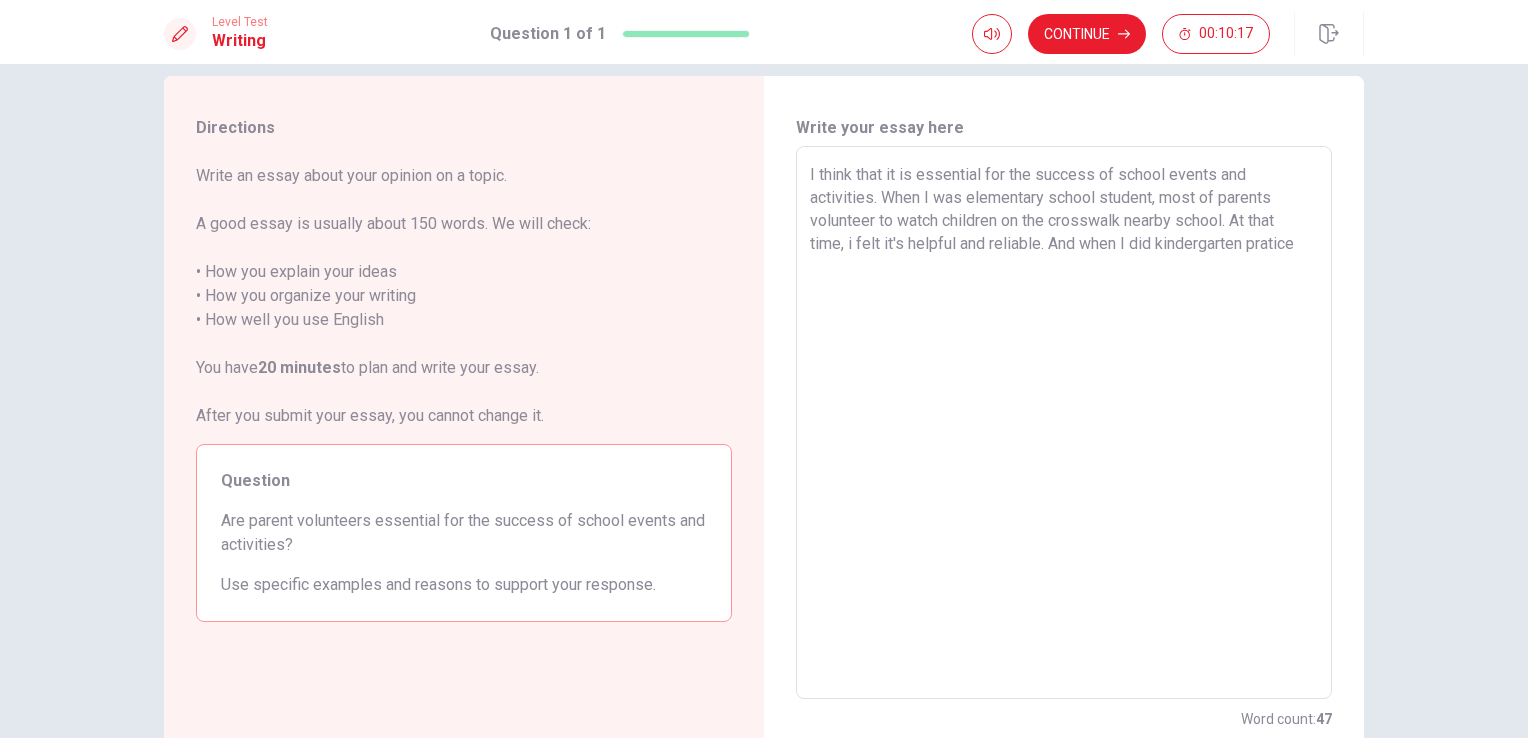 click on "I think that it is essential for the success of school events and activities. When I was elementary school student, most of parents volunteer to watch children on the crosswalk nearby school. At that time, i felt it's helpful and reliable. And when I did kindergarten pratice" at bounding box center (1064, 423) 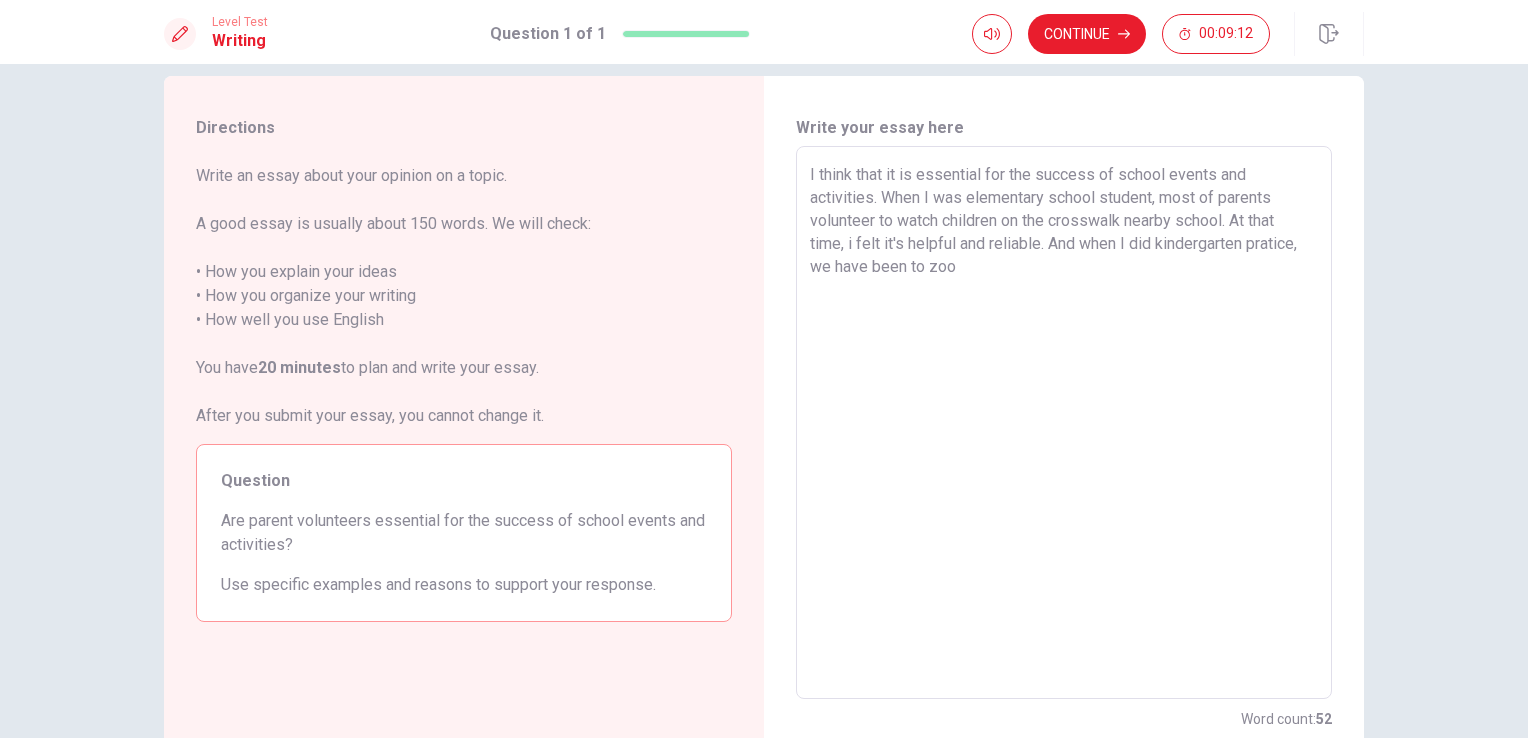 click on "I think that it is essential for the success of school events and activities. When I was elementary school student, most of parents volunteer to watch children on the crosswalk nearby school. At that time, i felt it's helpful and reliable. And when I did kindergarten pratice, we have been to zoo" at bounding box center [1064, 423] 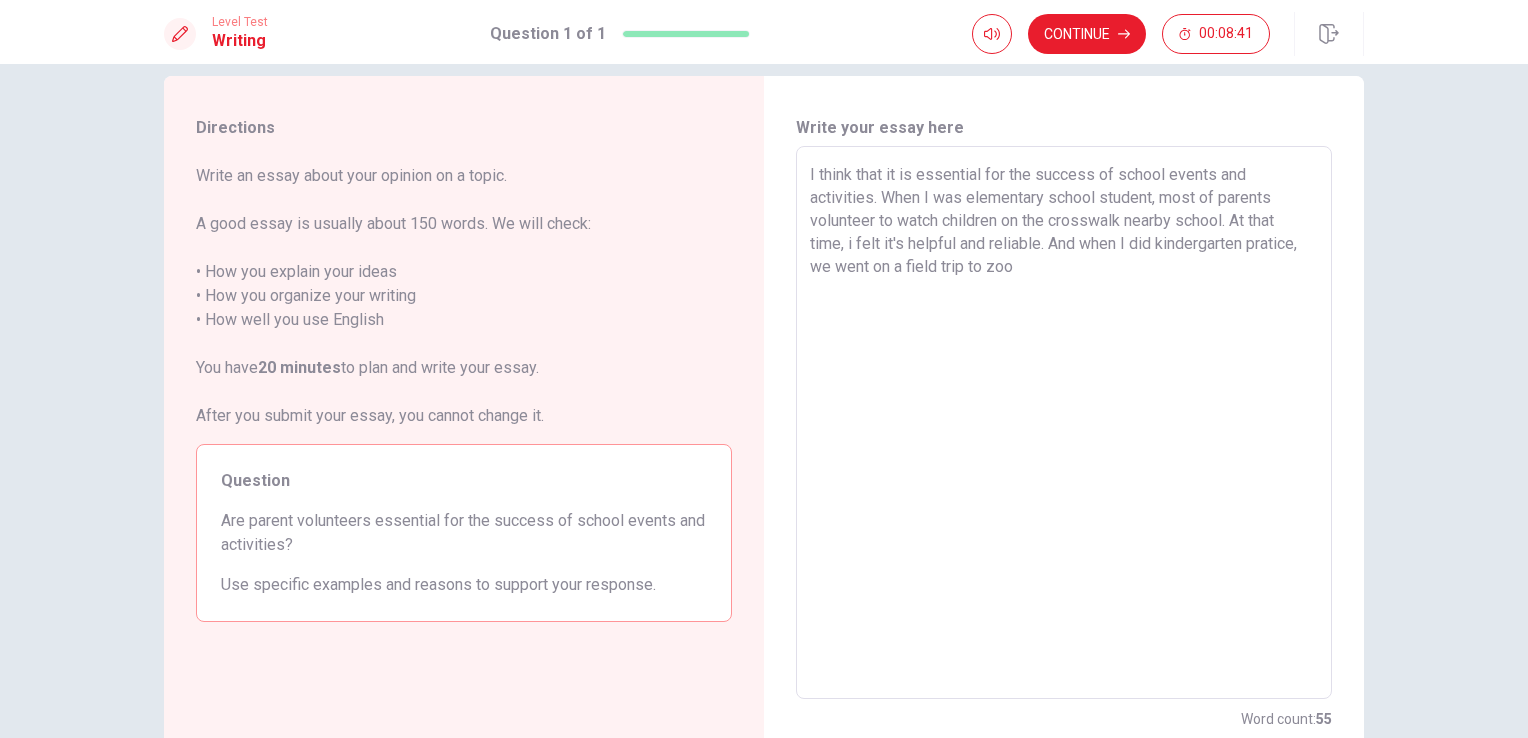 click on "I think that it is essential for the success of school events and activities. When I was elementary school student, most of parents volunteer to watch children on the crosswalk nearby school. At that time, i felt it's helpful and reliable. And when I did kindergarten pratice, we went on a field trip to zoo" at bounding box center [1064, 423] 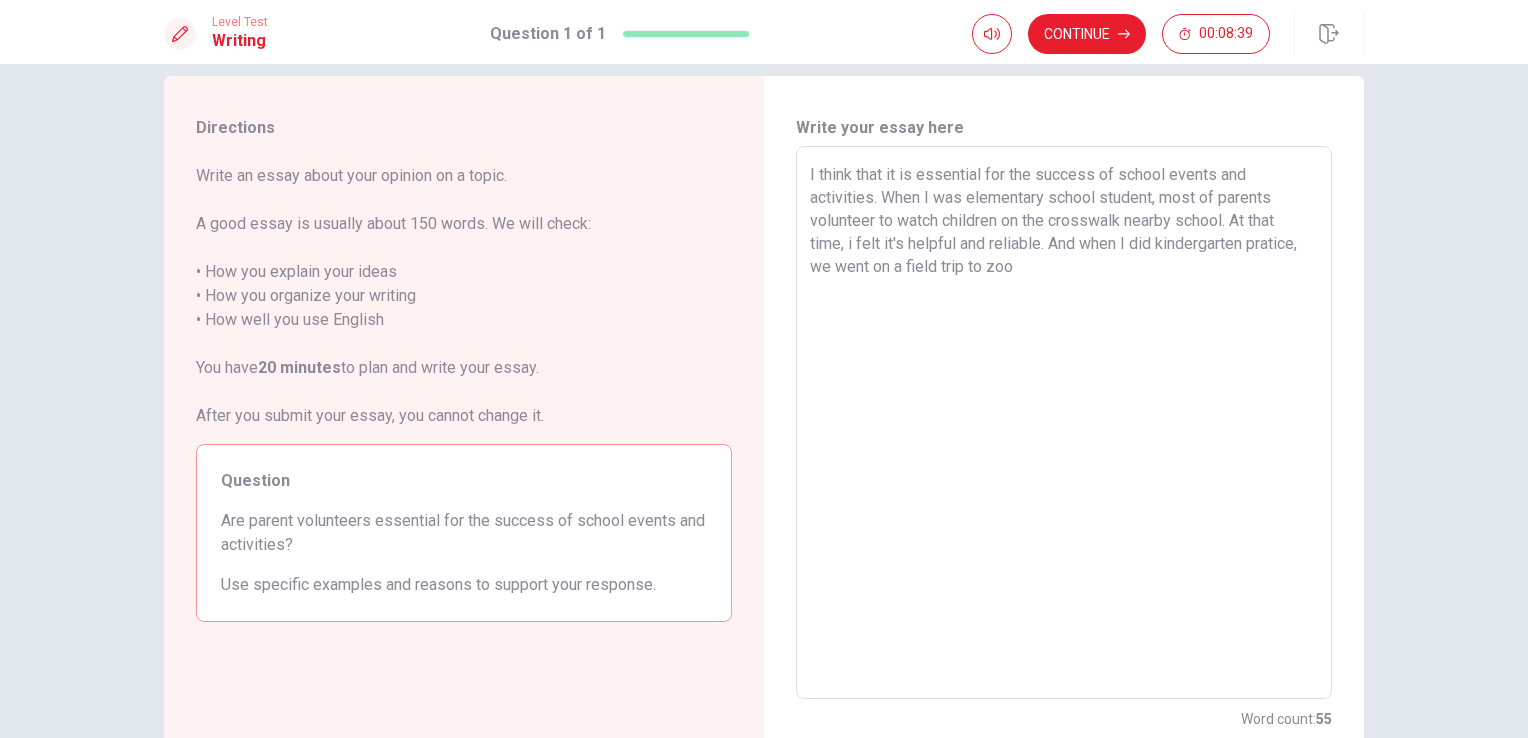 click on "I think that it is essential for the success of school events and activities. When I was elementary school student, most of parents volunteer to watch children on the crosswalk nearby school. At that time, i felt it's helpful and reliable. And when I did kindergarten pratice, we went on a field trip to zoo" at bounding box center [1064, 423] 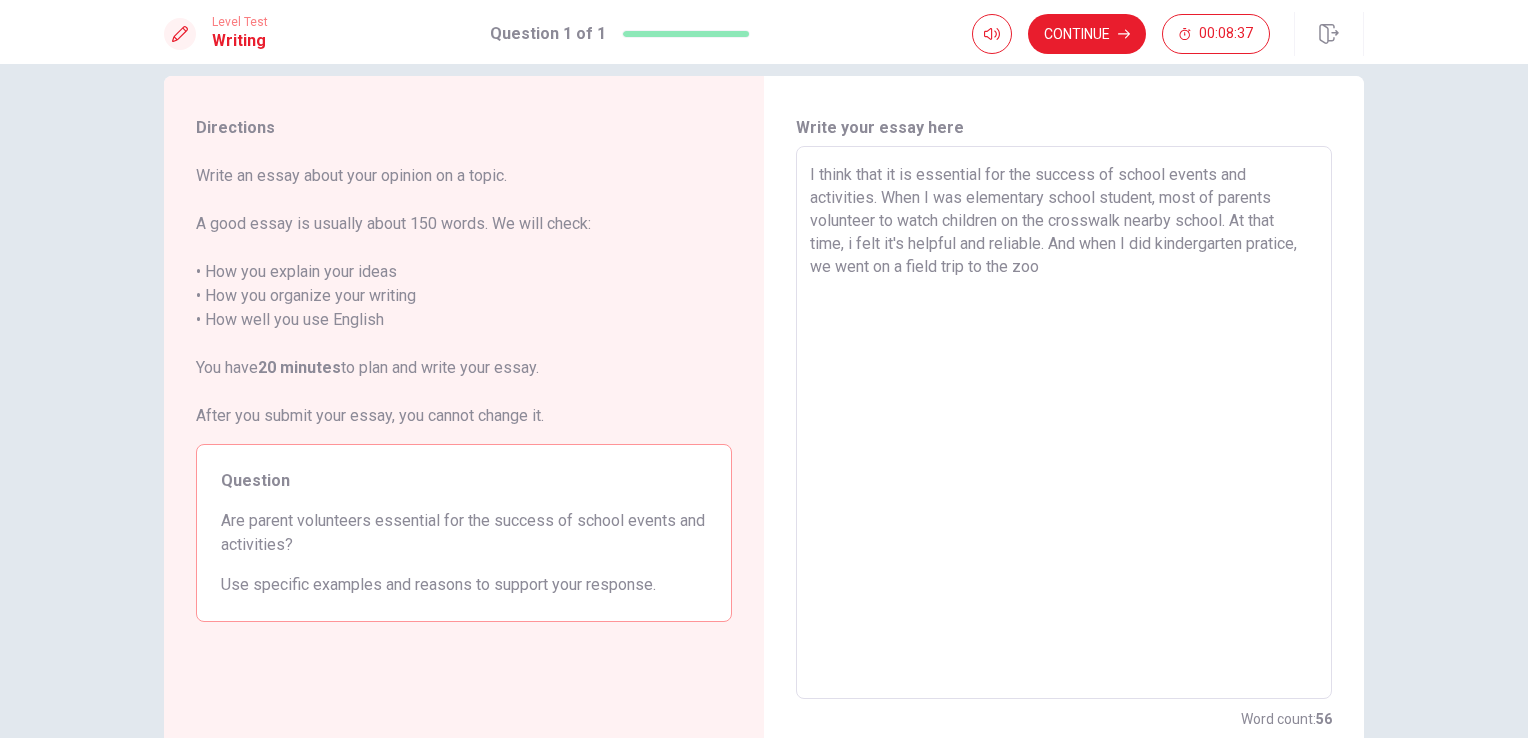 click on "I think that it is essential for the success of school events and activities. When I was elementary school student, most of parents volunteer to watch children on the crosswalk nearby school. At that time, i felt it's helpful and reliable. And when I did kindergarten pratice, we went on a field trip to the zoo" at bounding box center (1064, 423) 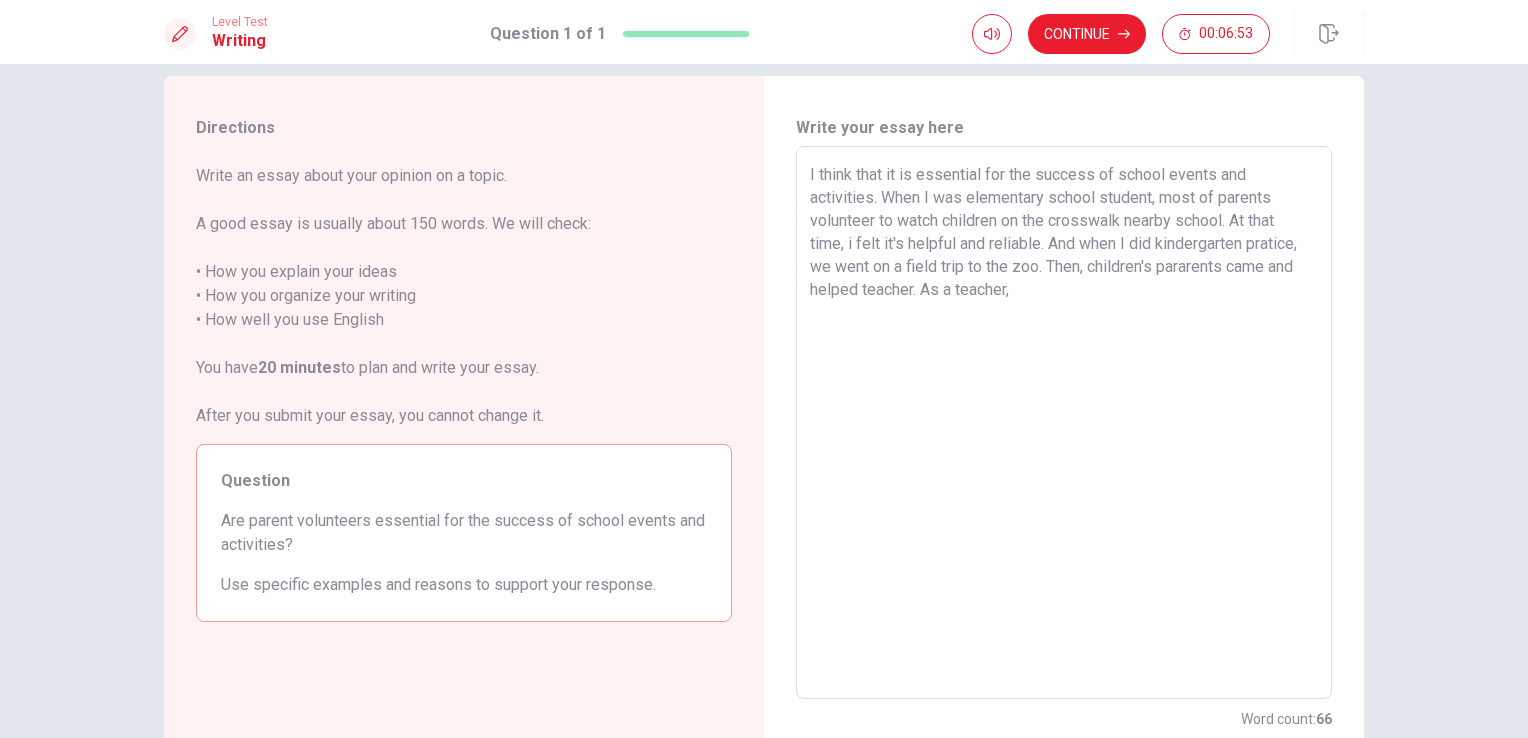 click on "I think that it is essential for the success of school events and activities. When I was elementary school student, most of parents volunteer to watch children on the crosswalk nearby school. At that time, i felt it's helpful and reliable. And when I did kindergarten pratice, we went on a field trip to the zoo. Then, children's pararents came and helped teacher. As a teacher," at bounding box center (1064, 423) 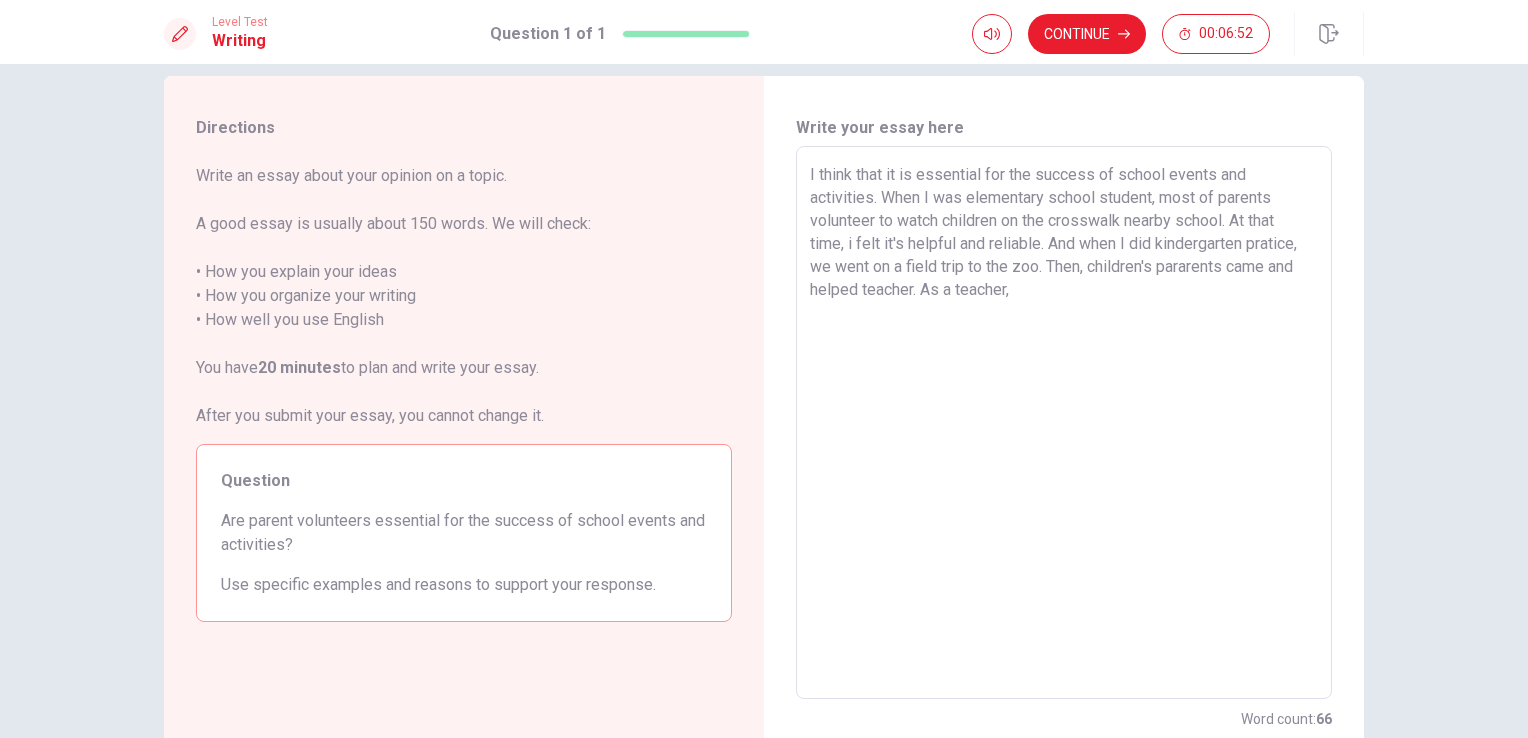 click on "I think that it is essential for the success of school events and activities. When I was elementary school student, most of parents volunteer to watch children on the crosswalk nearby school. At that time, i felt it's helpful and reliable. And when I did kindergarten pratice, we went on a field trip to the zoo. Then, children's pararents came and helped teacher. As a teacher," at bounding box center (1064, 423) 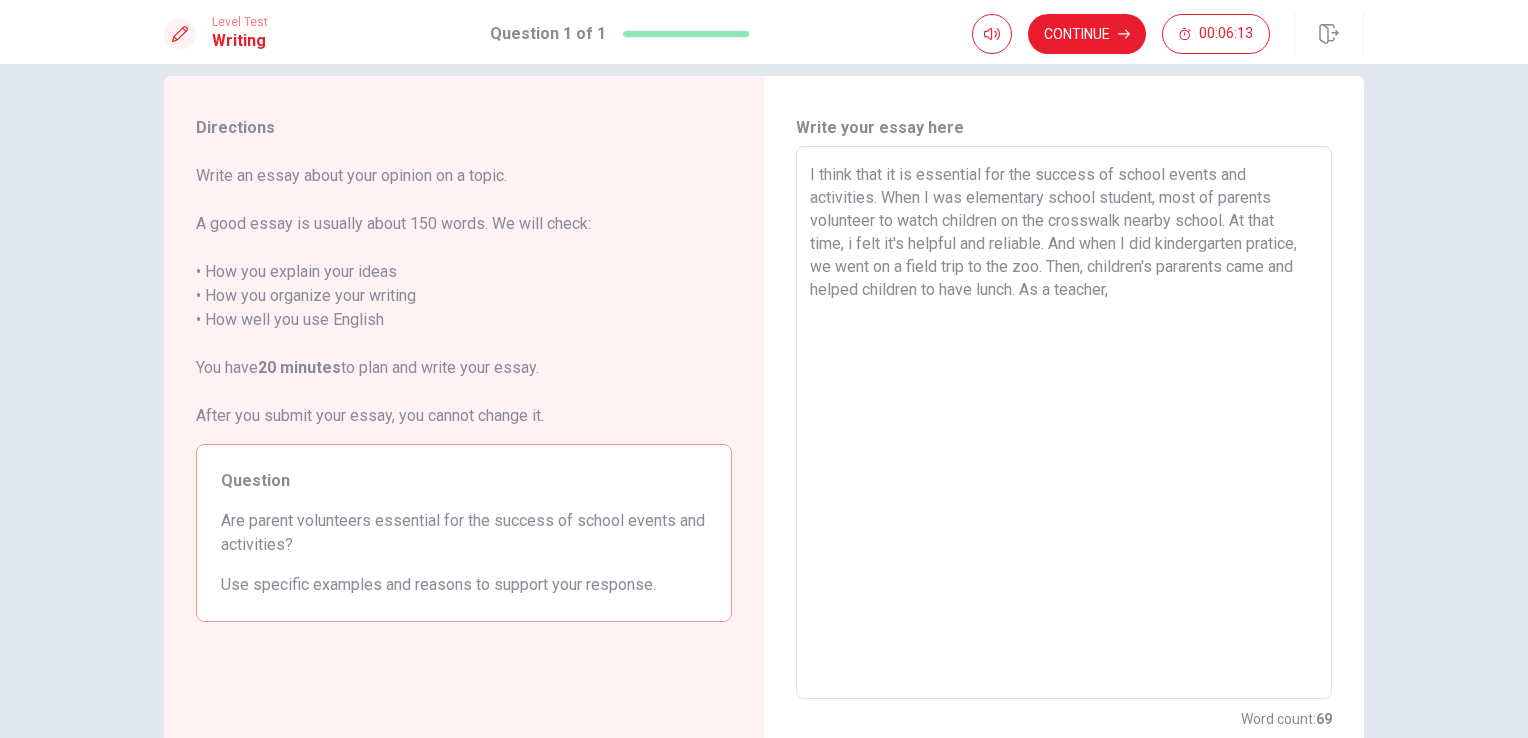 click on "I think that it is essential for the success of school events and activities. When I was elementary school student, most of parents volunteer to watch children on the crosswalk nearby school. At that time, i felt it's helpful and reliable. And when I did kindergarten pratice, we went on a field trip to the zoo. Then, children's pararents came and helped children to have lunch. As a teacher," at bounding box center [1064, 423] 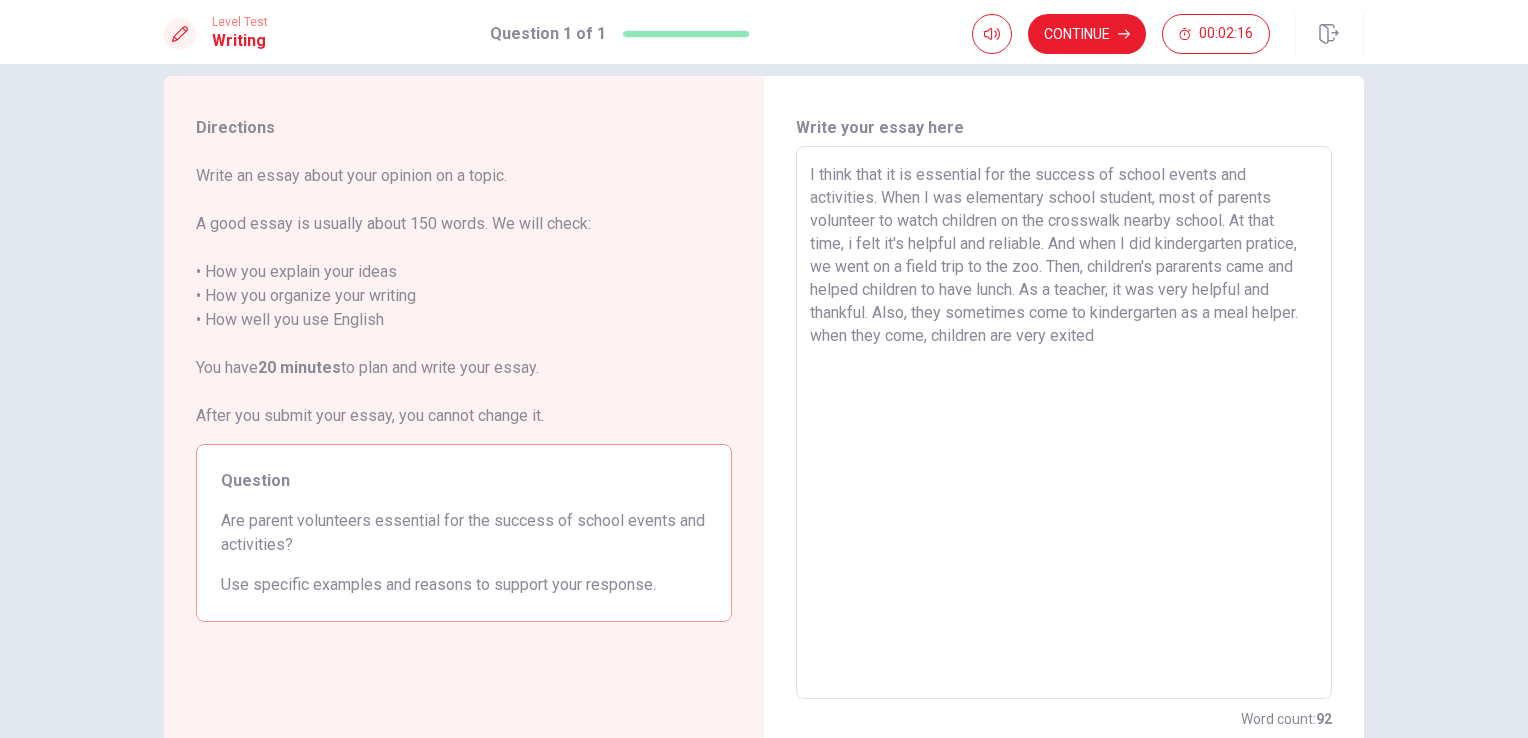 click on "I think that it is essential for the success of school events and activities. When I was elementary school student, most of parents volunteer to watch children on the crosswalk nearby school. At that time, i felt it's helpful and reliable. And when I did kindergarten pratice, we went on a field trip to the zoo. Then, children's pararents came and helped children to have lunch. As a teacher, it was very helpful and thankful. Also, they sometimes come to kindergarten as a meal helper. when they come, children are very exited" at bounding box center [1064, 423] 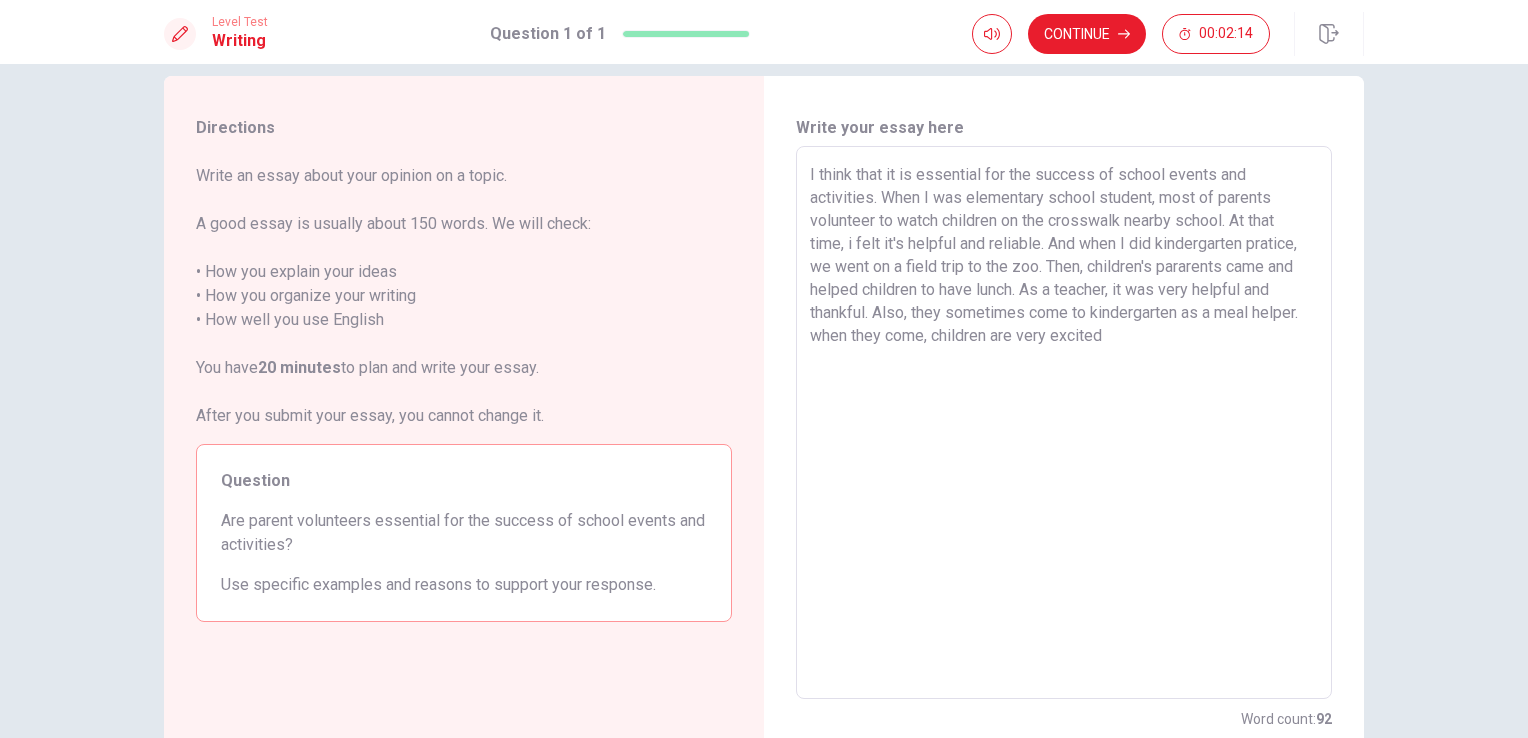 click on "I think that it is essential for the success of school events and activities. When I was elementary school student, most of parents volunteer to watch children on the crosswalk nearby school. At that time, i felt it's helpful and reliable. And when I did kindergarten pratice, we went on a field trip to the zoo. Then, children's pararents came and helped children to have lunch. As a teacher, it was very helpful and thankful. Also, they sometimes come to kindergarten as a meal helper. when they come, children are very excited" at bounding box center [1064, 423] 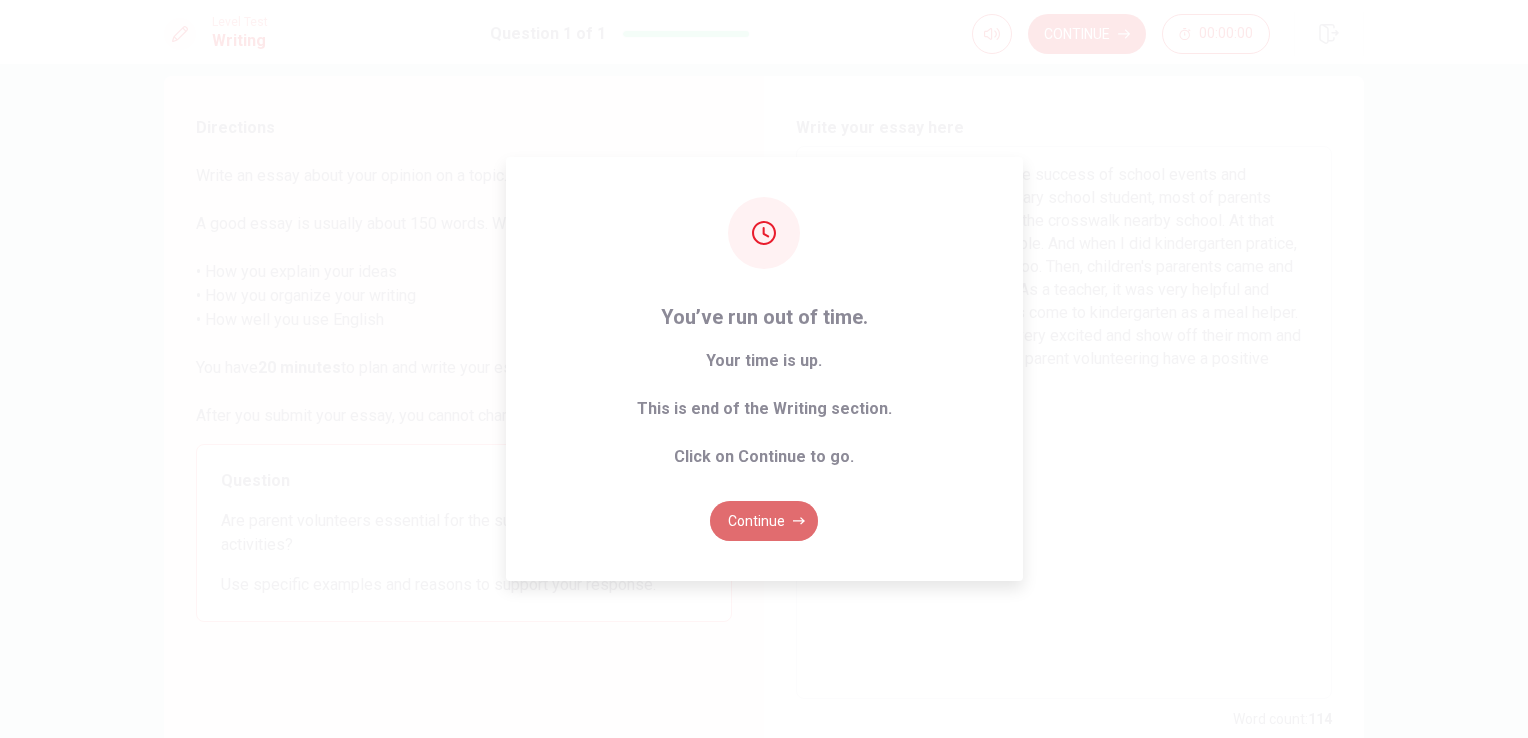 click on "Continue" at bounding box center [764, 521] 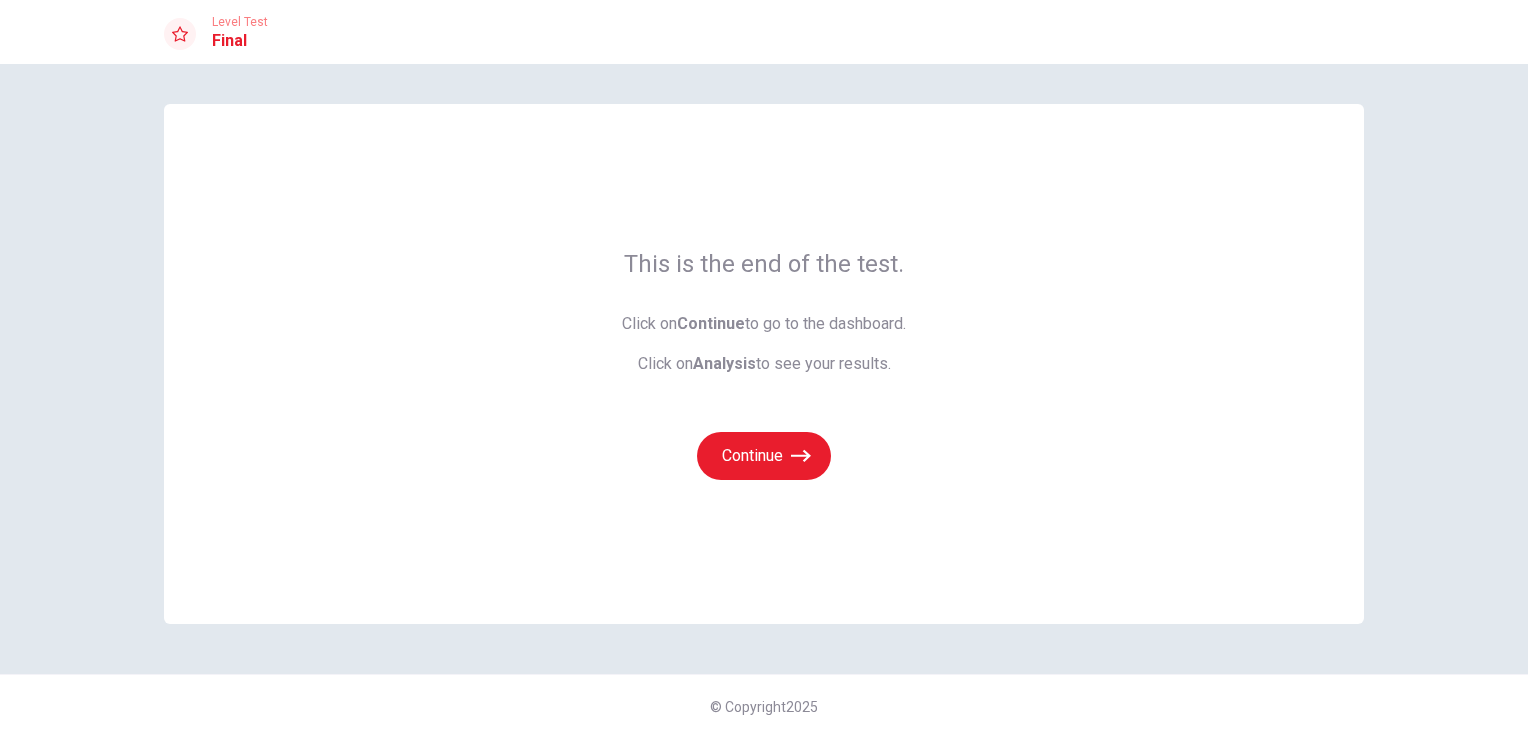 scroll, scrollTop: 0, scrollLeft: 0, axis: both 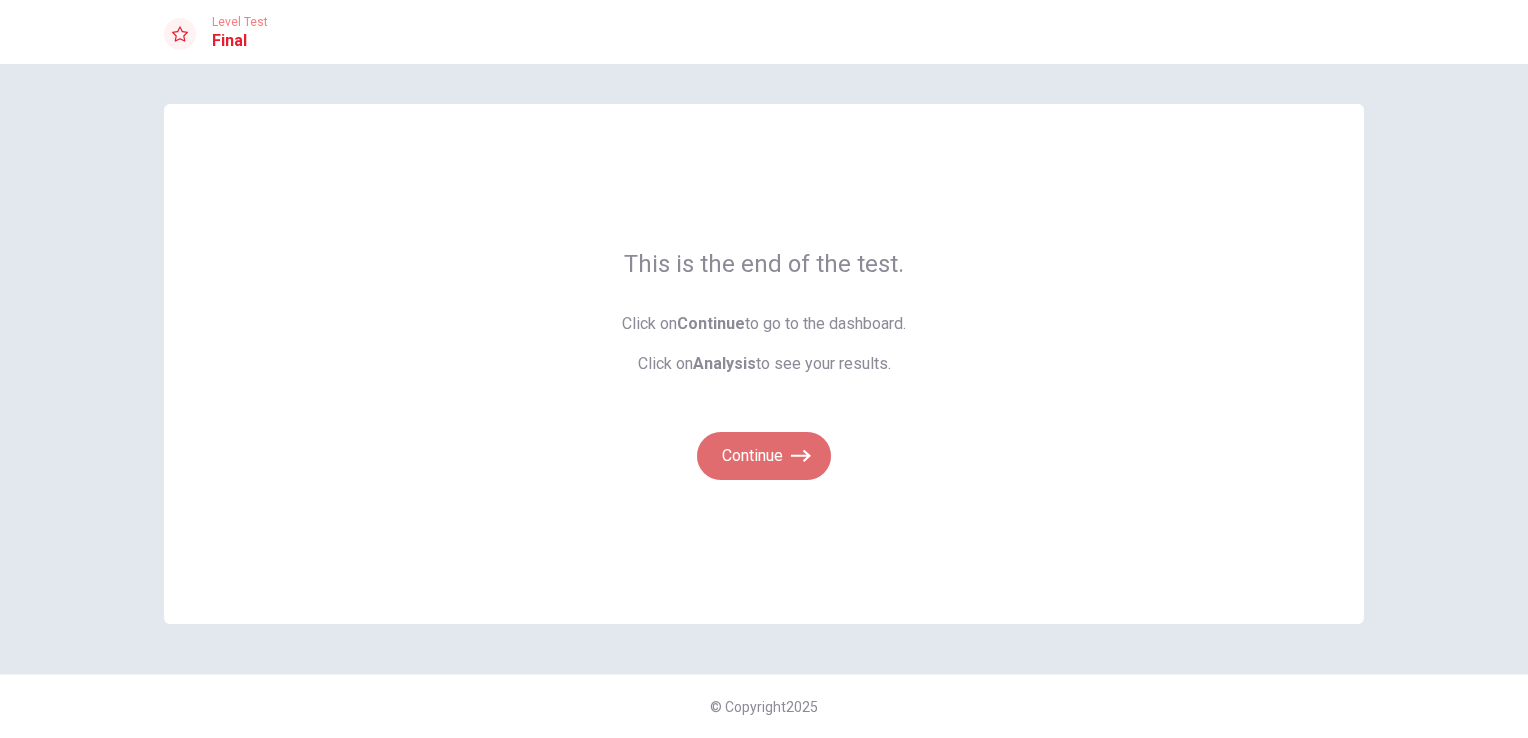 click on "Continue" at bounding box center (764, 456) 